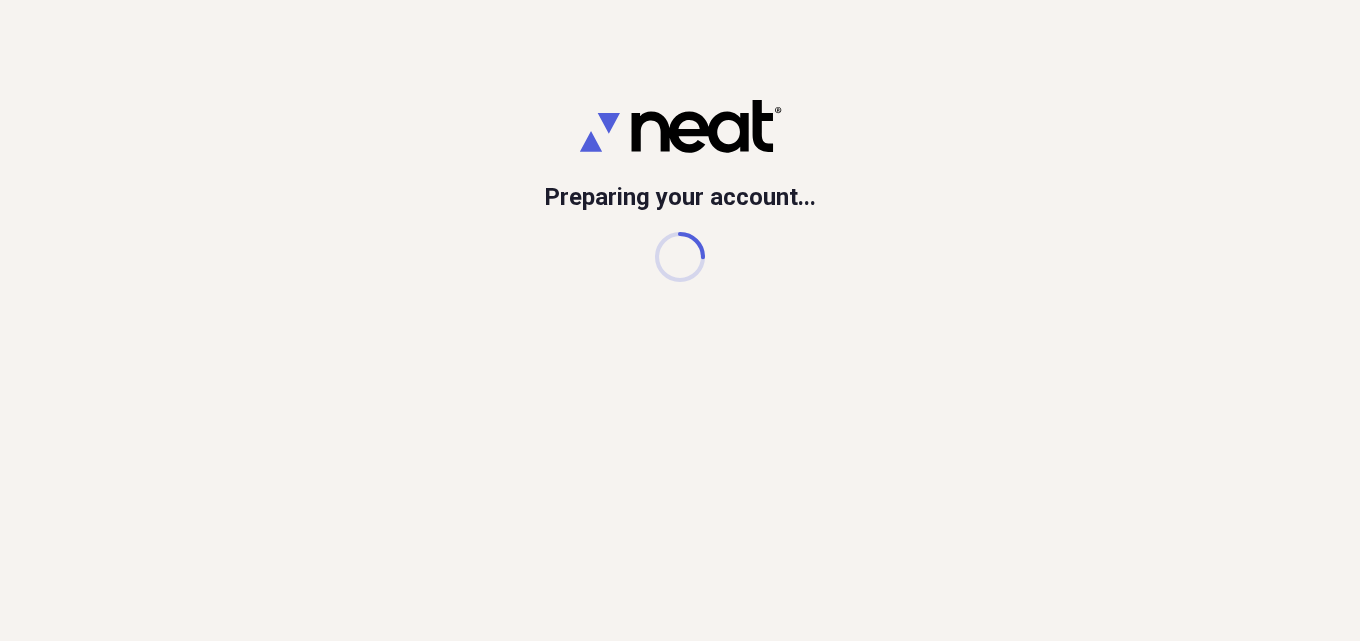 scroll, scrollTop: 0, scrollLeft: 0, axis: both 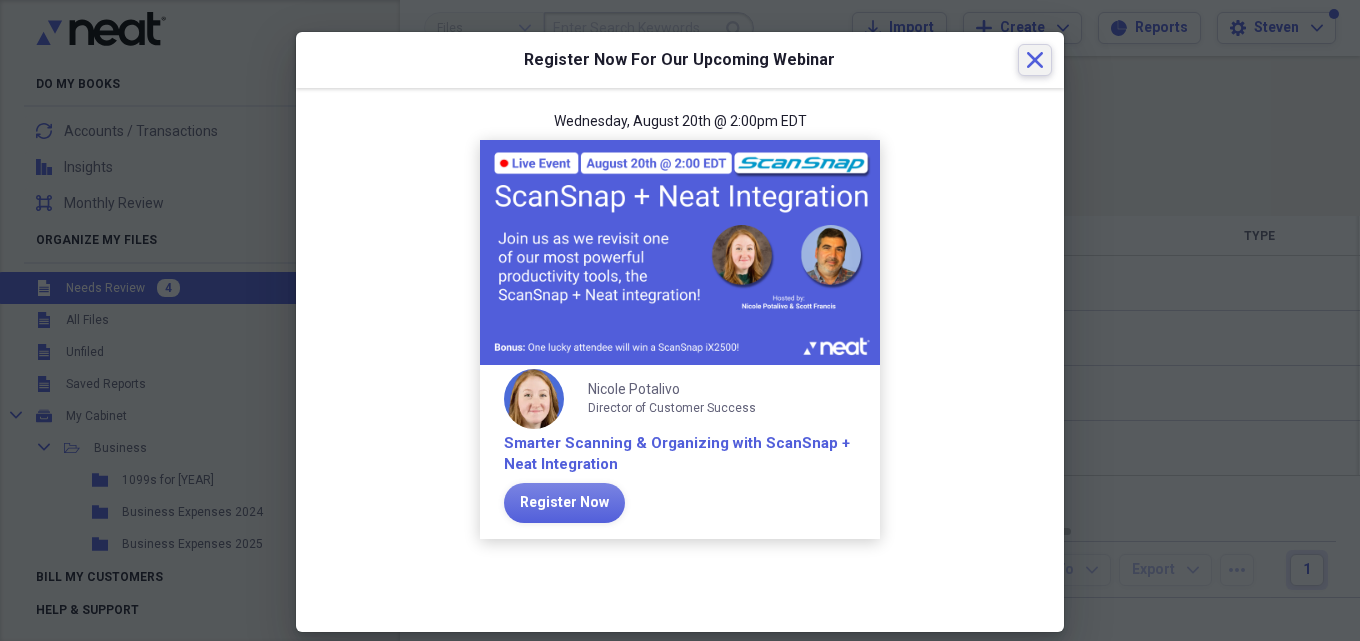 click 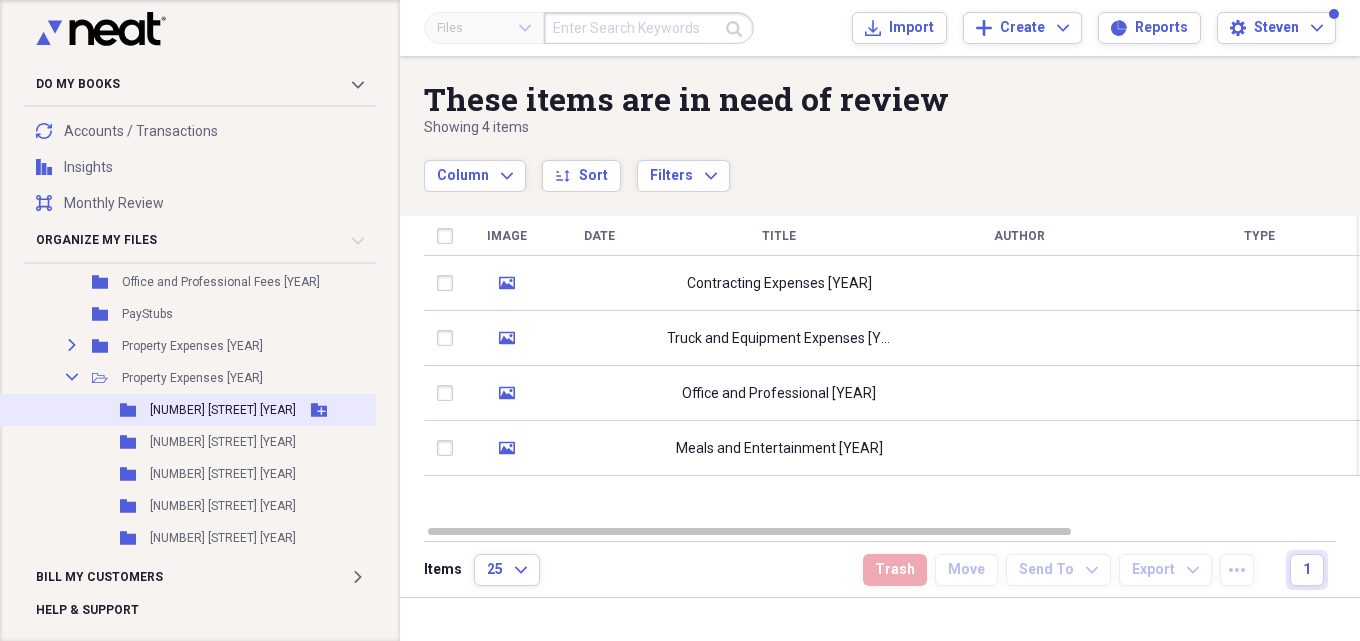 scroll, scrollTop: 500, scrollLeft: 0, axis: vertical 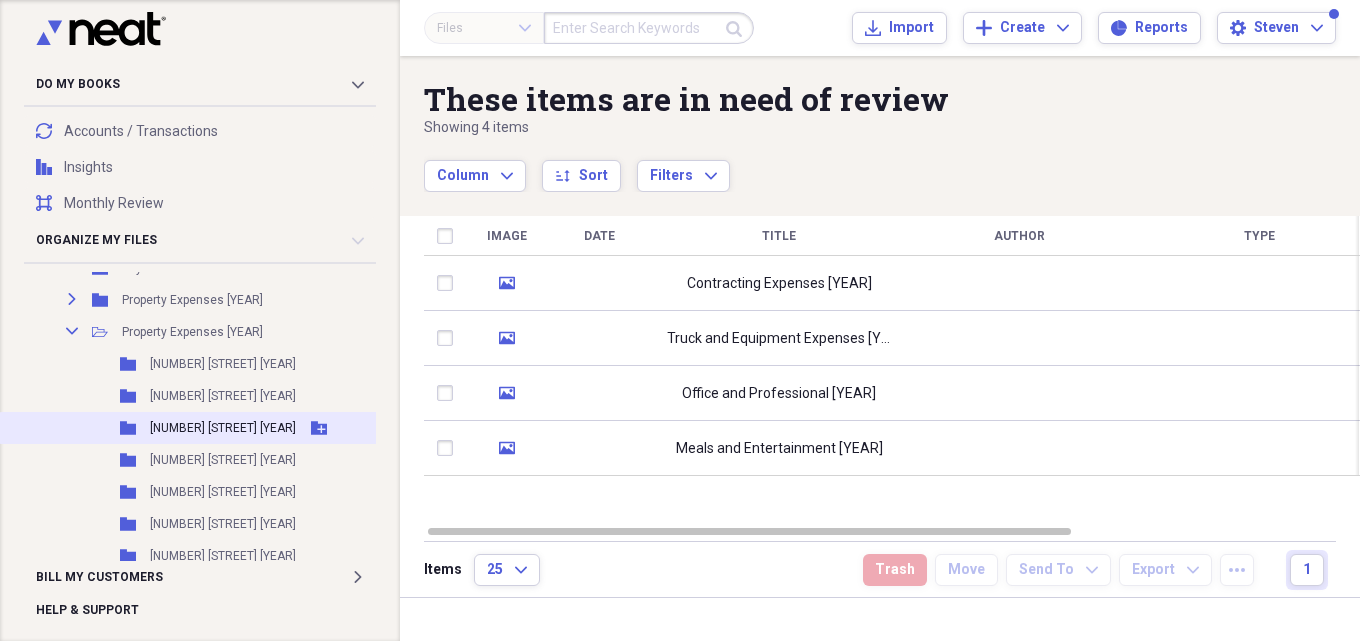 click on "[NUMBER] [STREET] [YEAR]" at bounding box center (223, 428) 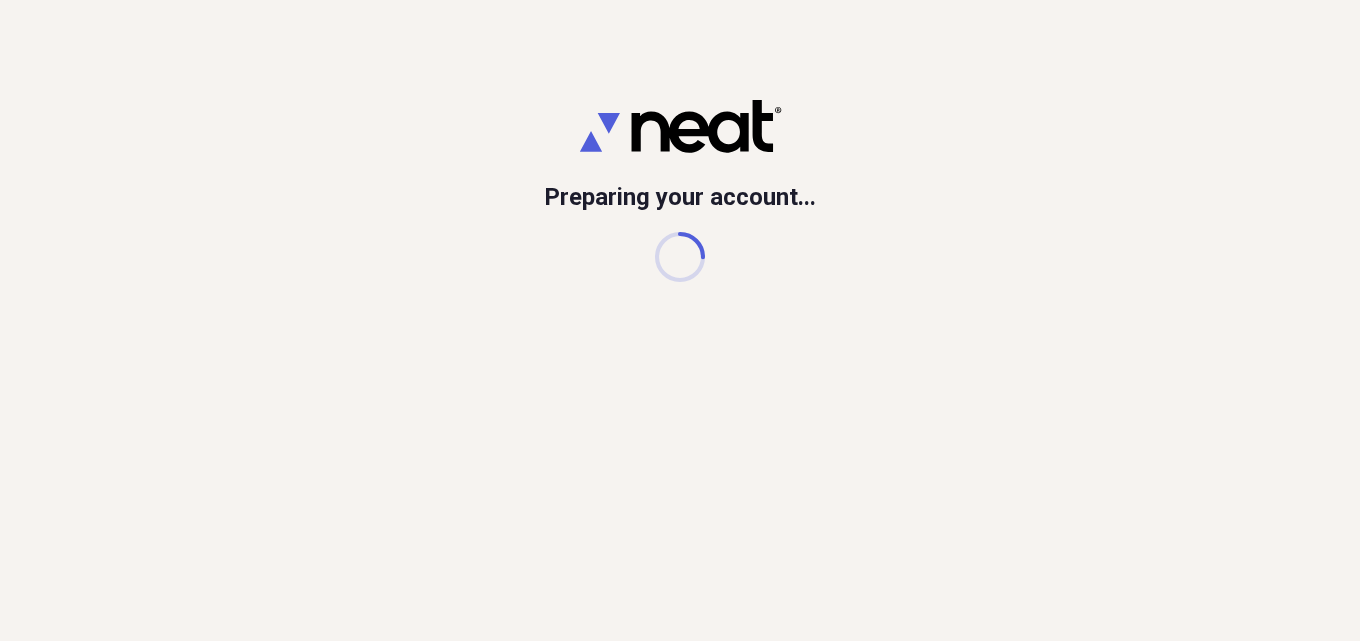 scroll, scrollTop: 0, scrollLeft: 0, axis: both 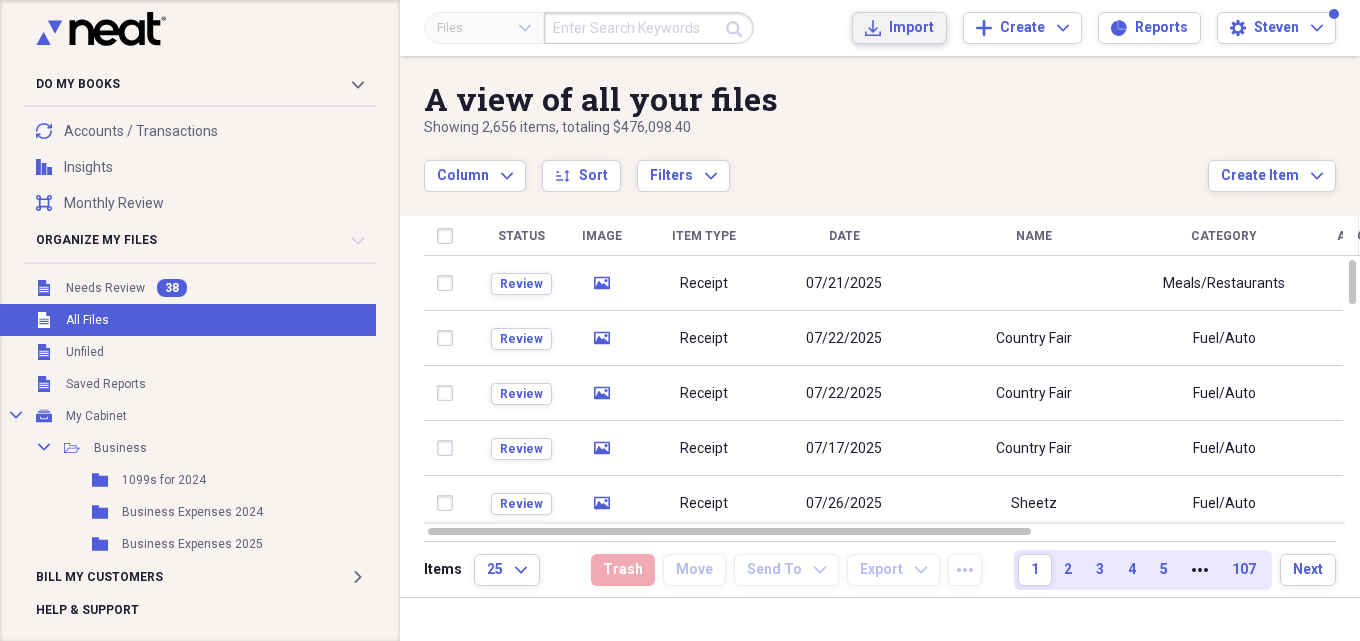 click on "Import" at bounding box center (911, 28) 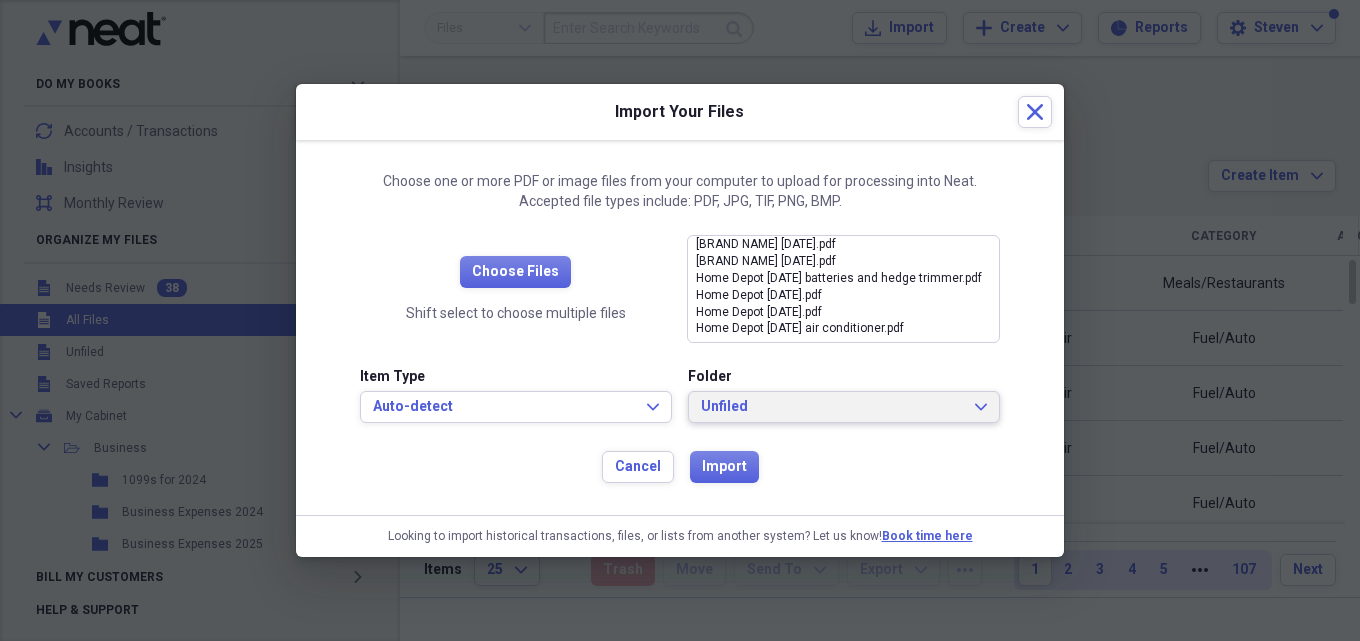 click on "Unfiled Expand" at bounding box center [844, 407] 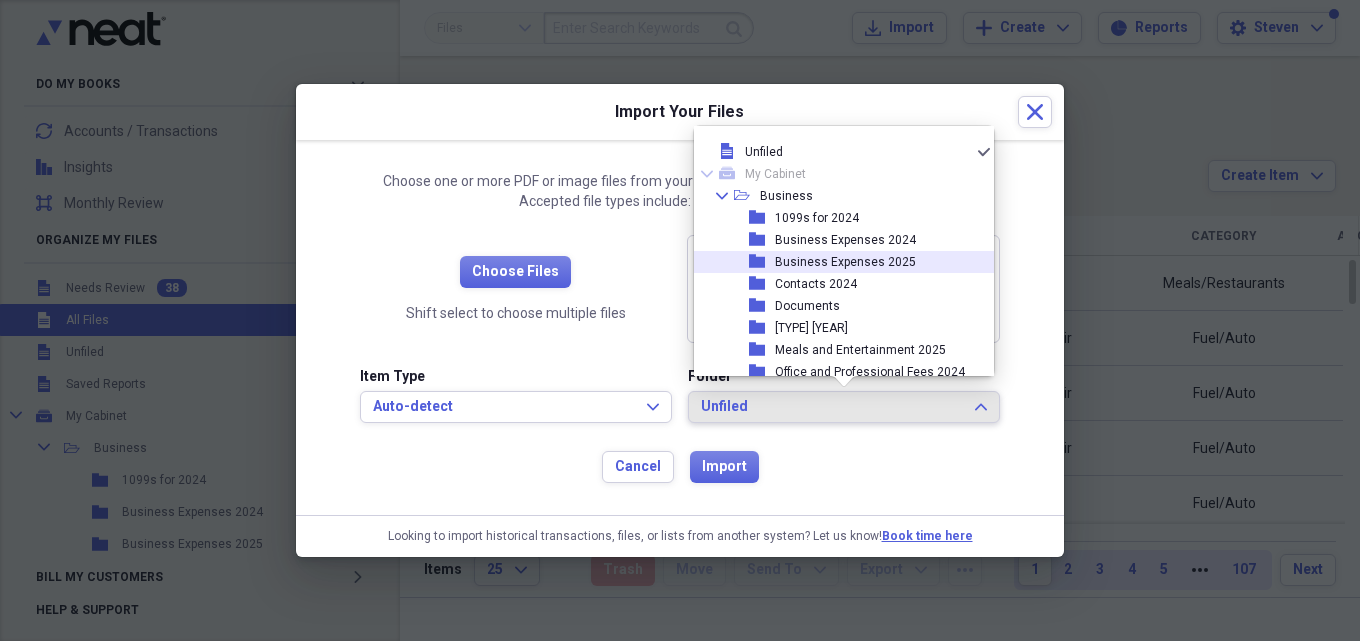 click on "Business Expenses 2025" at bounding box center [845, 262] 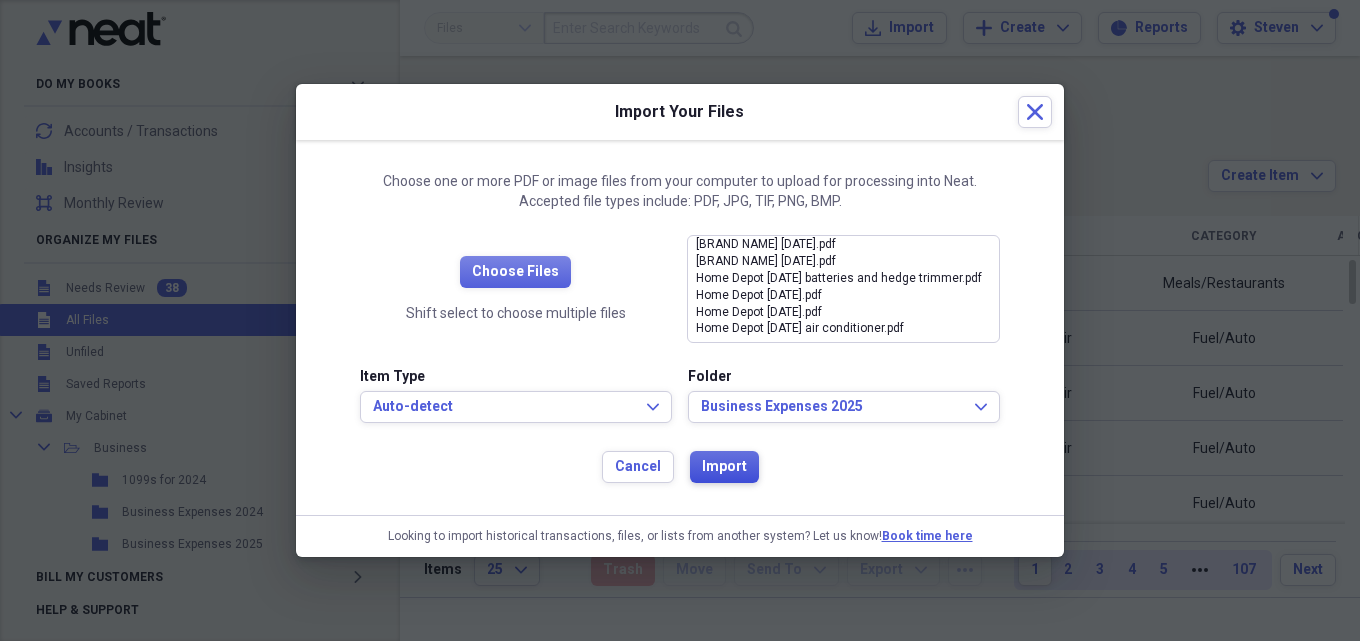 click on "Import" at bounding box center [724, 467] 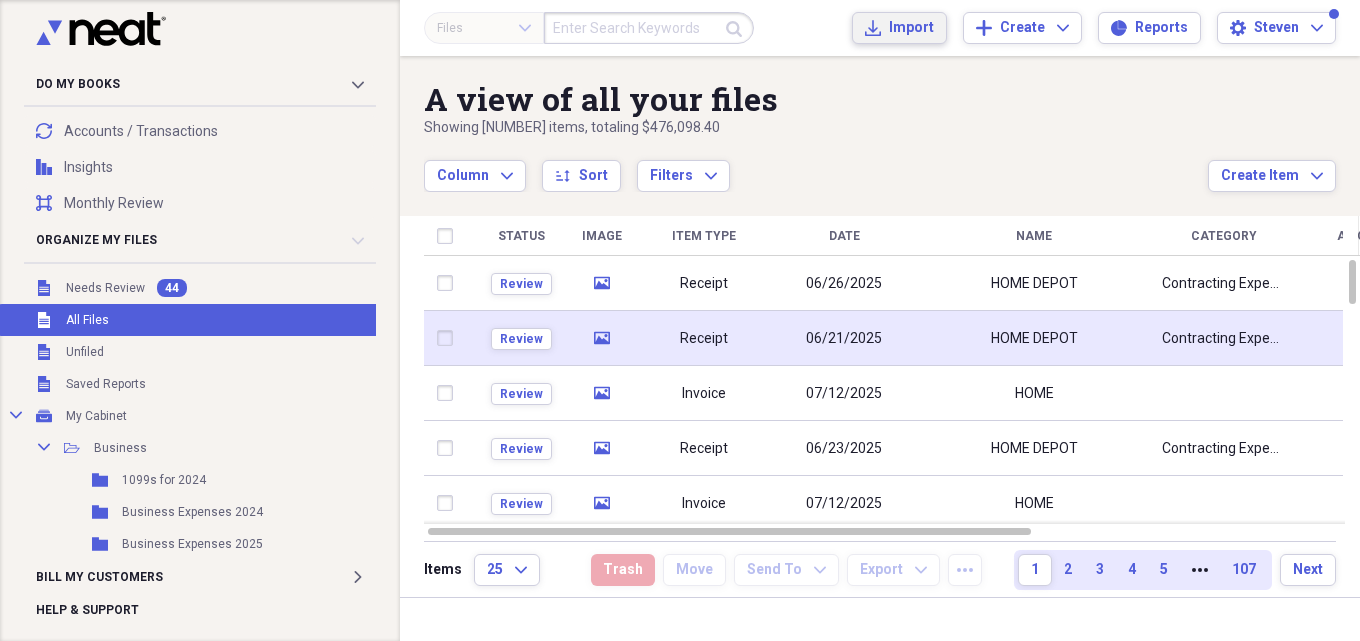 type 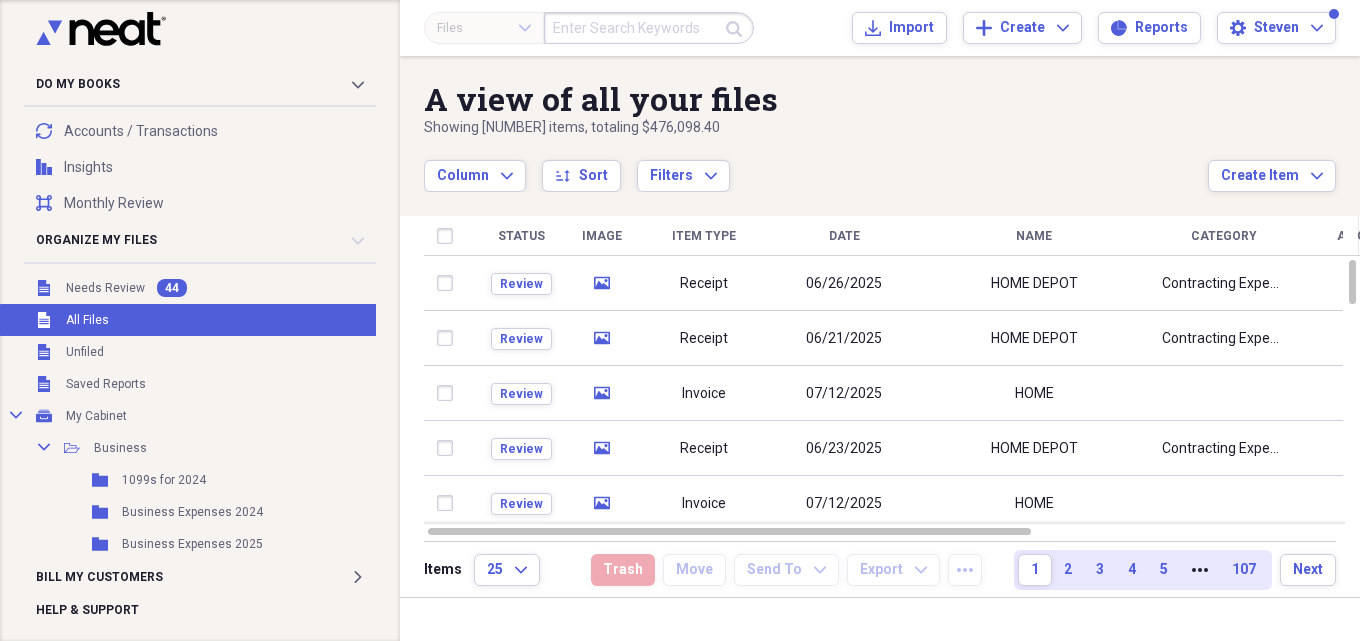 click on "A view of all your files Showing [NUMBER] items , totaling [AMOUNT] Column Expand sort Sort Filters  Expand" at bounding box center [816, 136] 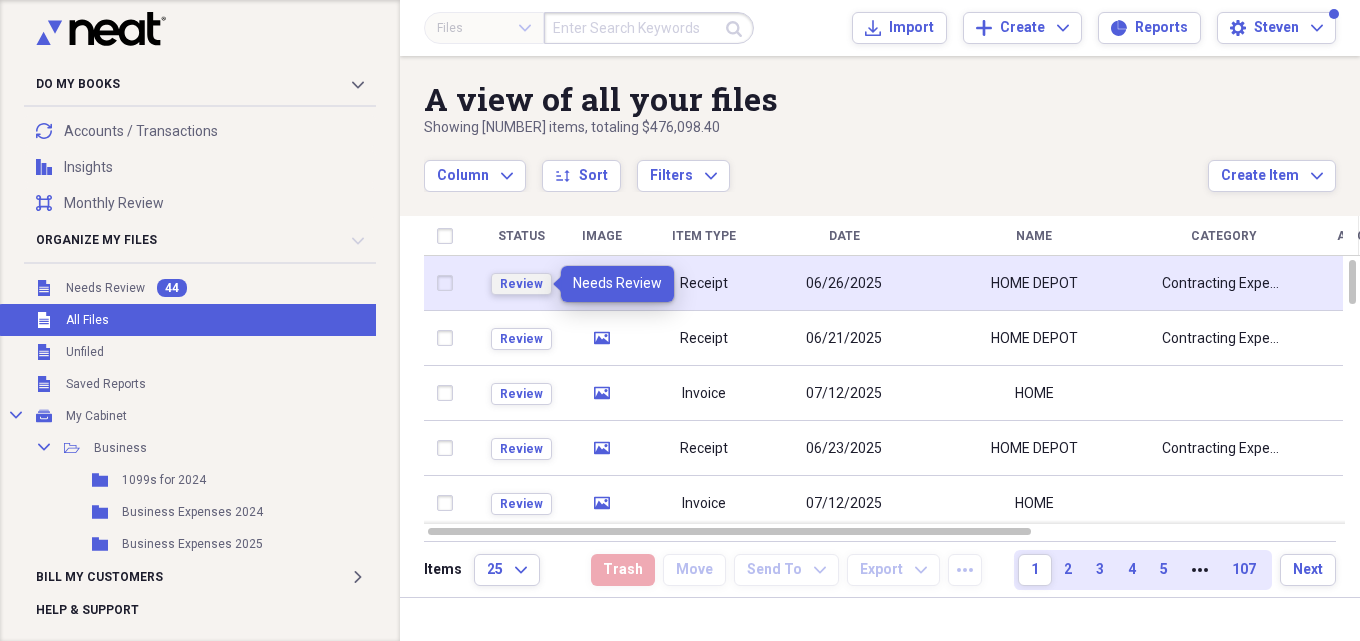 click on "Review" at bounding box center (521, 284) 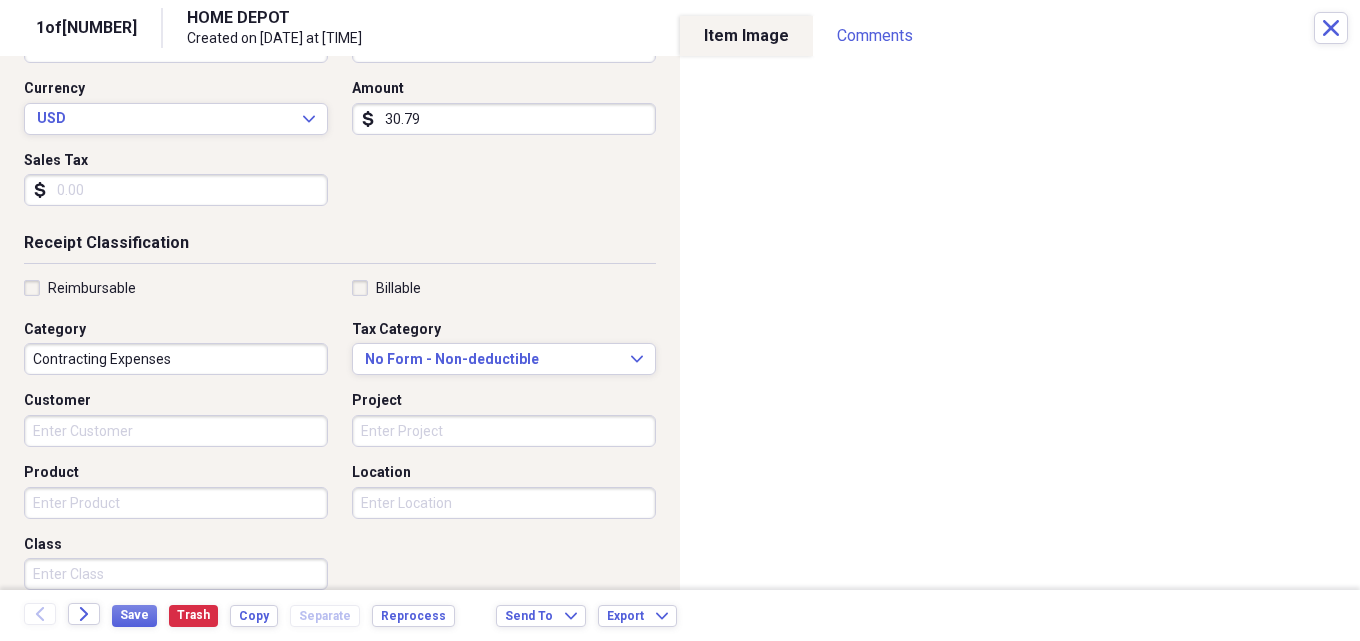 scroll, scrollTop: 300, scrollLeft: 0, axis: vertical 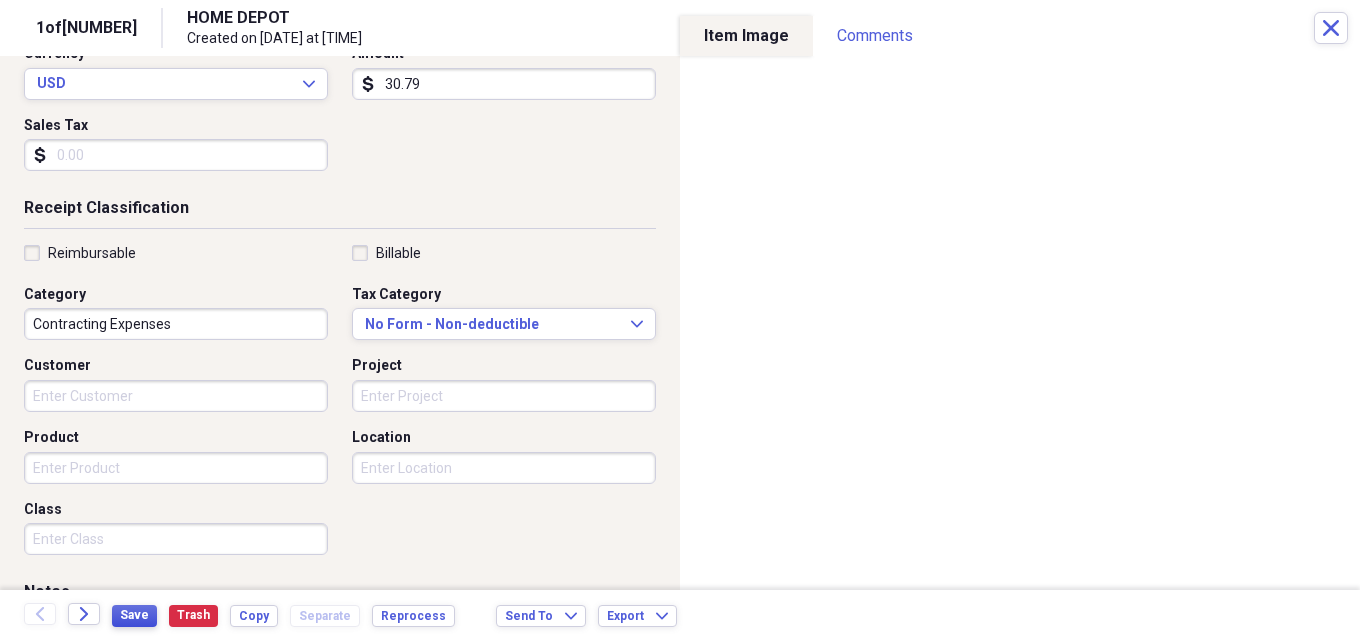 click on "Save" at bounding box center (134, 615) 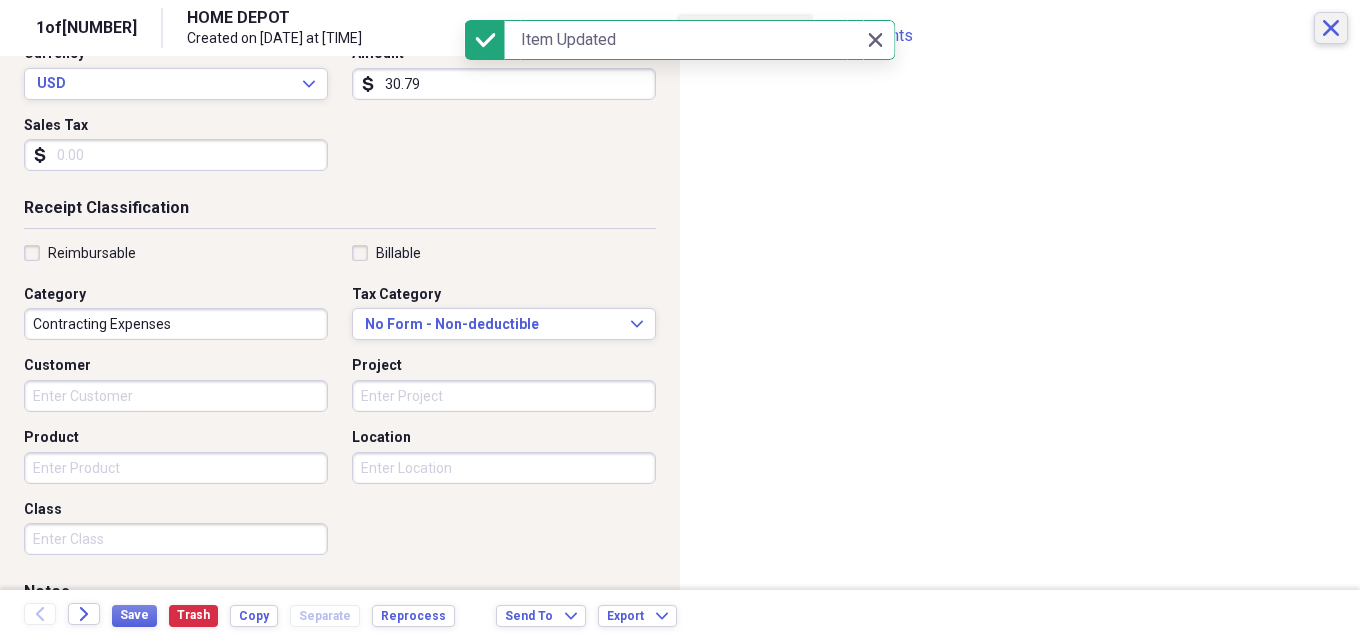 click on "Close" 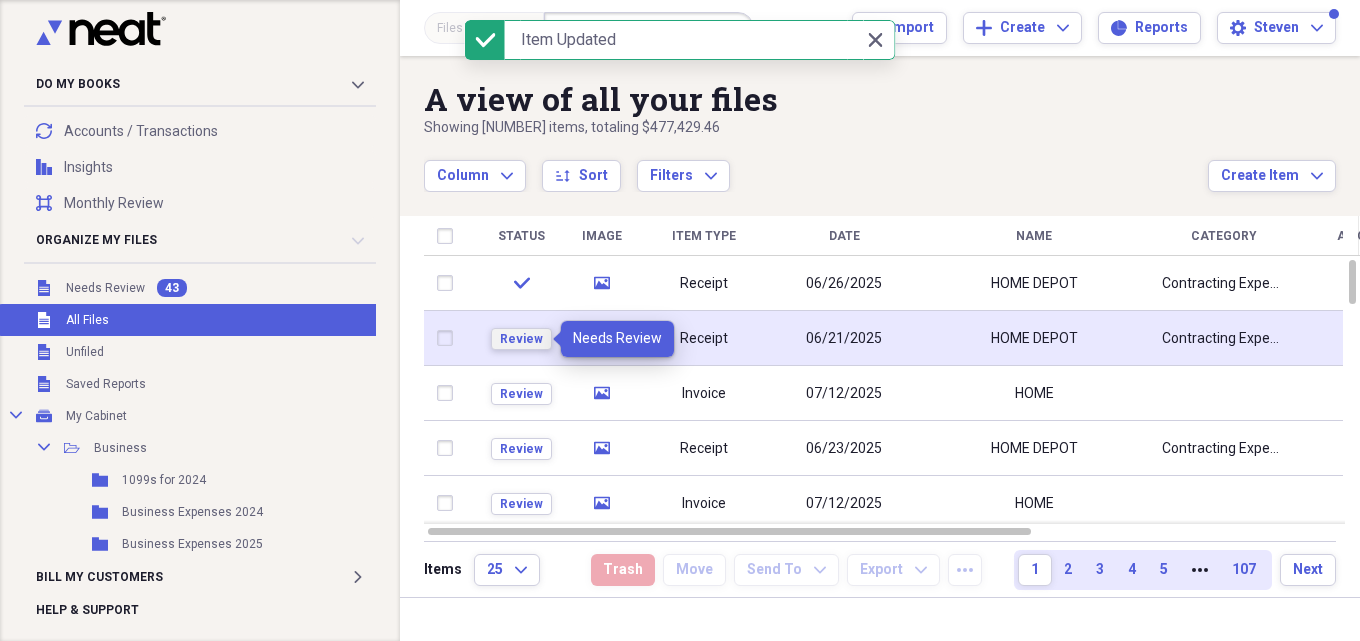 click on "Review" at bounding box center [521, 339] 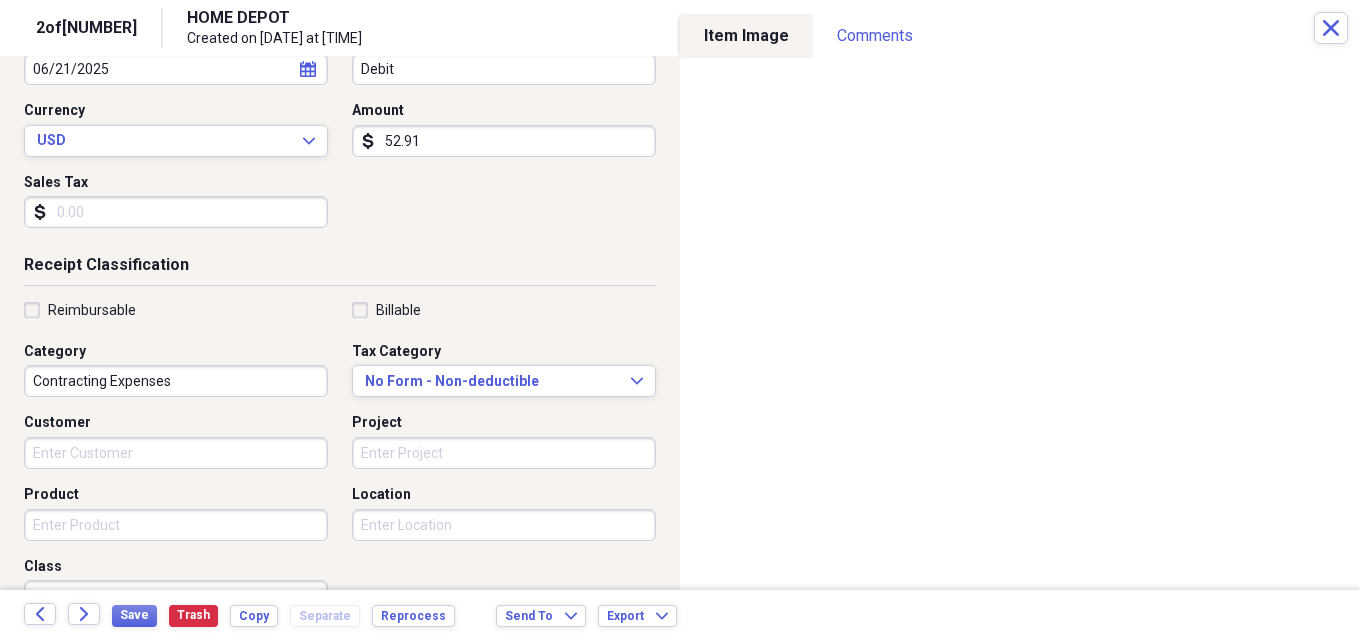 scroll, scrollTop: 300, scrollLeft: 0, axis: vertical 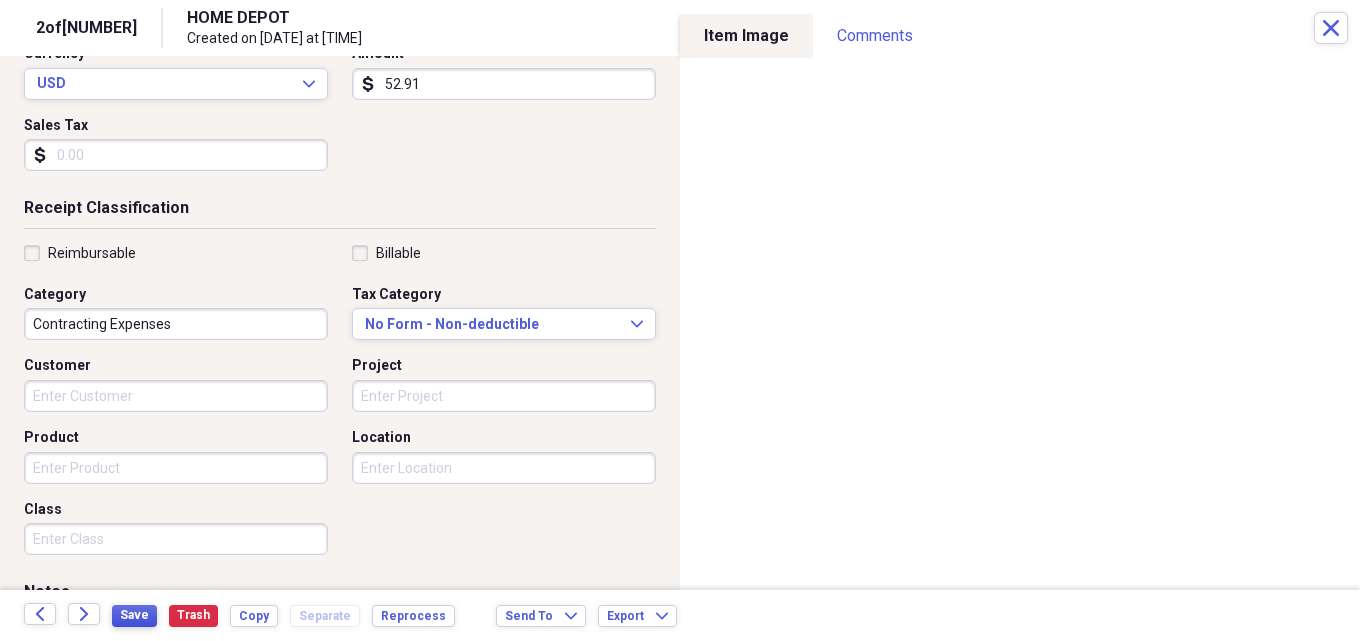 click on "Save" at bounding box center (134, 615) 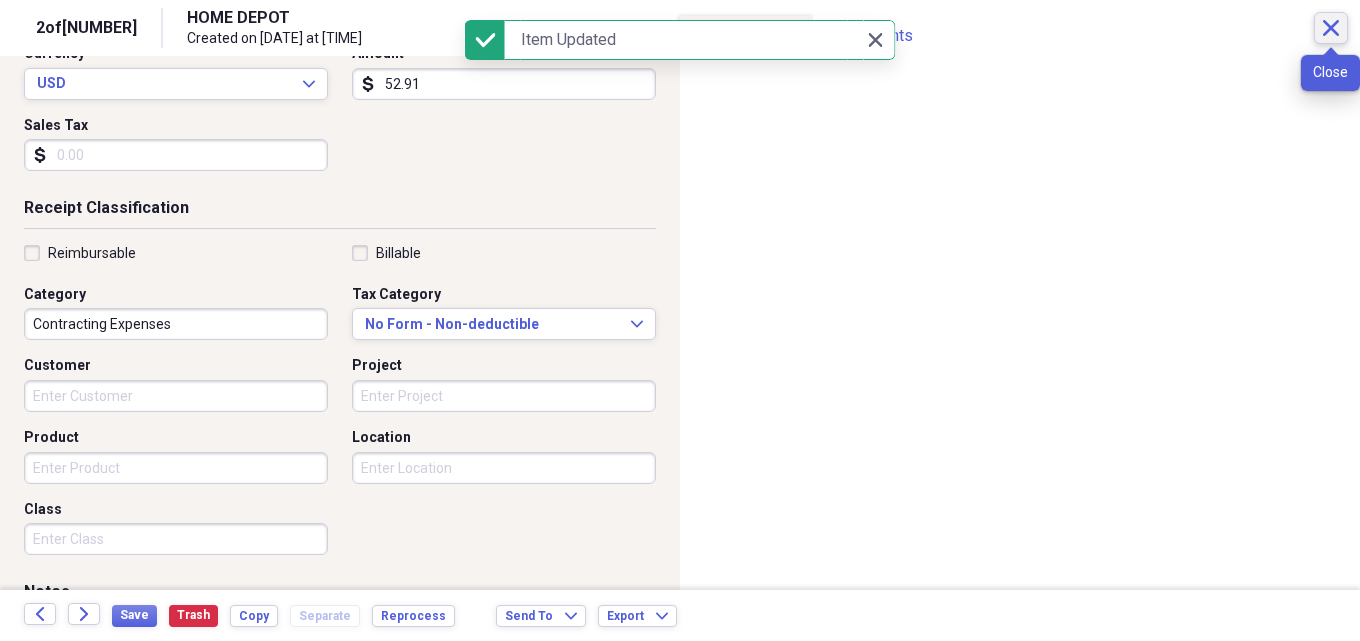 click on "Close" 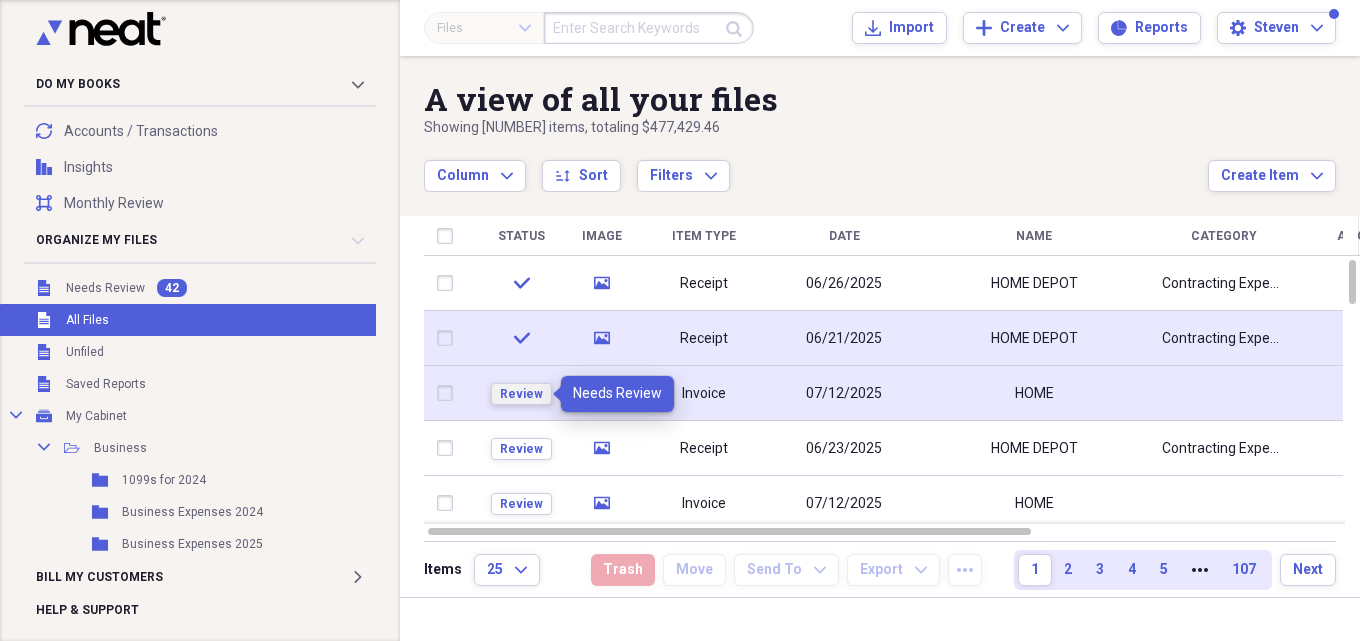 click on "Review" at bounding box center (521, 394) 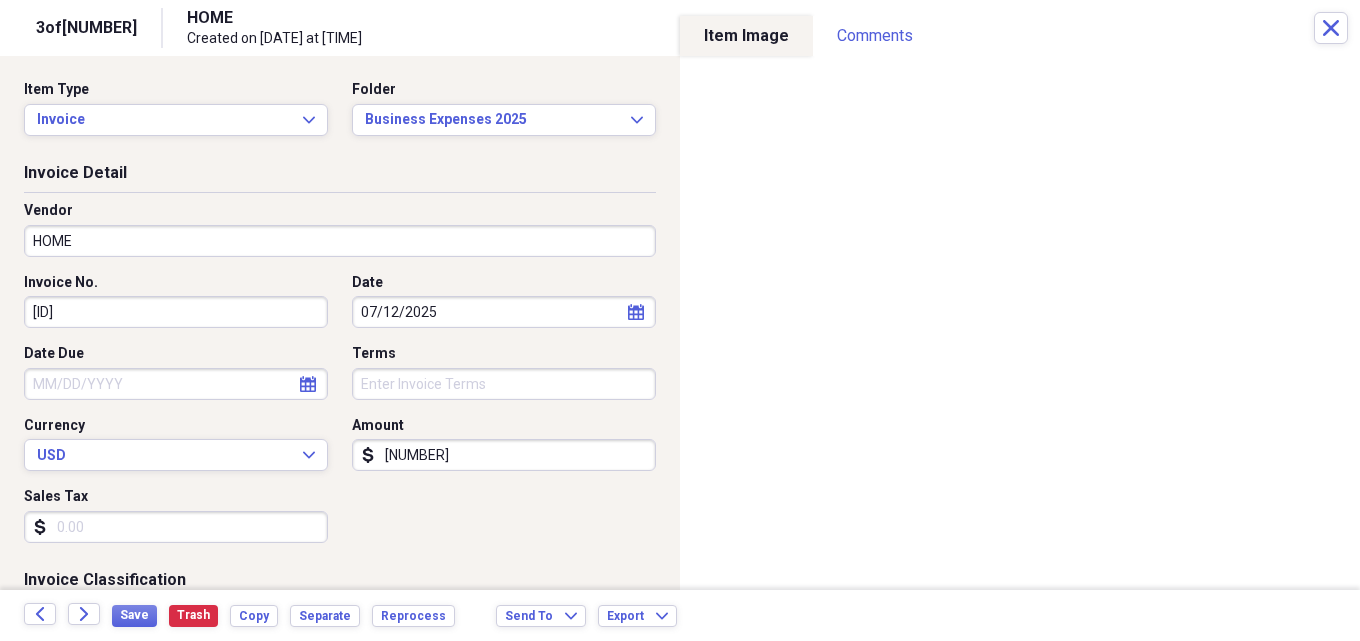 click on "[NUMBER]" at bounding box center [504, 455] 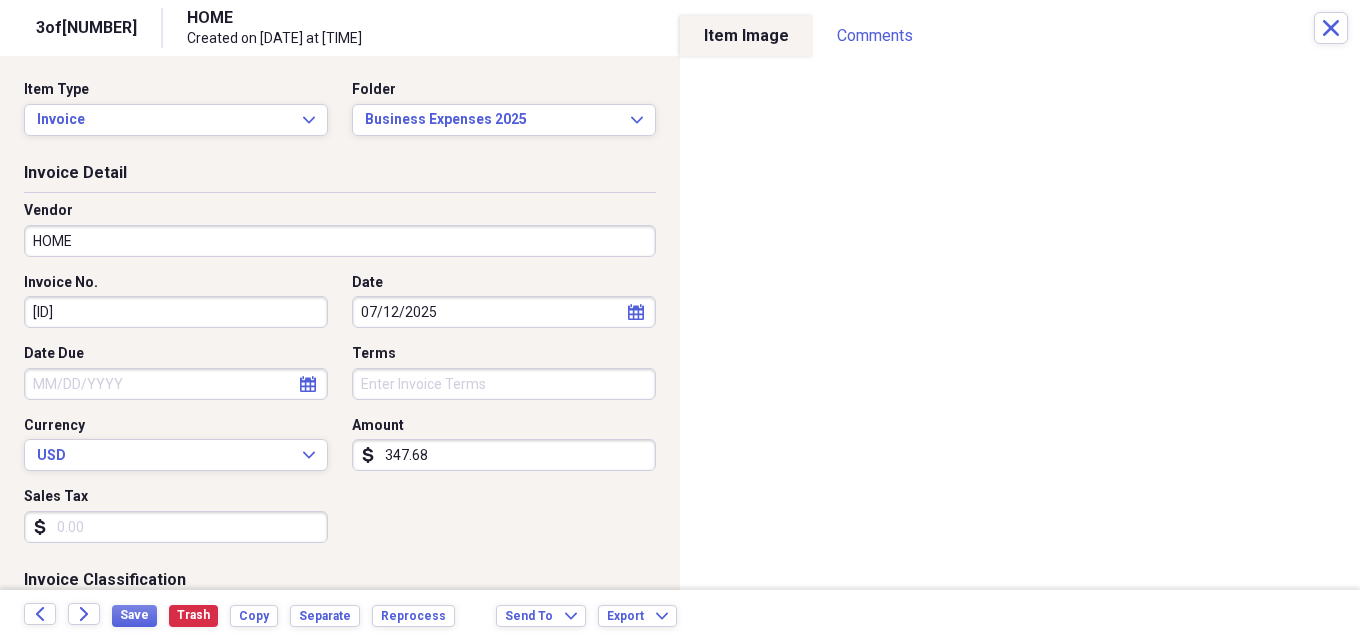 type on "347.68" 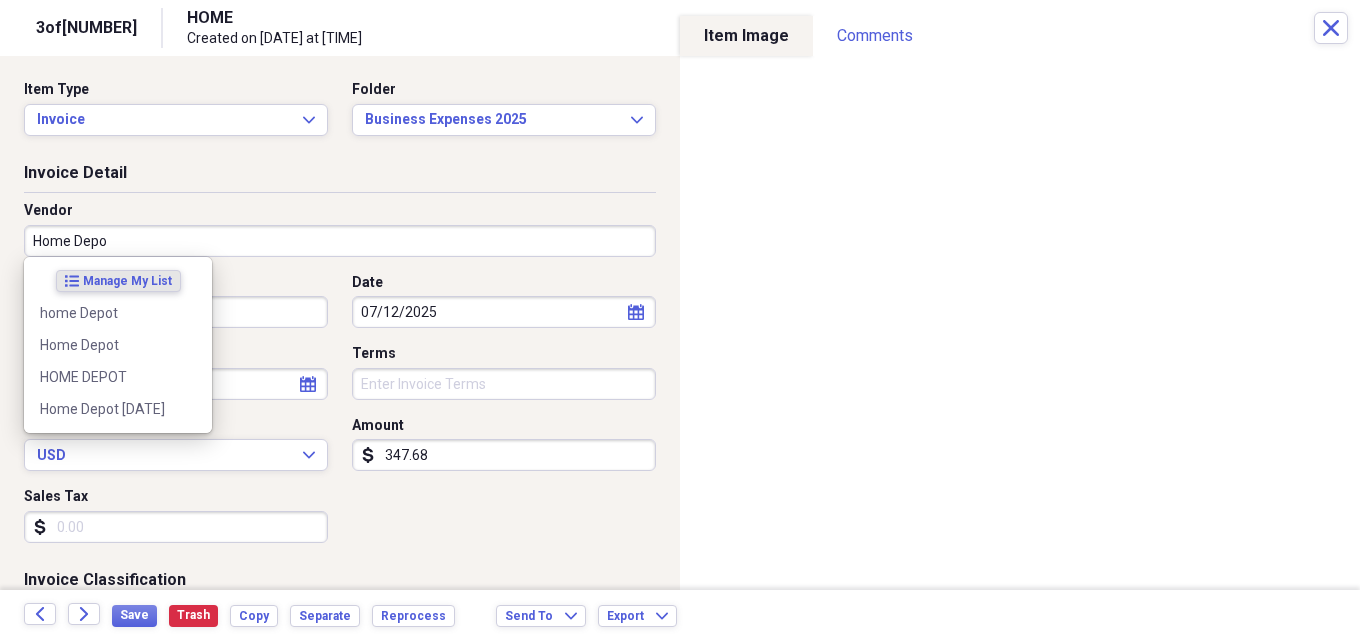 type on "Home Depot" 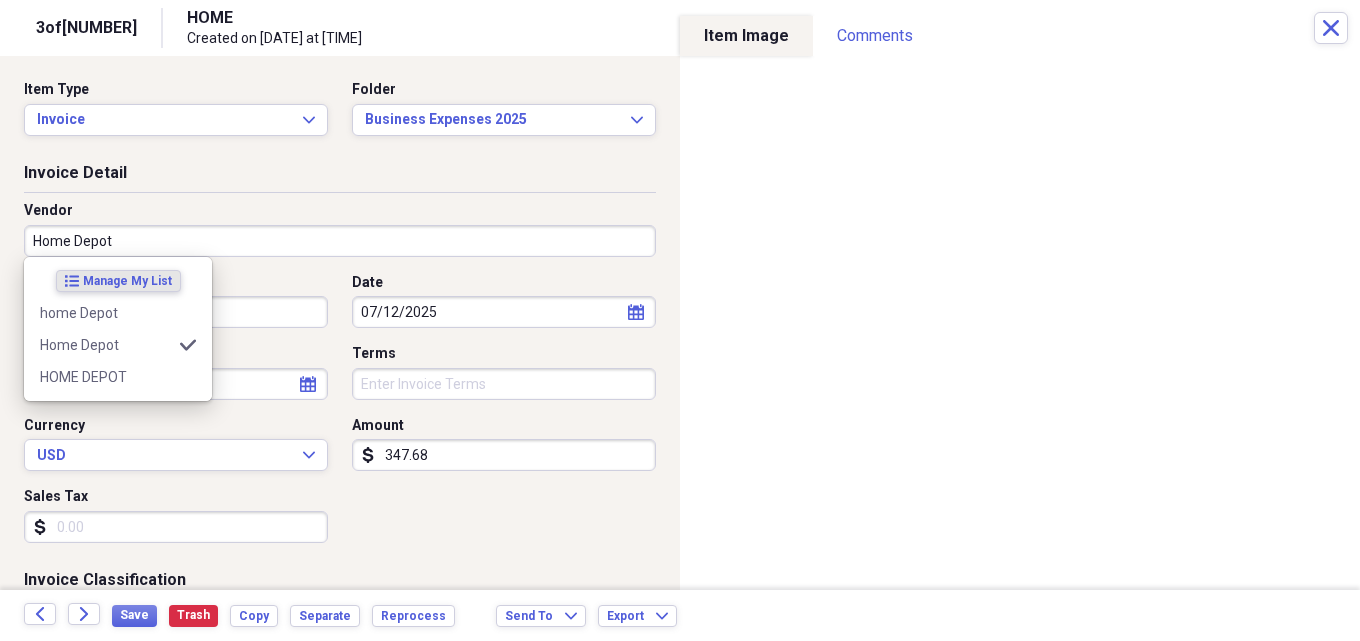 type on "Contracting Expenses" 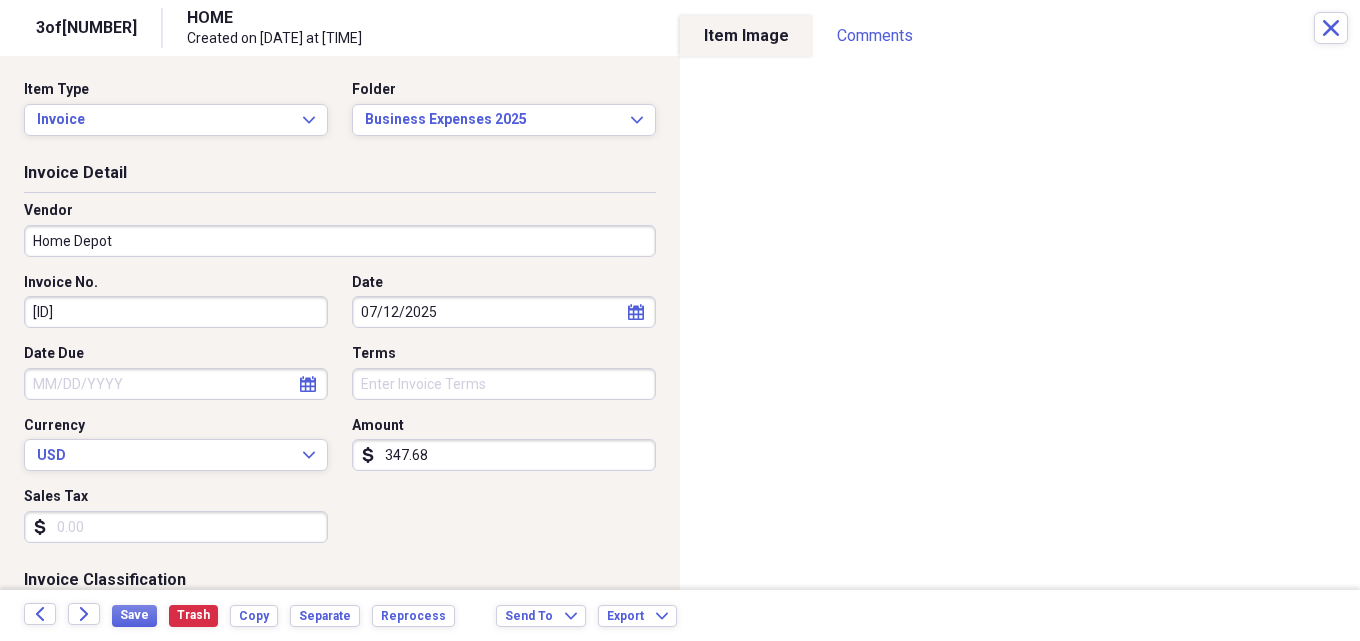 click on "Invoice No. [ALPHANUMERIC] Date [DATE] calendar Calendar Date Due calendar Calendar Terms Currency USD Expand Amount dollar-sign [NUMBER] Sales Tax dollar-sign" at bounding box center (340, 416) 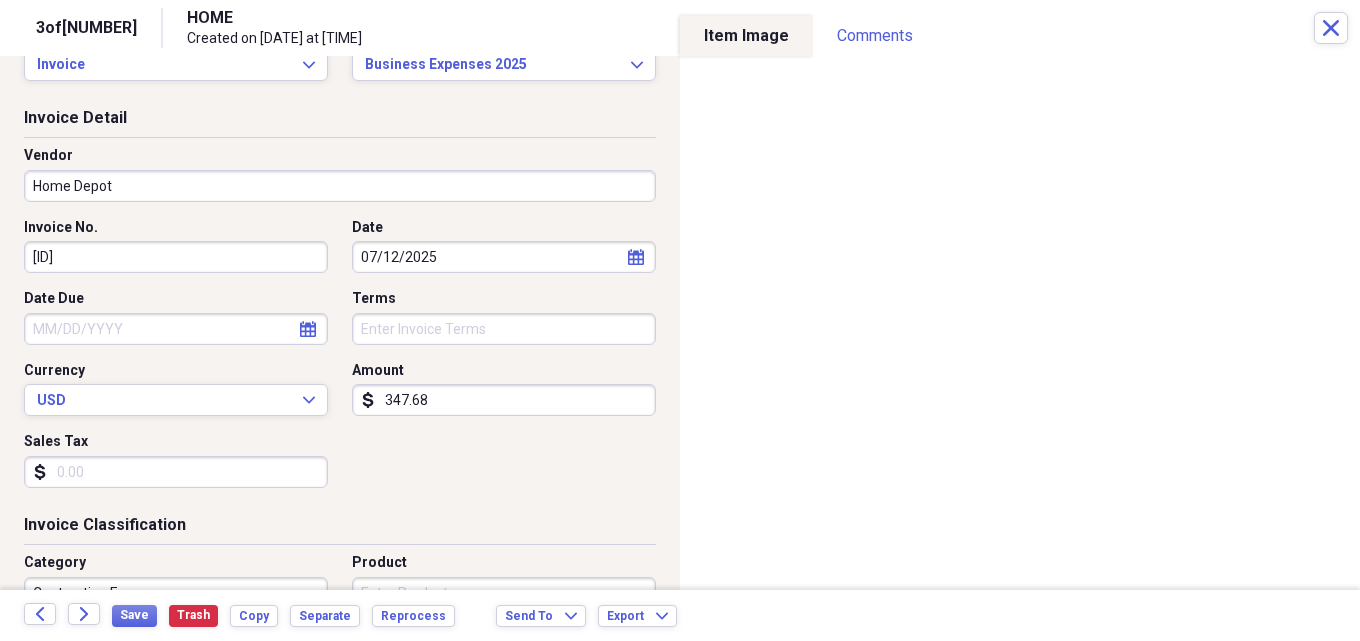 scroll, scrollTop: 200, scrollLeft: 0, axis: vertical 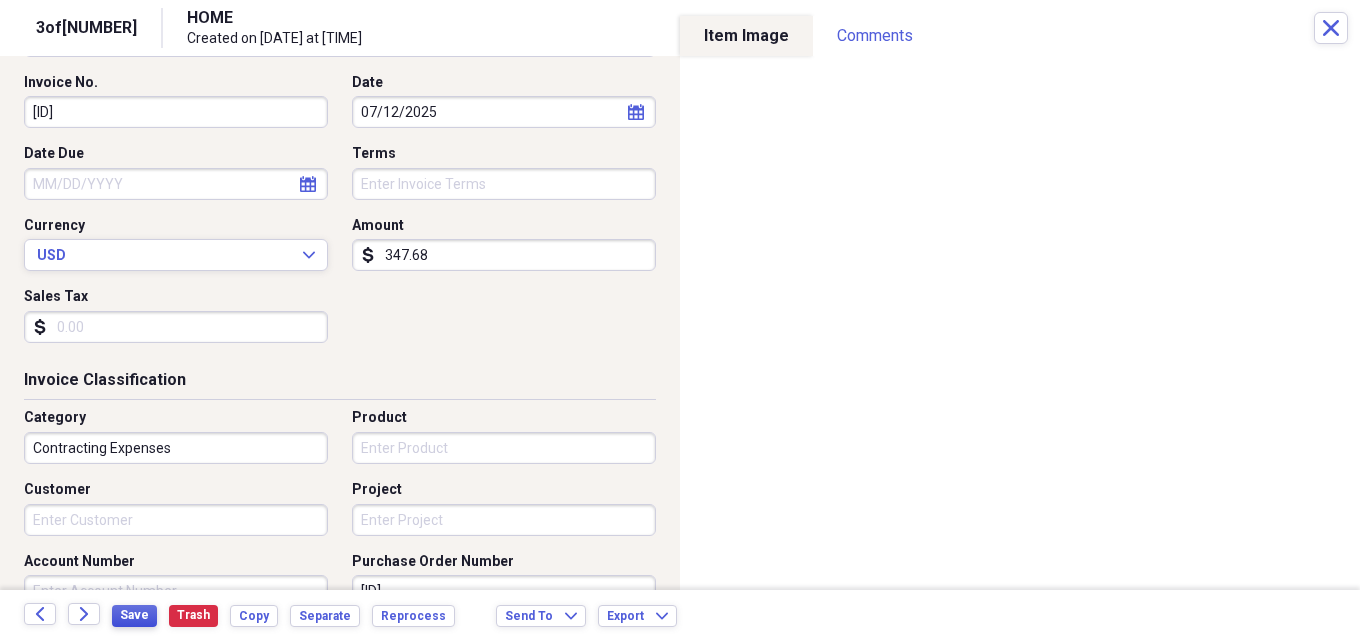 click on "Save" at bounding box center (134, 615) 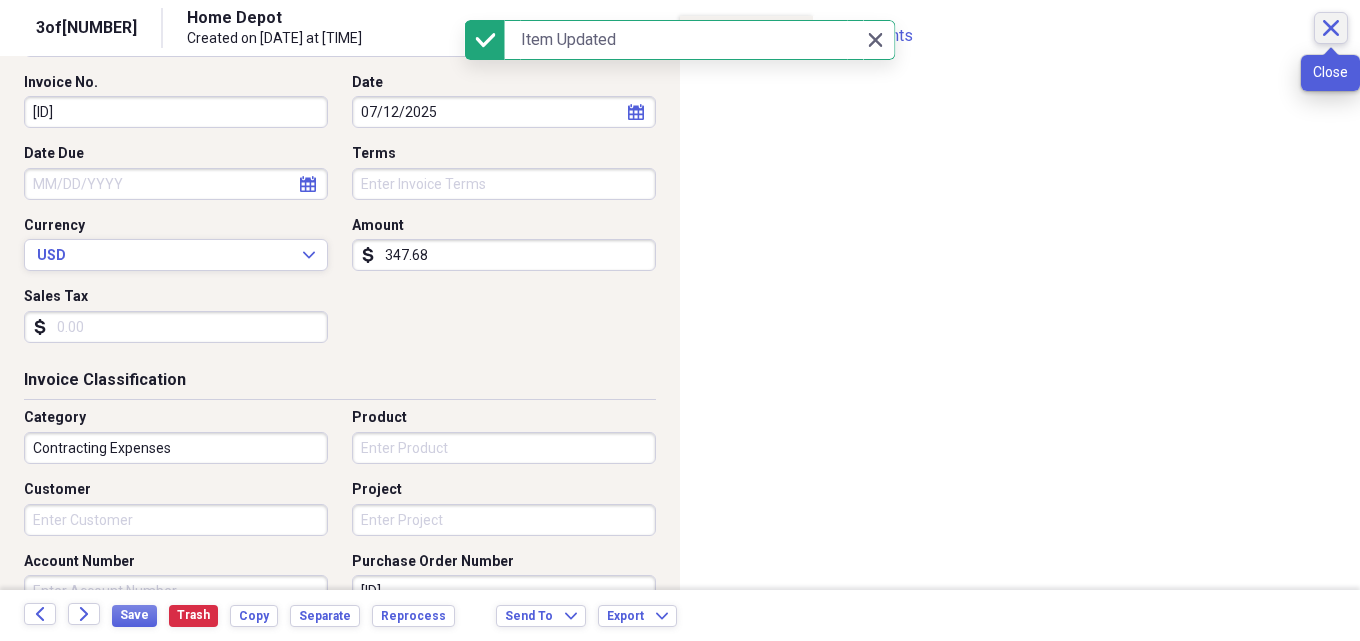 click on "[NUMBER] of [NUMBER] Home Depot Created on [DATE] at [TIME] Close" at bounding box center (680, 28) 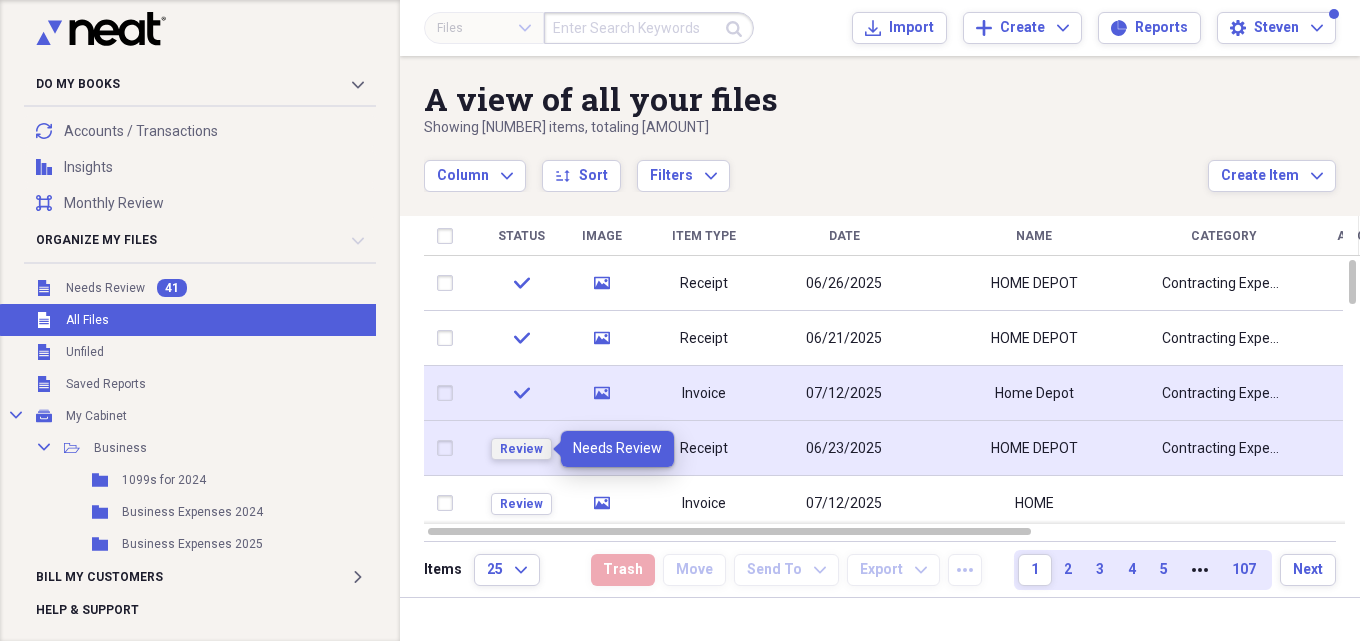 click on "Review" at bounding box center (521, 449) 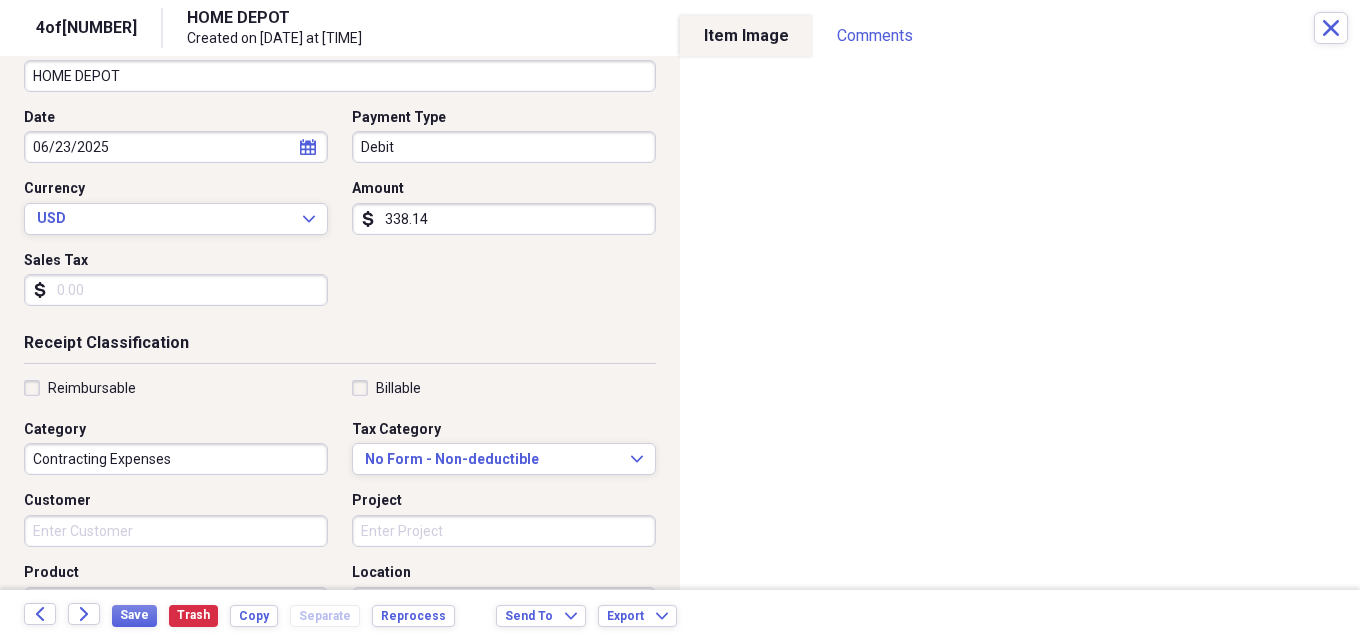 scroll, scrollTop: 200, scrollLeft: 0, axis: vertical 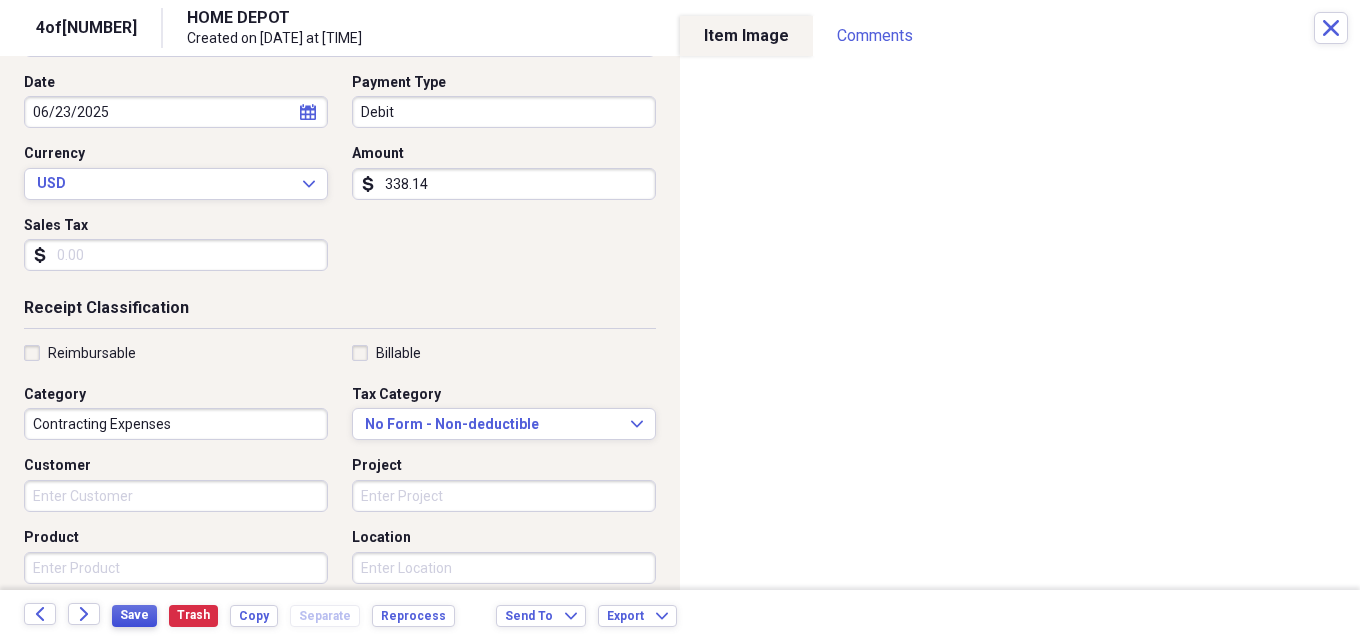 click on "Save" at bounding box center [134, 615] 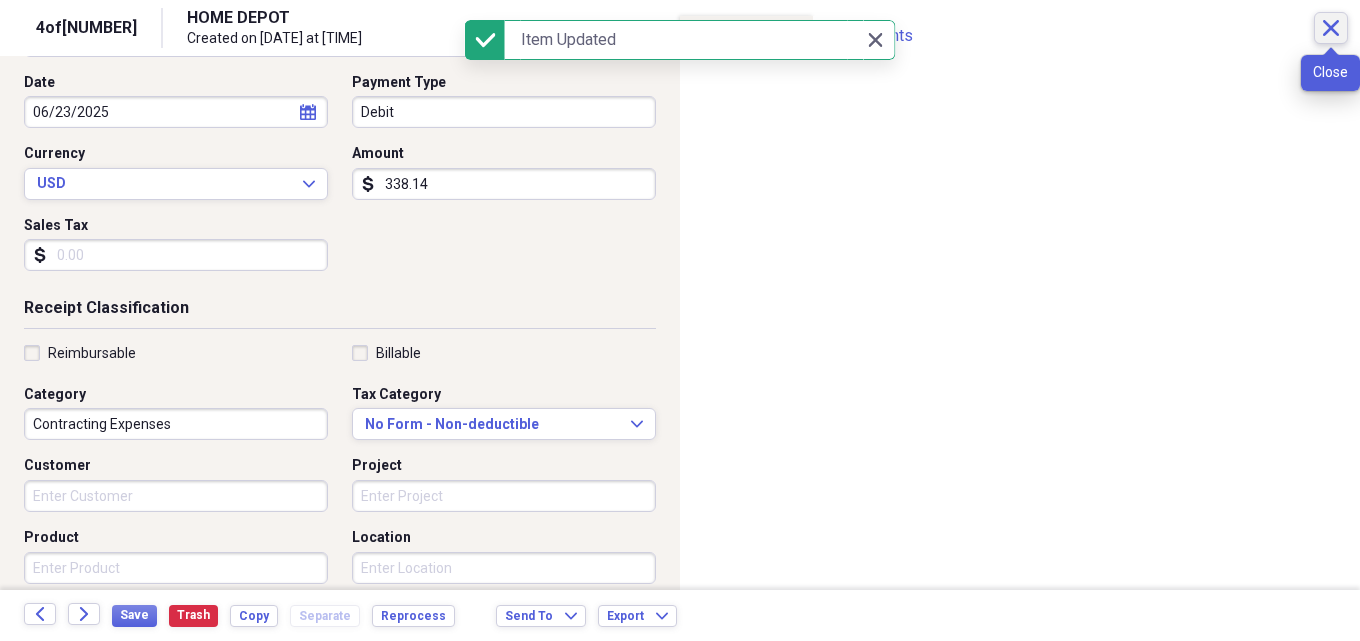 click on "Close" 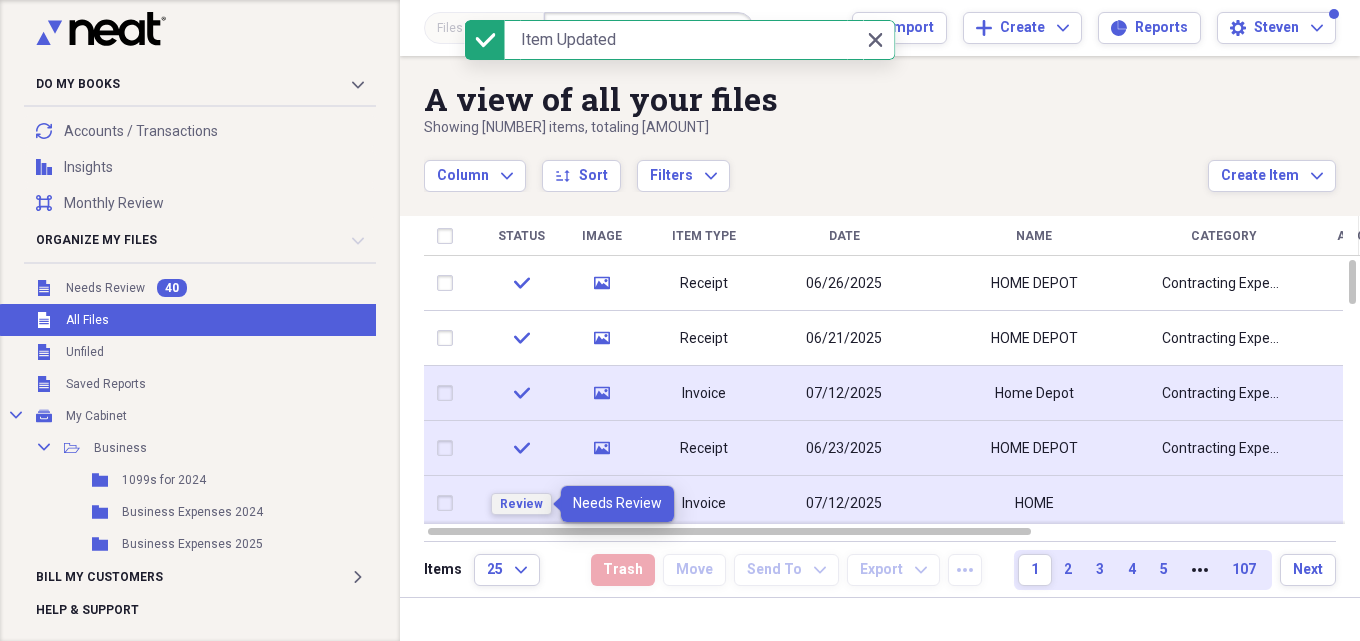 click on "Review" at bounding box center [521, 504] 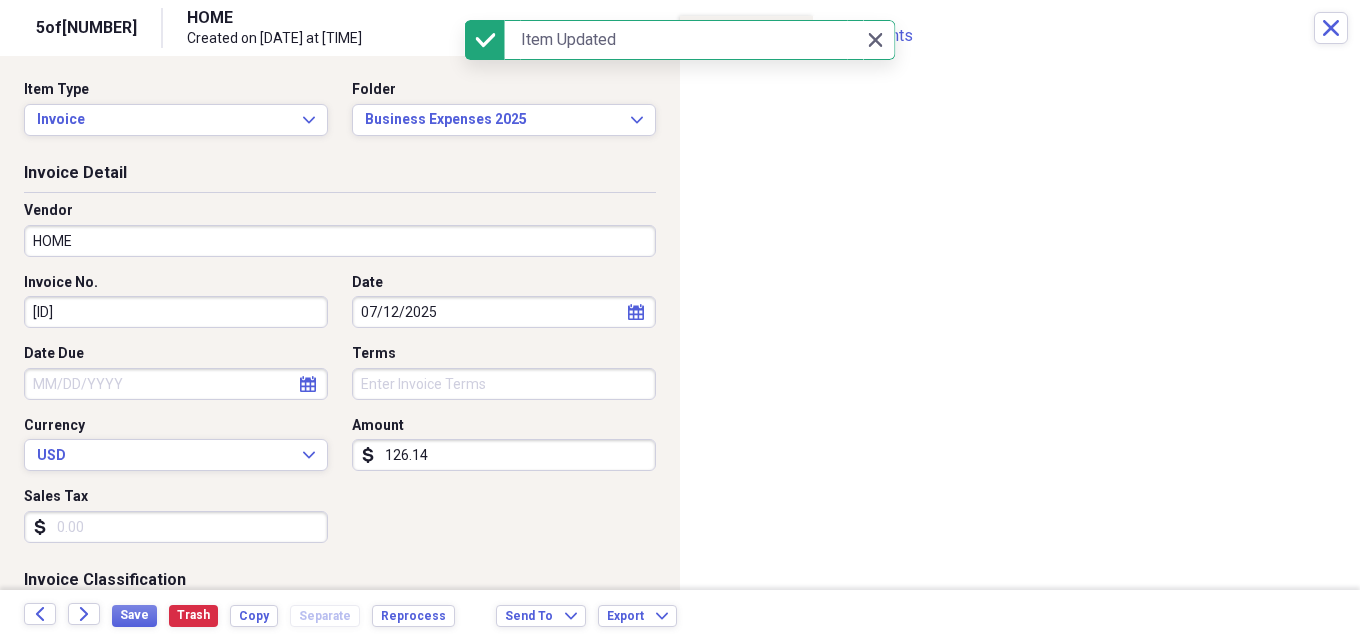 click on "HOME" at bounding box center [340, 241] 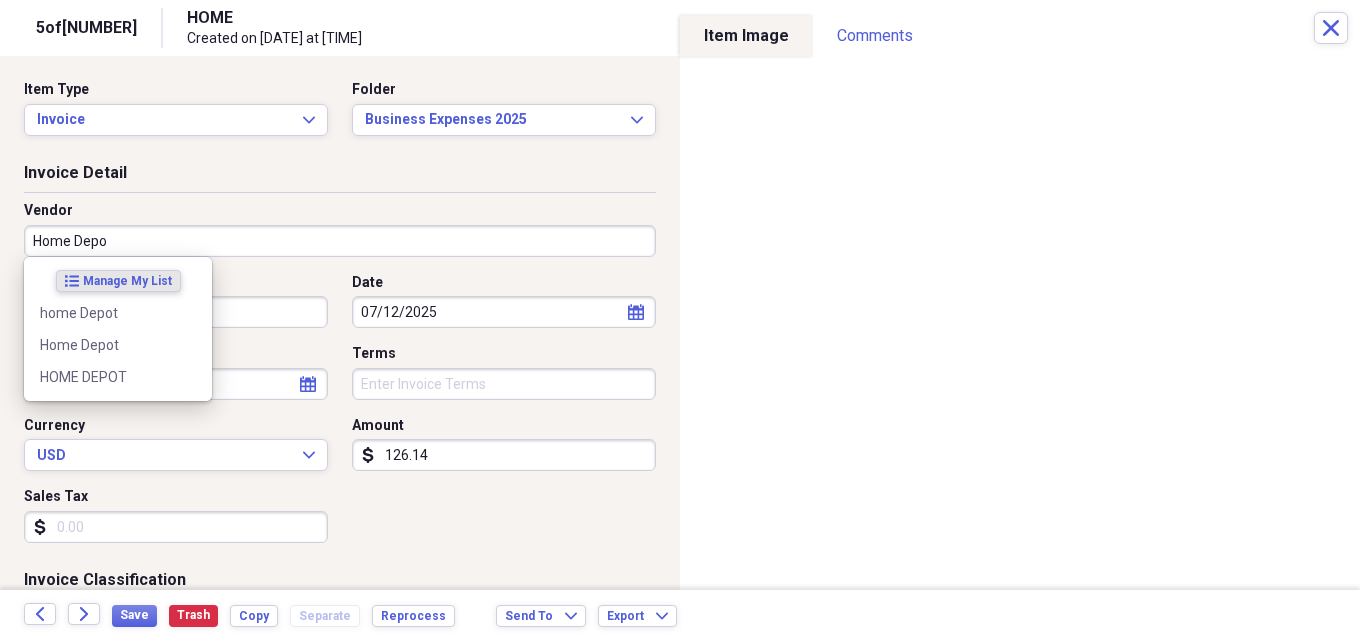 type on "Home Depot" 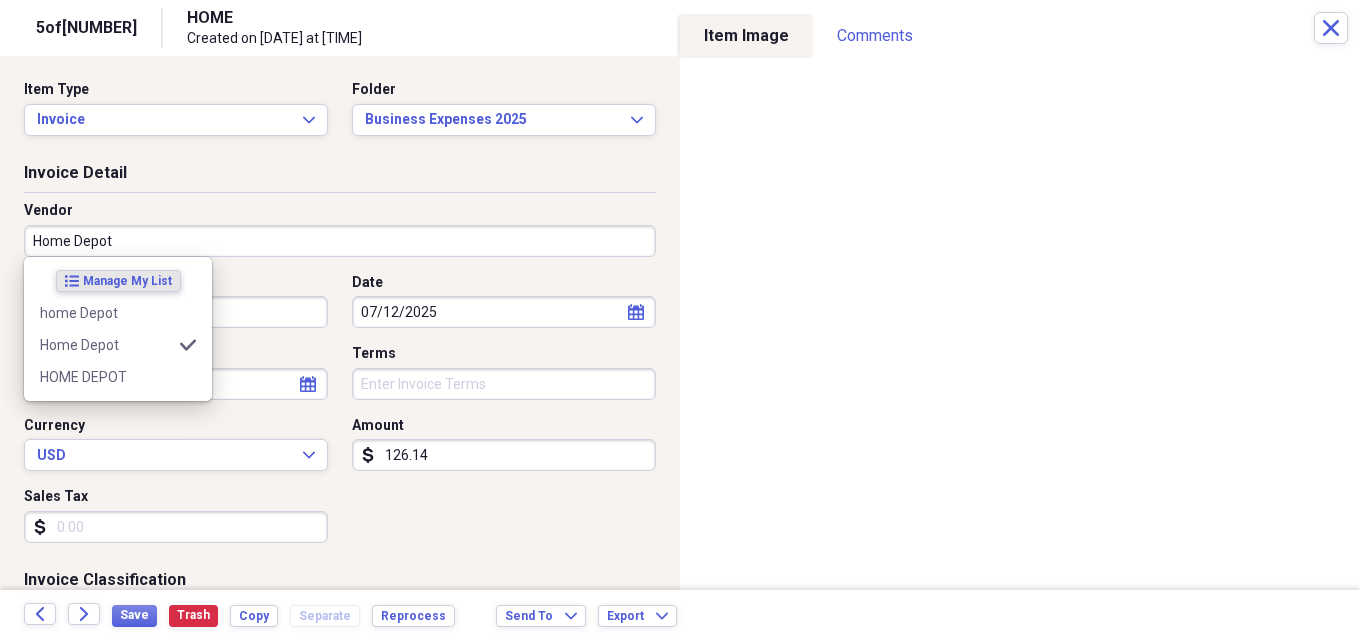 type on "Contracting Expenses" 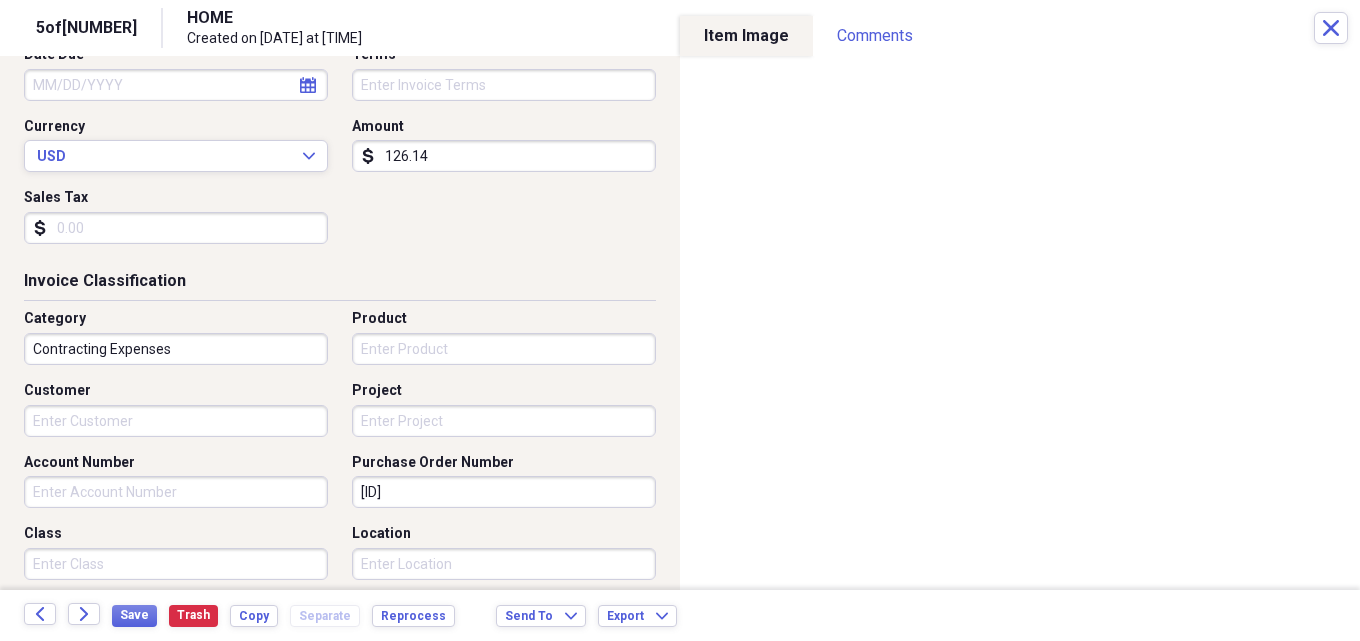 scroll, scrollTop: 300, scrollLeft: 0, axis: vertical 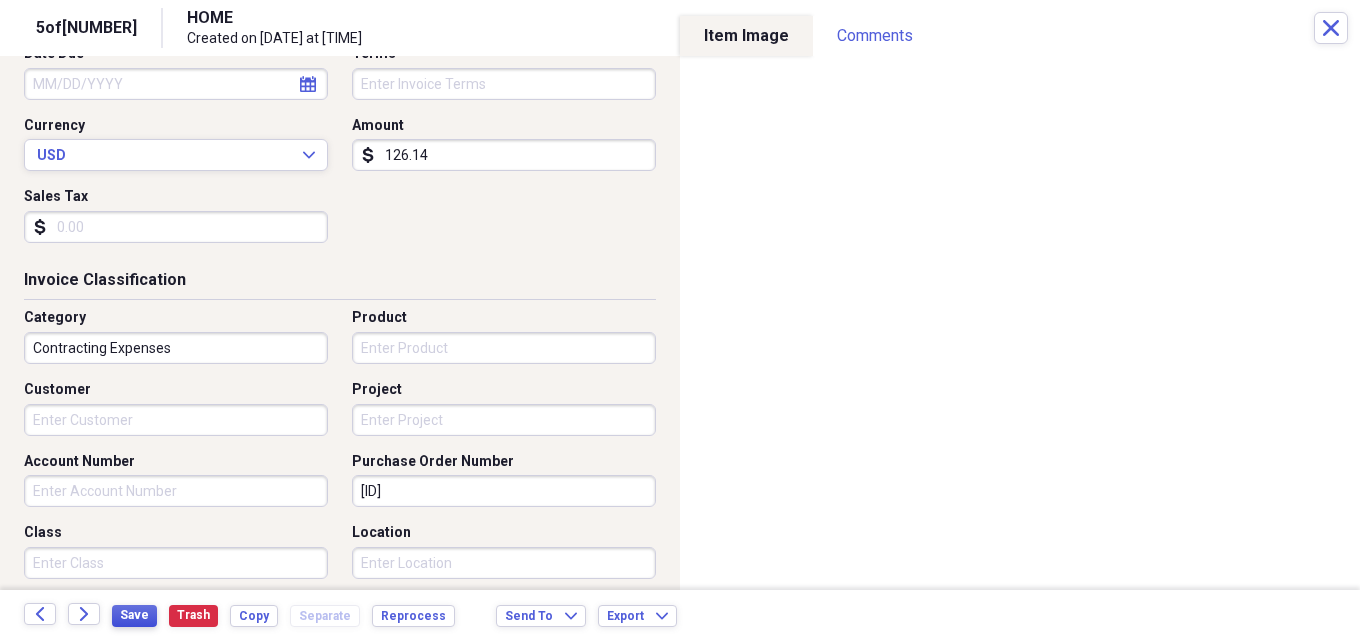 type on "Home Depot" 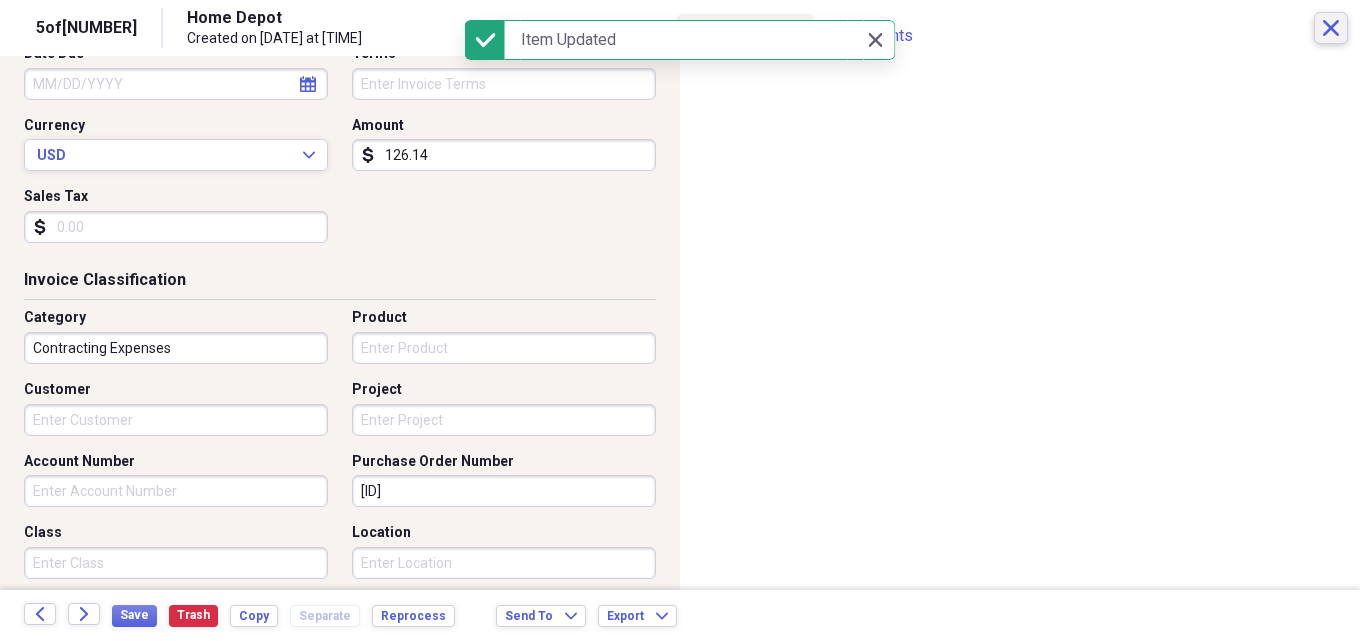 click 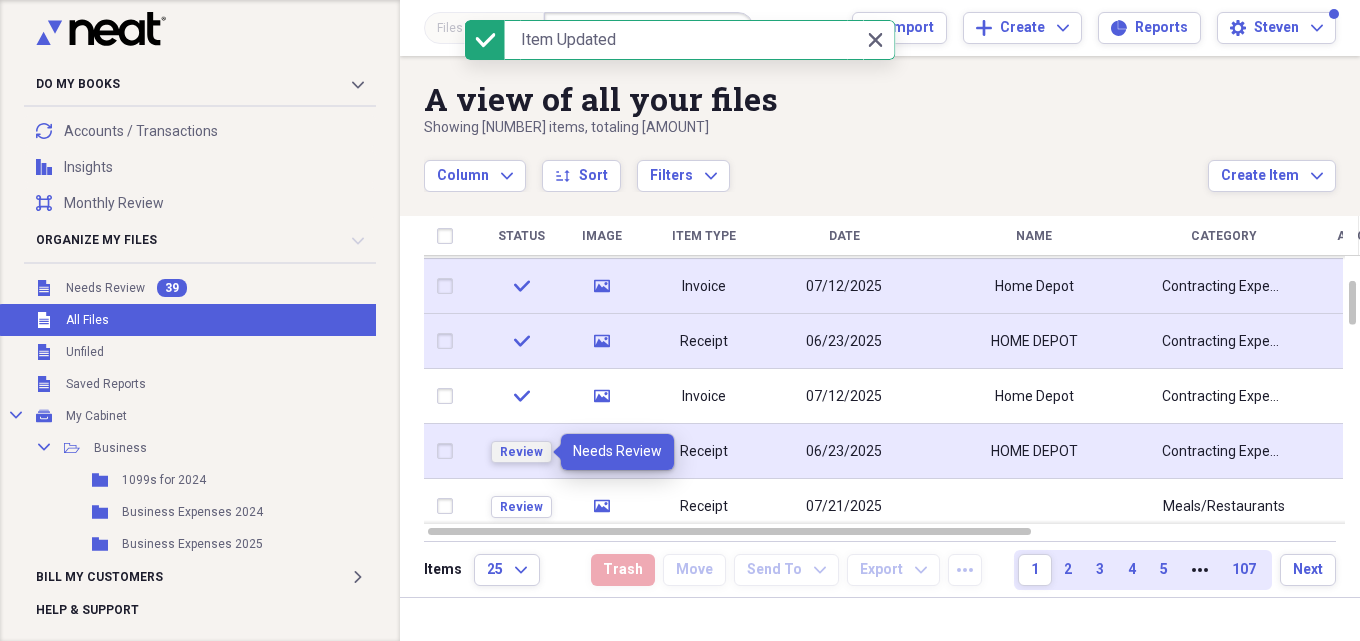 click on "Review" at bounding box center [521, 452] 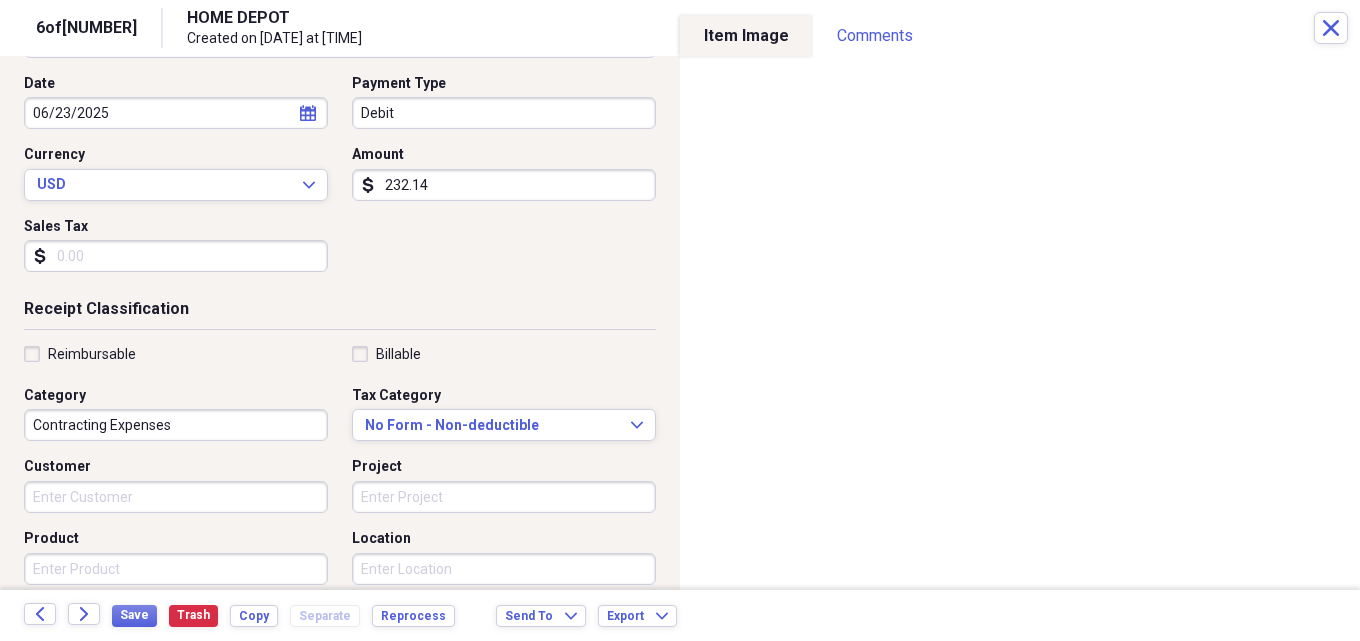 scroll, scrollTop: 200, scrollLeft: 0, axis: vertical 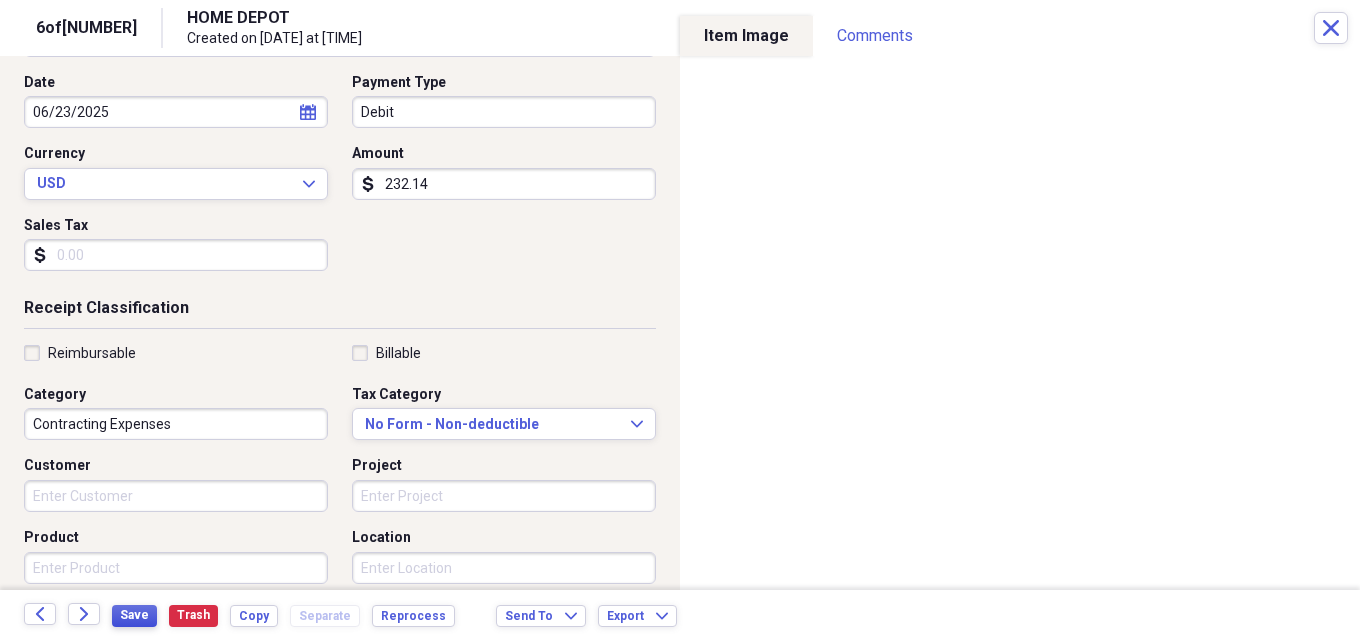 click on "Save" at bounding box center (134, 615) 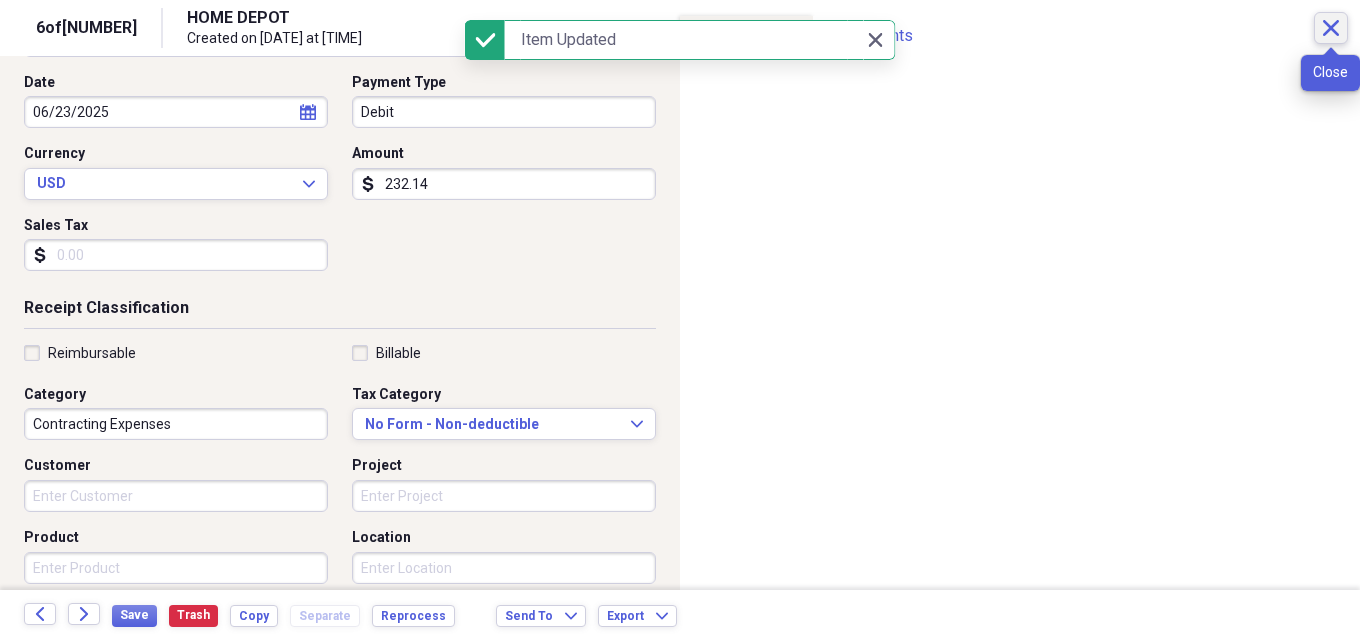 click on "Close" 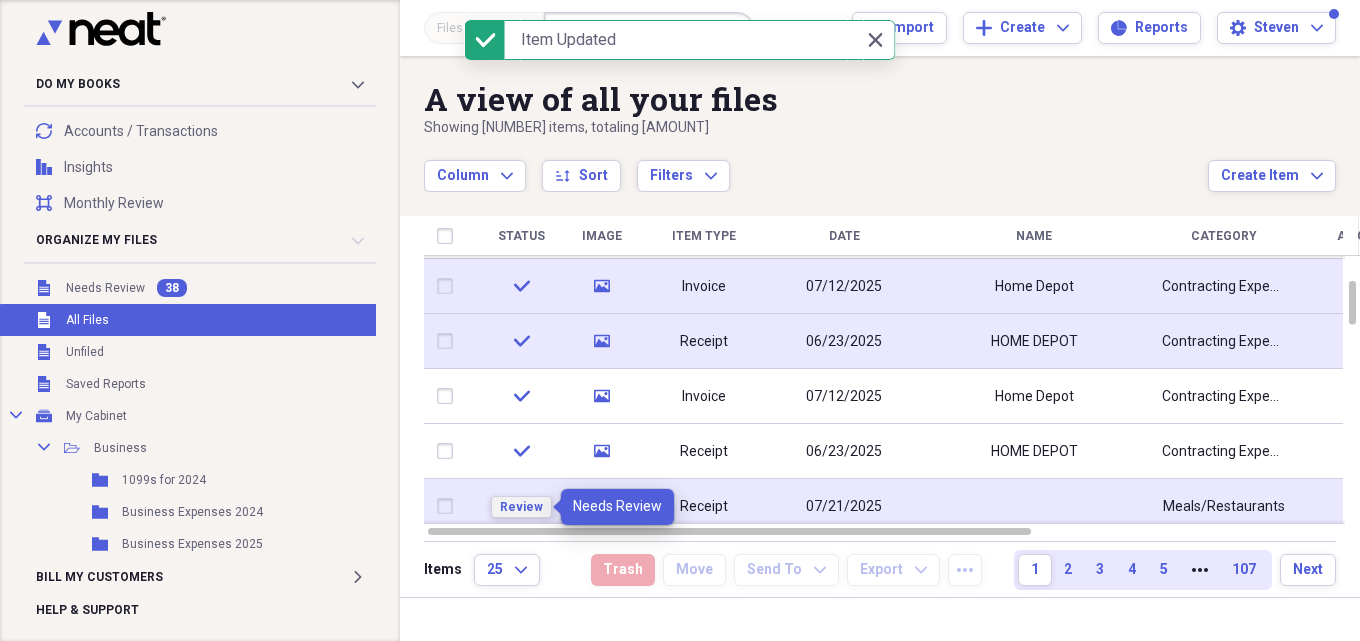 click on "Review" at bounding box center [521, 507] 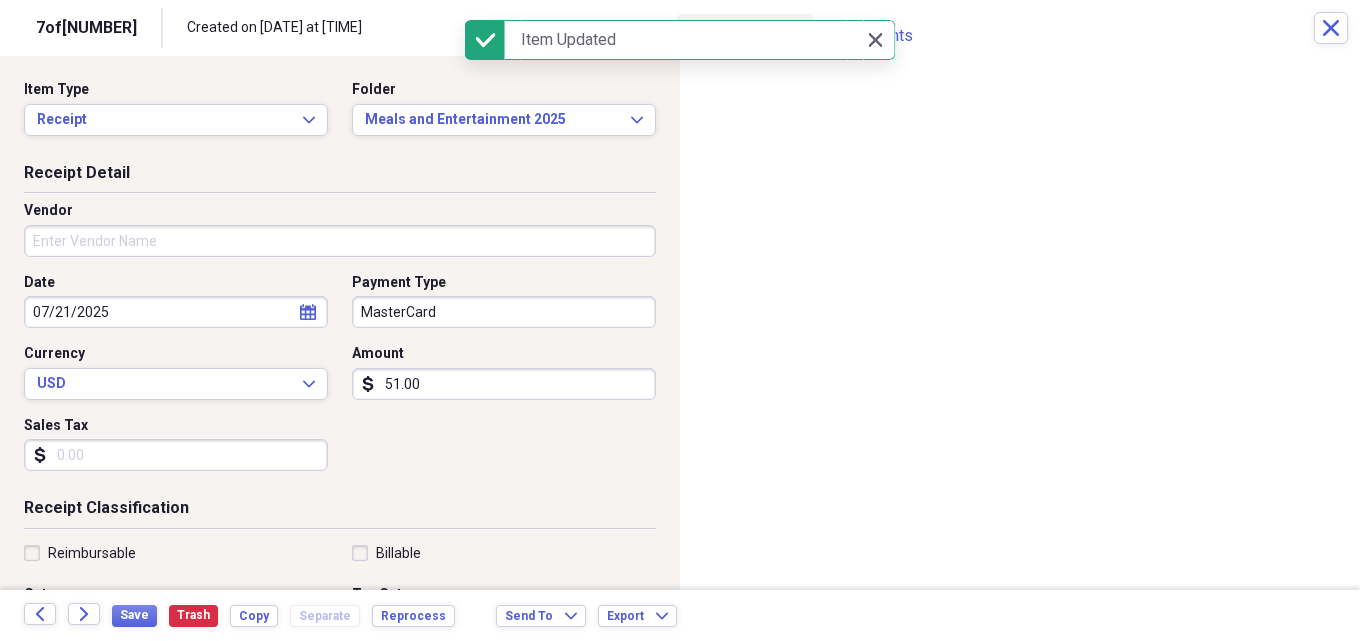 drag, startPoint x: 194, startPoint y: 240, endPoint x: 200, endPoint y: 225, distance: 16.155495 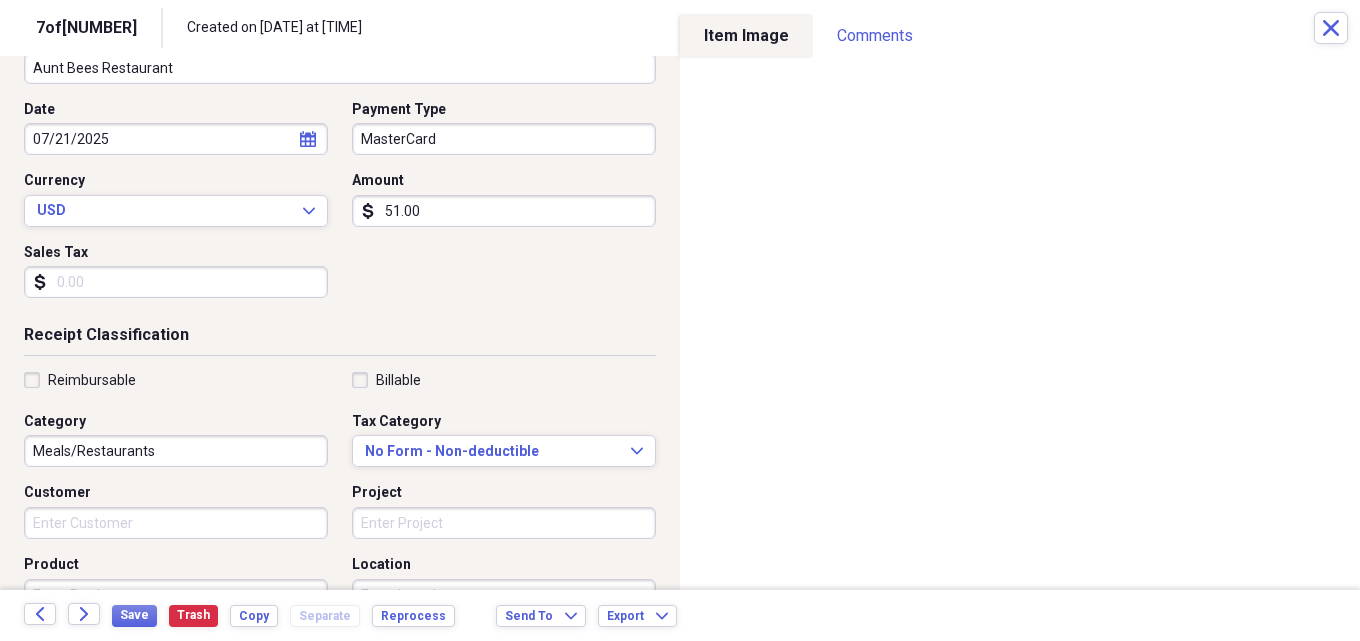 scroll, scrollTop: 200, scrollLeft: 0, axis: vertical 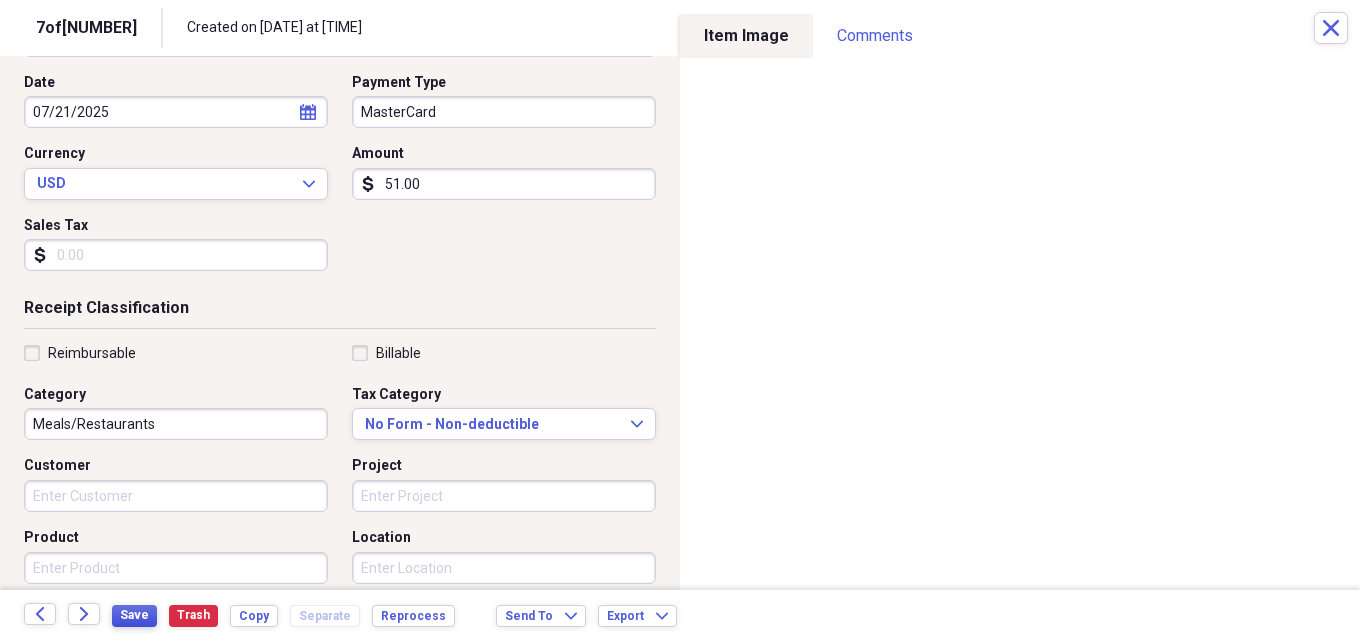 type on "Aunt Bees Restaurant" 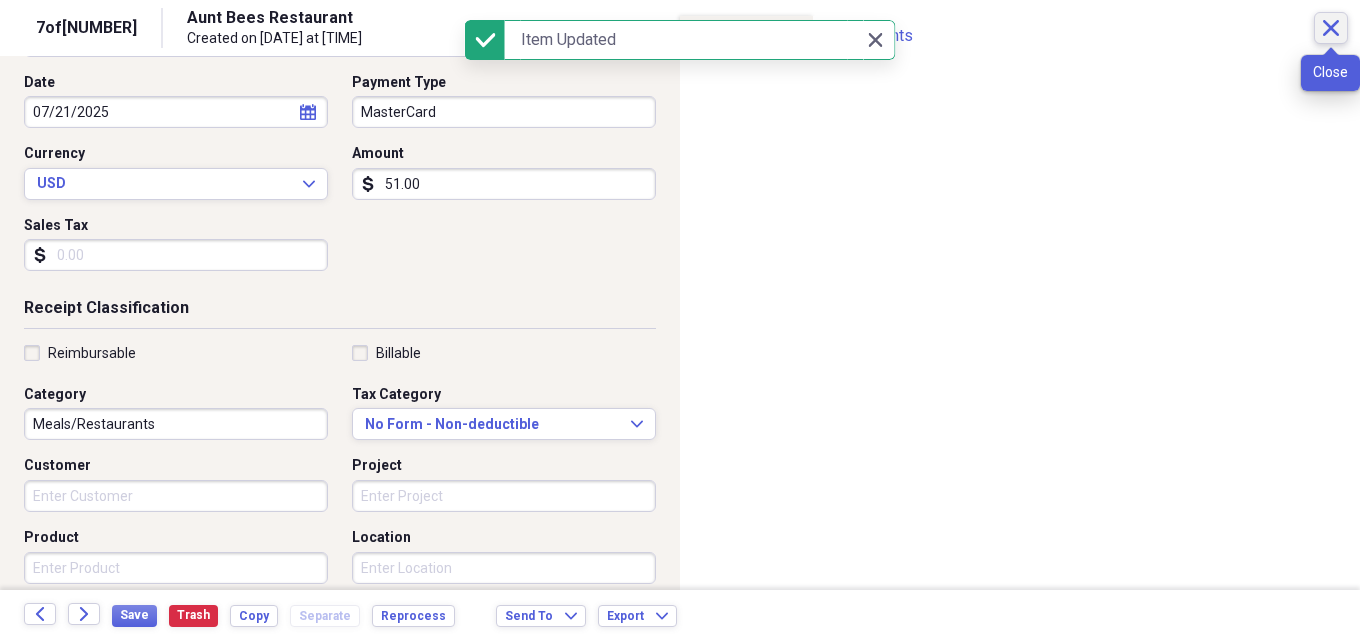 click on "Close" 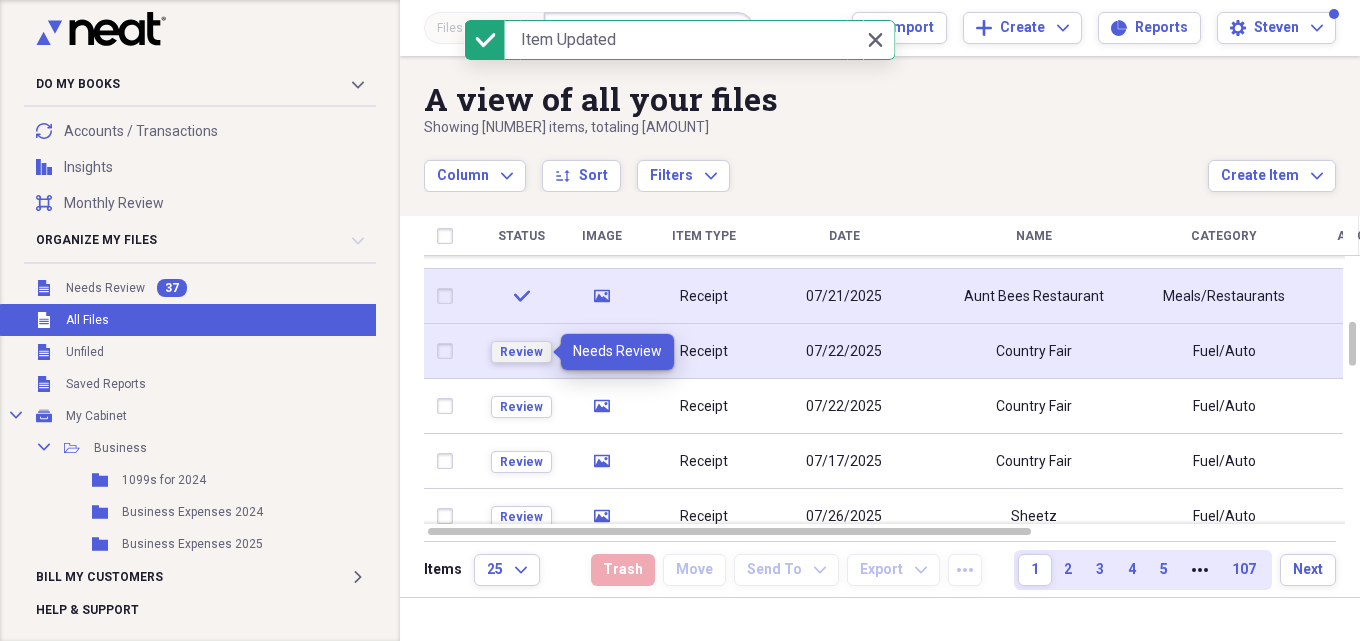 click on "Review" at bounding box center [521, 352] 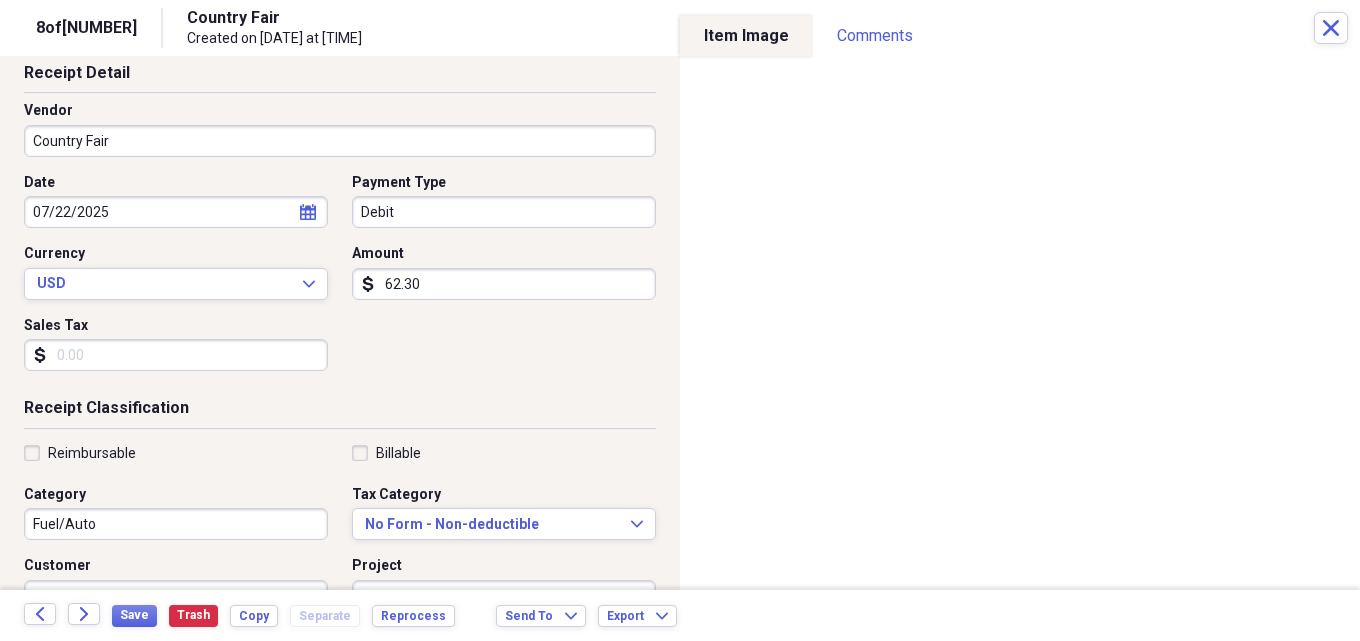 scroll, scrollTop: 200, scrollLeft: 0, axis: vertical 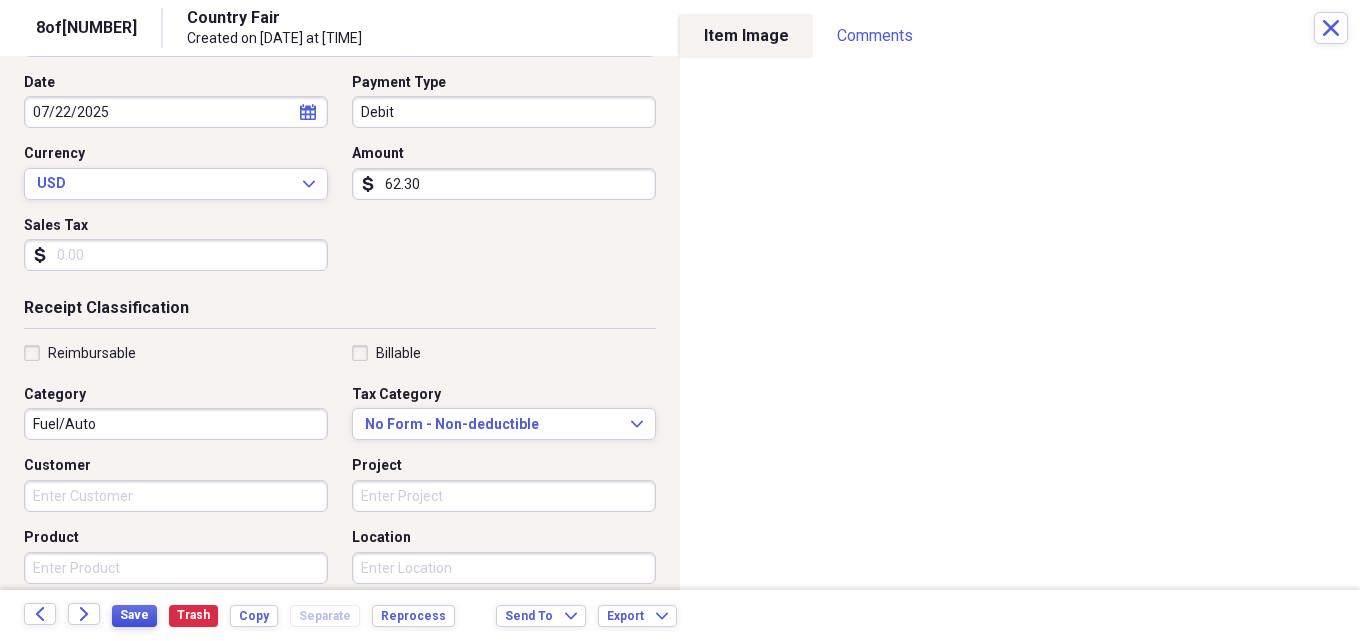 click on "Save" at bounding box center [134, 615] 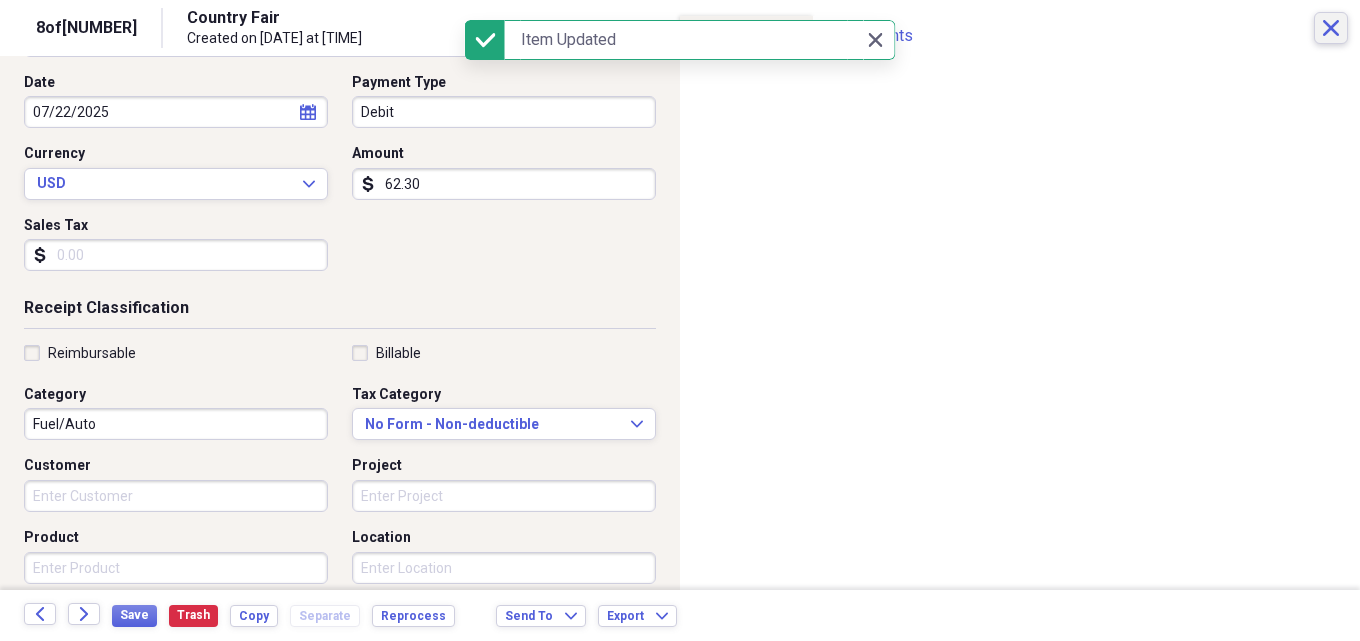 click on "Close" 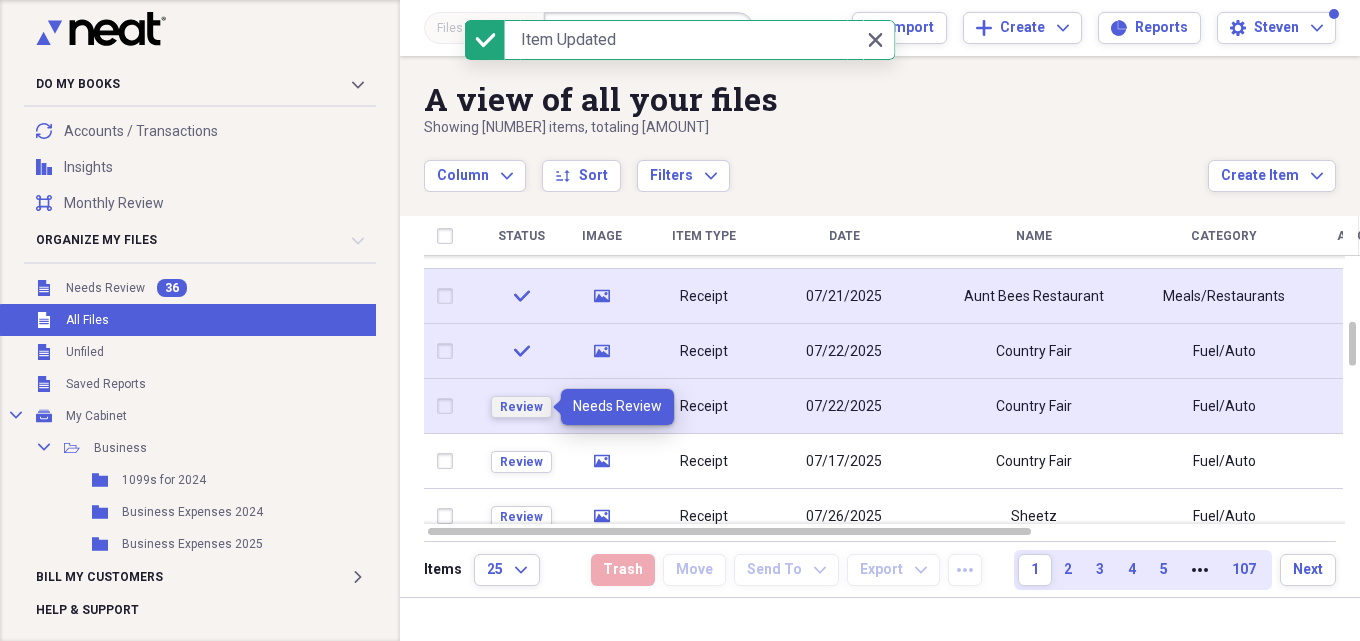 click on "Review" at bounding box center [521, 407] 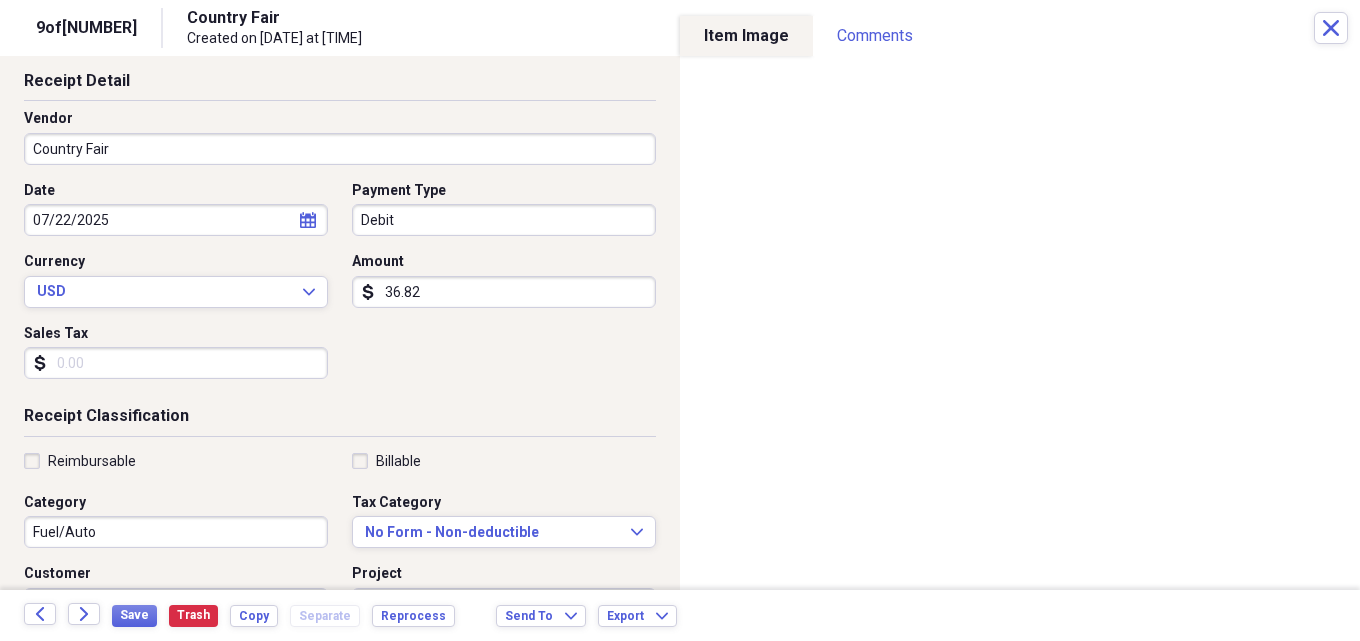 scroll, scrollTop: 200, scrollLeft: 0, axis: vertical 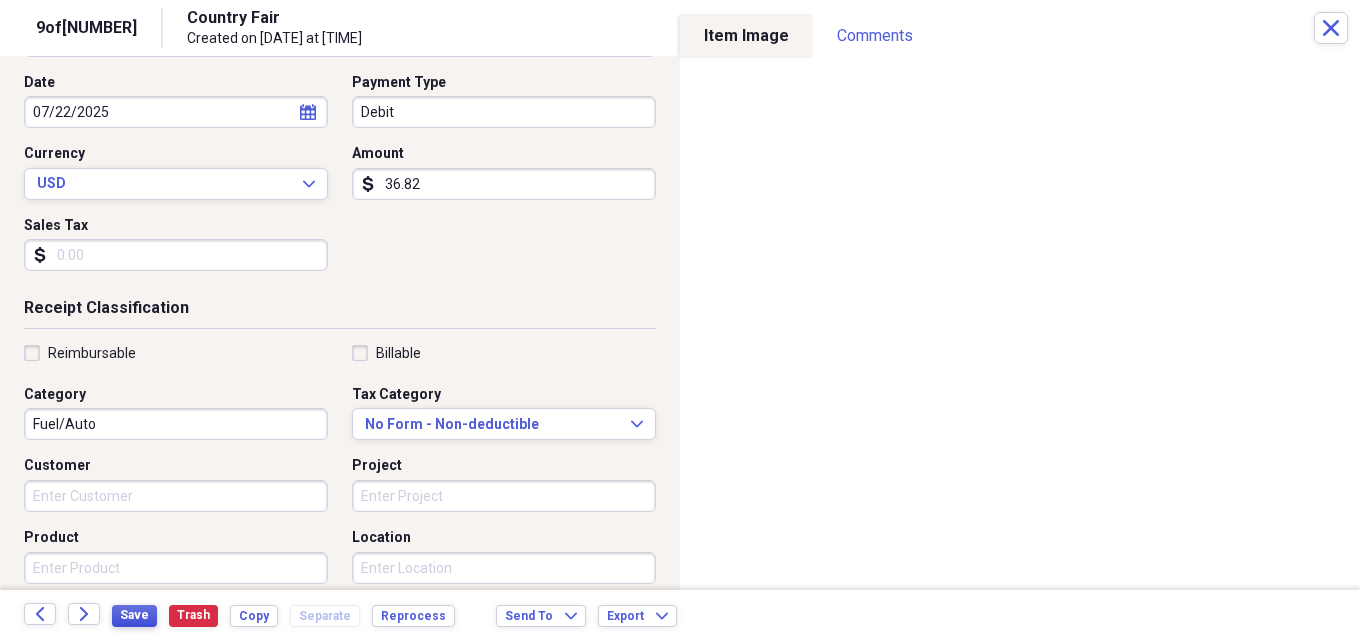 click on "Save" at bounding box center (134, 615) 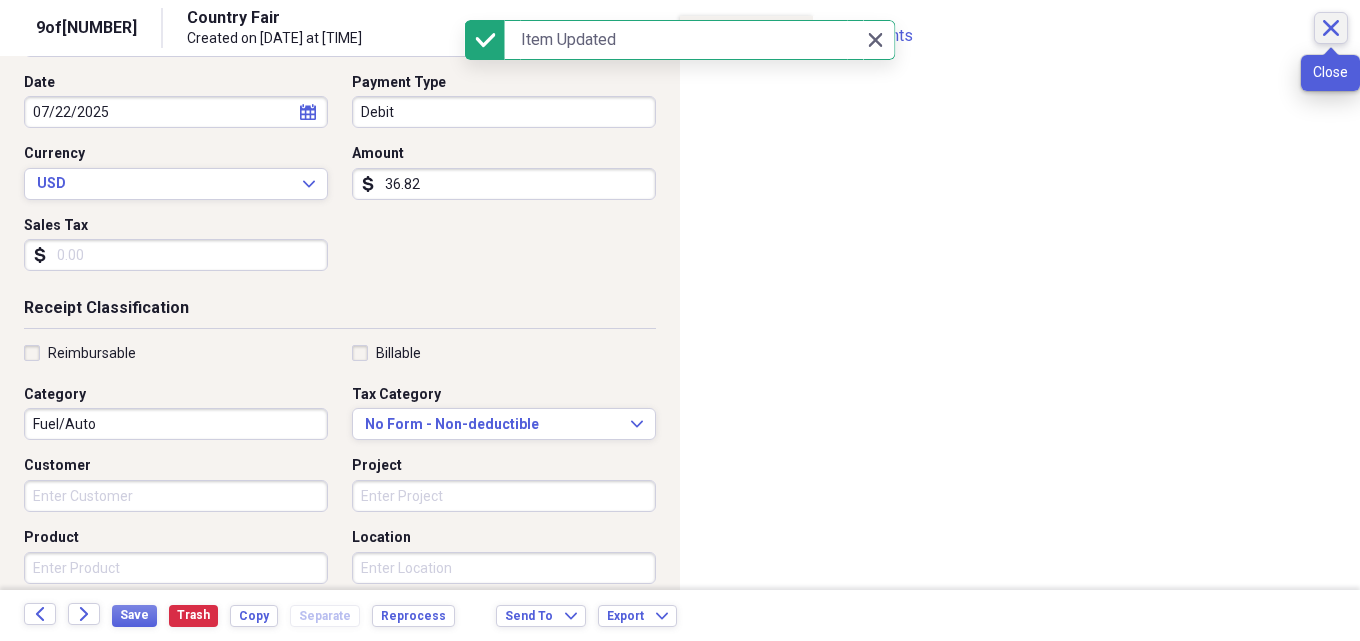 click on "Close" at bounding box center (1331, 28) 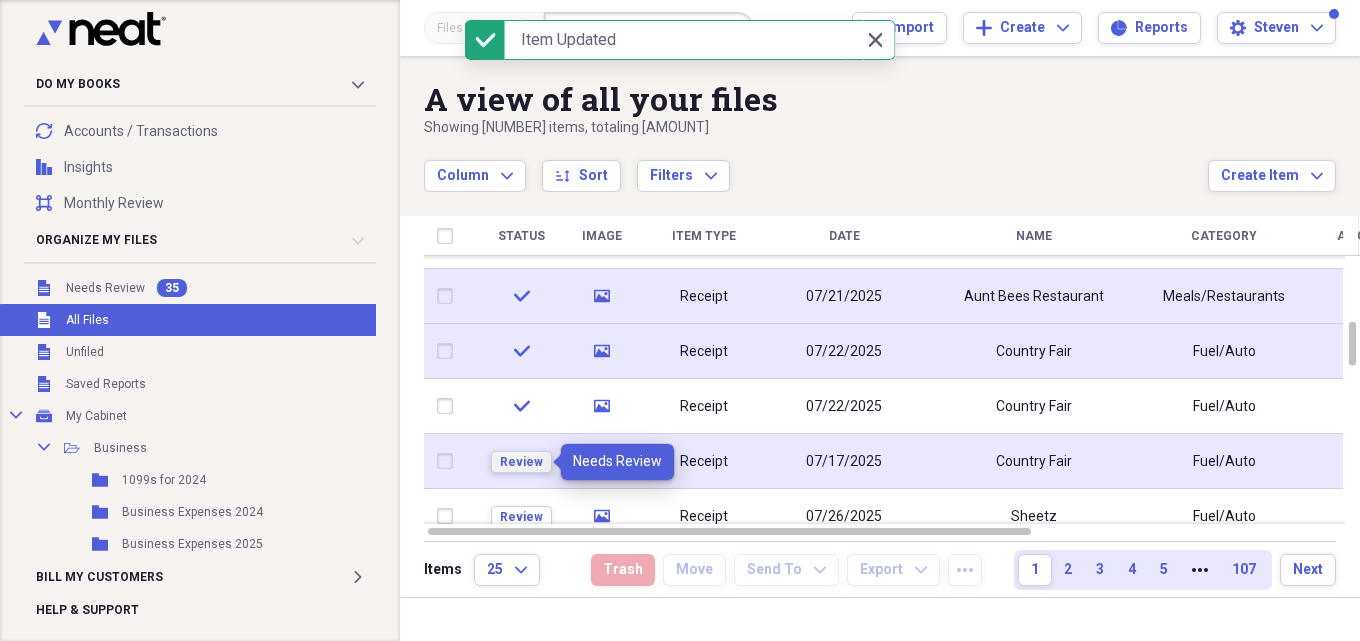 click on "Review" at bounding box center [521, 462] 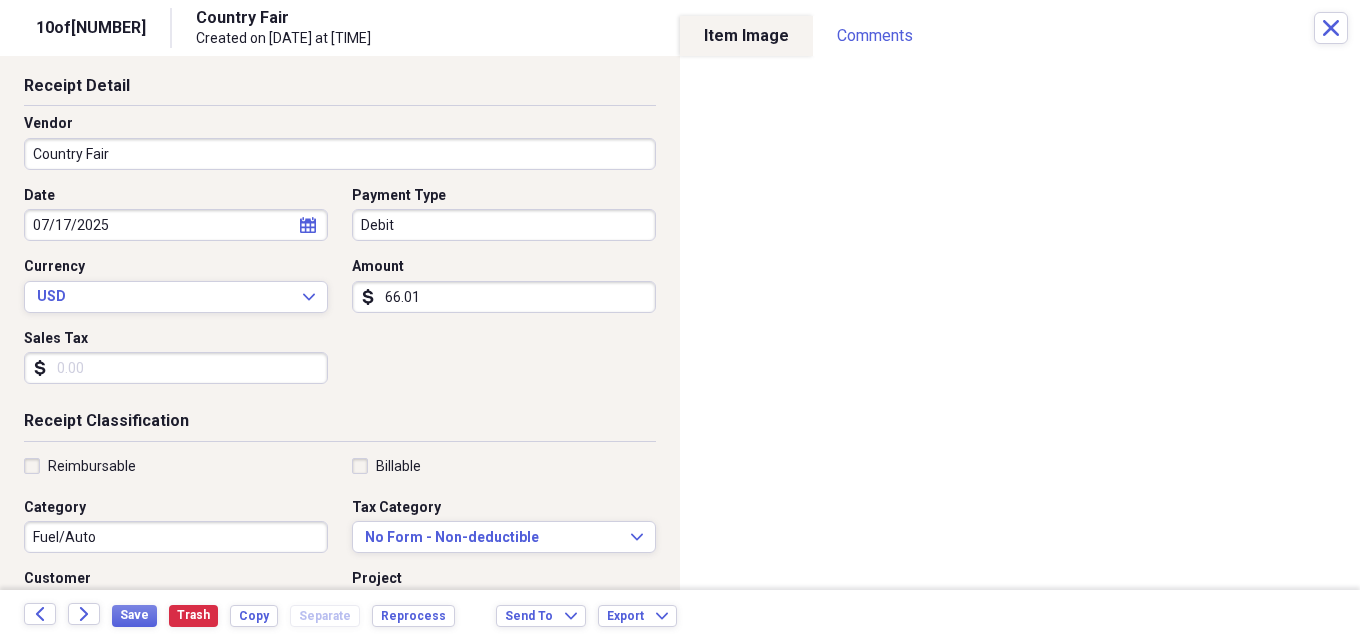 scroll, scrollTop: 200, scrollLeft: 0, axis: vertical 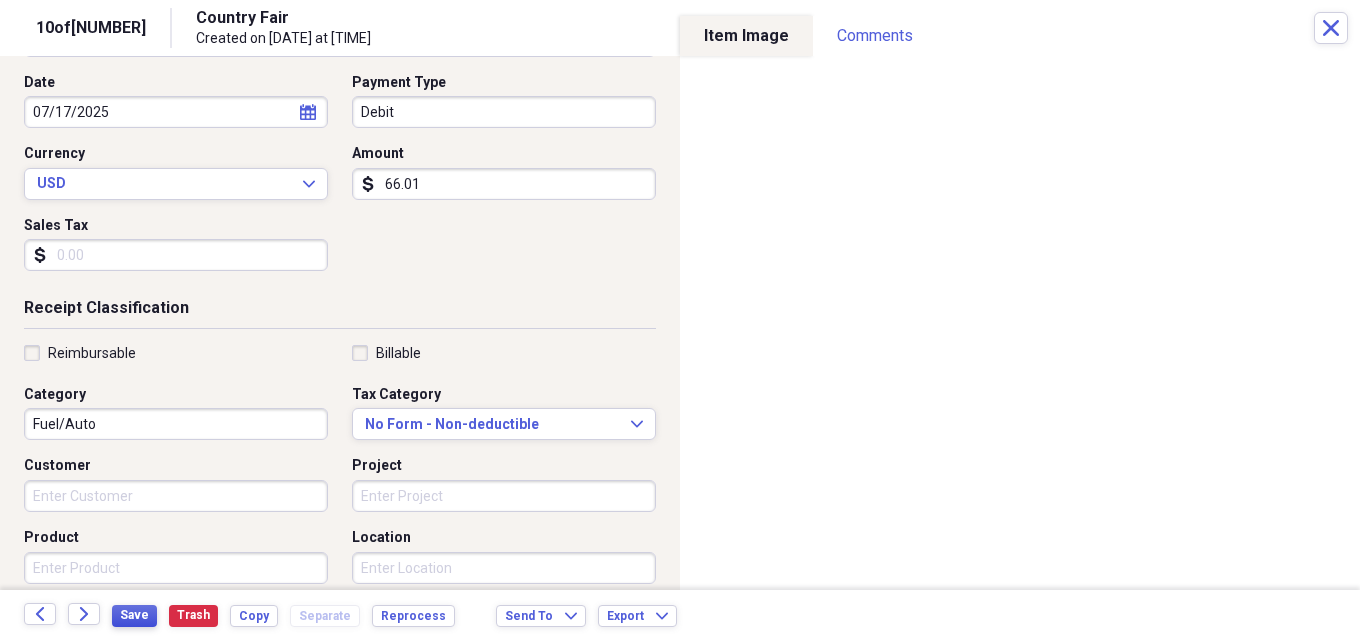 click on "Save" at bounding box center (134, 615) 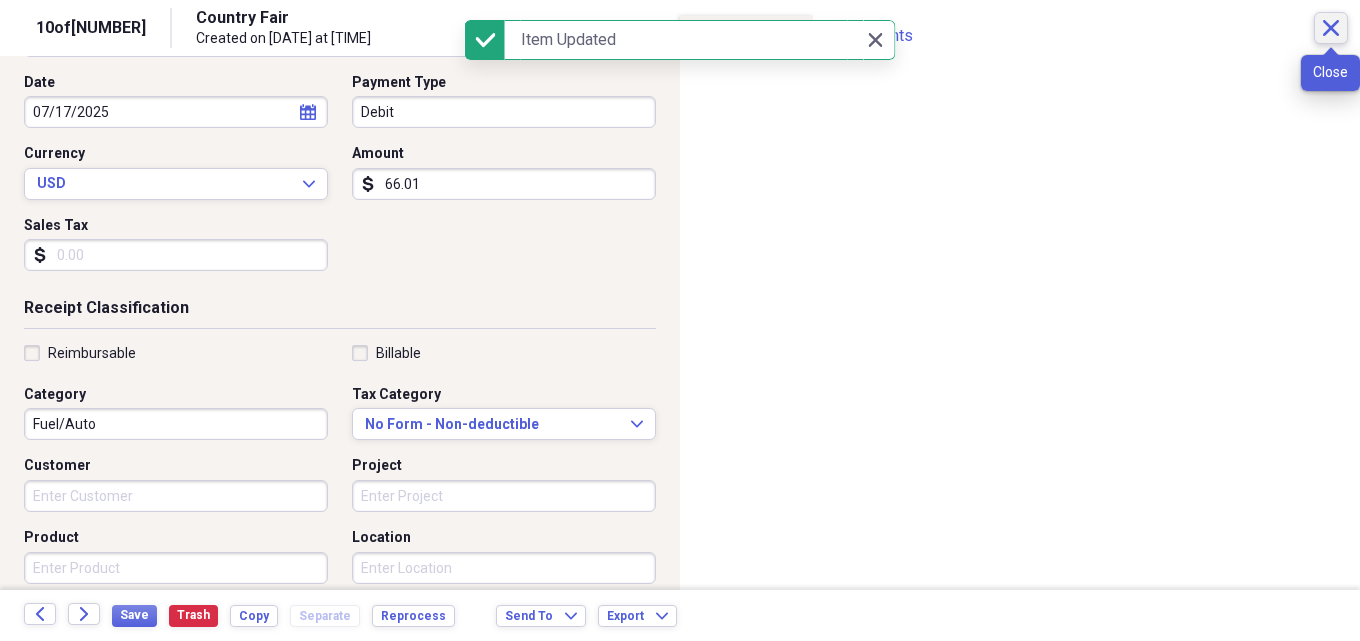 click on "Close" 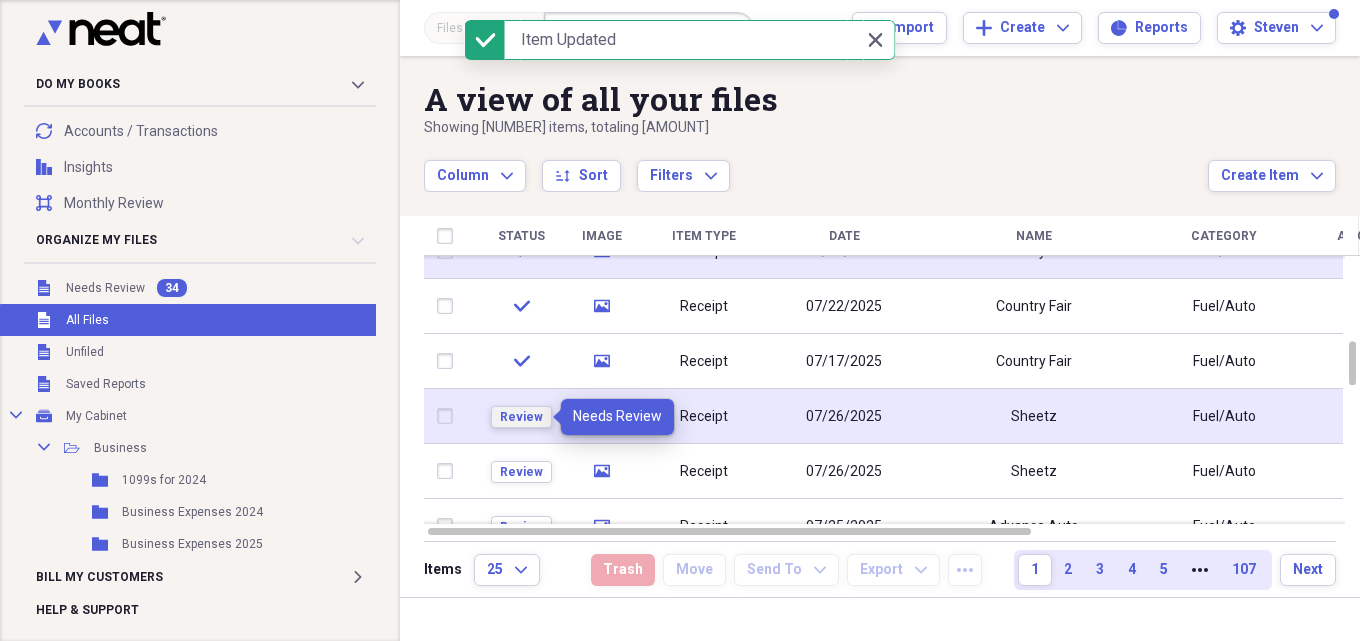 click on "Review" at bounding box center (521, 417) 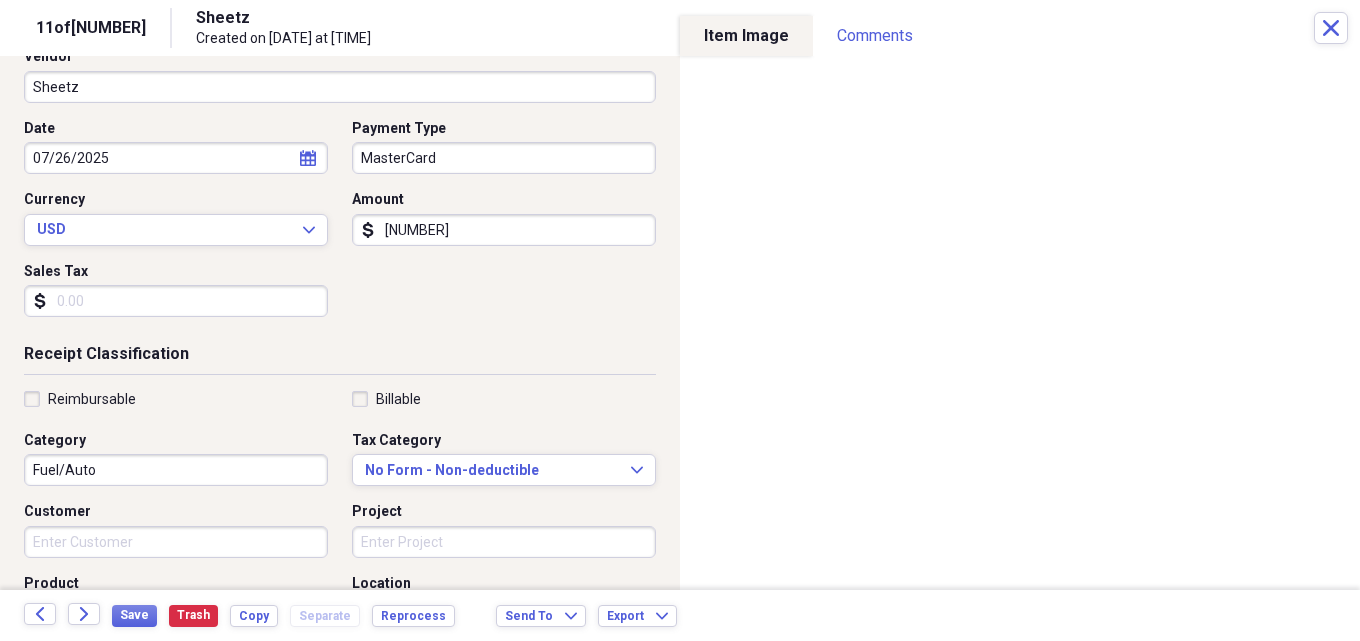 scroll, scrollTop: 200, scrollLeft: 0, axis: vertical 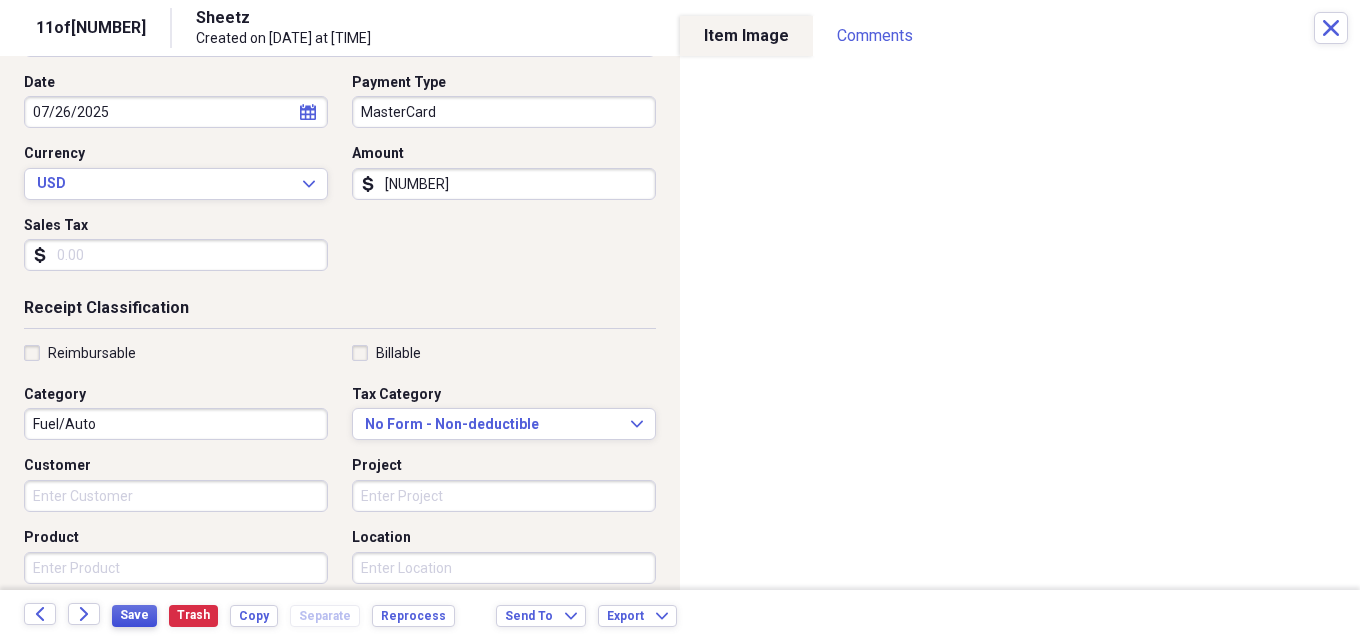 click on "Save" at bounding box center [134, 615] 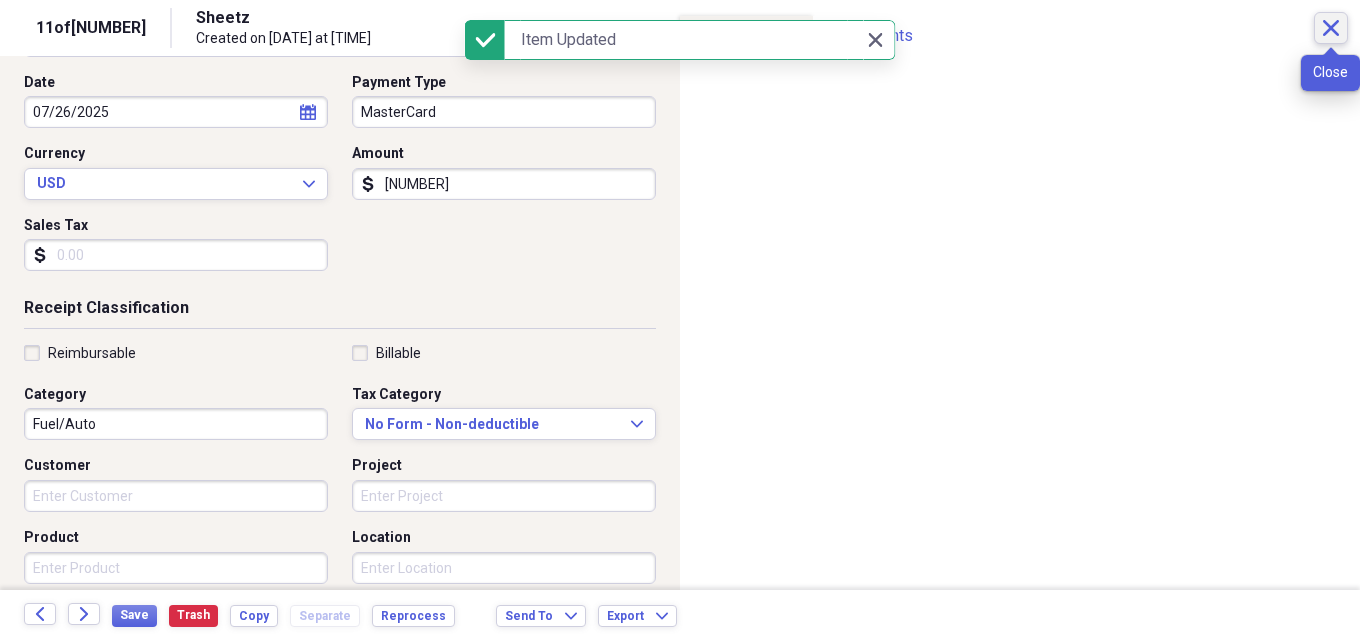 click on "Close" 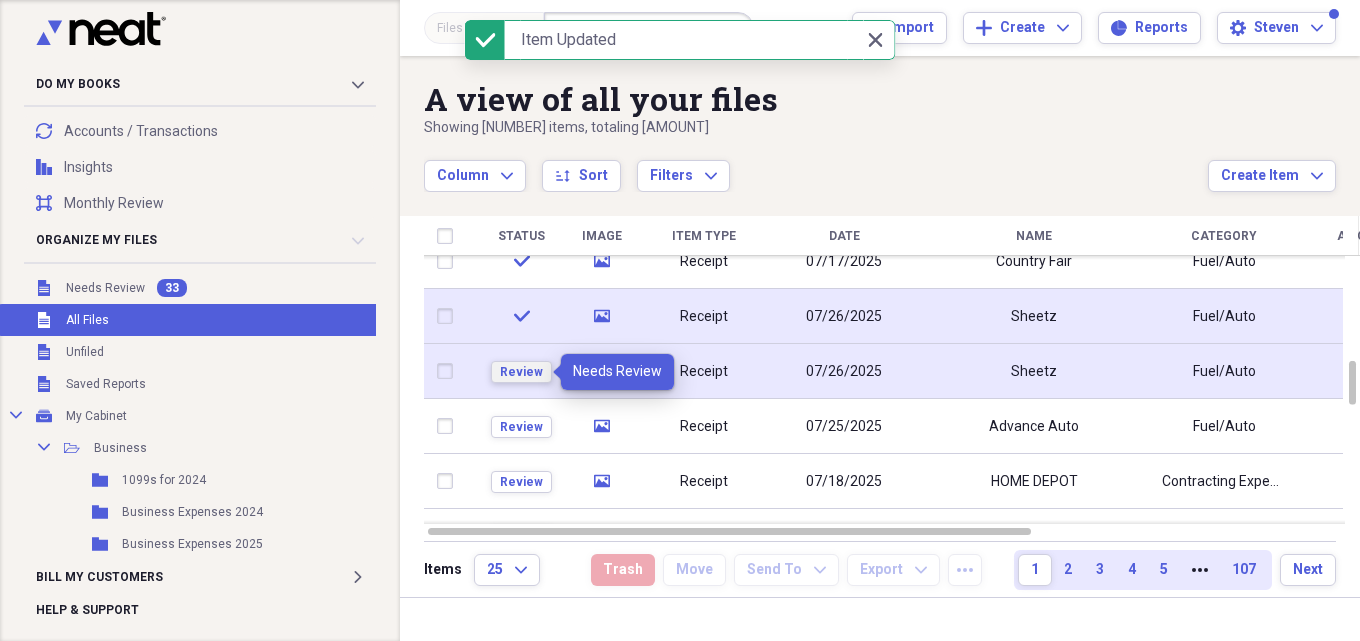 click on "Review" at bounding box center (521, 372) 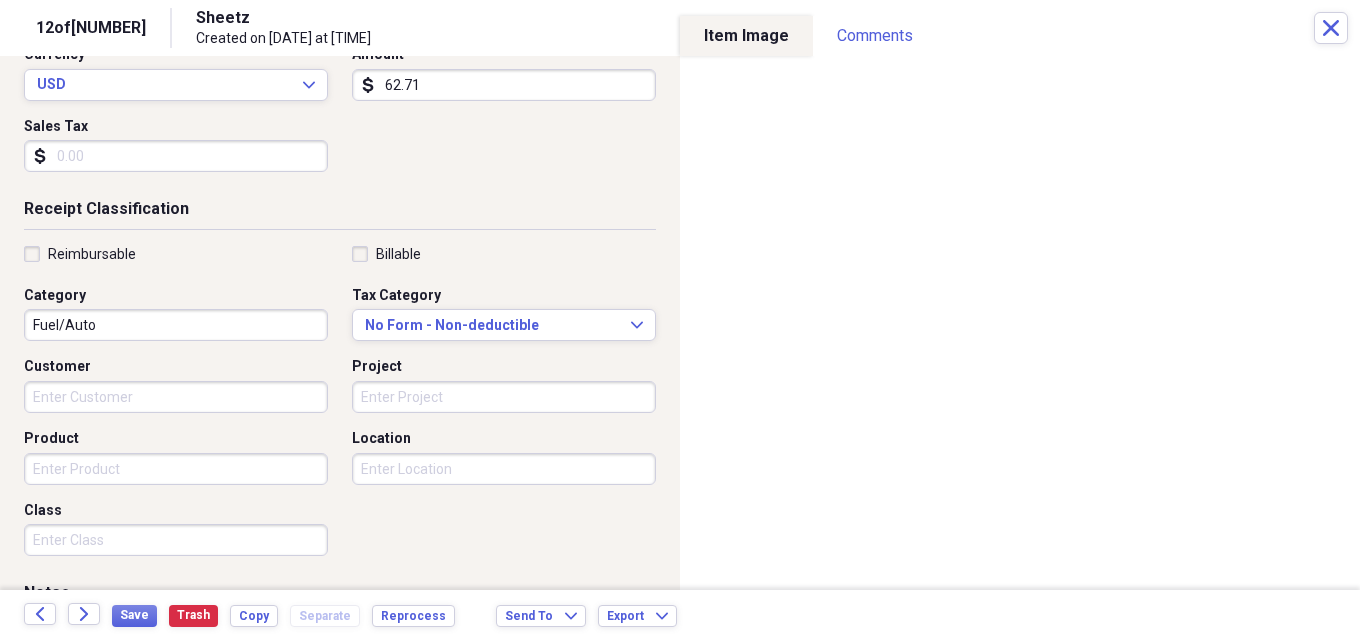 scroll, scrollTop: 300, scrollLeft: 0, axis: vertical 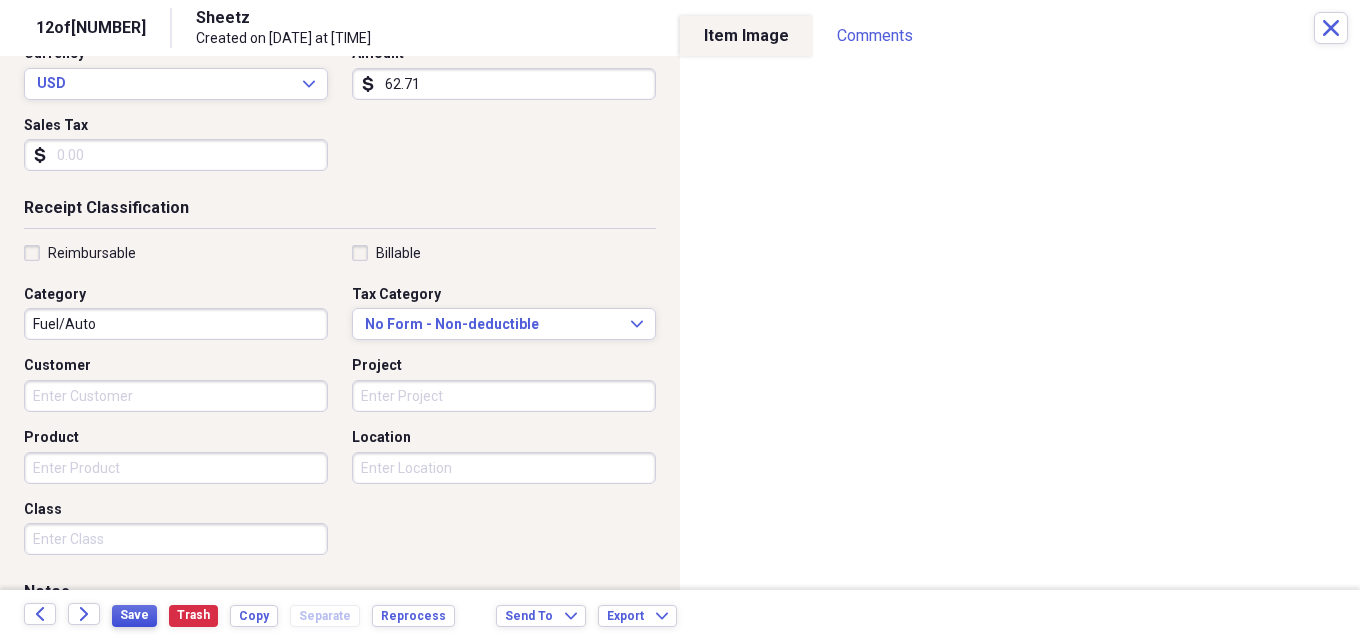 click on "Save" at bounding box center [134, 615] 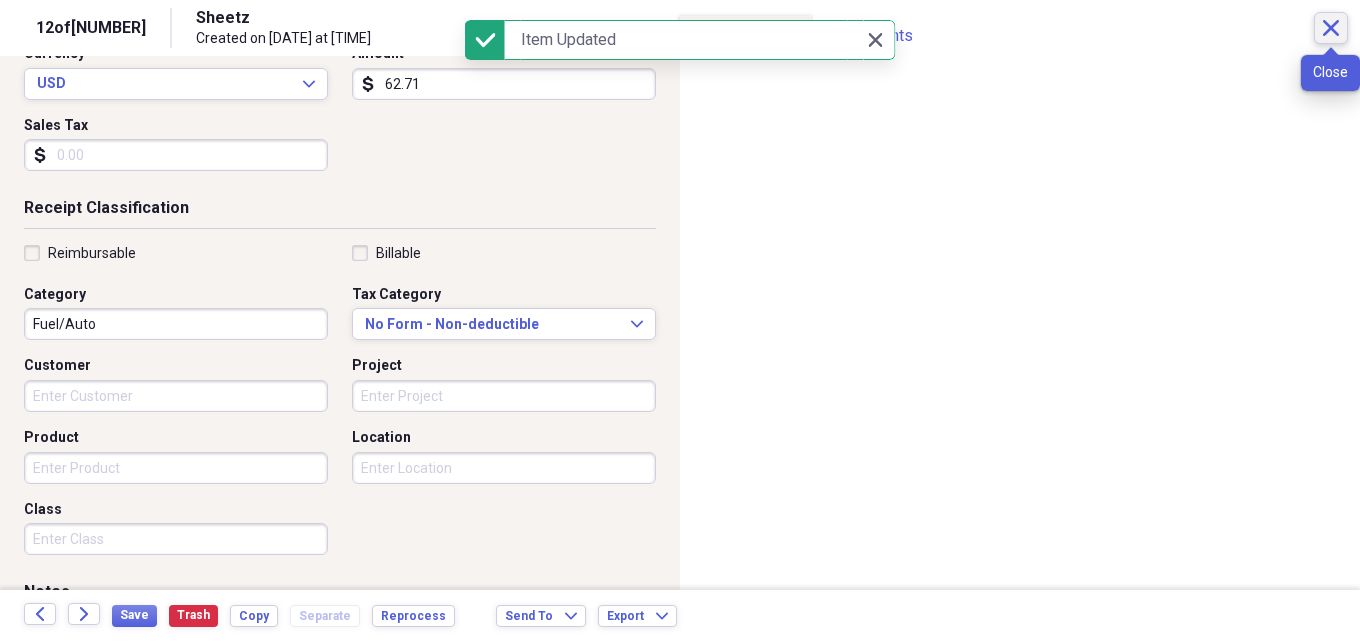click on "Close" at bounding box center [1331, 28] 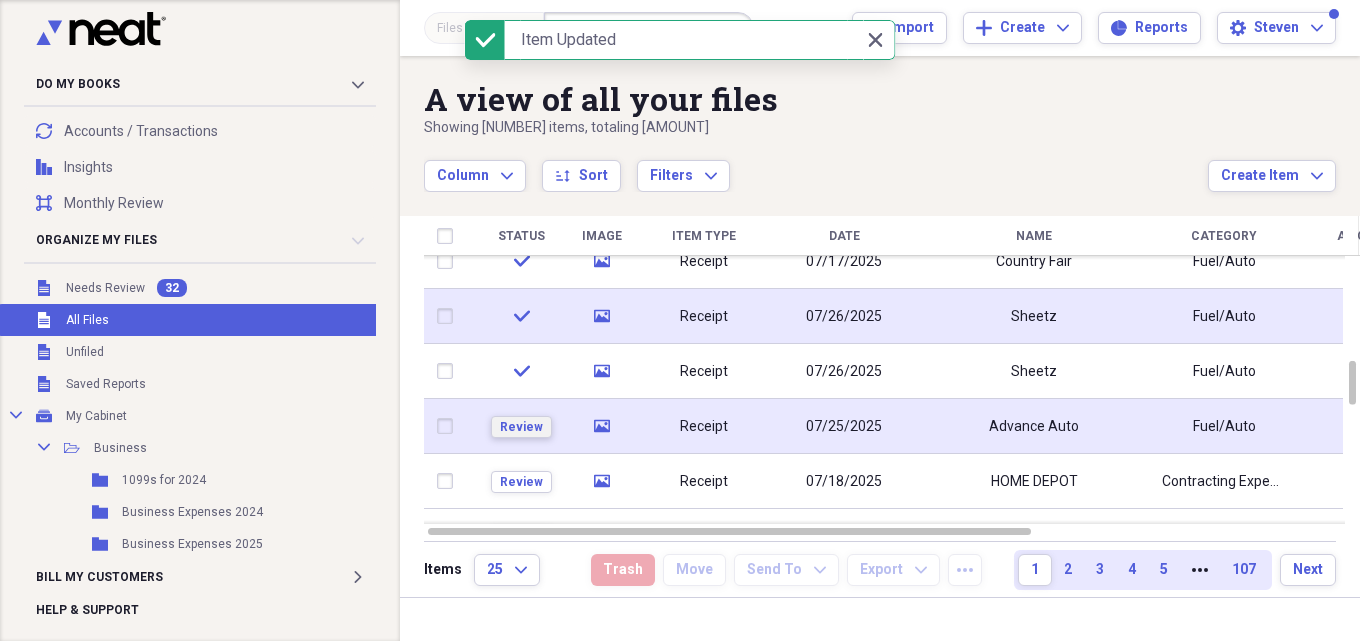 click on "Review" at bounding box center (521, 427) 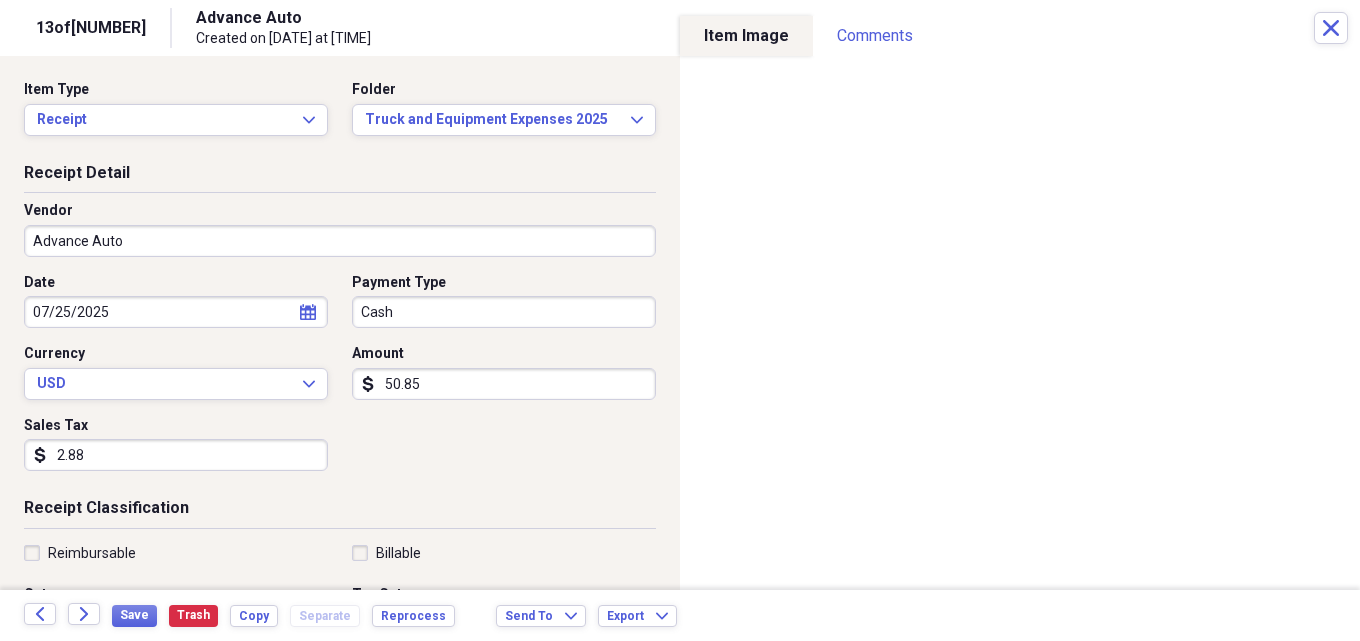 click 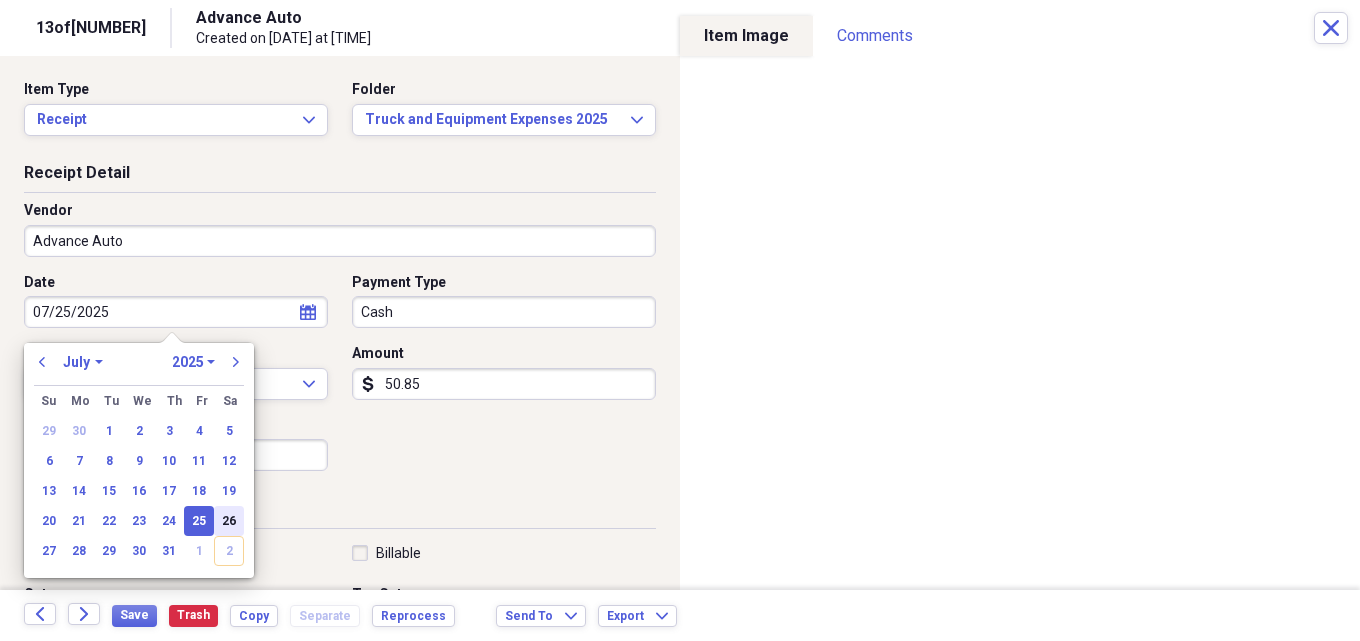 click on "26" at bounding box center (229, 521) 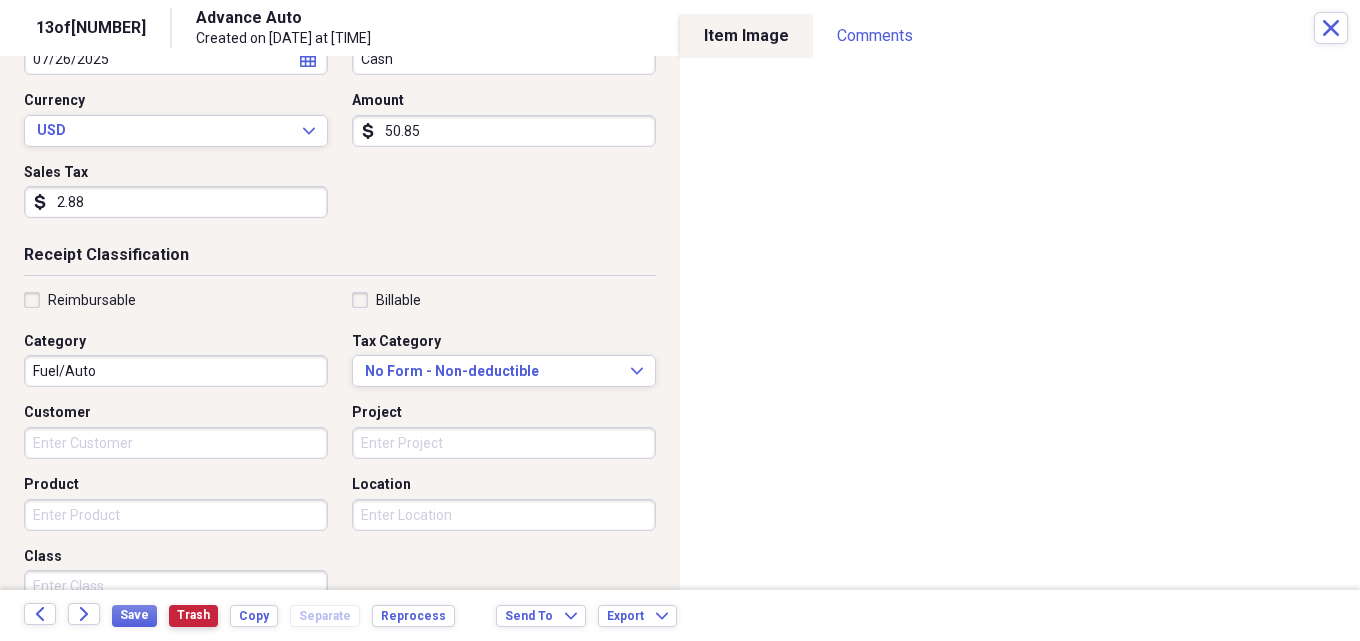 scroll, scrollTop: 400, scrollLeft: 0, axis: vertical 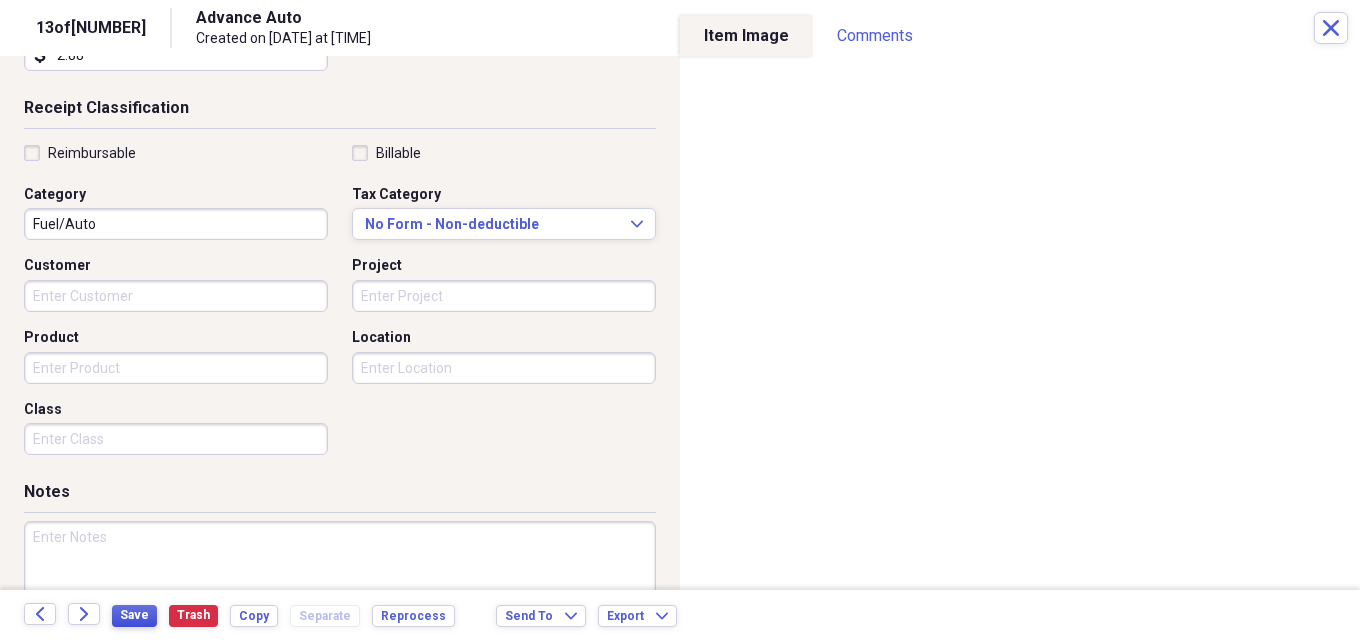 click on "Save" at bounding box center (134, 615) 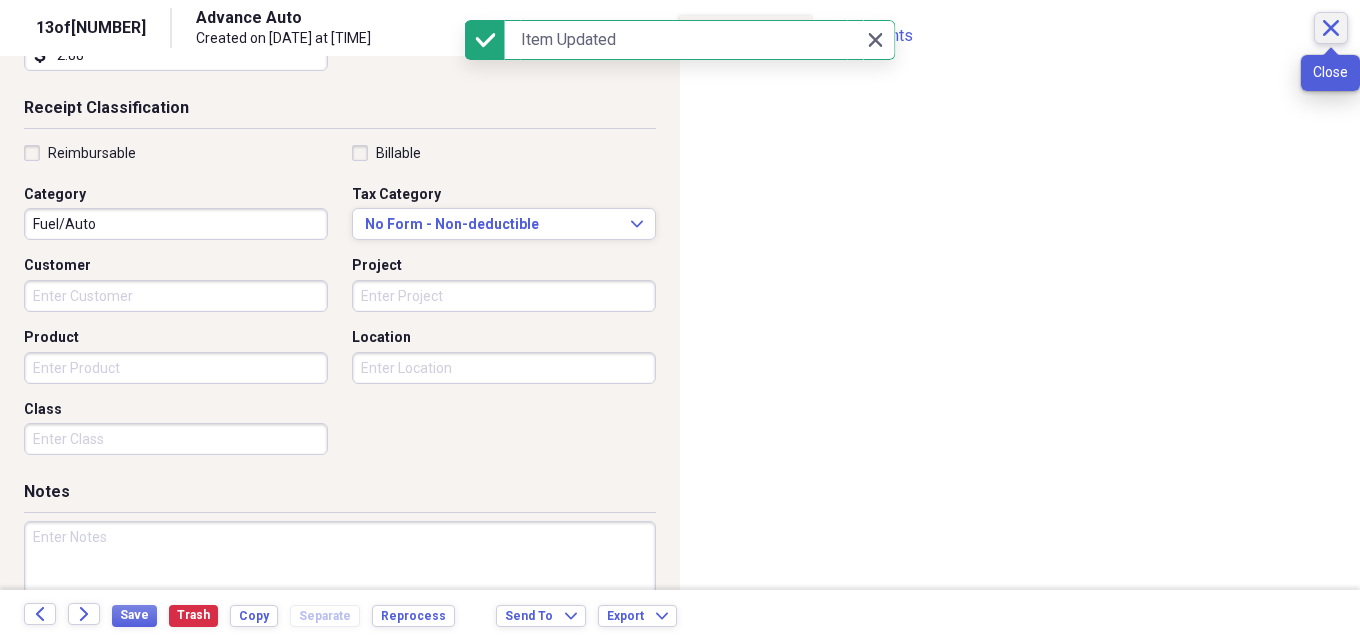 click on "Close" at bounding box center (1331, 28) 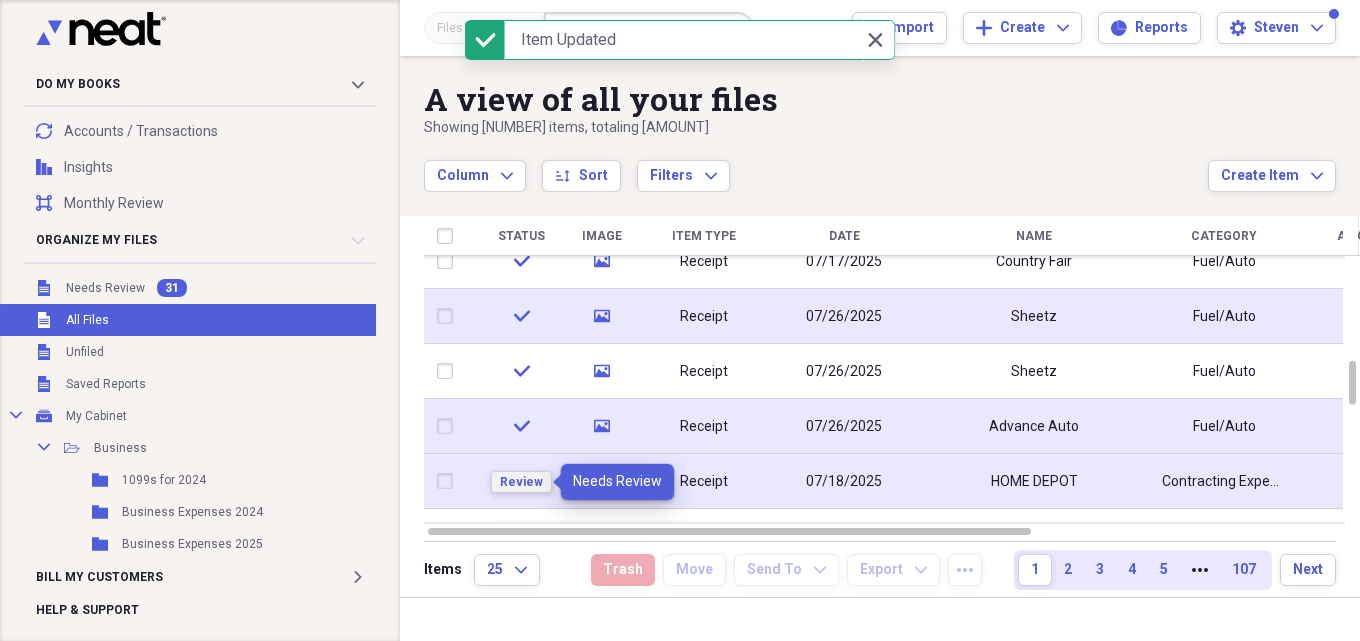 click on "Review" at bounding box center (521, 482) 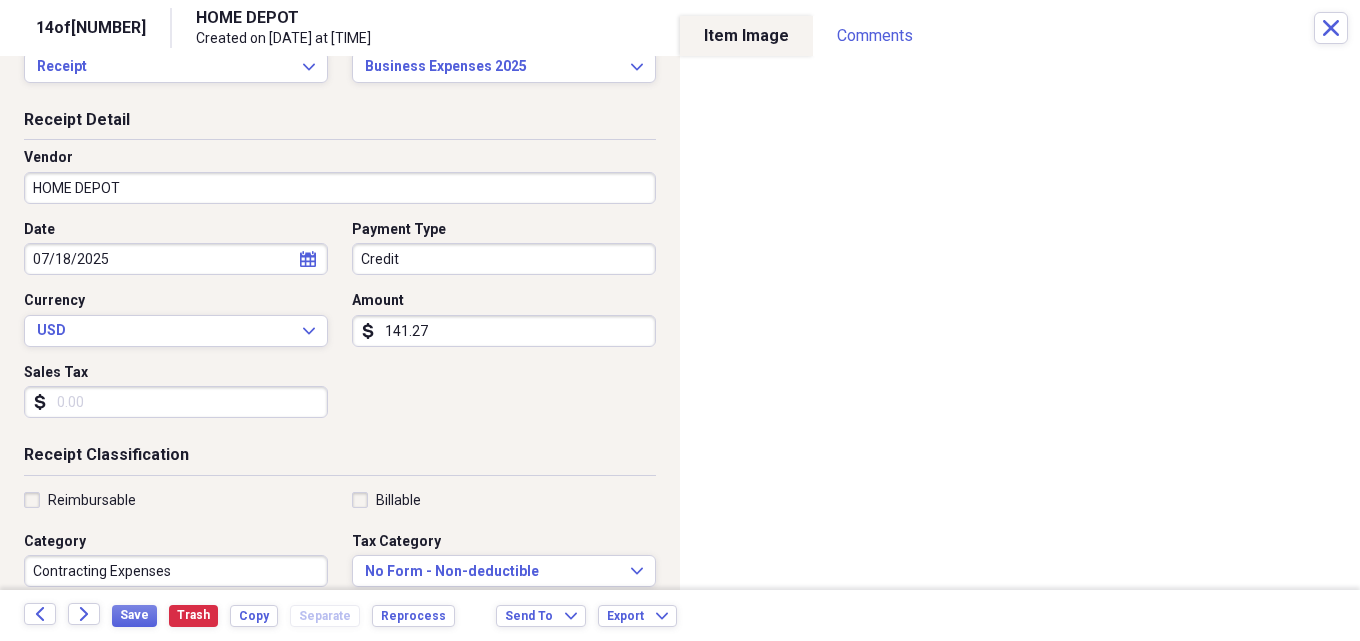 scroll, scrollTop: 200, scrollLeft: 0, axis: vertical 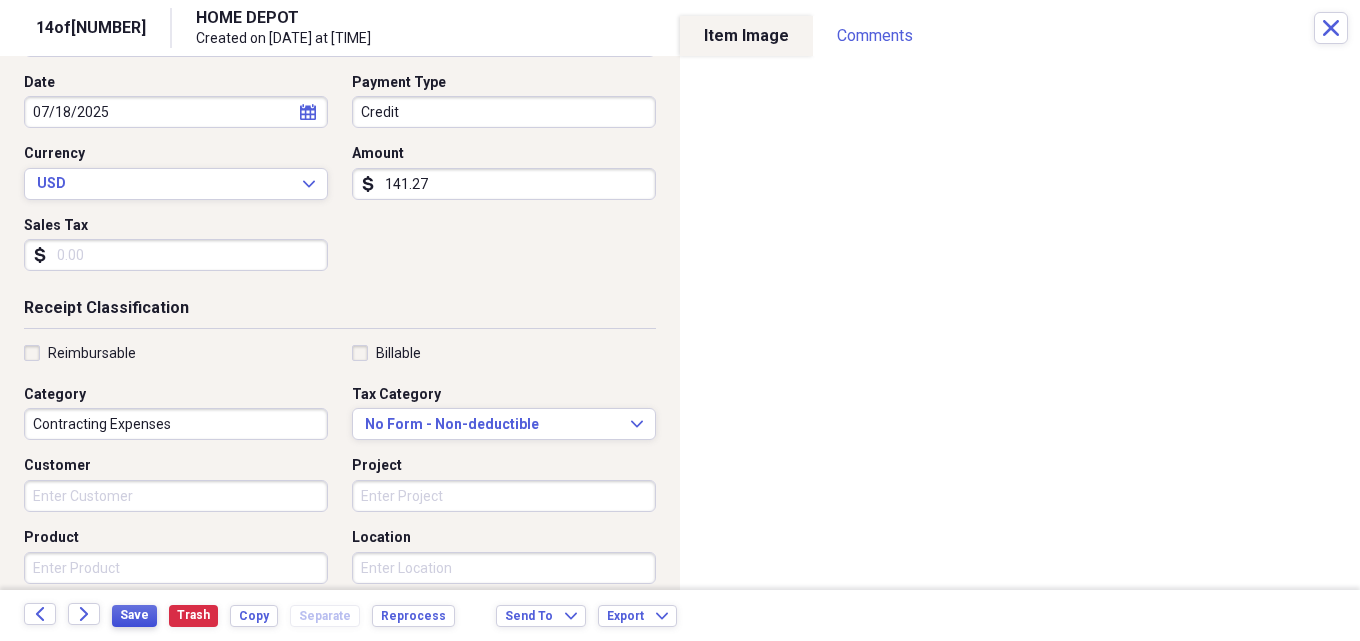 drag, startPoint x: 131, startPoint y: 614, endPoint x: 148, endPoint y: 612, distance: 17.117243 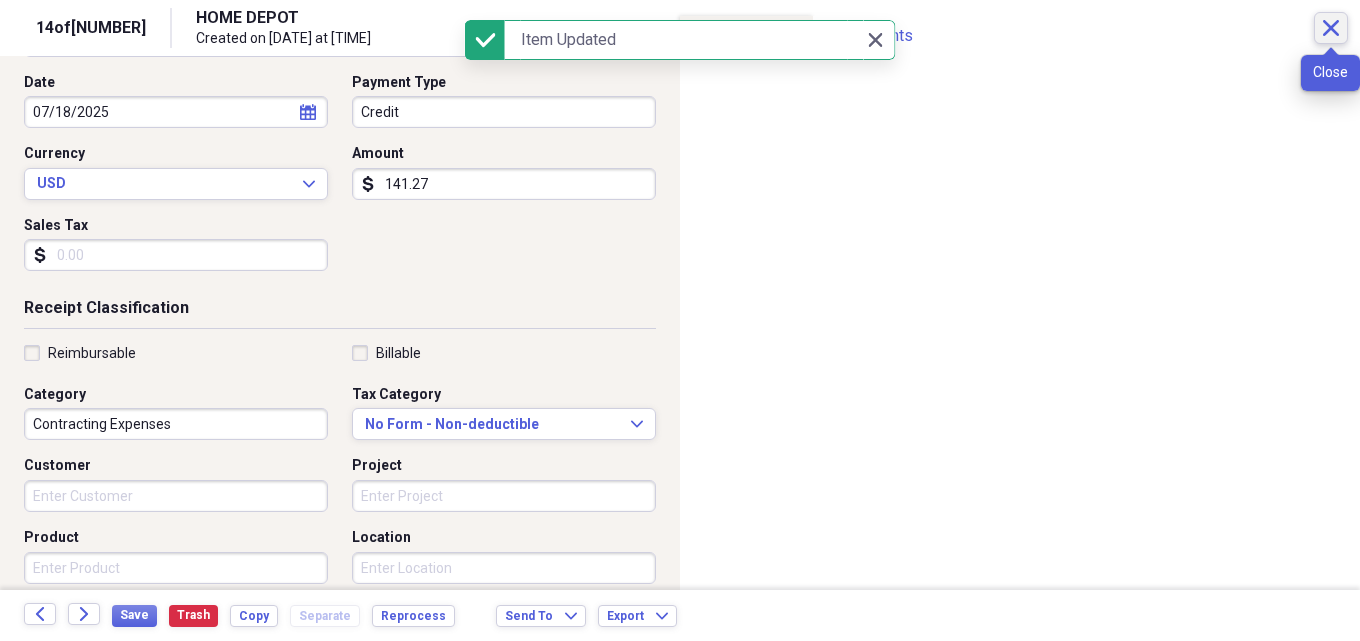 click on "Close" at bounding box center (1331, 28) 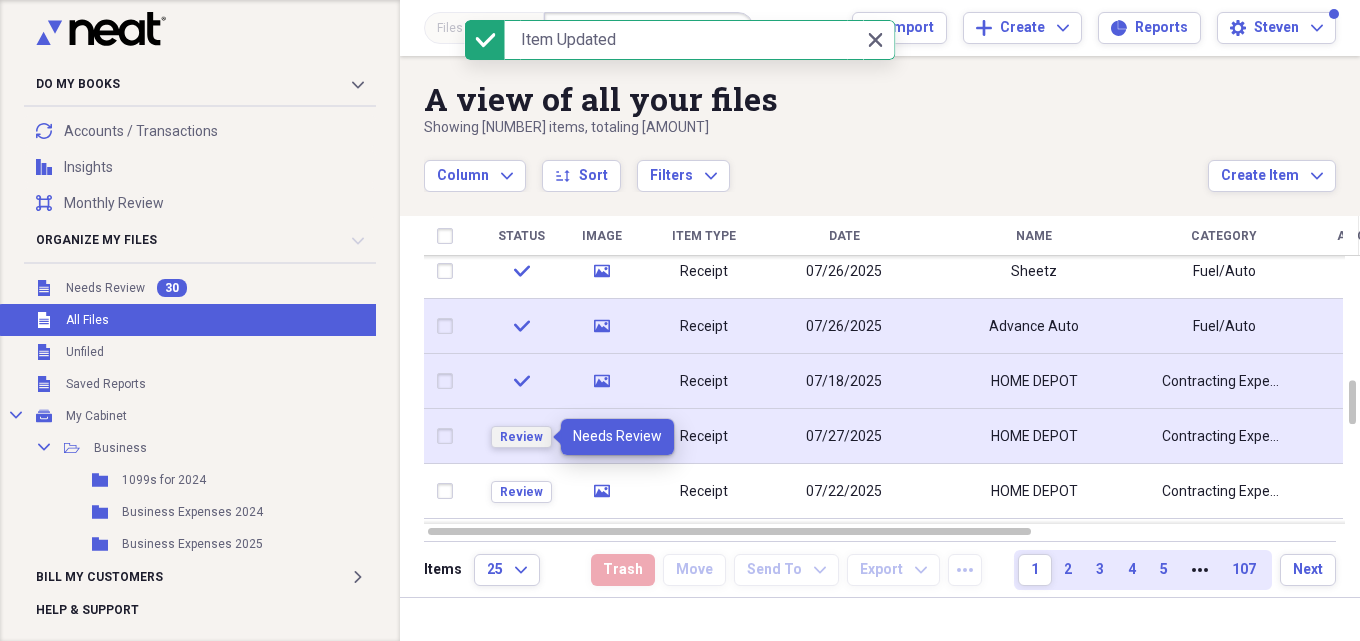 click on "Review" at bounding box center (521, 437) 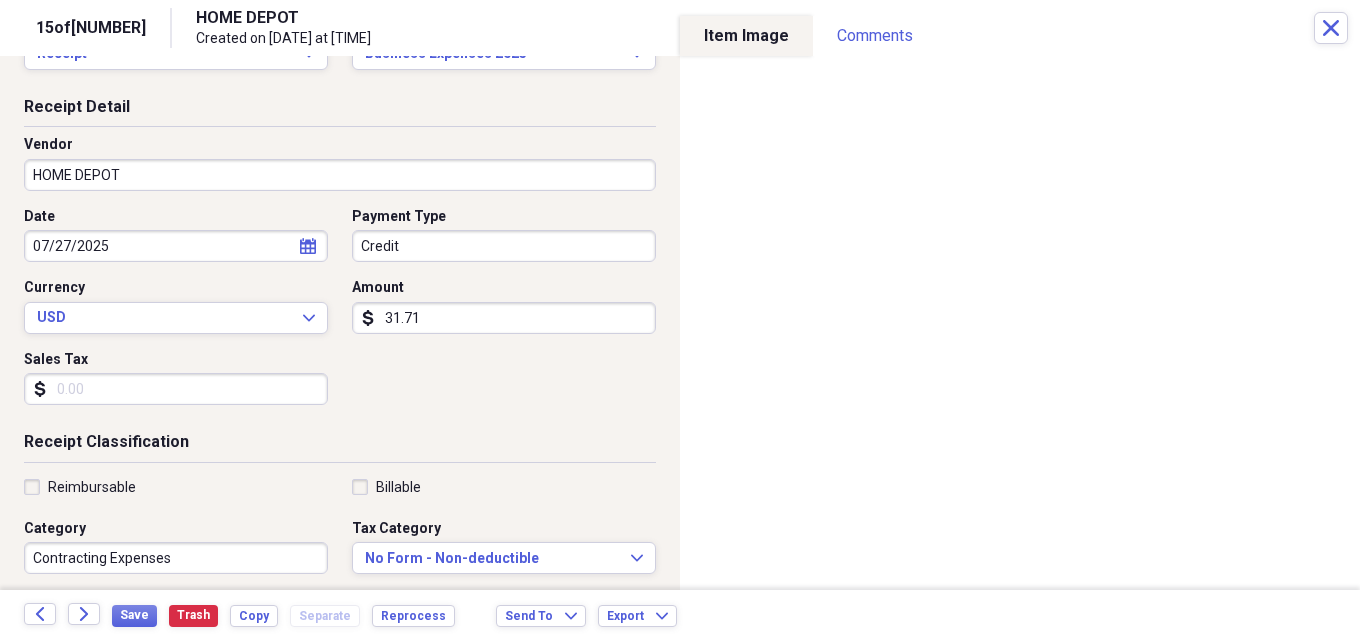 scroll, scrollTop: 100, scrollLeft: 0, axis: vertical 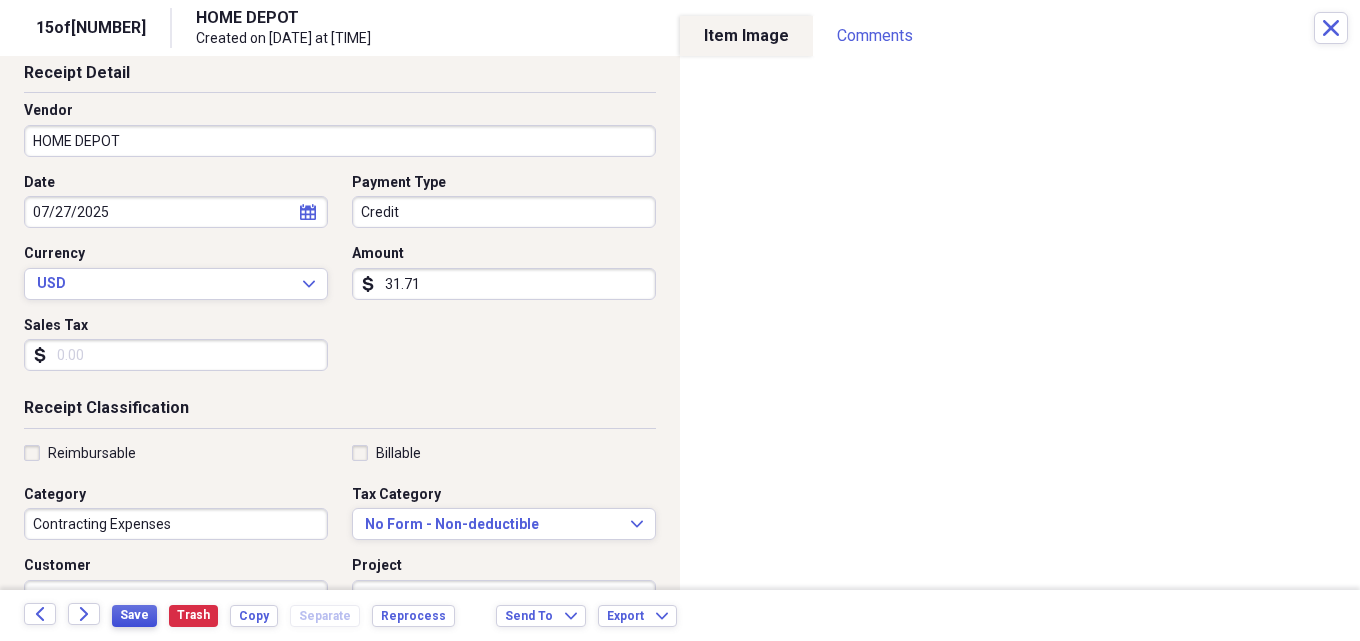 click on "Save" at bounding box center [134, 615] 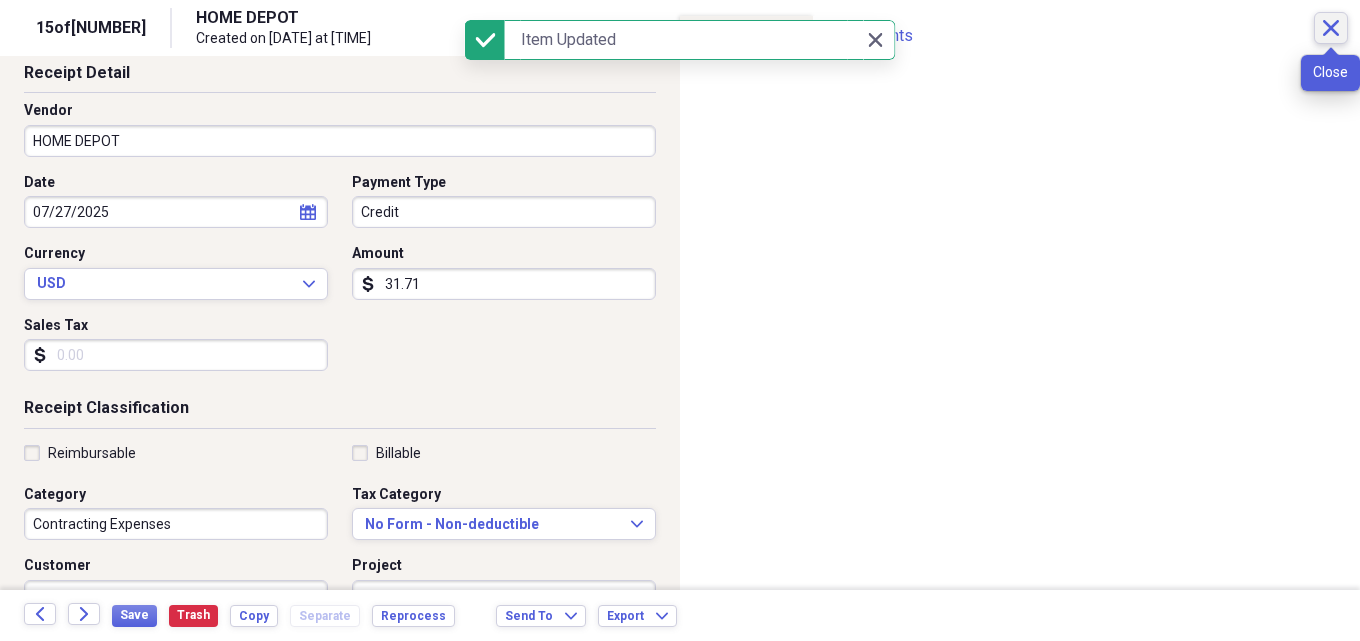 click on "Close" 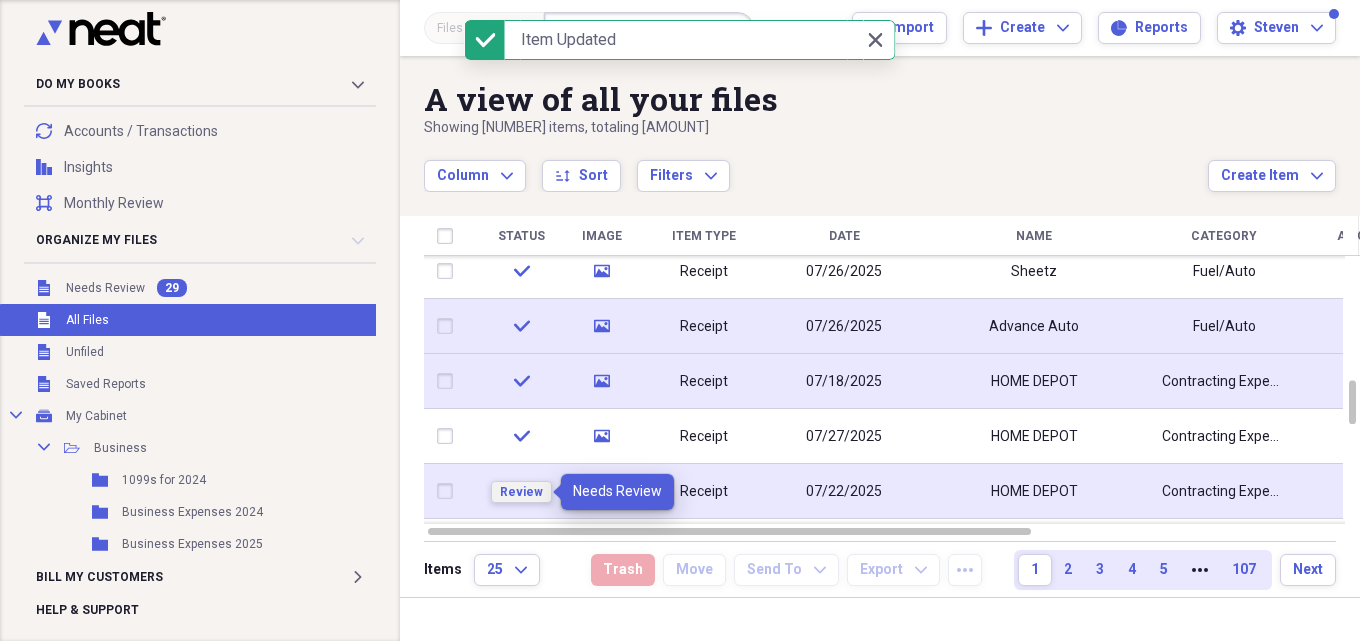 click on "Review" at bounding box center (521, 492) 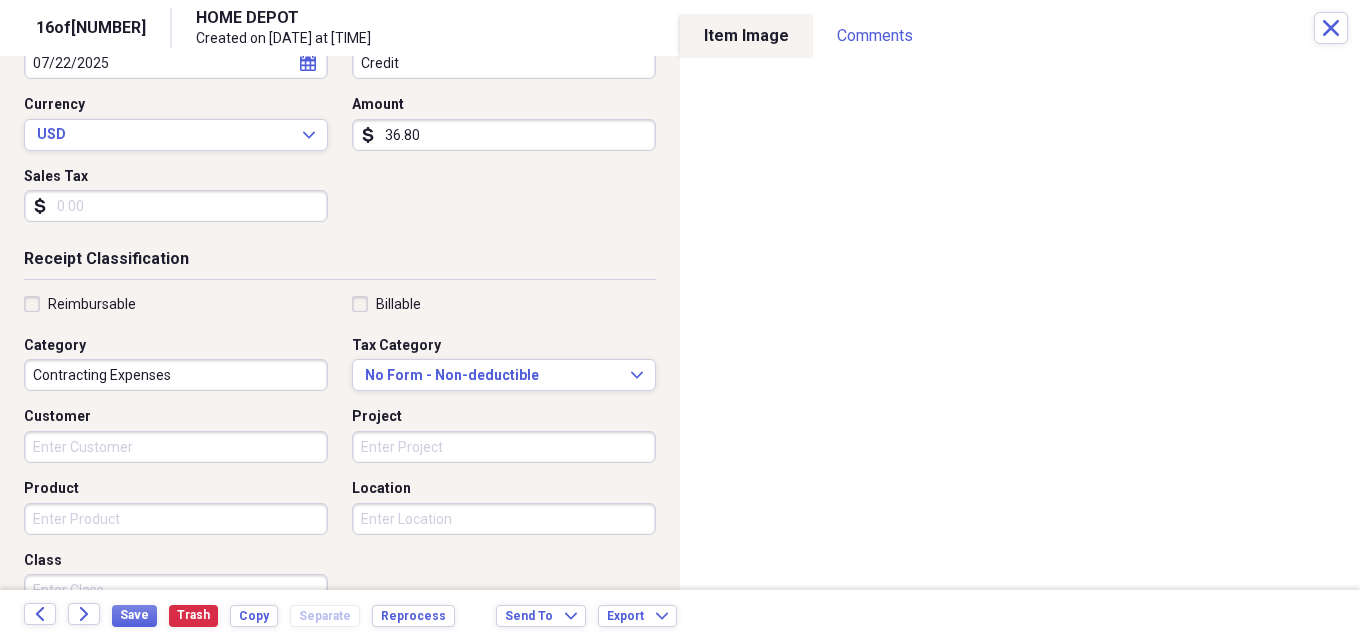 scroll, scrollTop: 300, scrollLeft: 0, axis: vertical 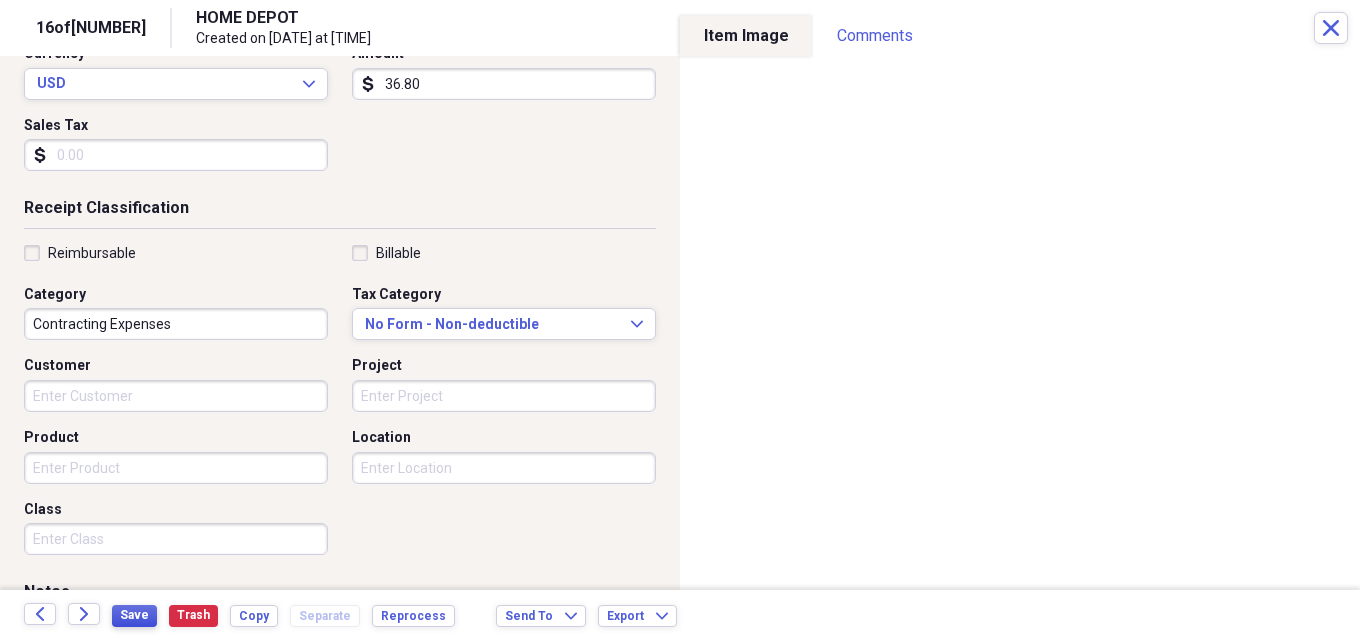 click on "Save" at bounding box center (134, 615) 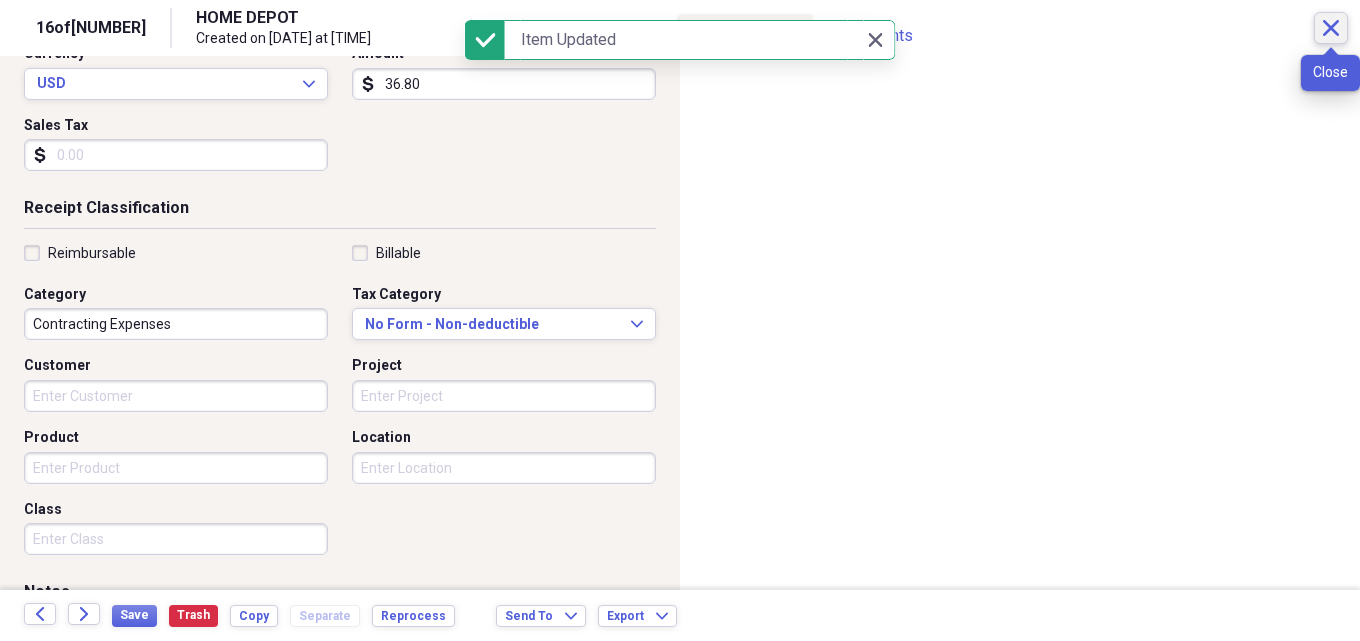 click on "Close" at bounding box center (1331, 28) 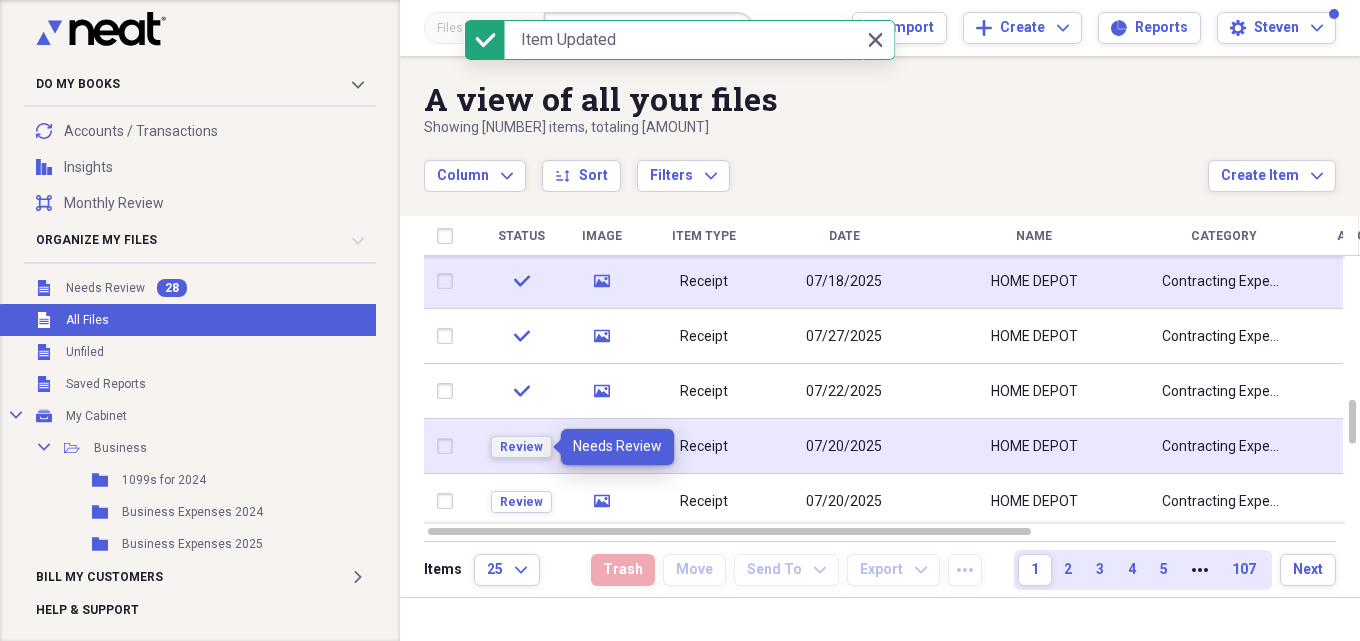 click on "Review" at bounding box center (521, 447) 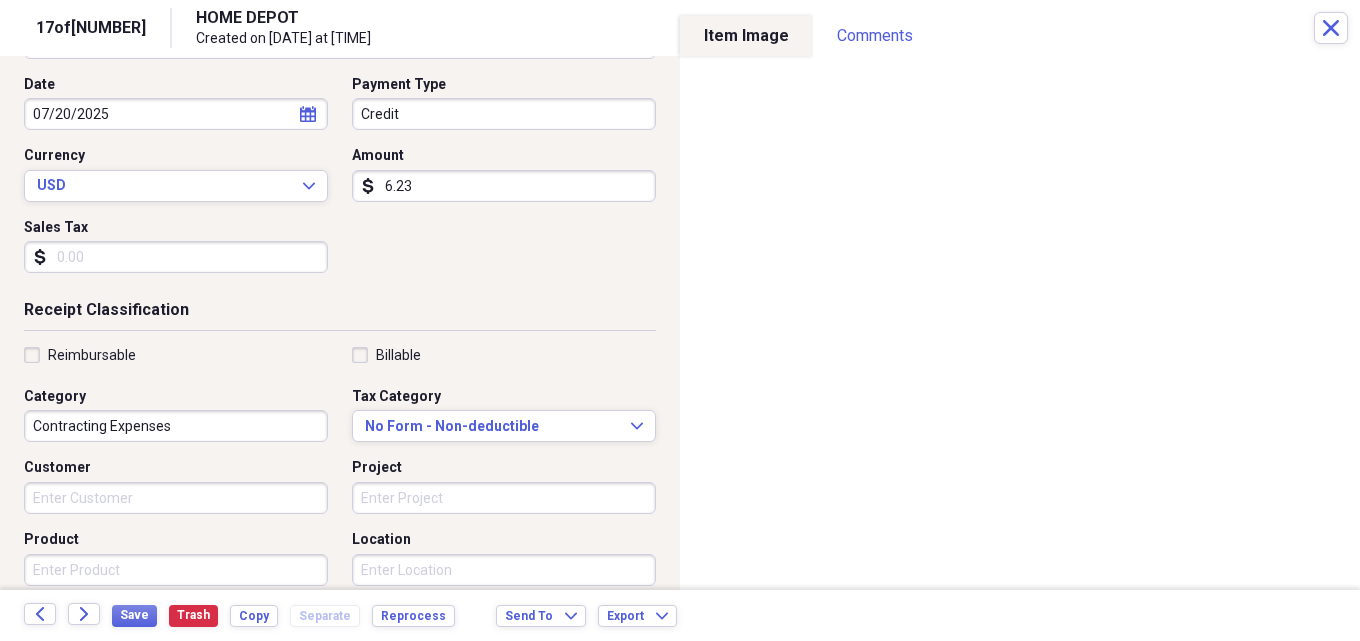 scroll, scrollTop: 200, scrollLeft: 0, axis: vertical 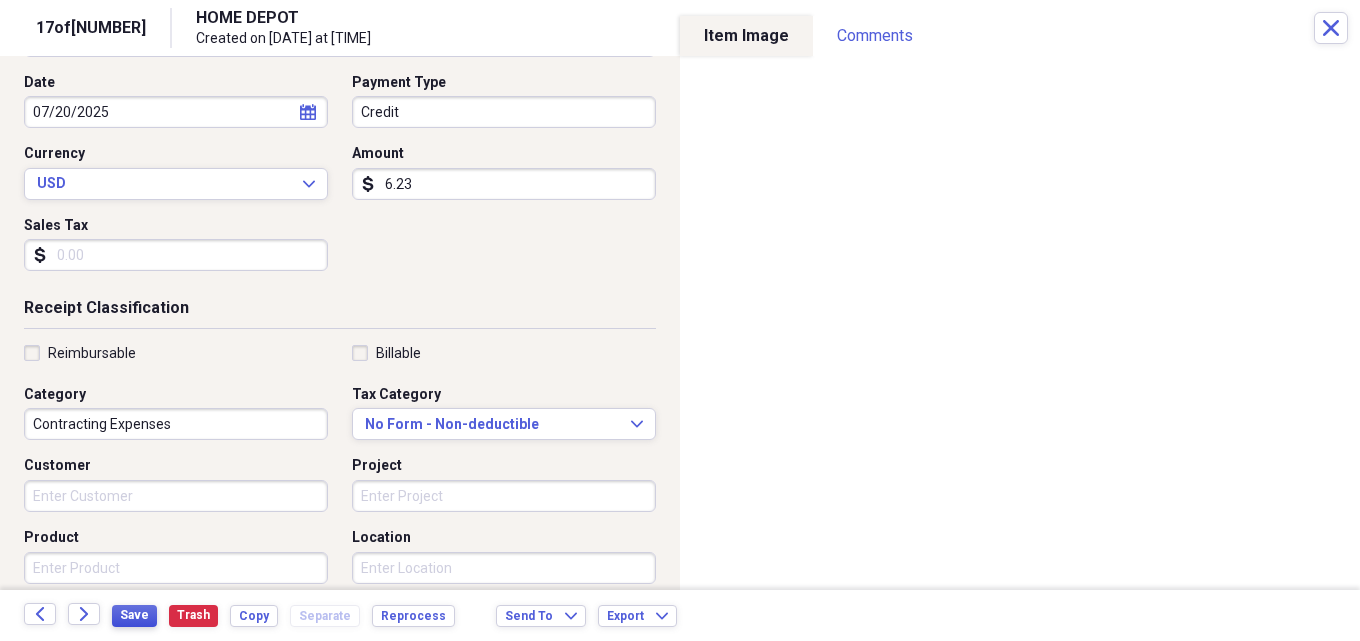 click on "Save" at bounding box center (134, 615) 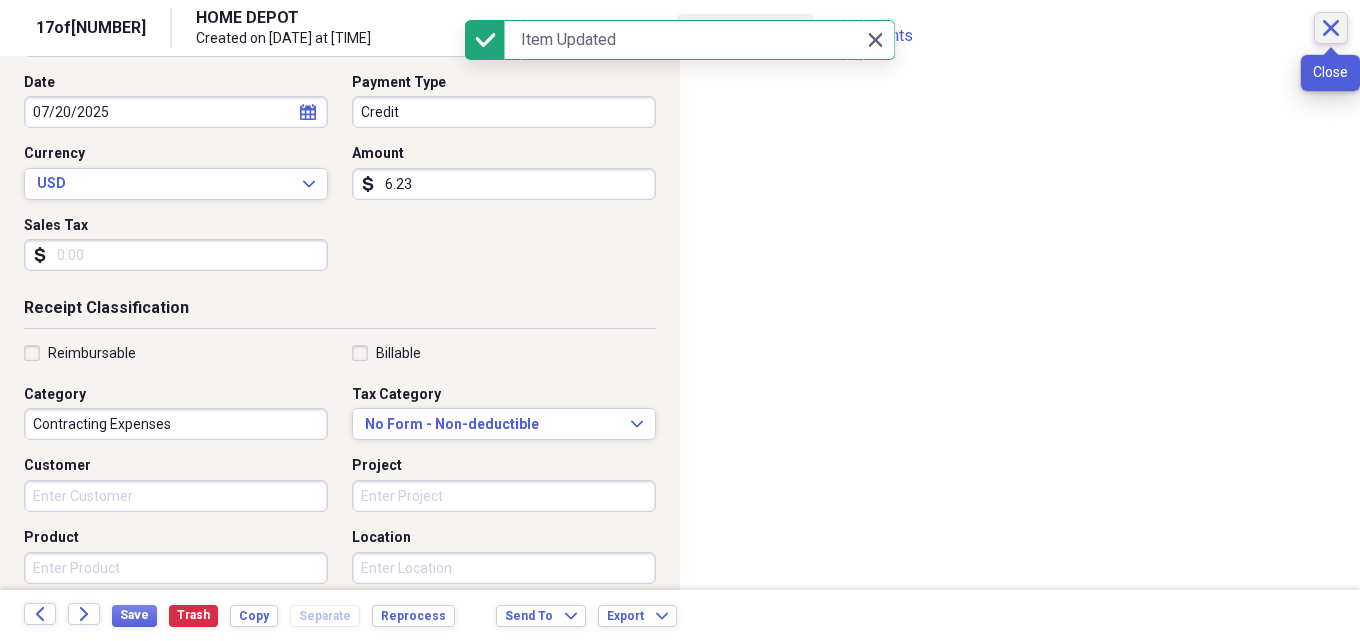 click on "Close" at bounding box center [1331, 28] 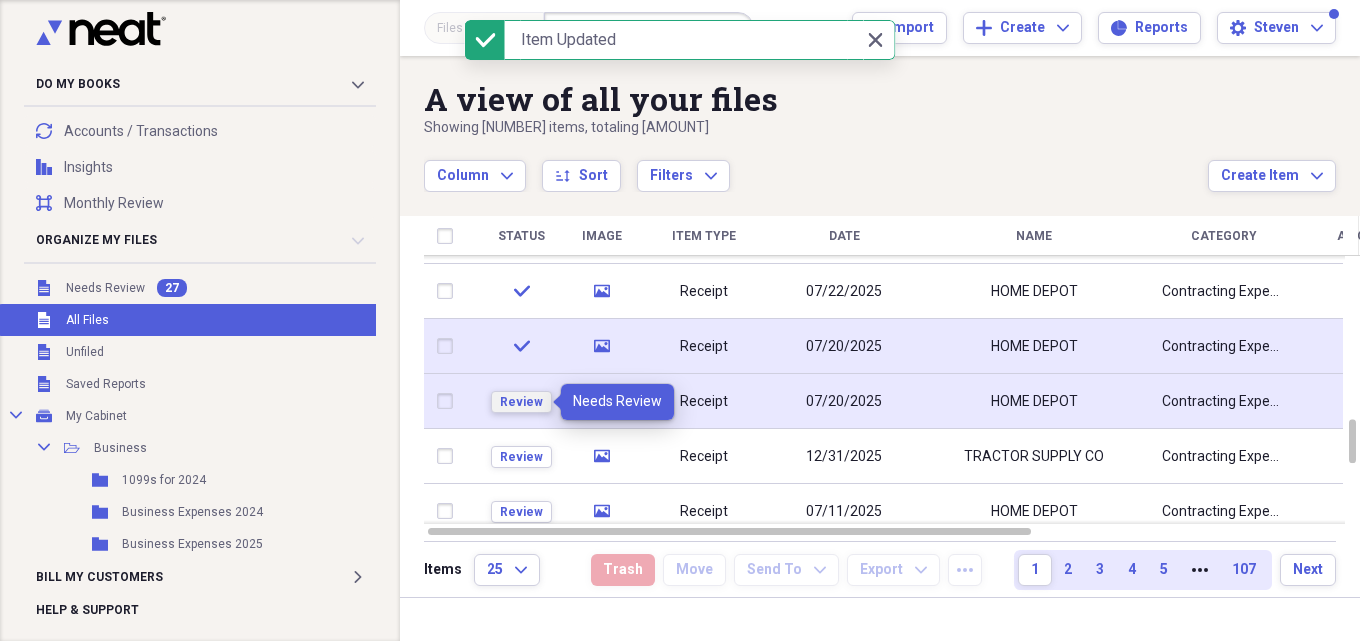 click on "Review" at bounding box center (521, 402) 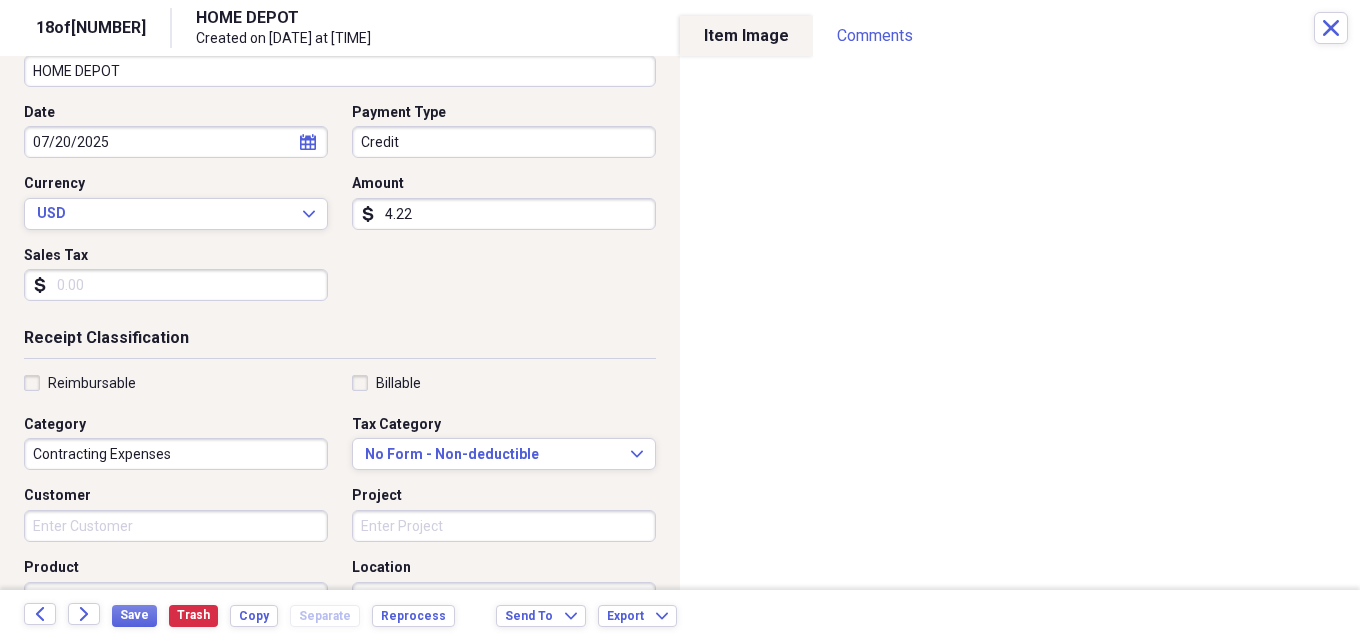 scroll, scrollTop: 200, scrollLeft: 0, axis: vertical 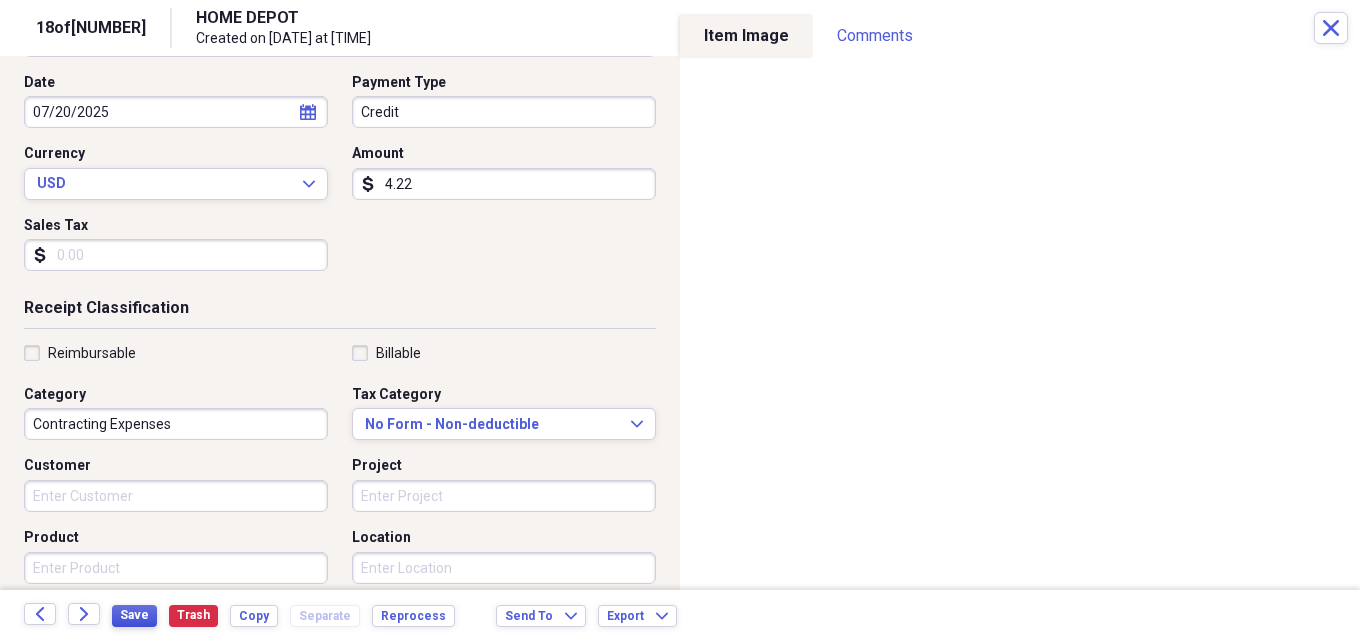 click on "Save" at bounding box center (134, 616) 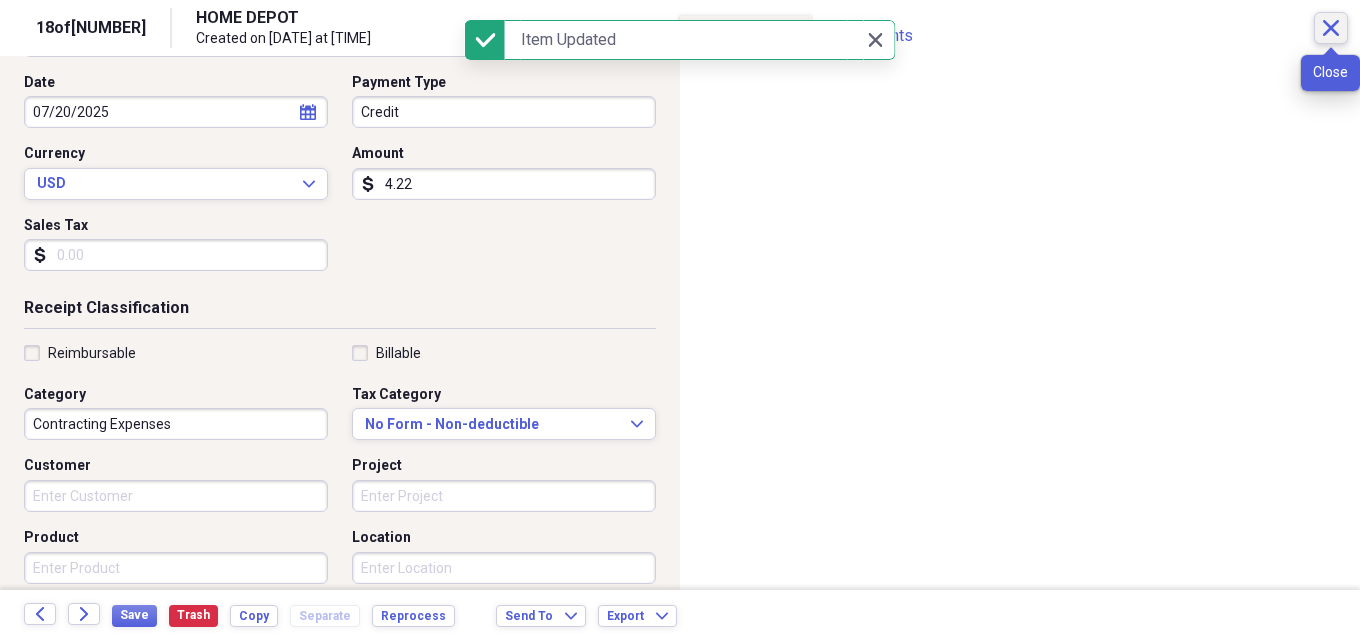 click on "Close" at bounding box center (1331, 28) 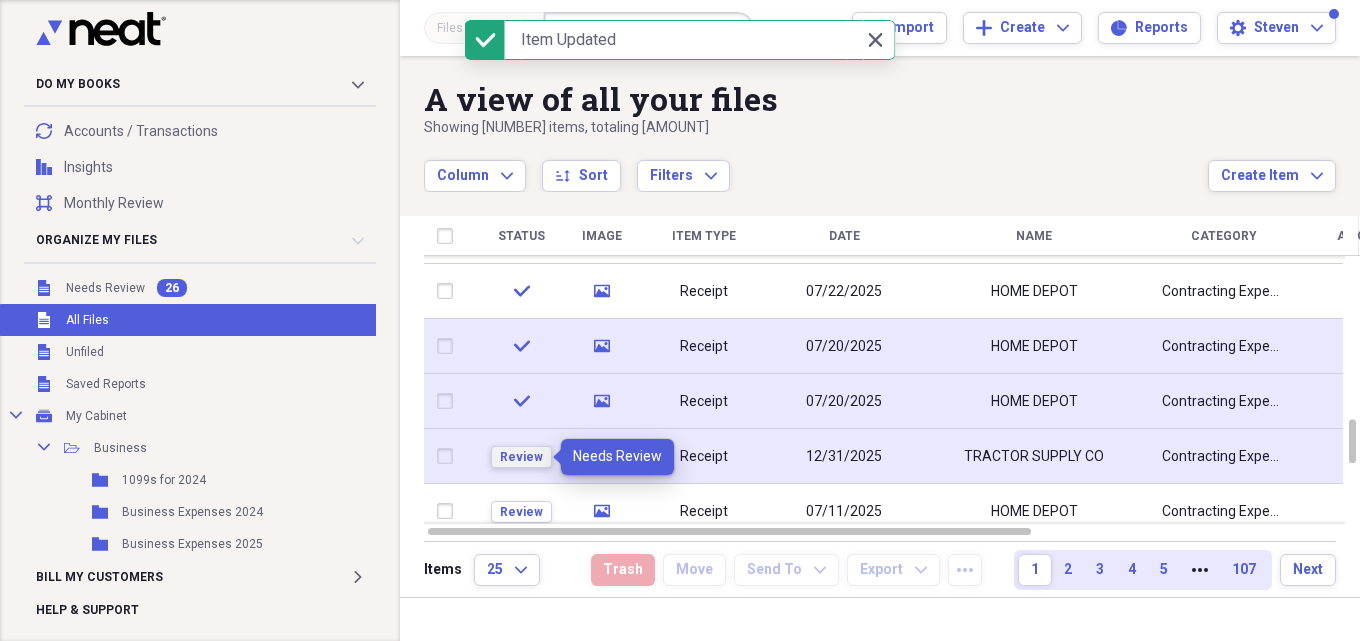click on "Review" at bounding box center [521, 457] 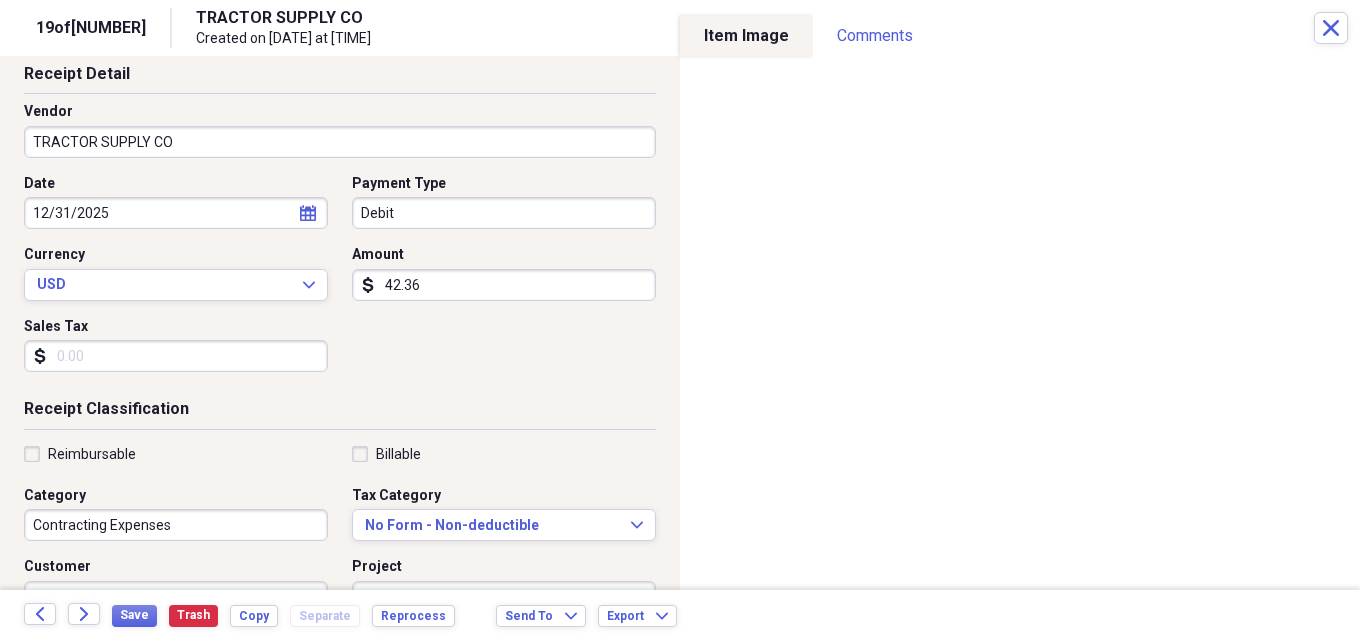 scroll, scrollTop: 100, scrollLeft: 0, axis: vertical 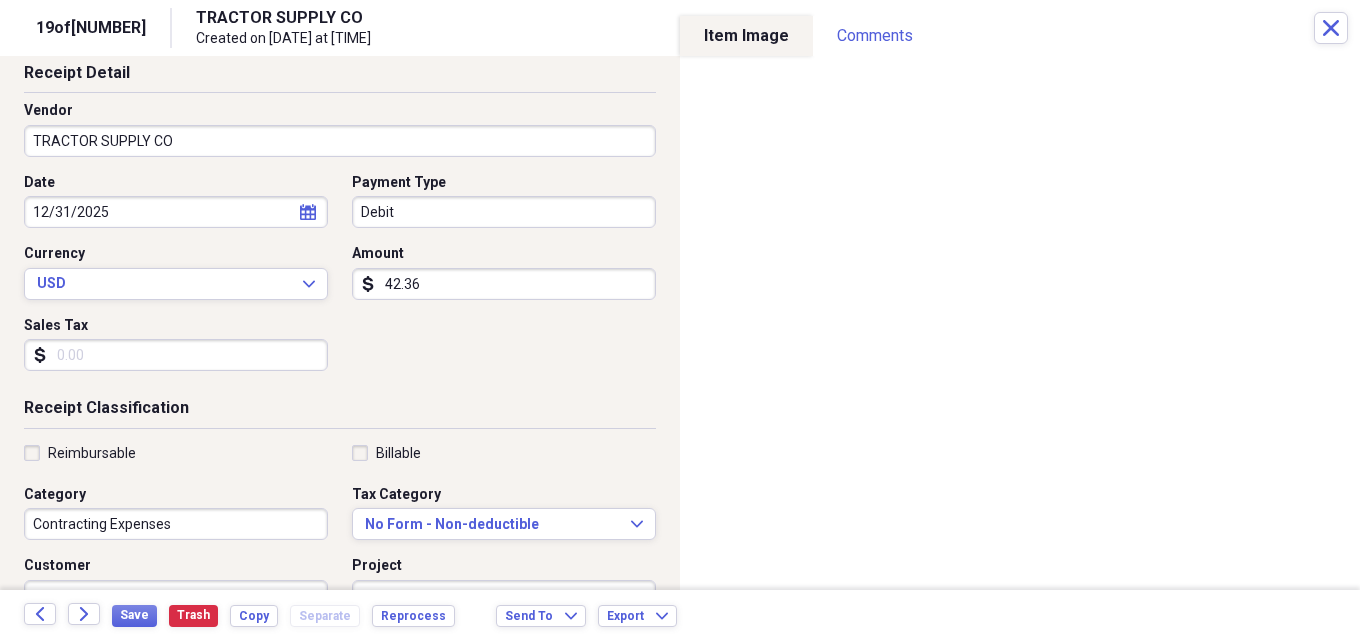 click 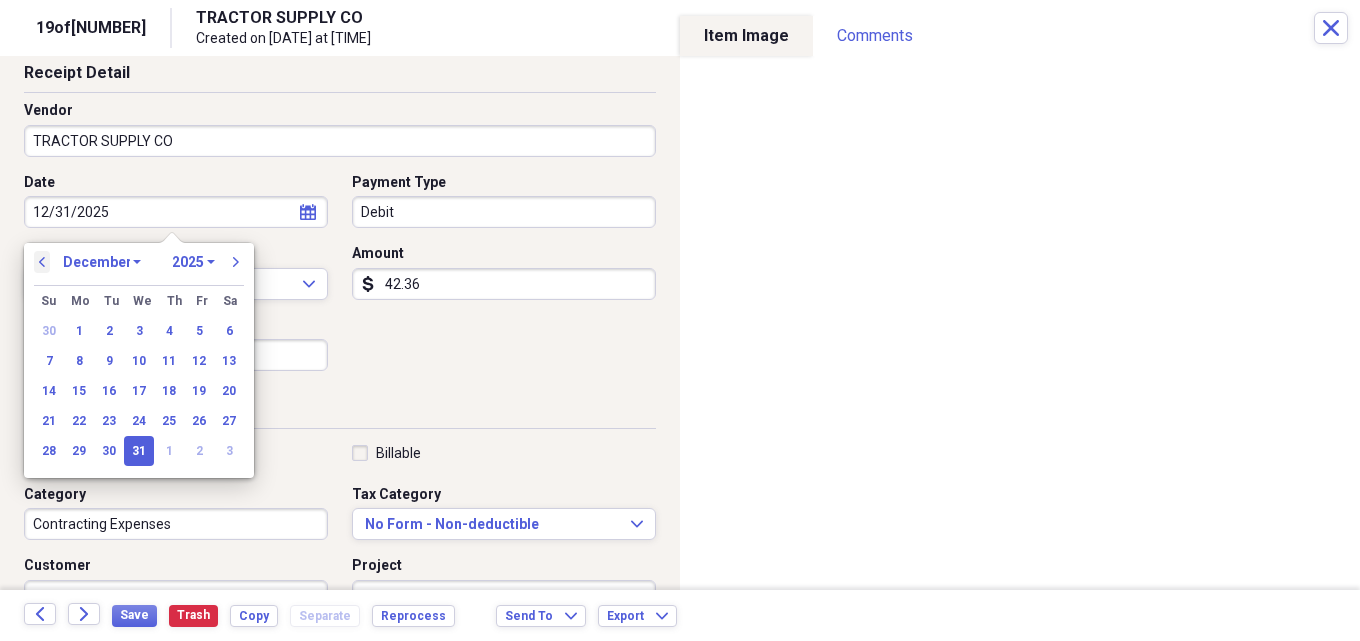 click on "previous" at bounding box center (42, 262) 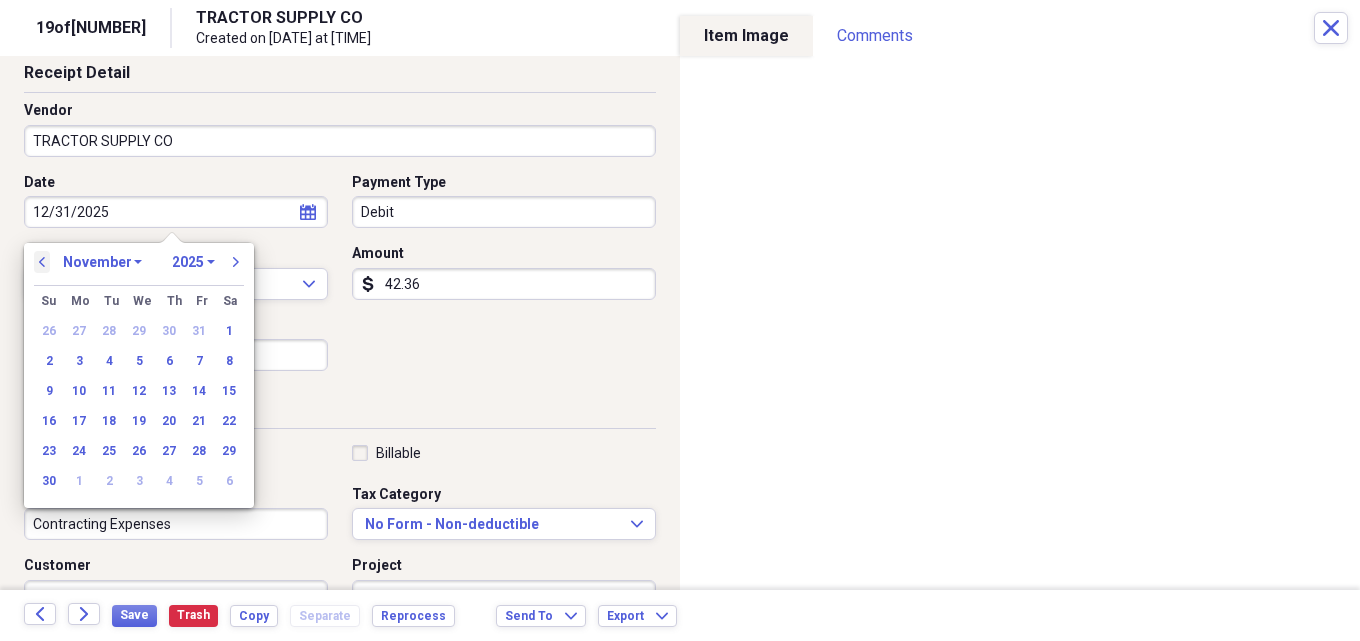 click on "previous" at bounding box center [42, 262] 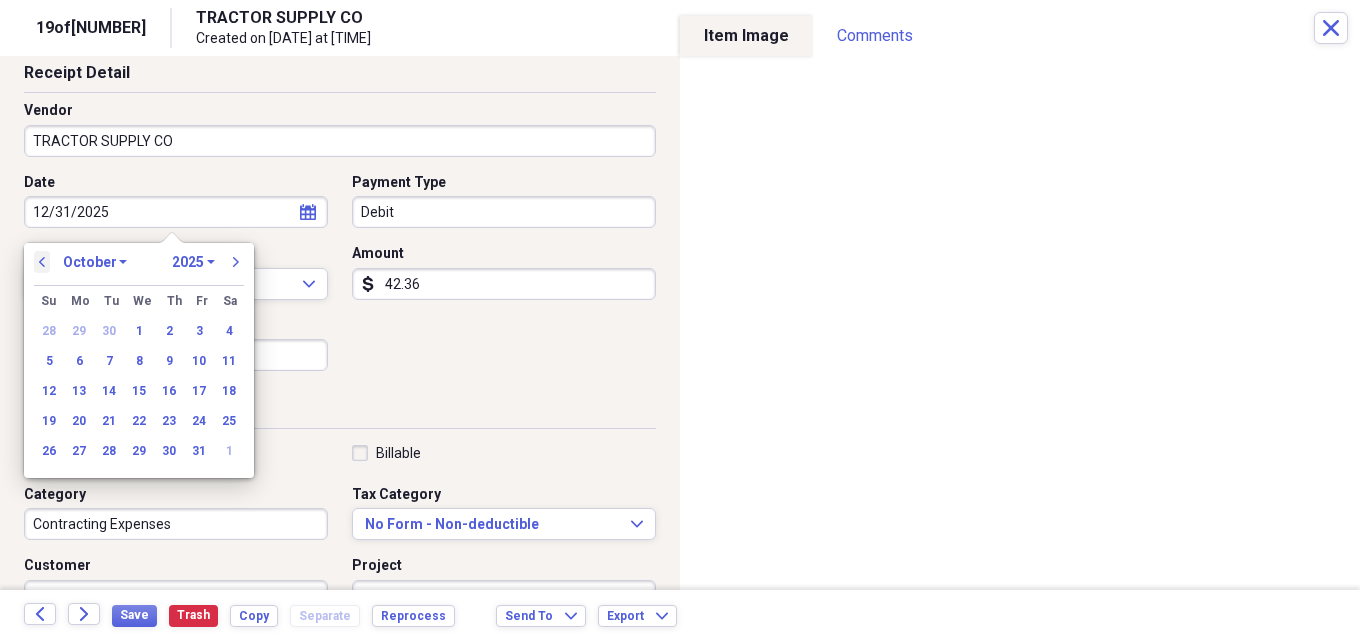 click on "previous" at bounding box center [42, 262] 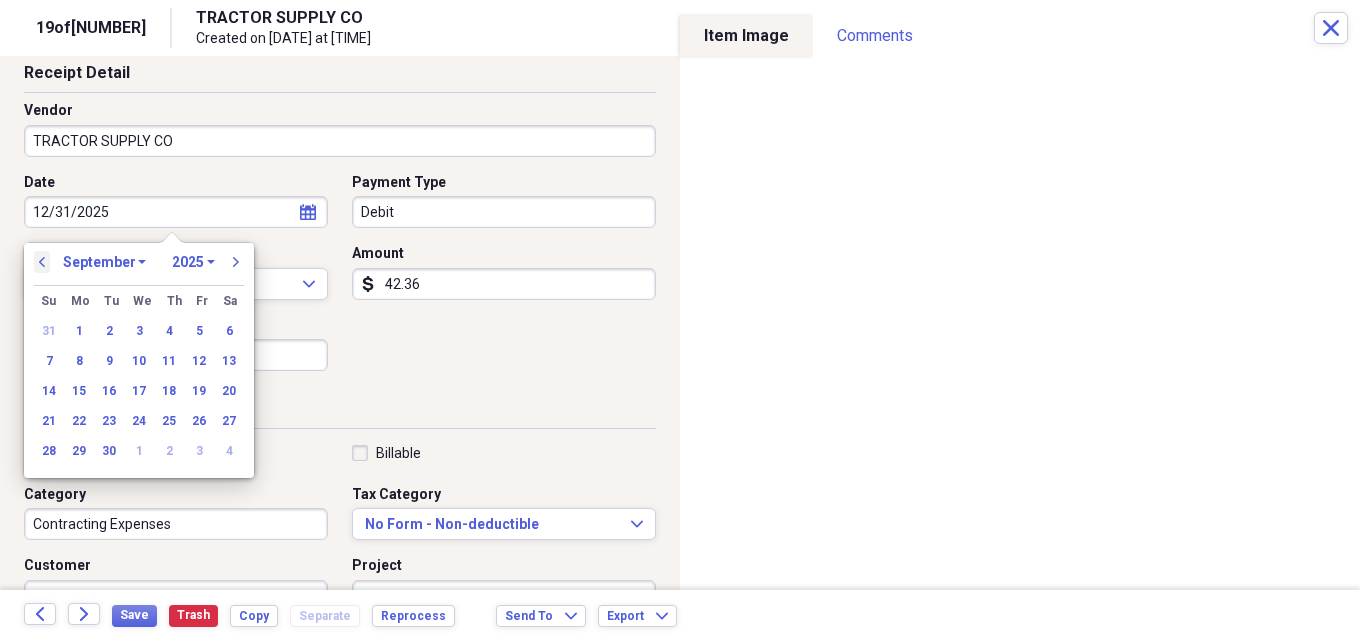 click on "previous" at bounding box center [42, 262] 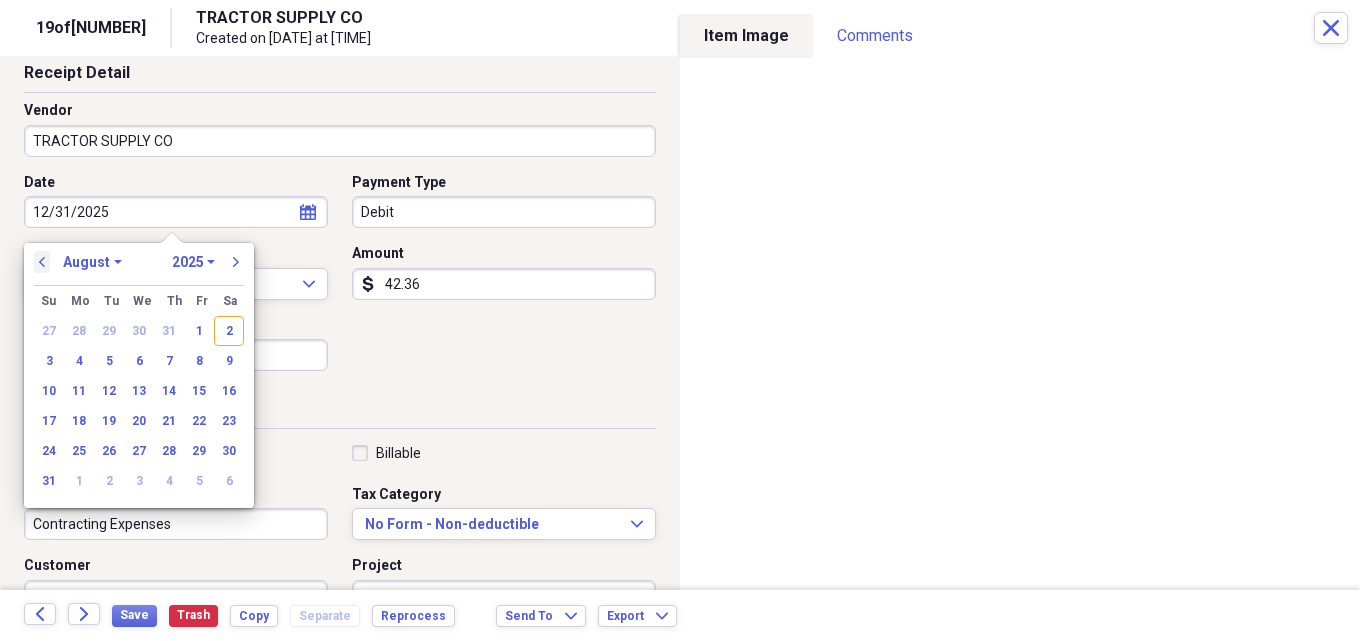 click on "previous" at bounding box center (42, 262) 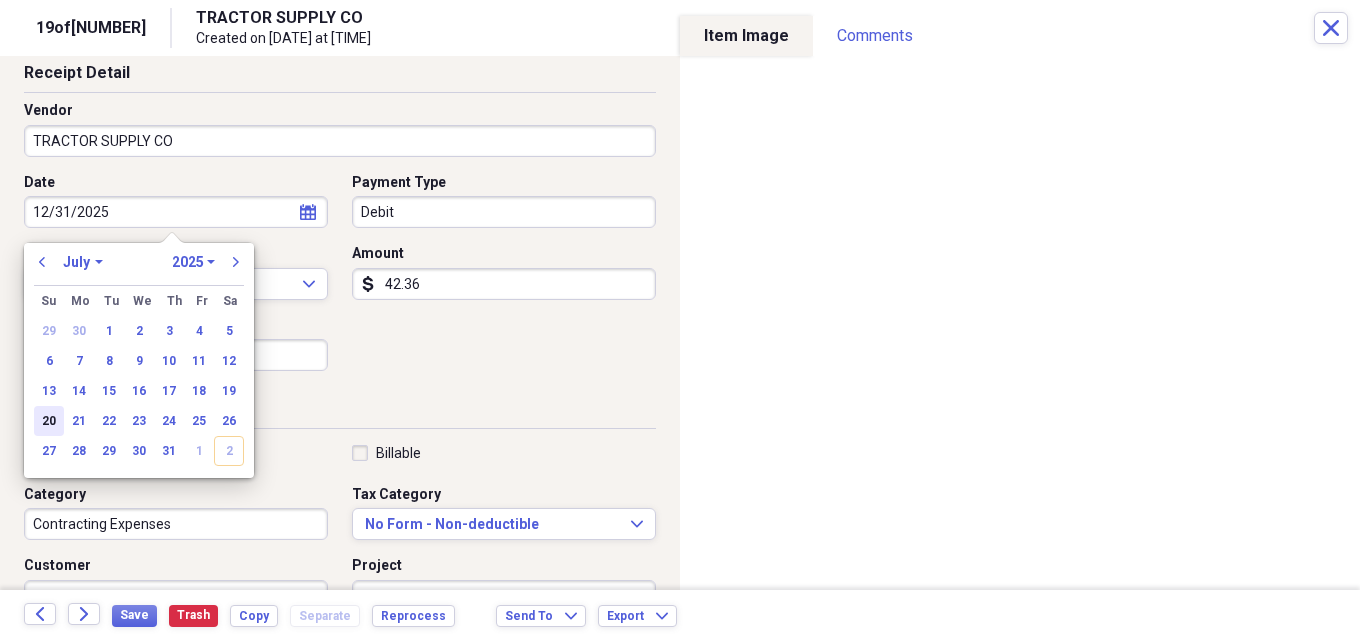 click on "20" at bounding box center [49, 421] 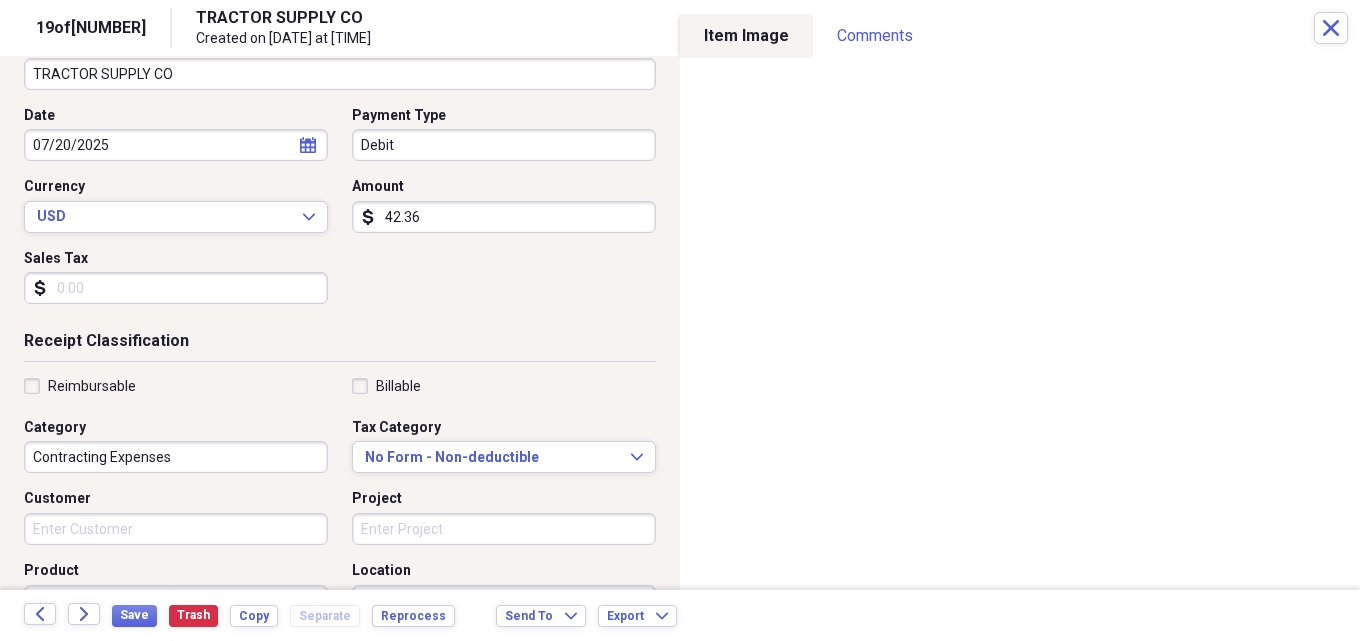 scroll, scrollTop: 200, scrollLeft: 0, axis: vertical 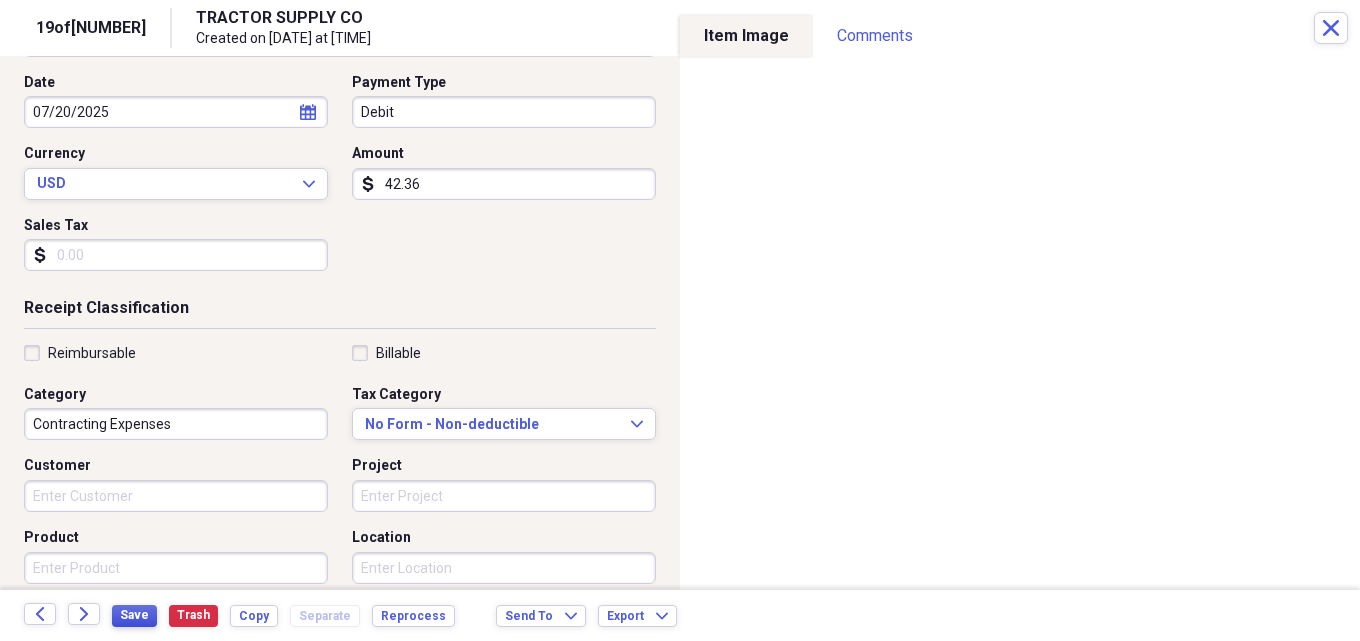 click on "Save" at bounding box center [134, 615] 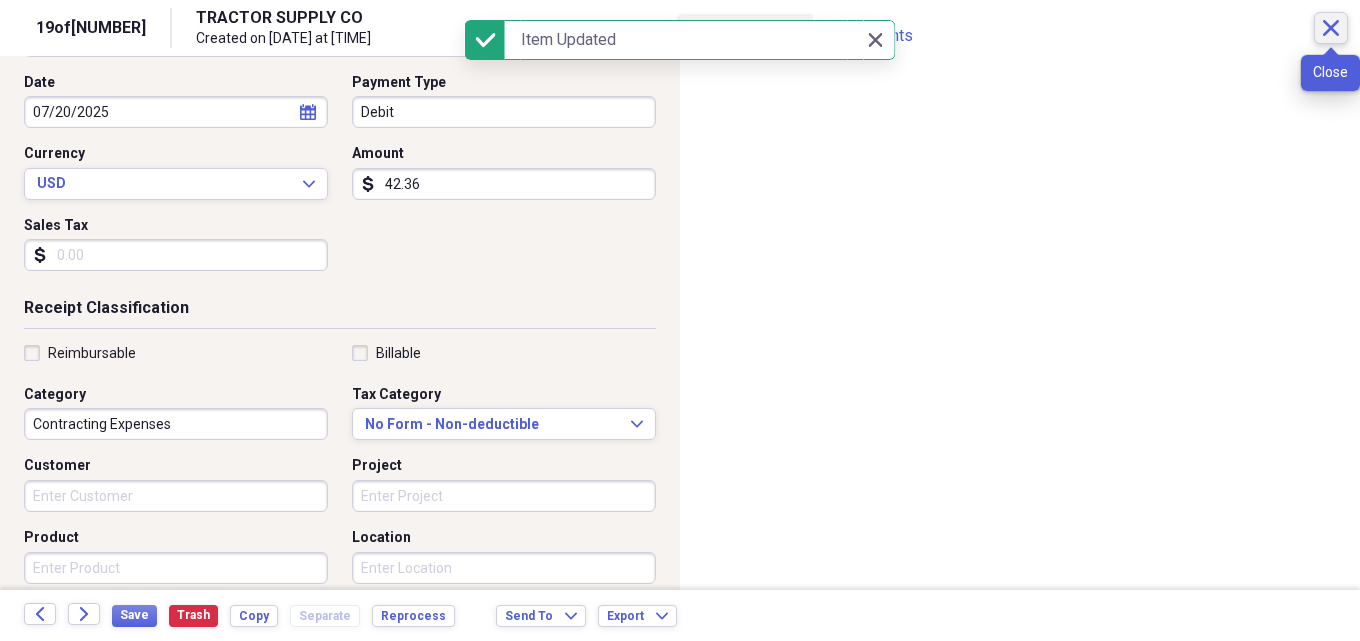 click on "Close" at bounding box center (1331, 28) 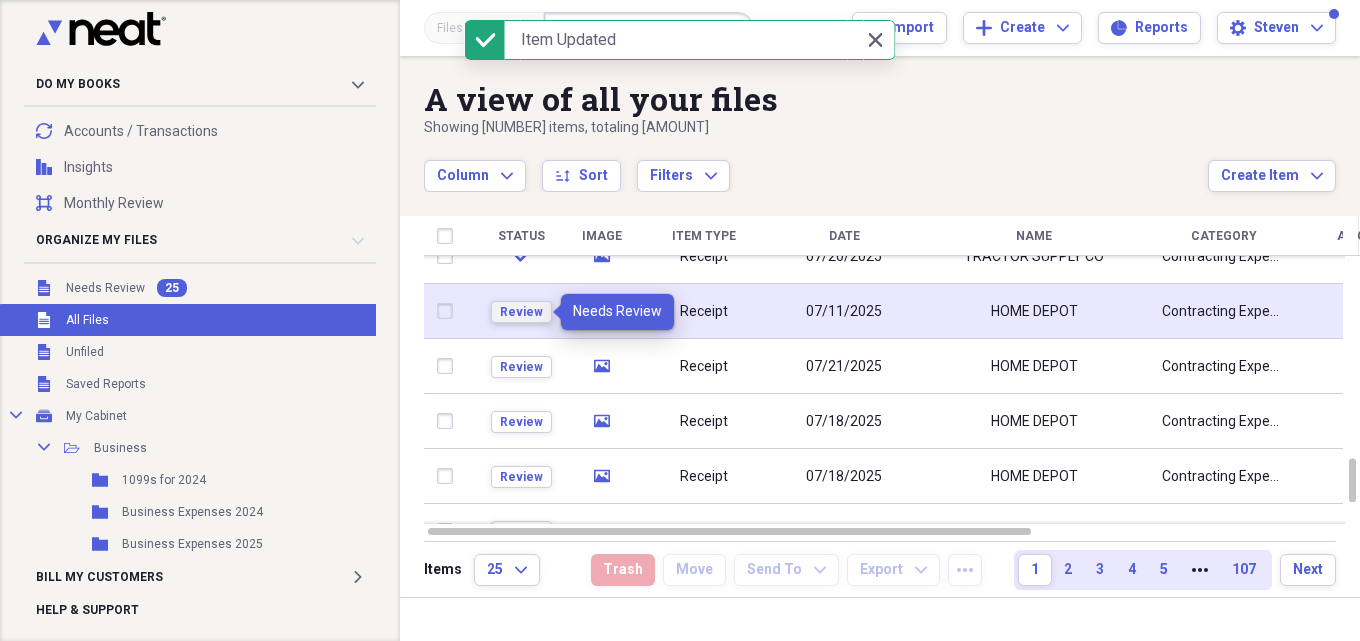 click on "Review" at bounding box center [521, 312] 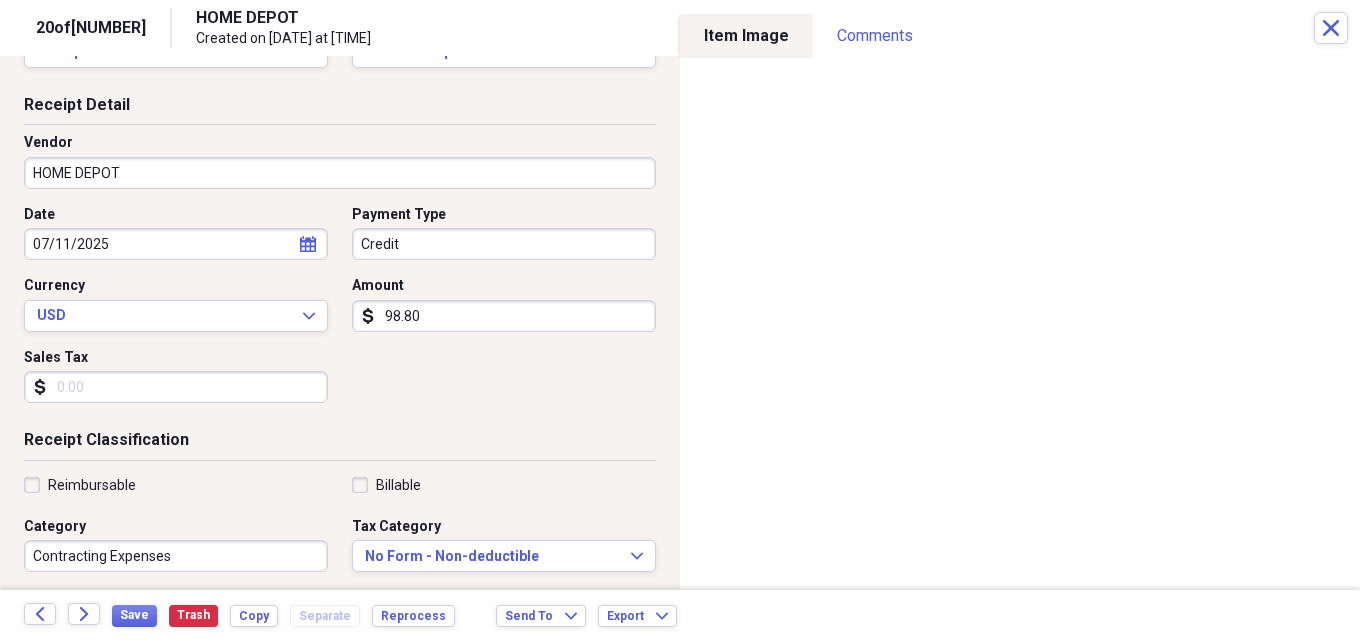 scroll, scrollTop: 100, scrollLeft: 0, axis: vertical 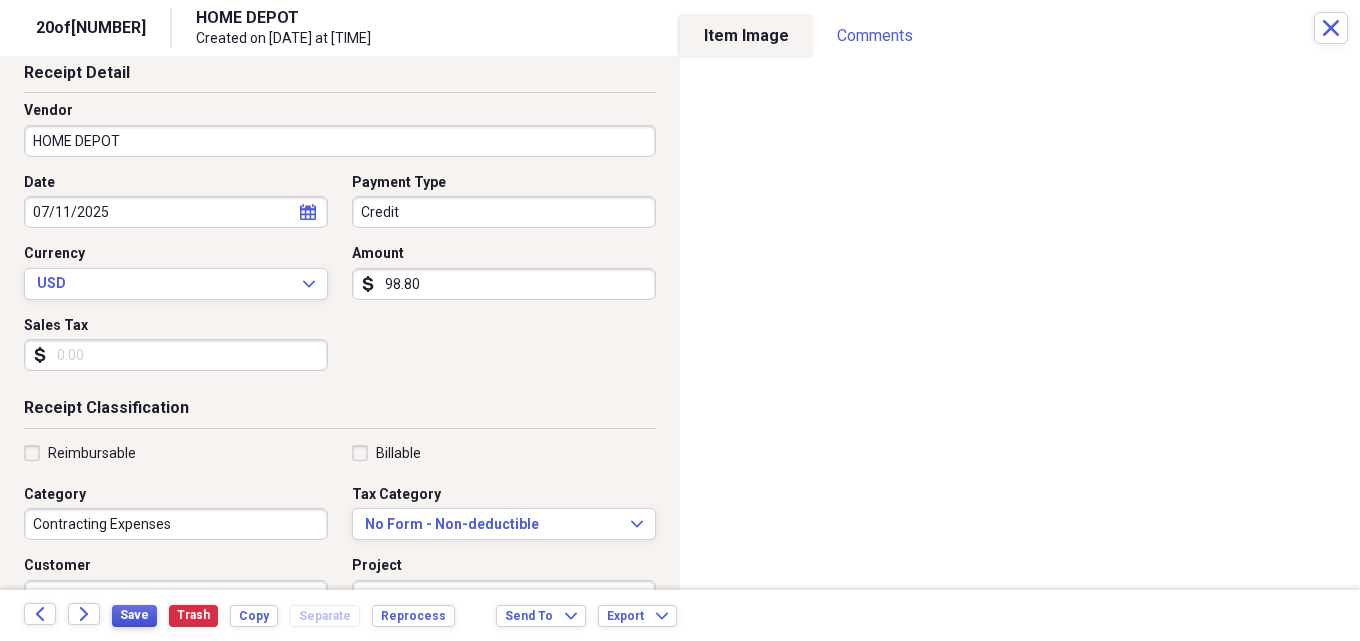 click on "Save" at bounding box center (134, 616) 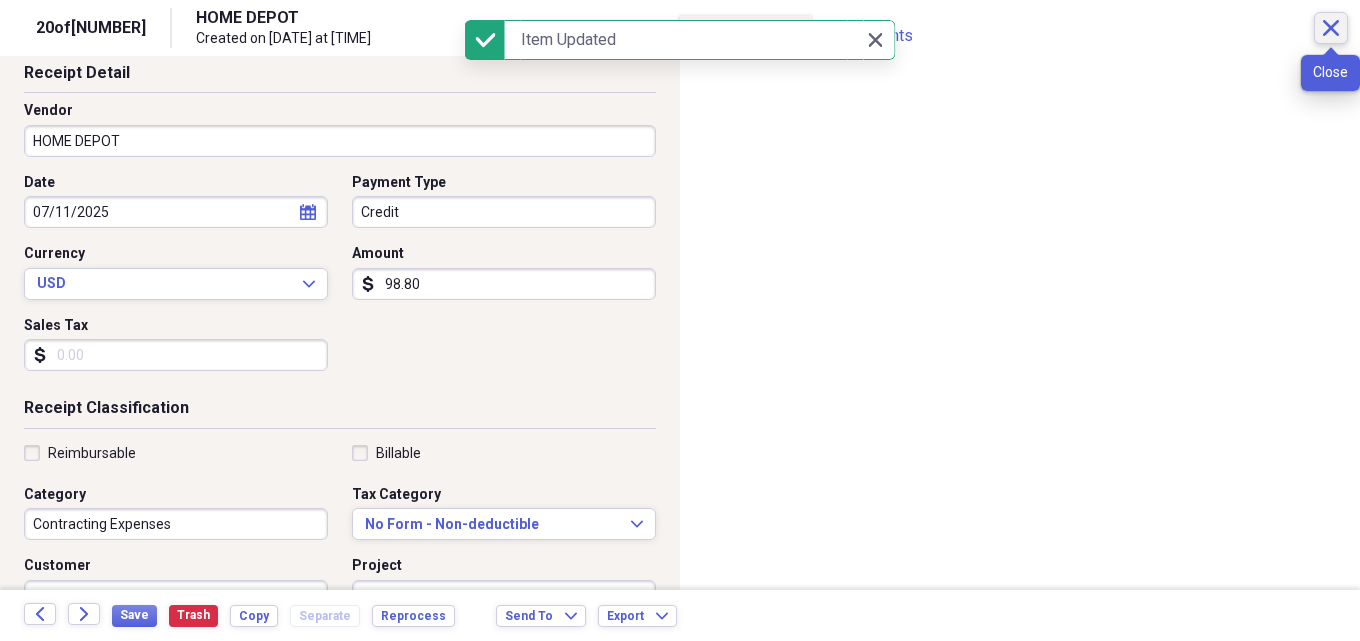click on "Close" at bounding box center (1331, 28) 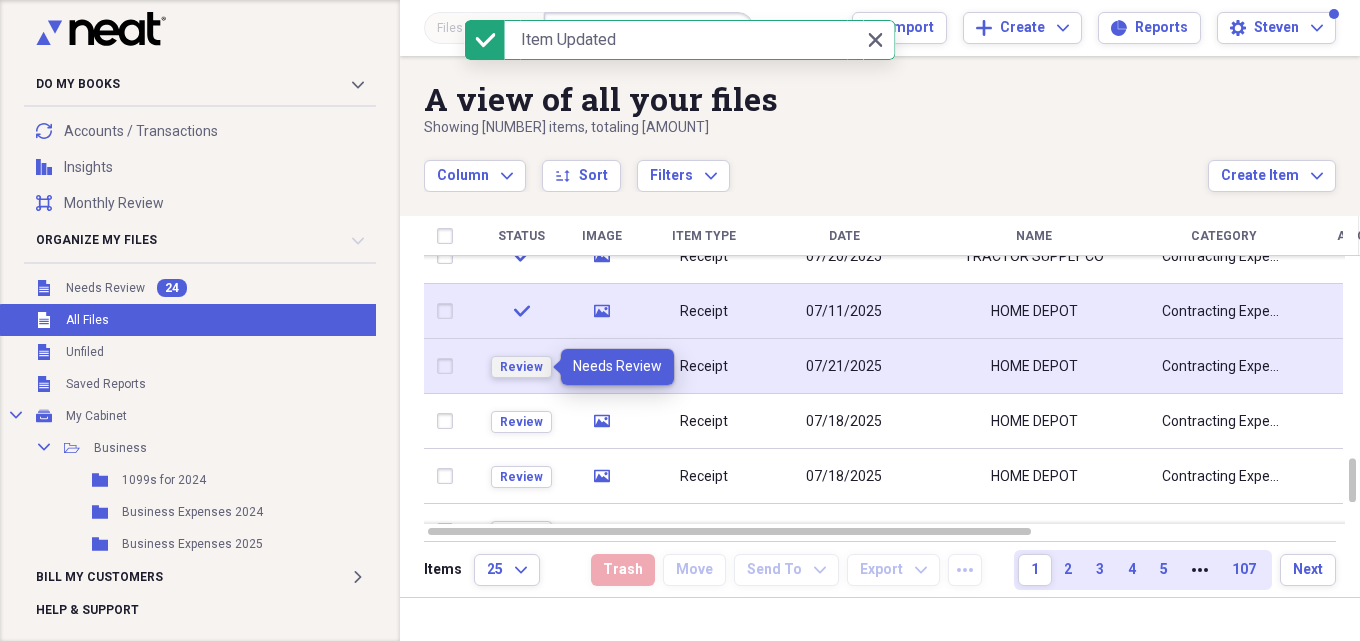 click on "Review" at bounding box center (521, 367) 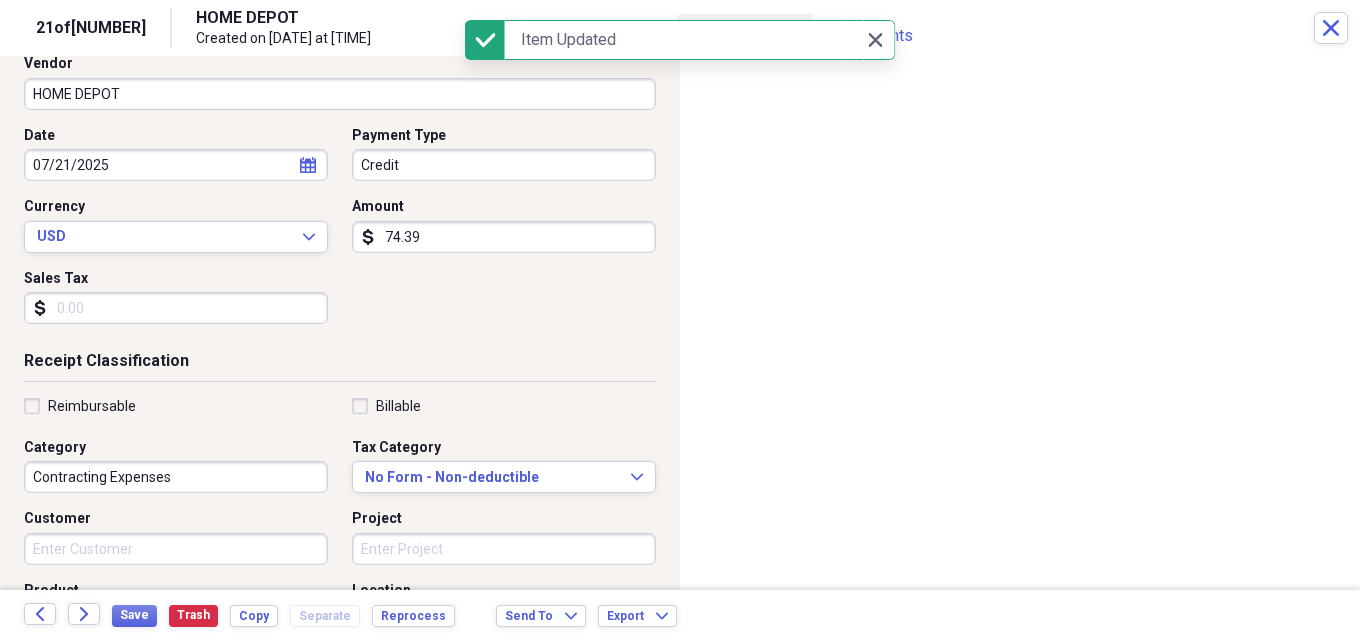 scroll, scrollTop: 200, scrollLeft: 0, axis: vertical 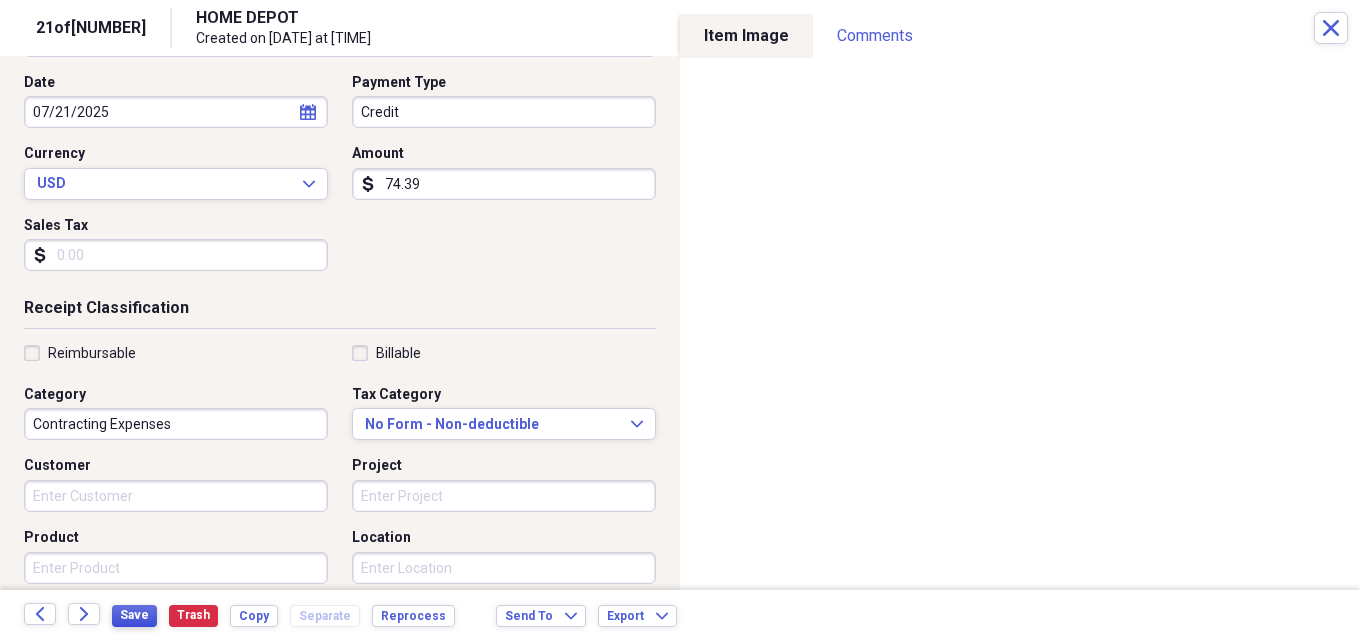 click on "Save" at bounding box center [134, 615] 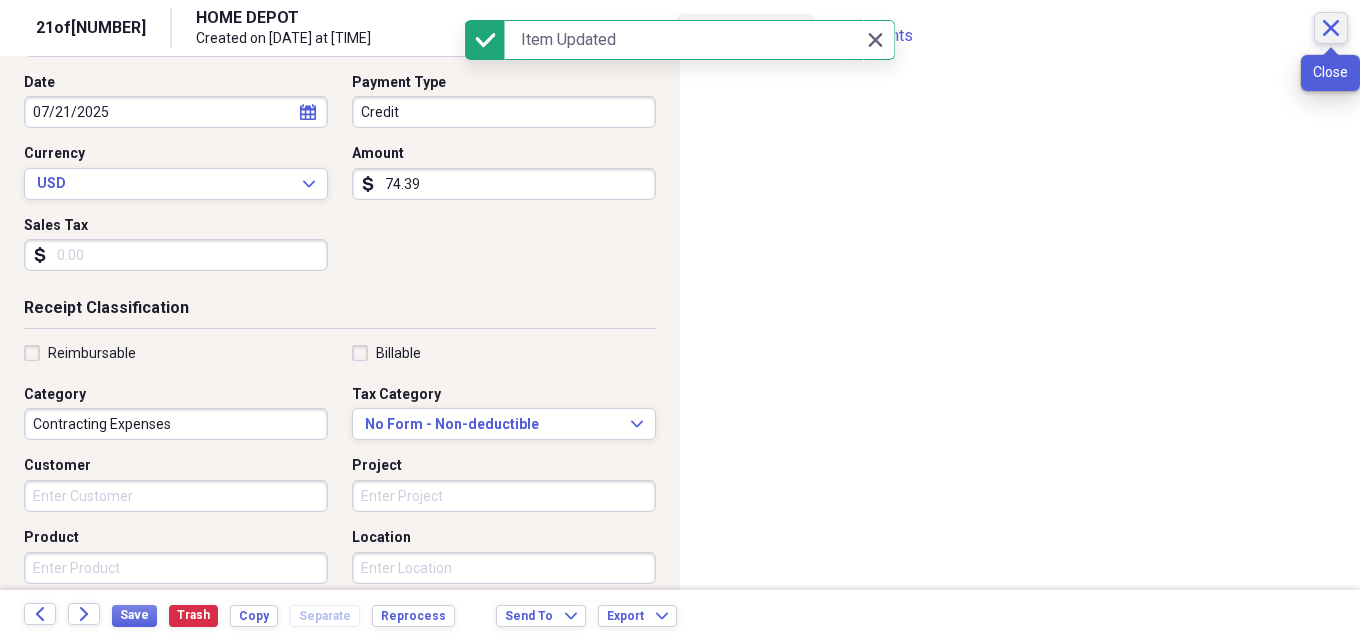 click on "Close" 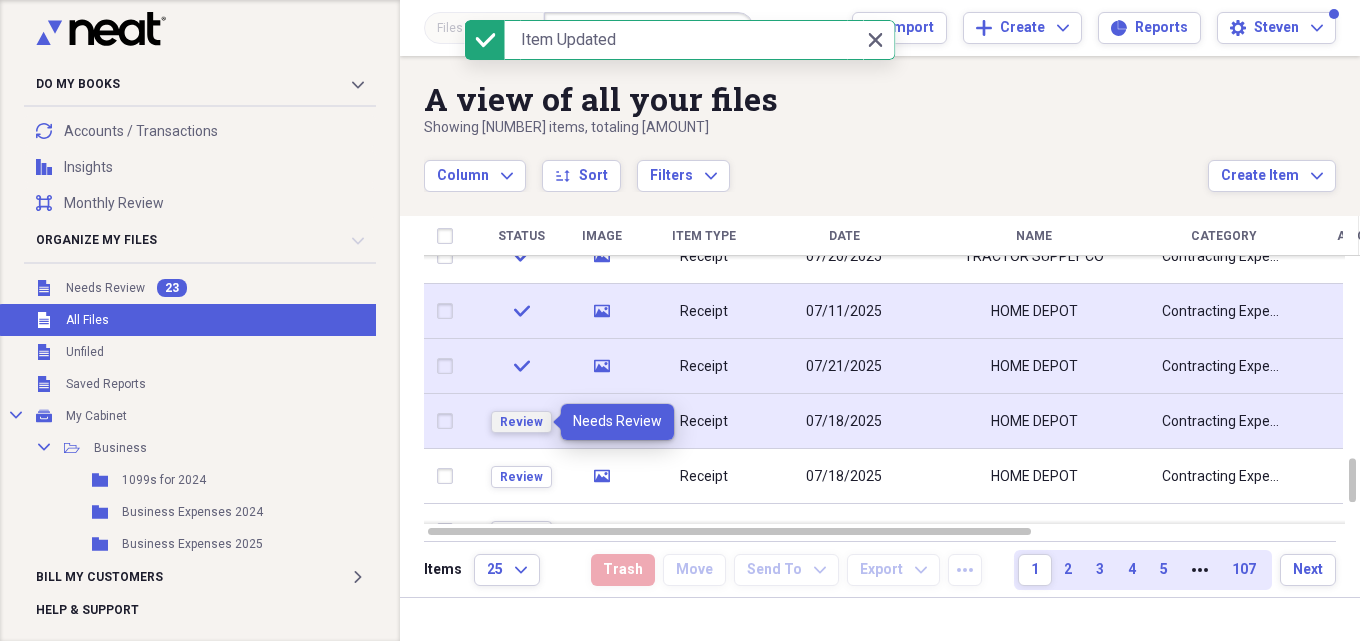 click on "Review" at bounding box center [521, 422] 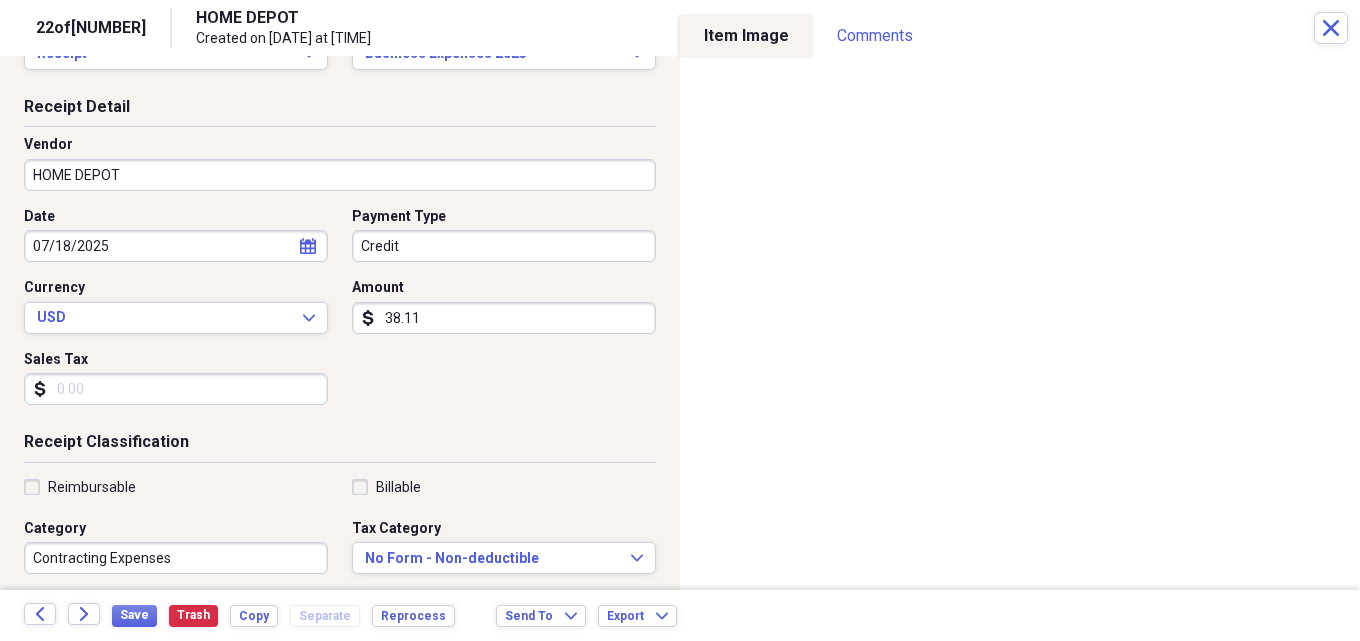 scroll, scrollTop: 100, scrollLeft: 0, axis: vertical 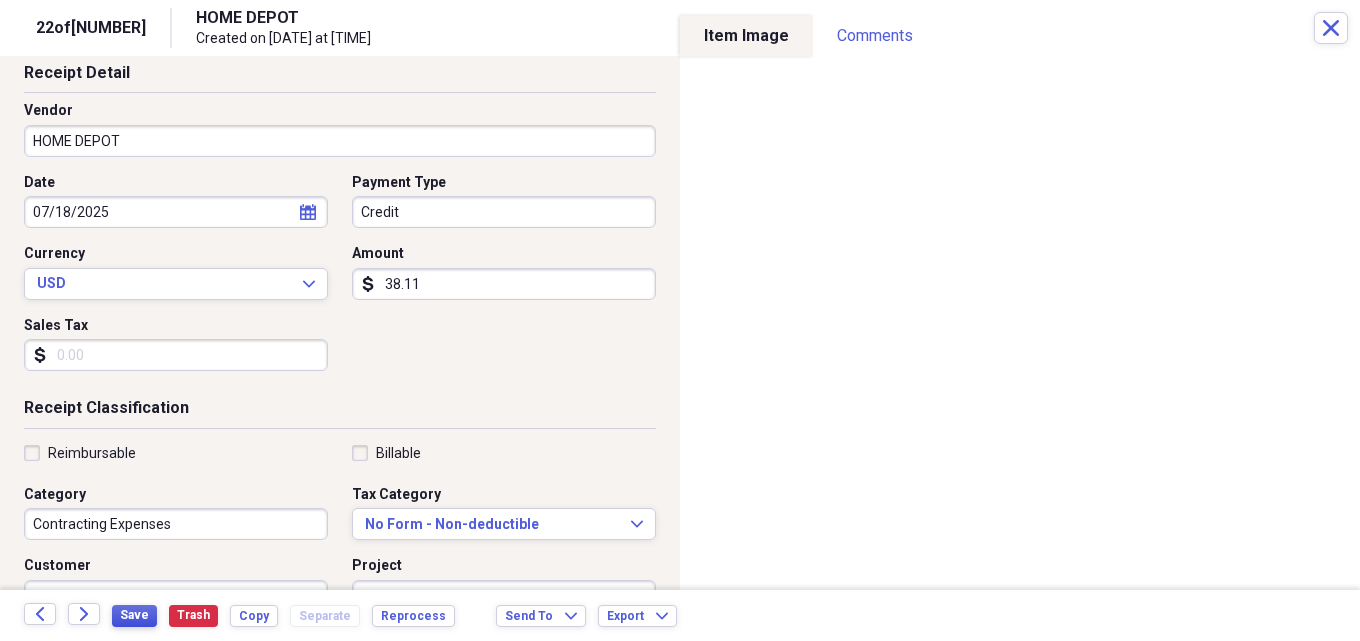 click on "Save" at bounding box center (134, 615) 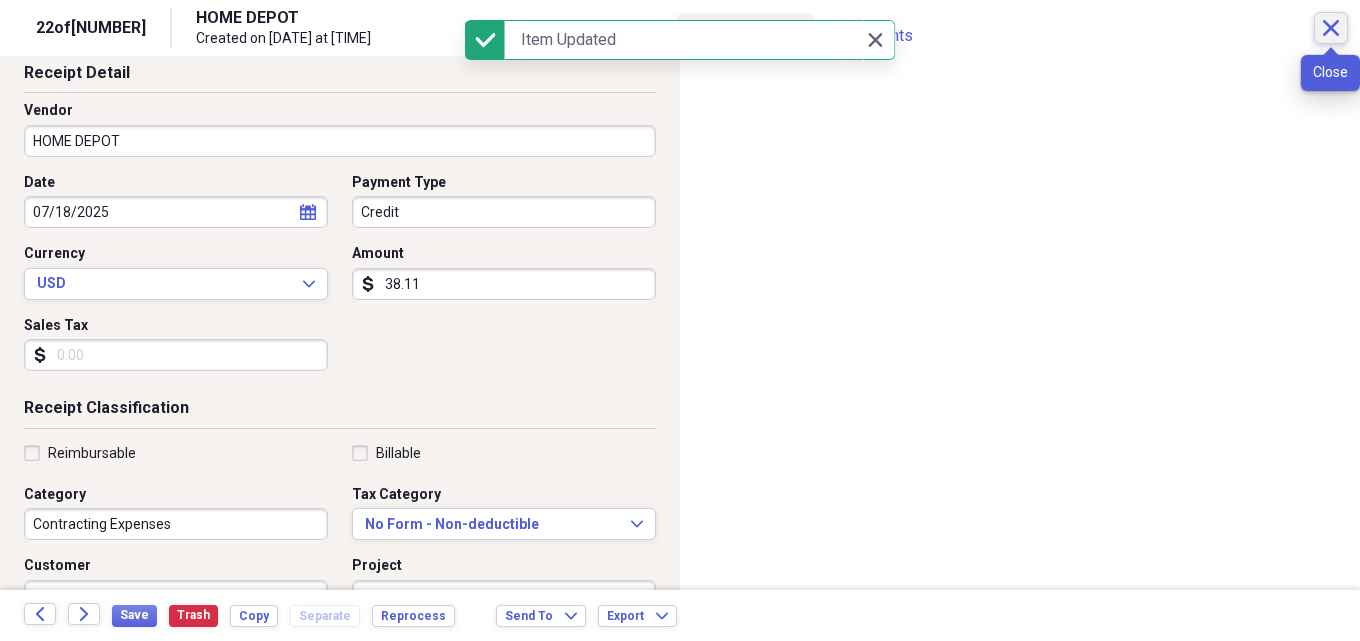 click on "Close" 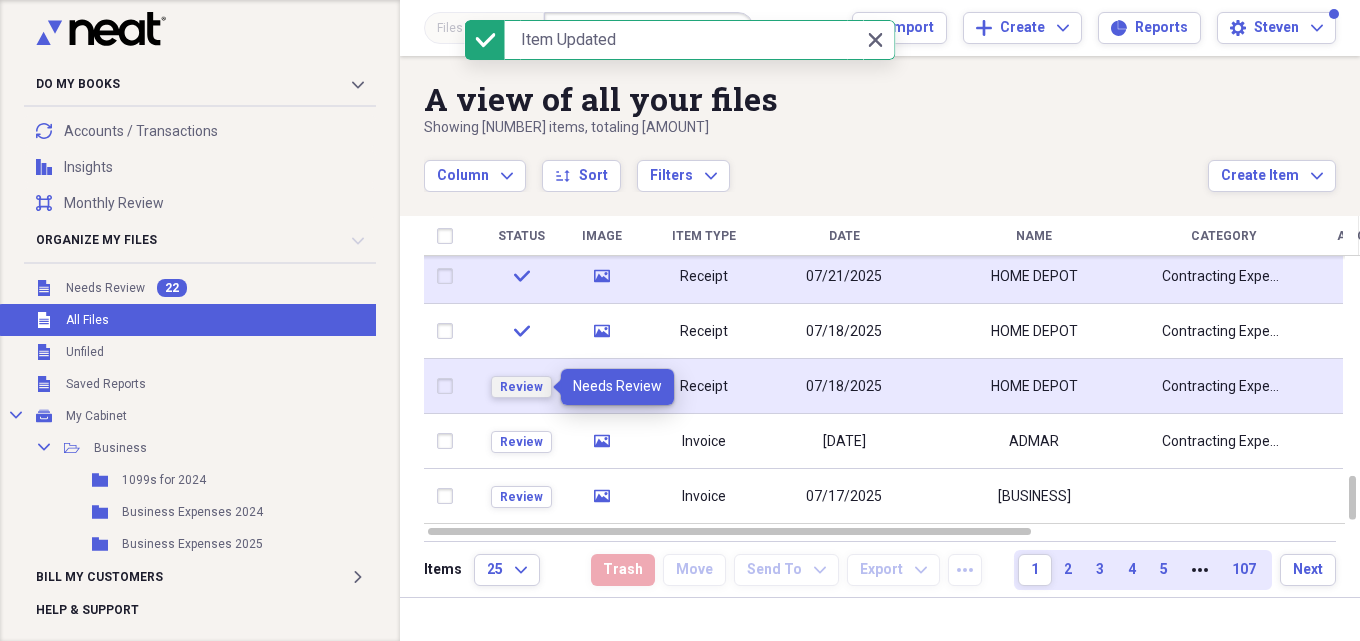 click on "Review" at bounding box center (521, 387) 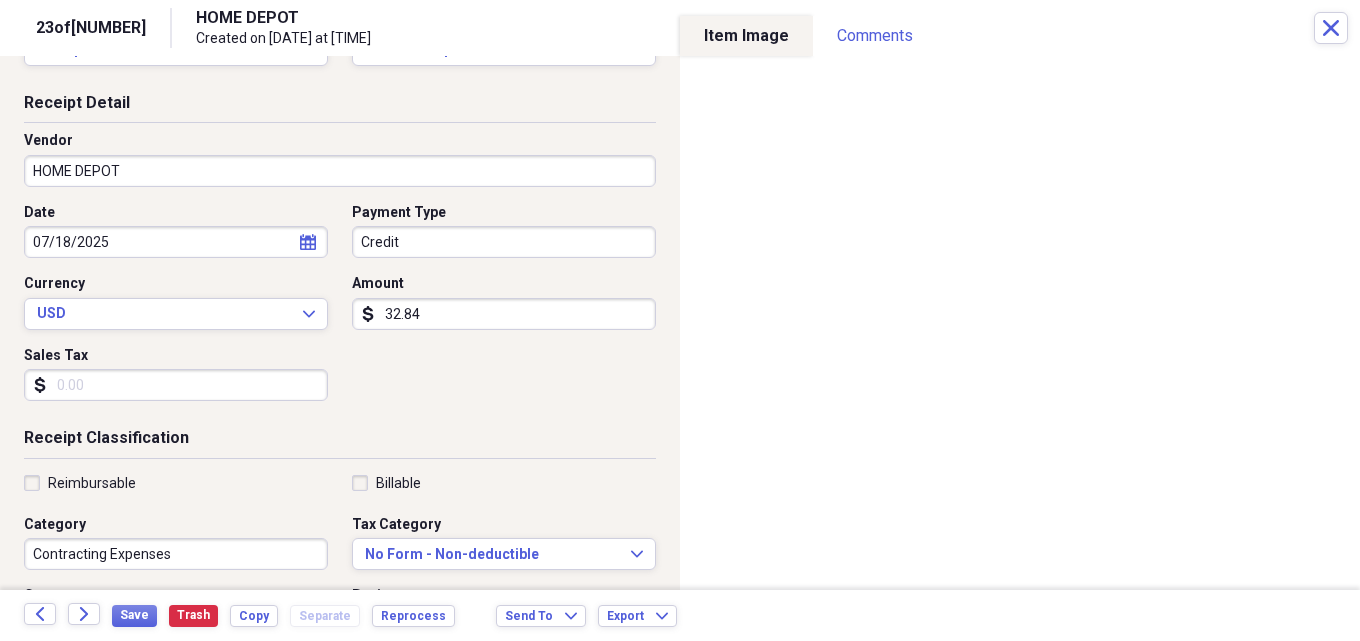 scroll, scrollTop: 100, scrollLeft: 0, axis: vertical 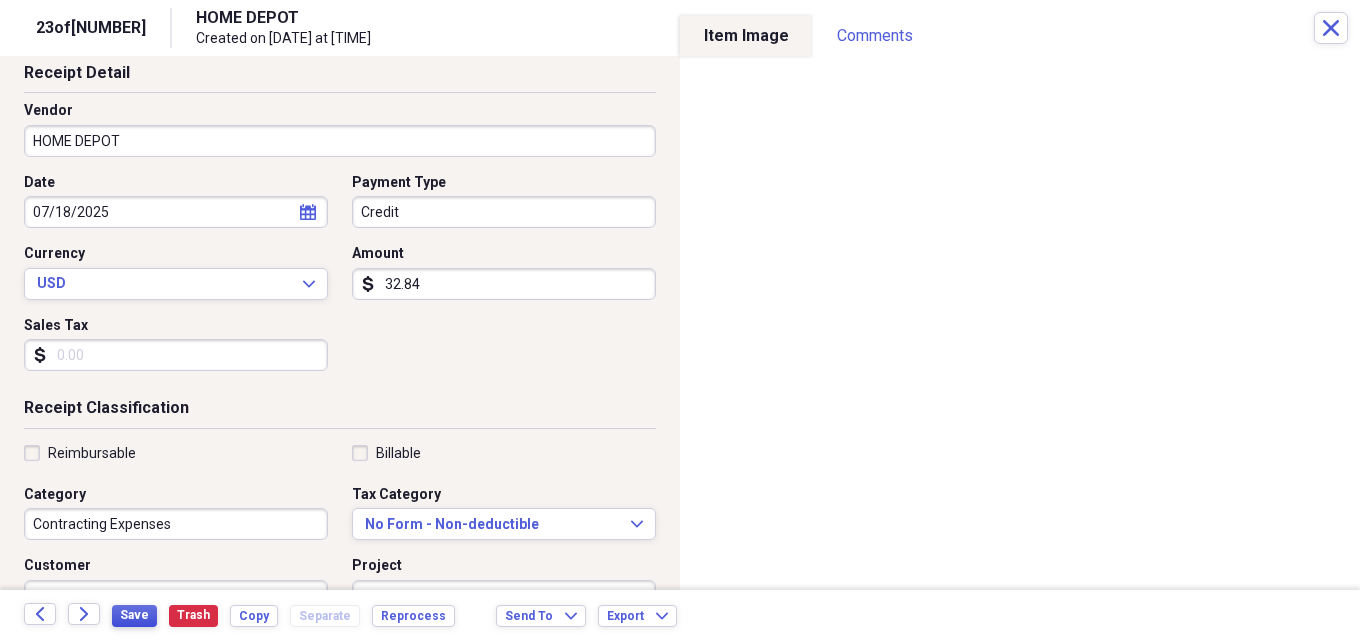 click on "Save" at bounding box center (134, 615) 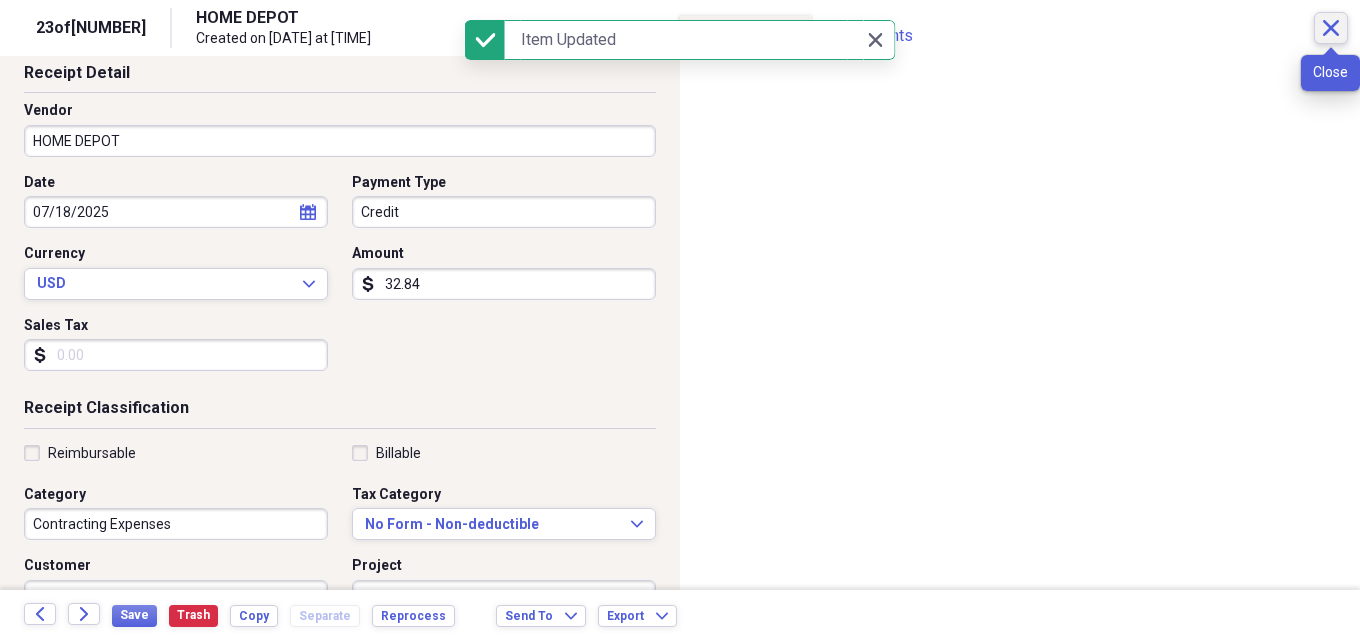 click on "Close" 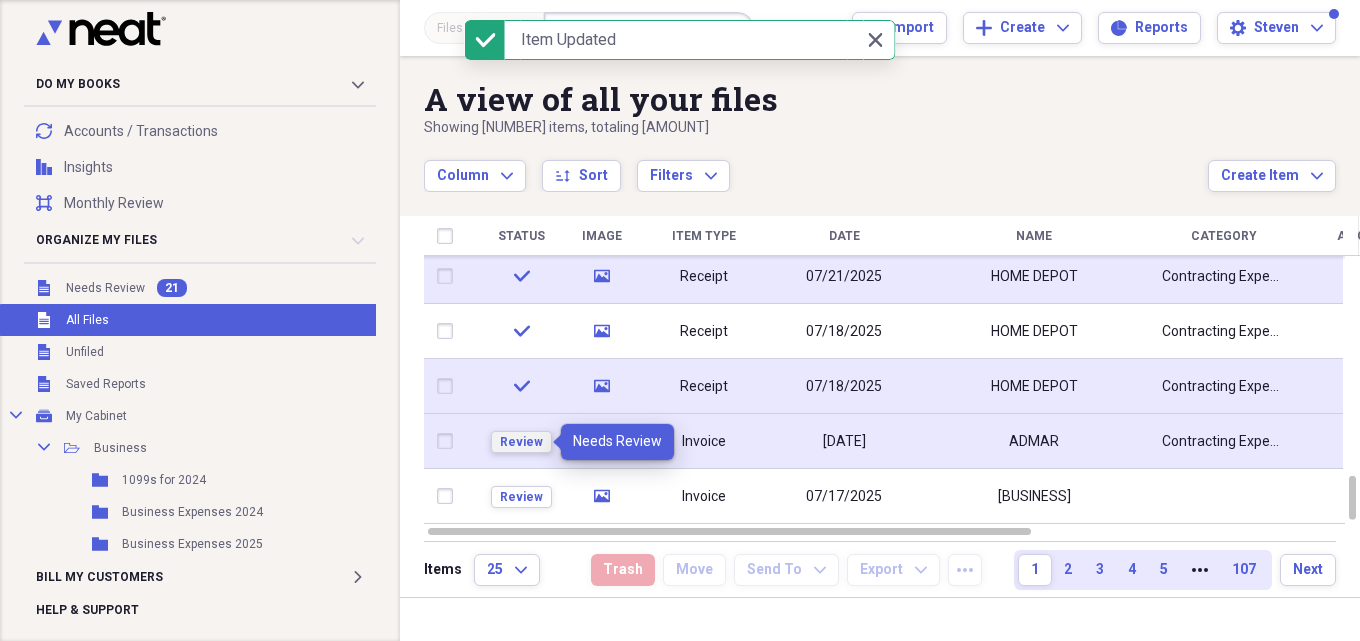 click on "Review" at bounding box center [521, 442] 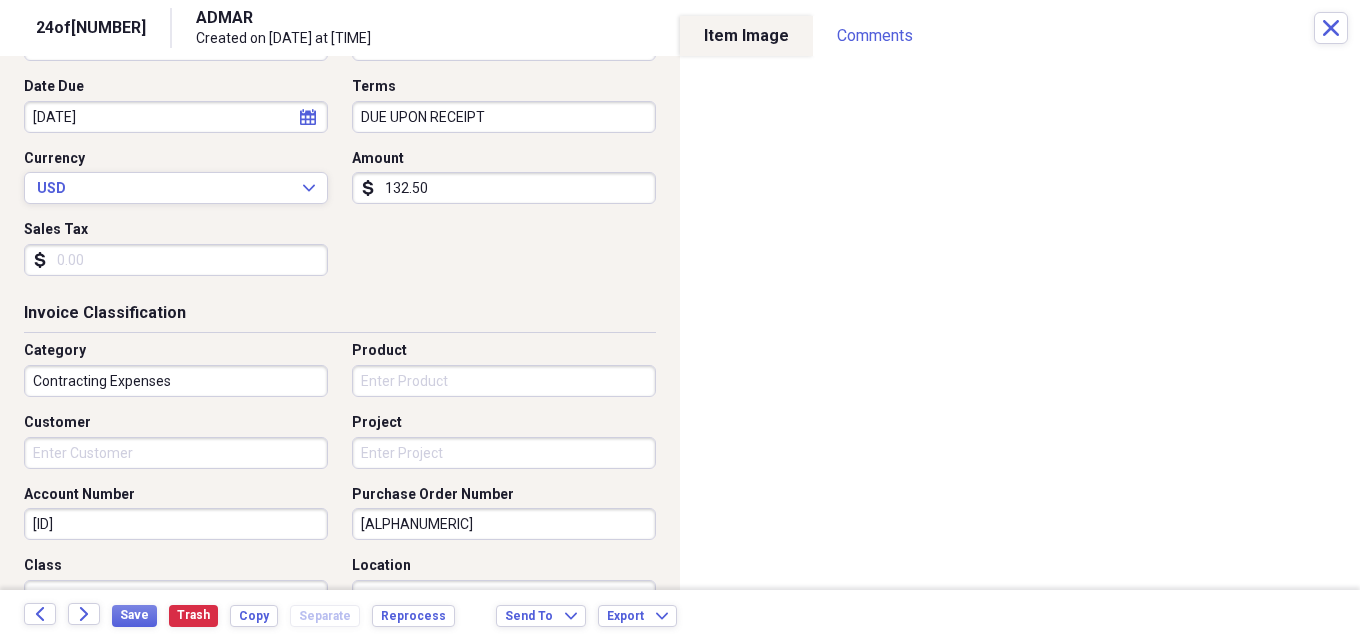 scroll, scrollTop: 300, scrollLeft: 0, axis: vertical 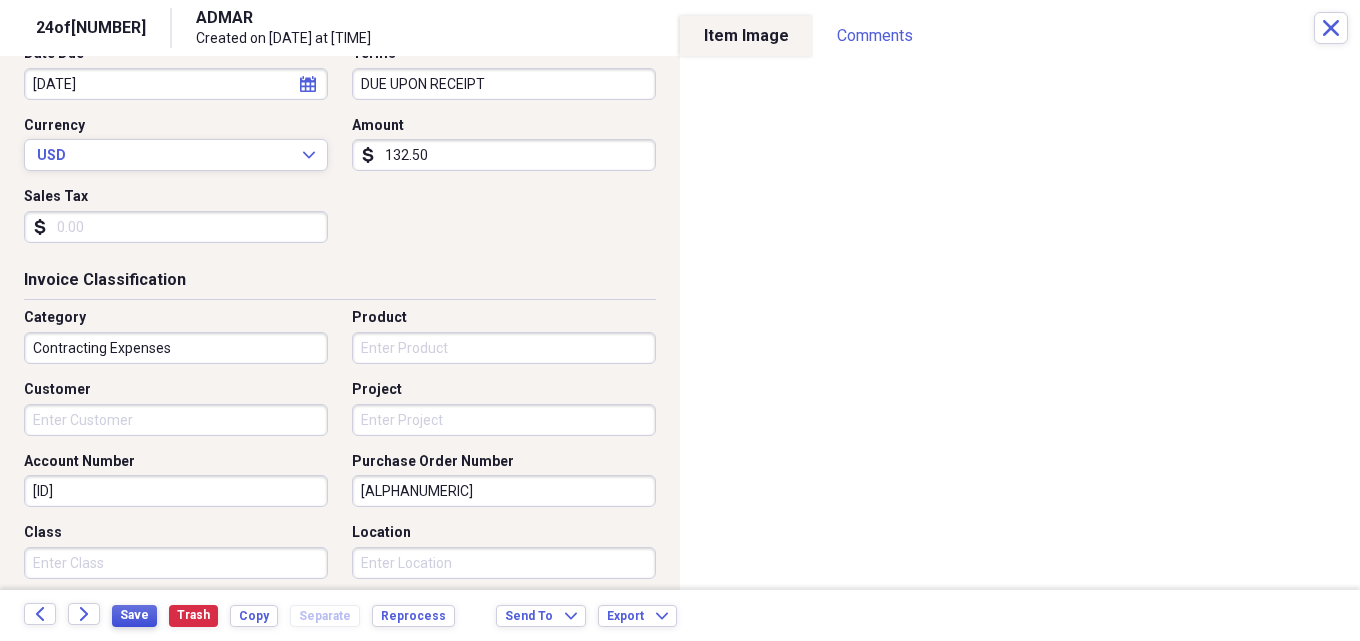 click on "Save" at bounding box center [134, 615] 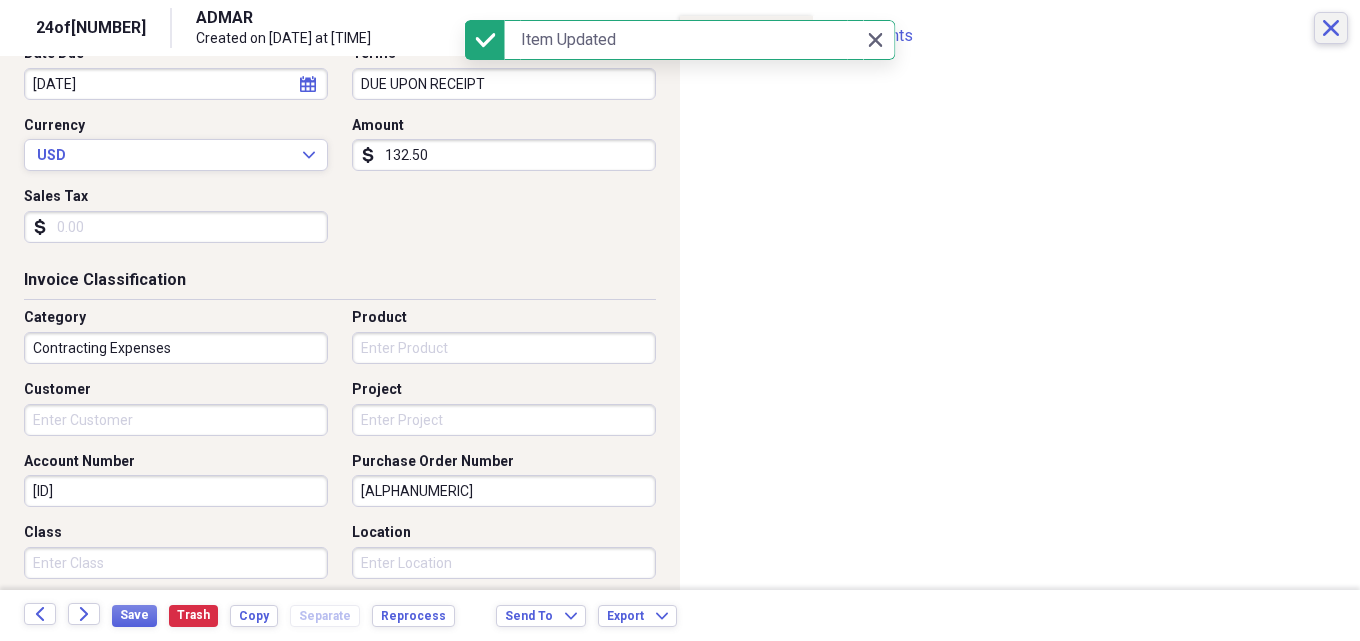 click on "Close" 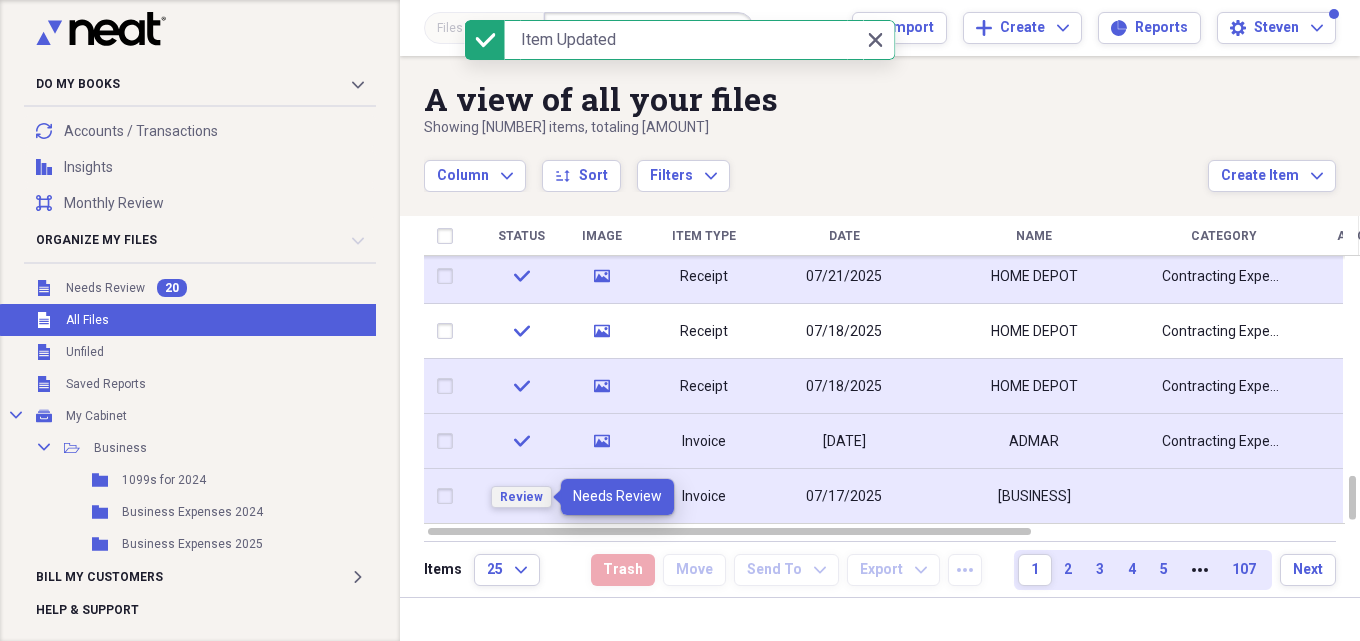 click on "Review" at bounding box center [521, 497] 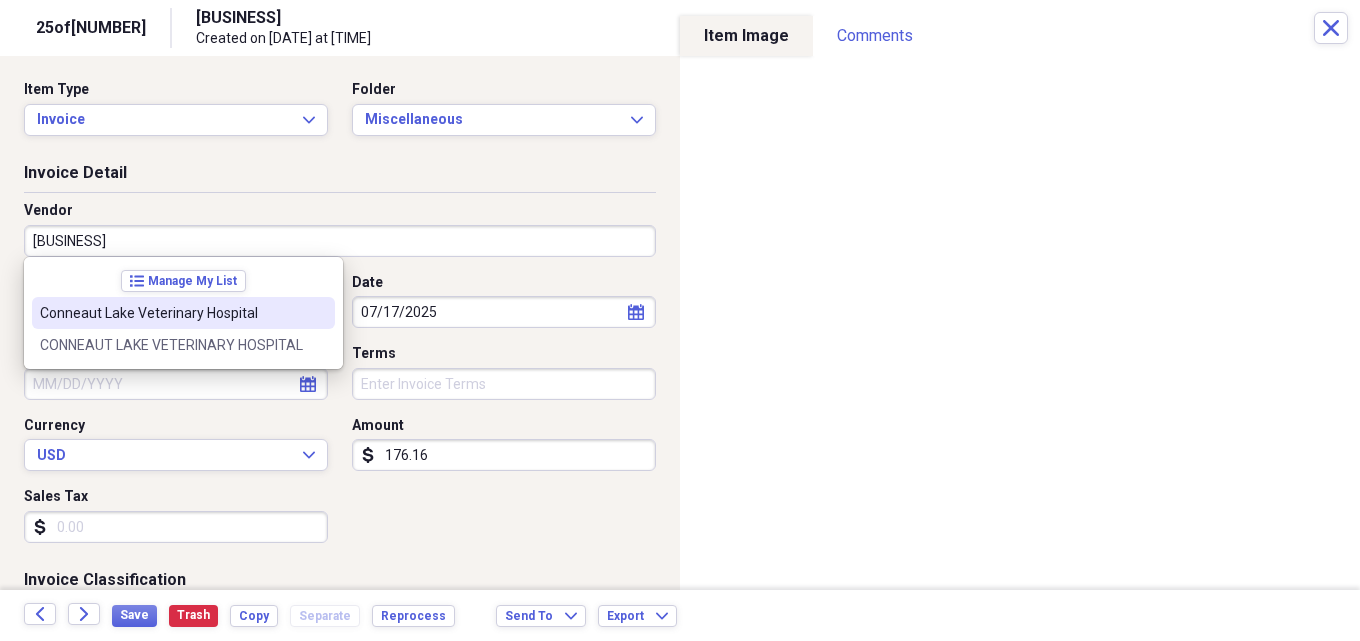 click on "Conneaut Lake Veterinary Hospital" at bounding box center (171, 313) 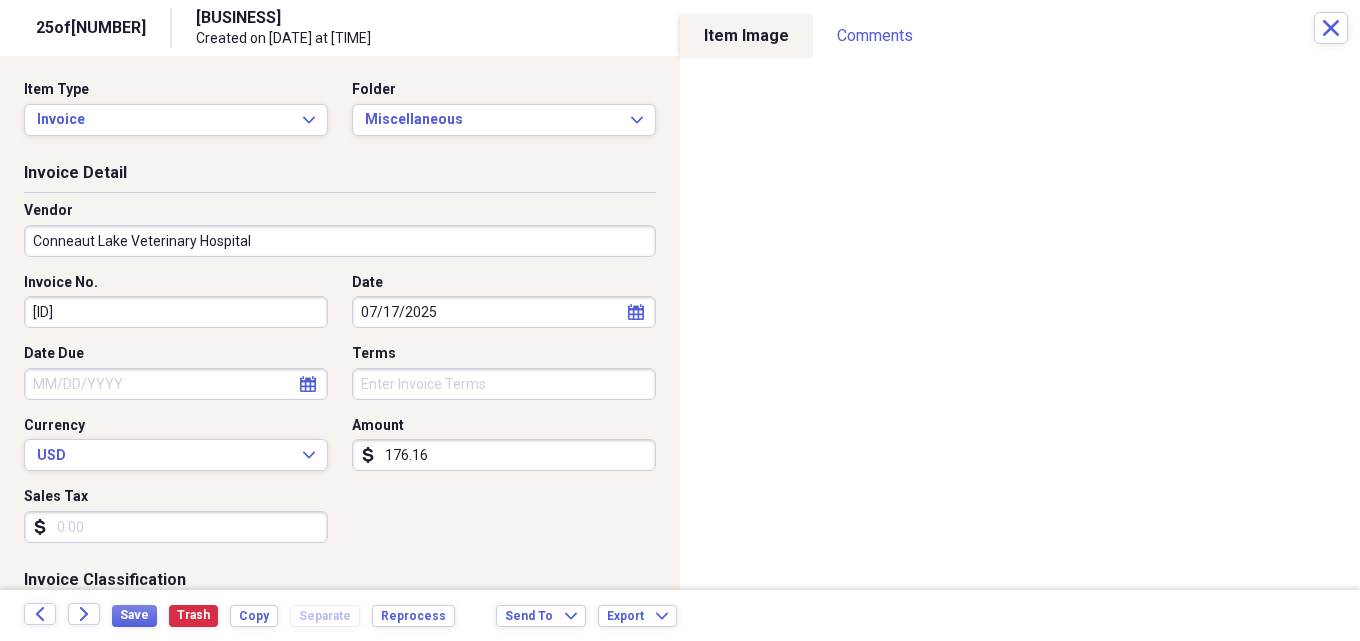 type on "None" 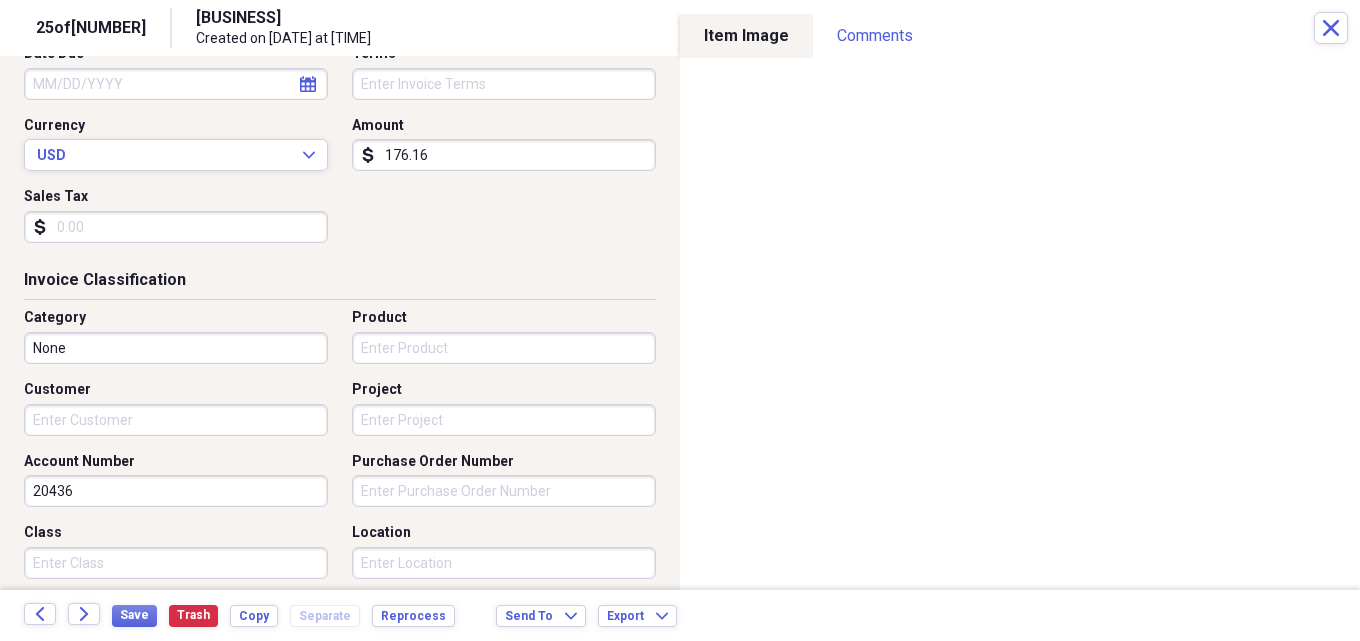 scroll, scrollTop: 0, scrollLeft: 0, axis: both 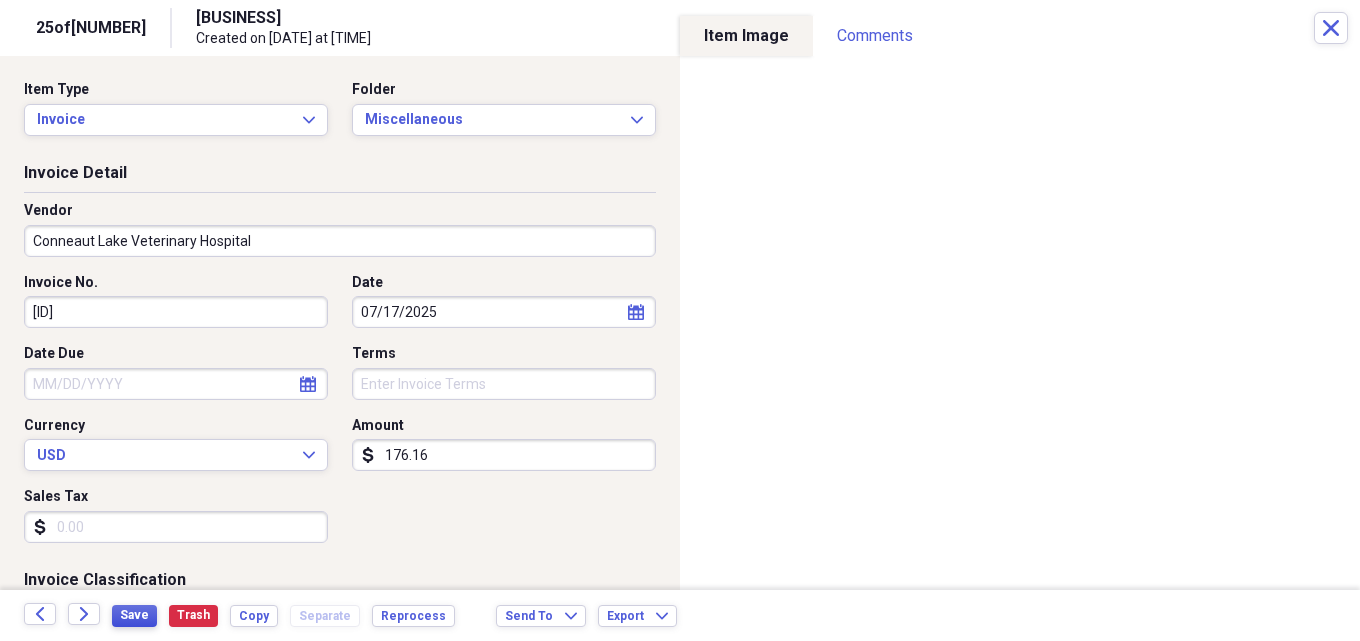 click on "Save" at bounding box center [134, 615] 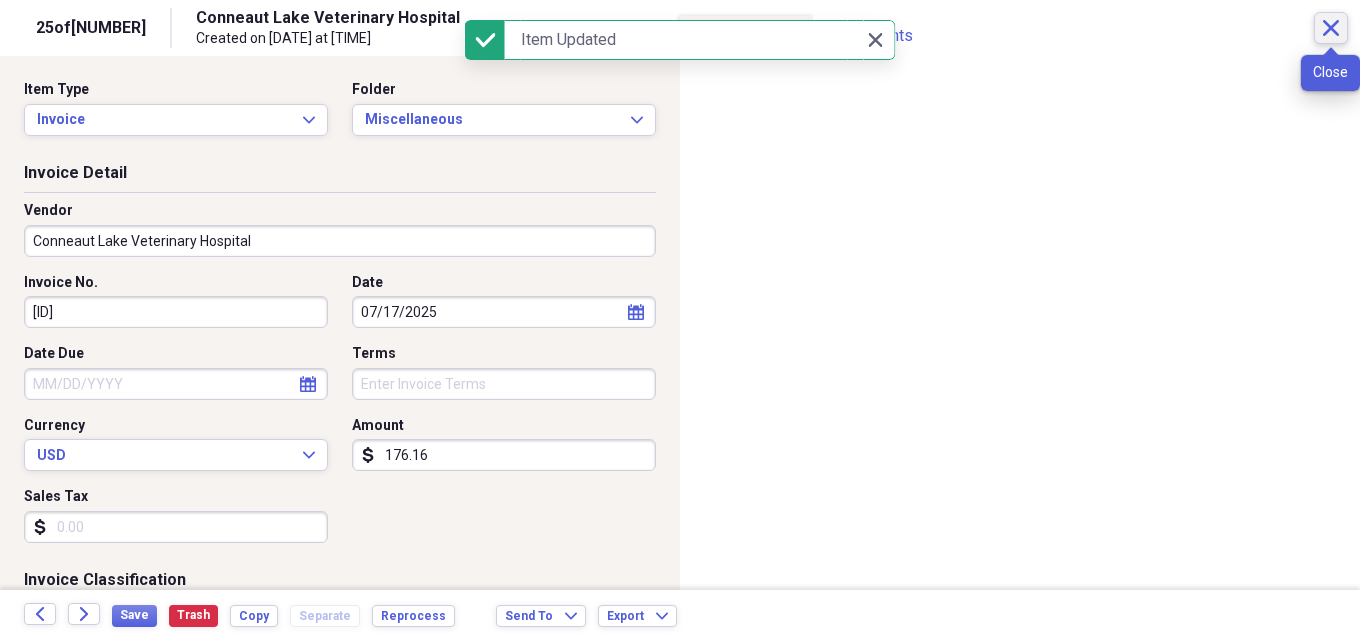 click 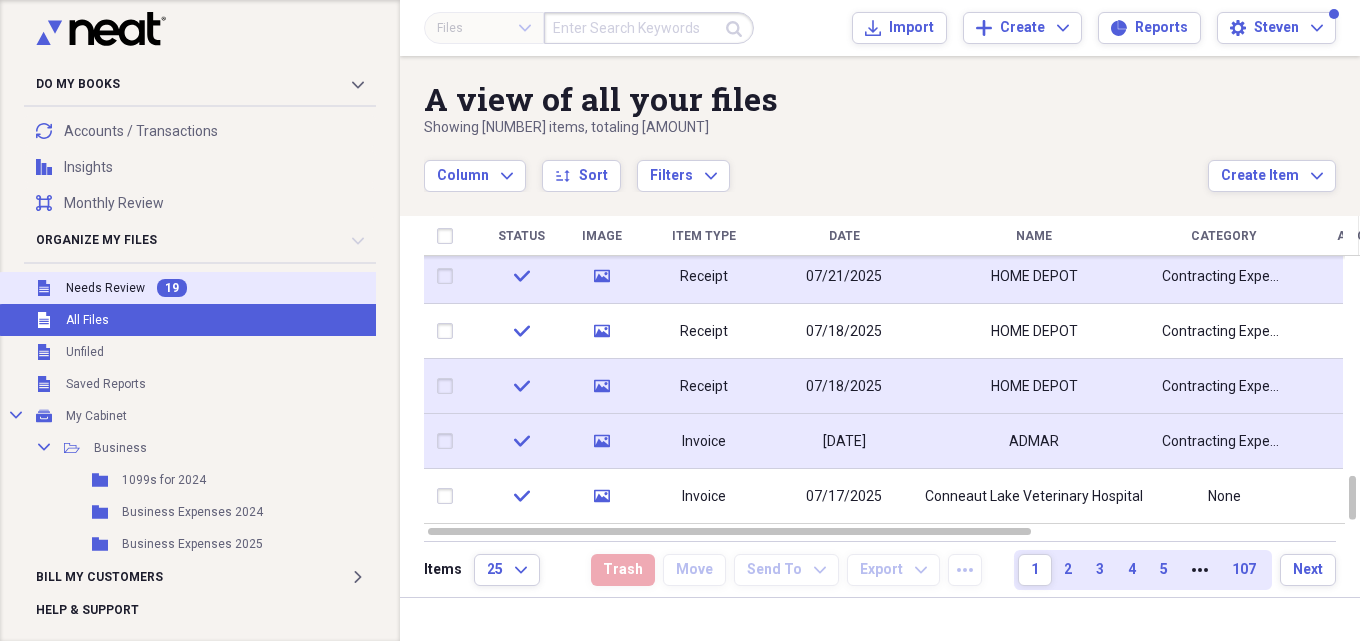 click on "19" at bounding box center (172, 288) 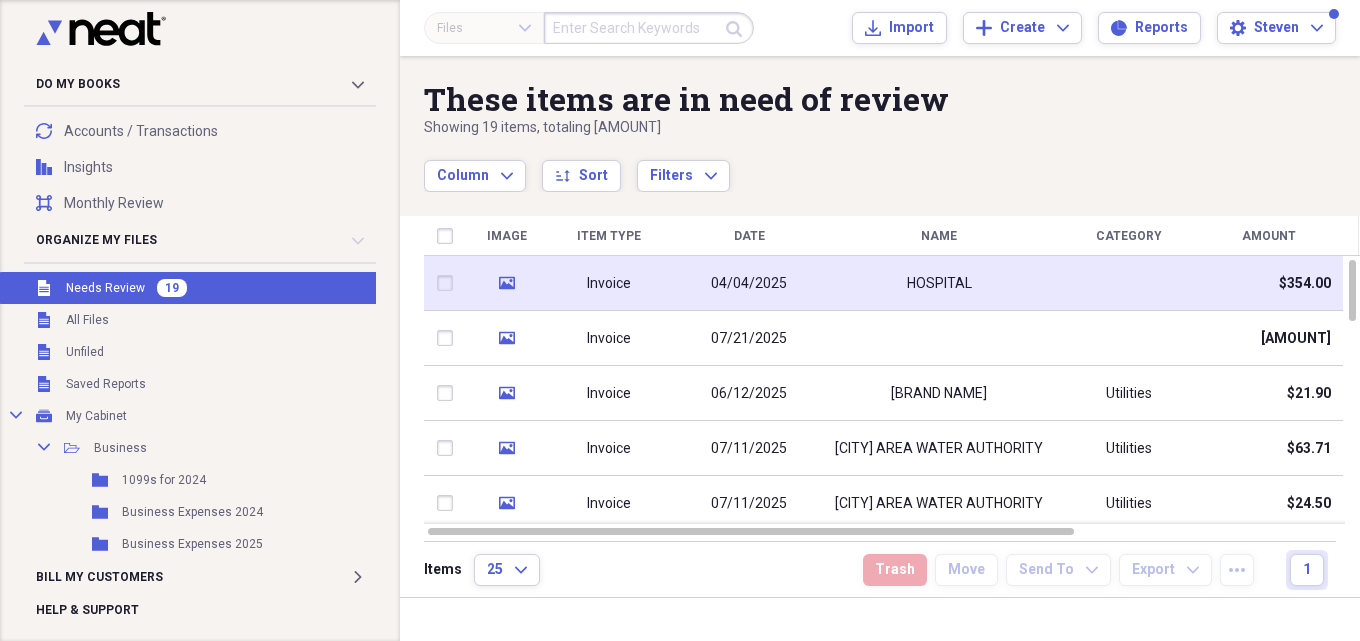 click on "Invoice" at bounding box center [609, 284] 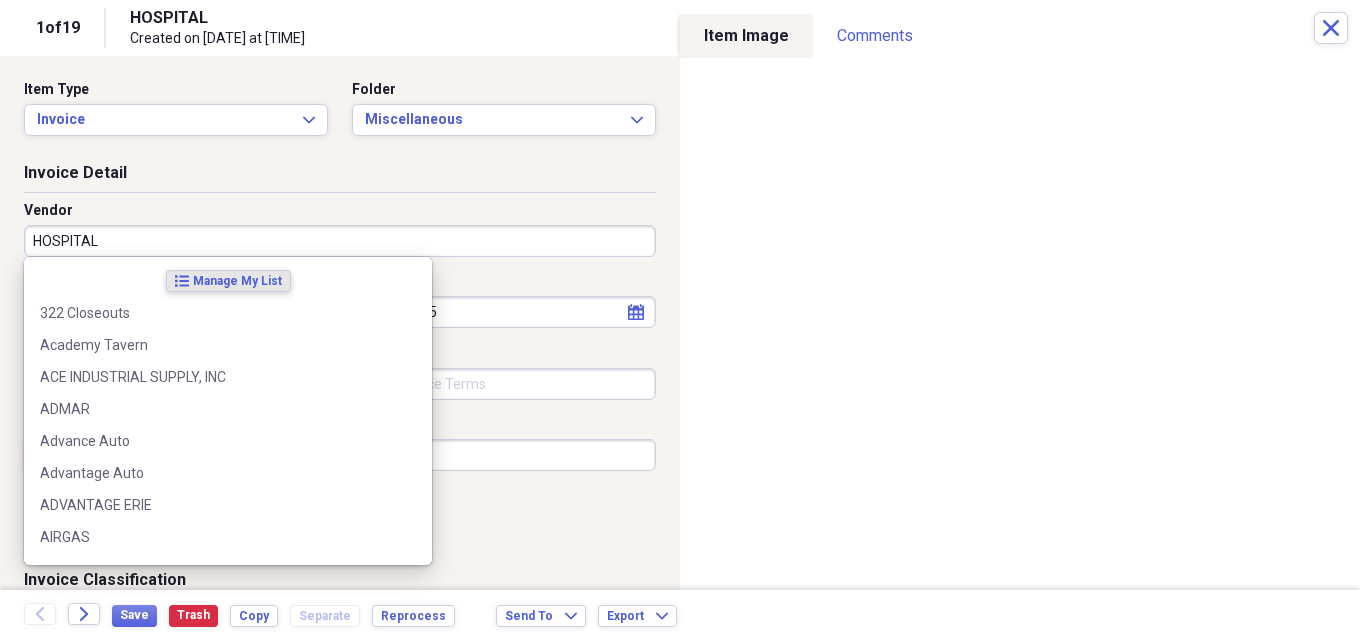 click on "HOSPITAL" at bounding box center (340, 241) 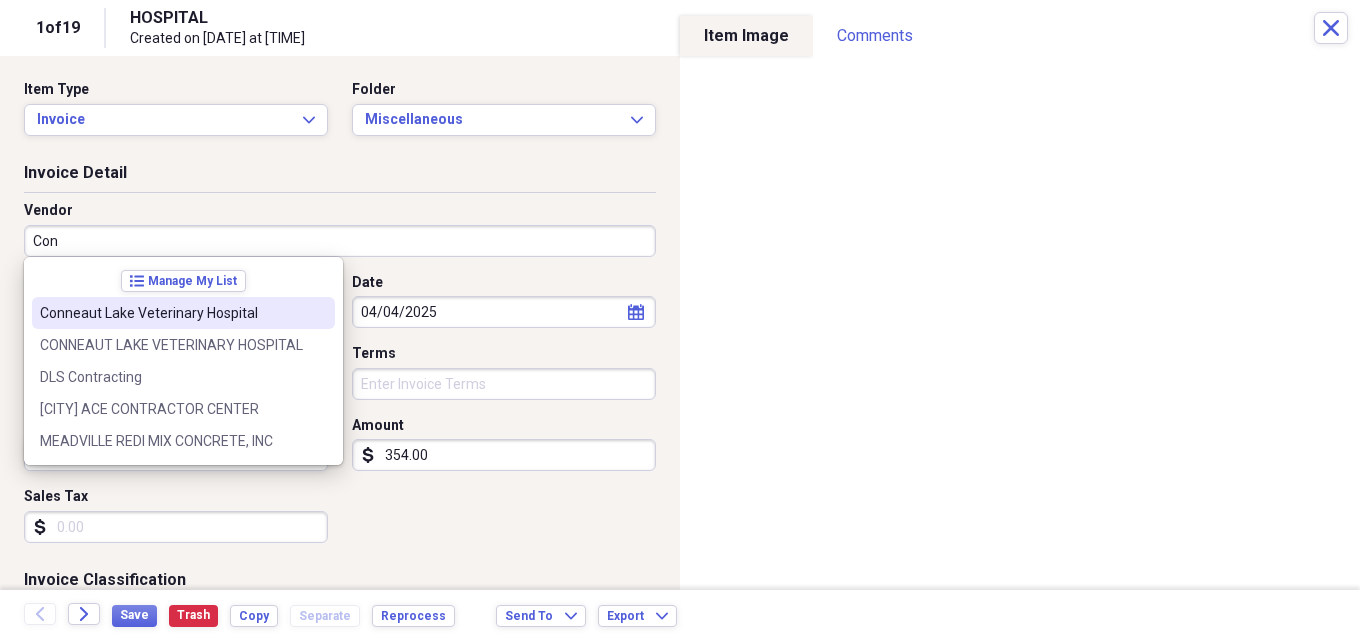 click on "Conneaut Lake Veterinary Hospital" at bounding box center [171, 313] 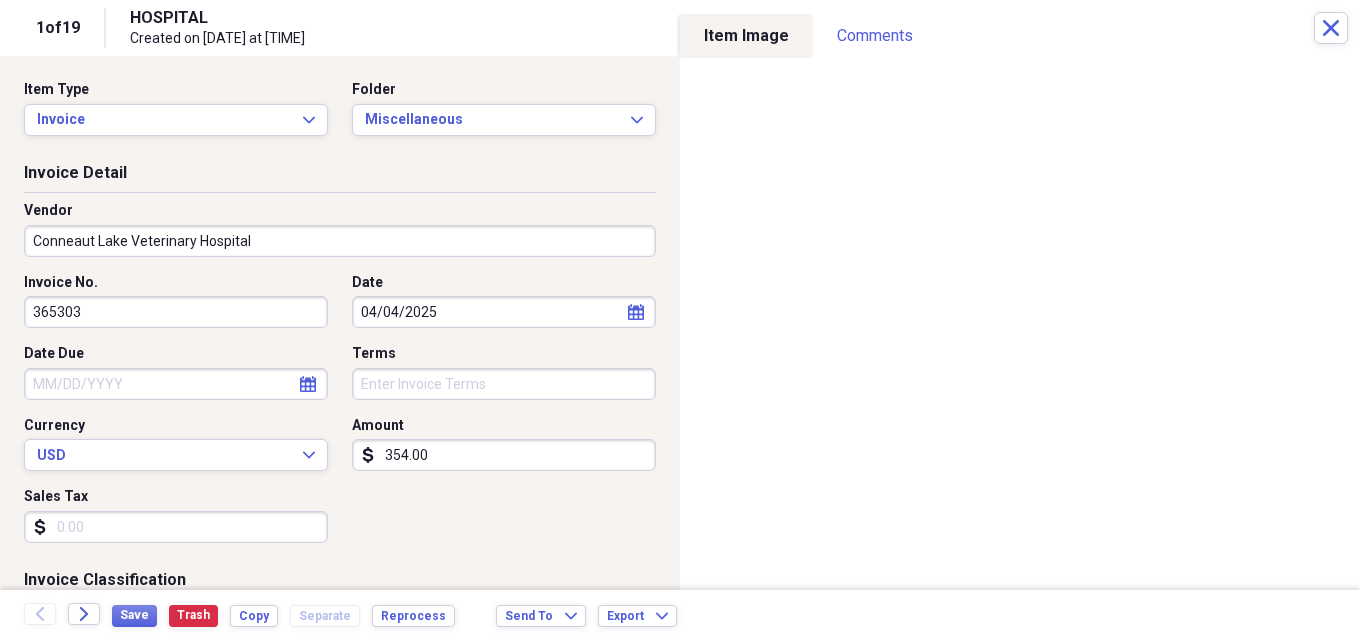 type on "None" 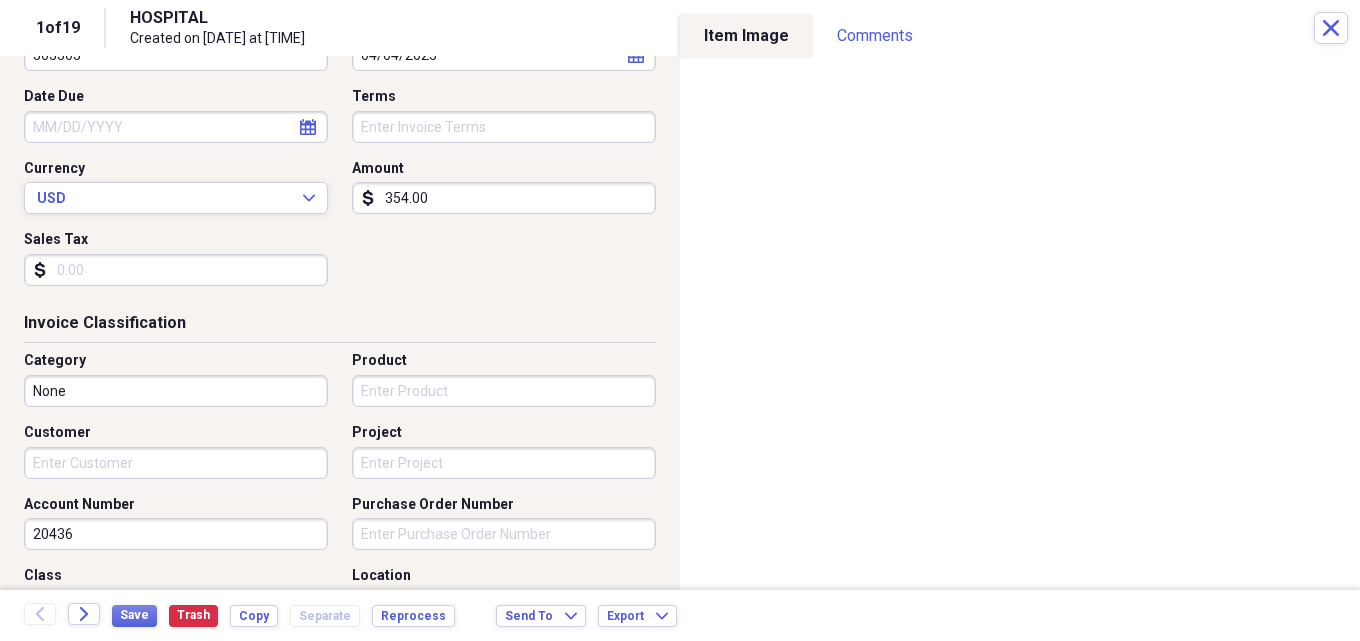 scroll, scrollTop: 300, scrollLeft: 0, axis: vertical 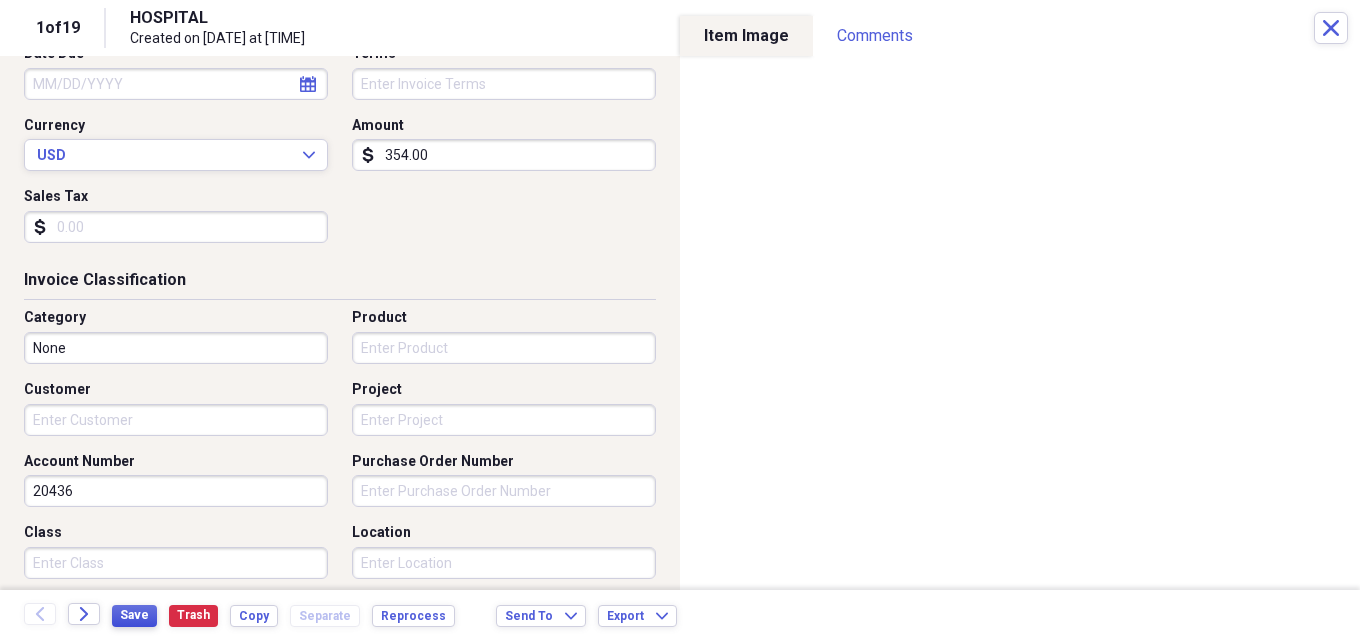 click on "Save" at bounding box center [134, 615] 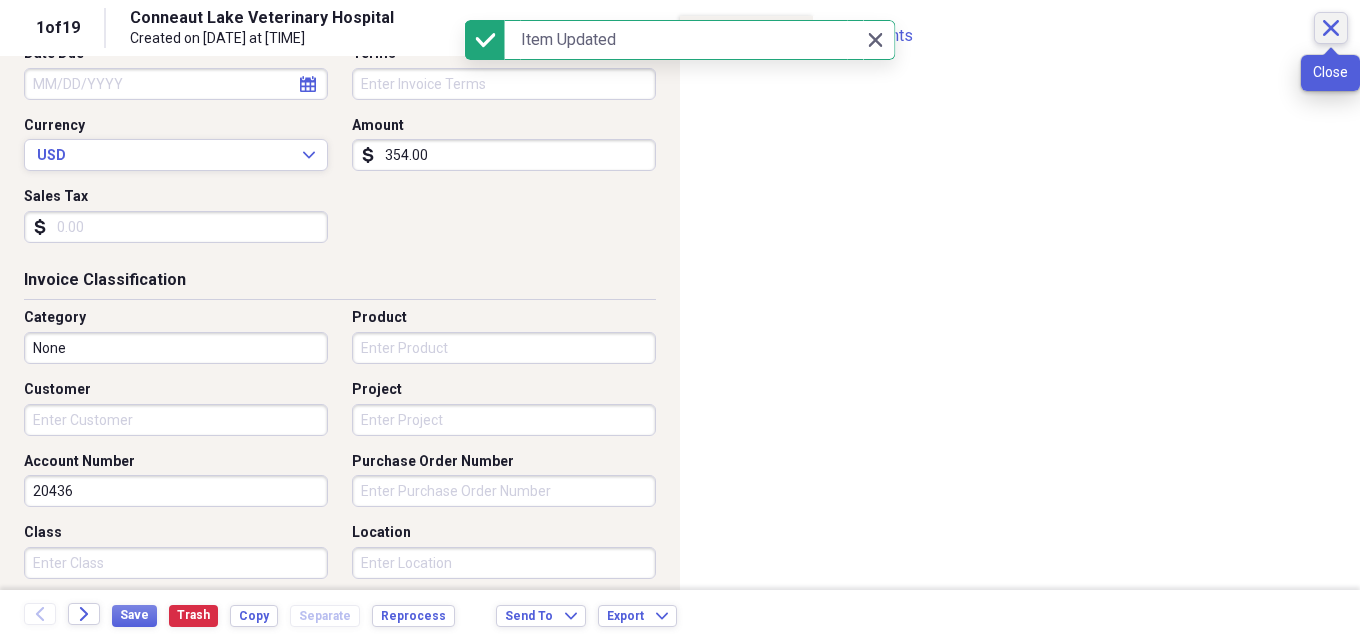 click 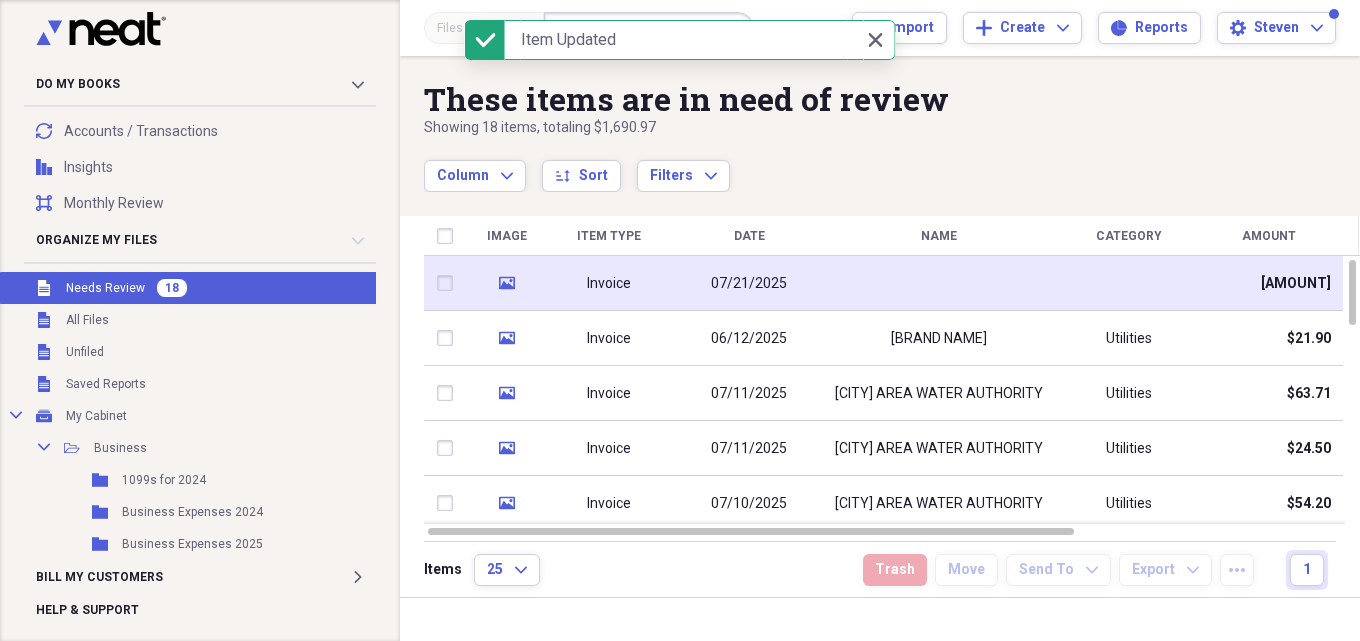 click on "Invoice" at bounding box center (609, 284) 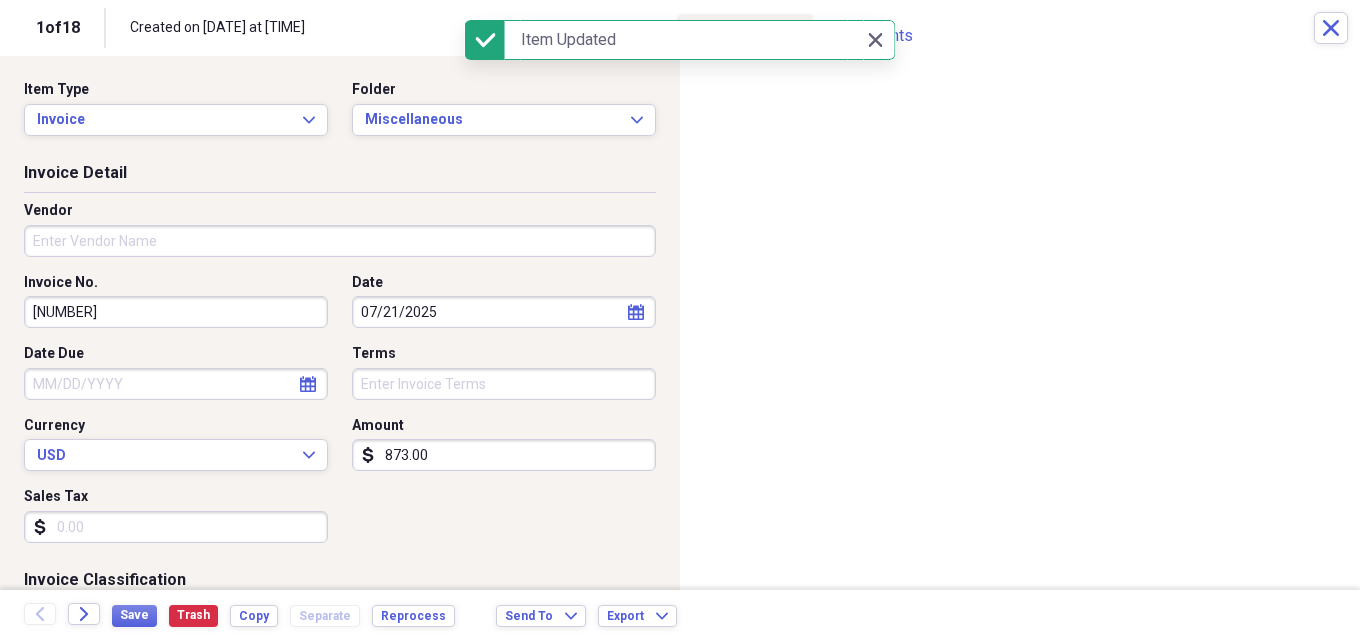 click on "Vendor" at bounding box center [340, 241] 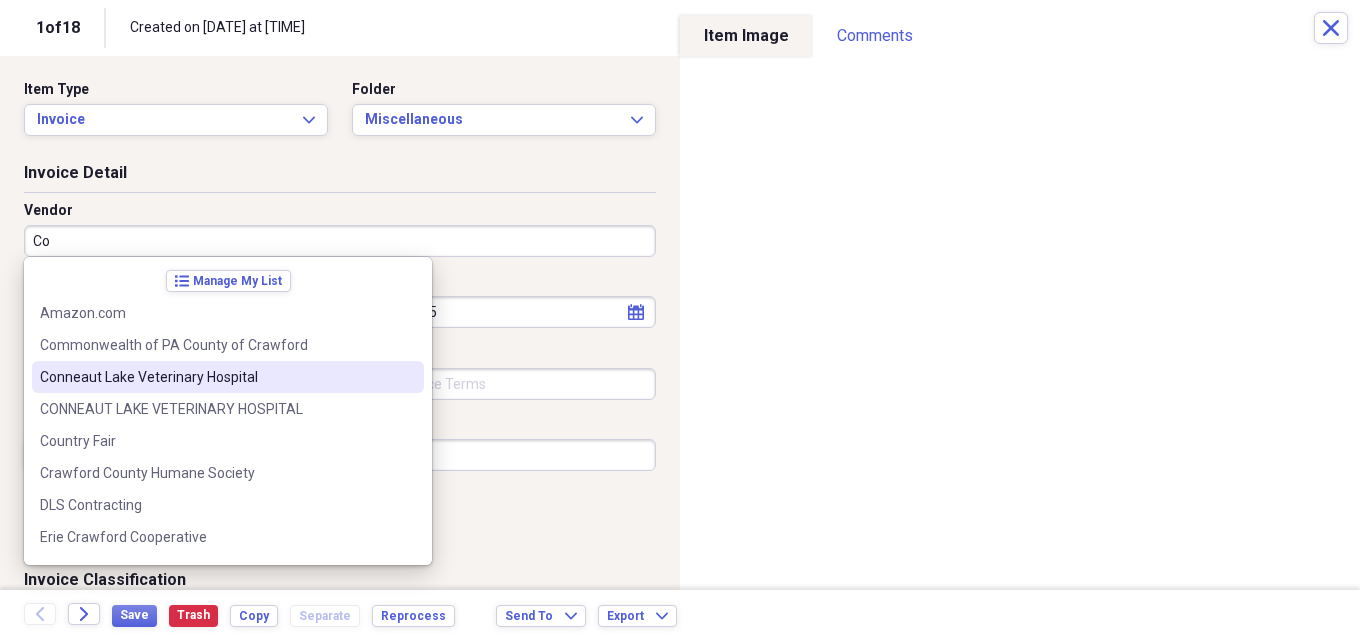 click on "Conneaut Lake Veterinary Hospital" at bounding box center (216, 377) 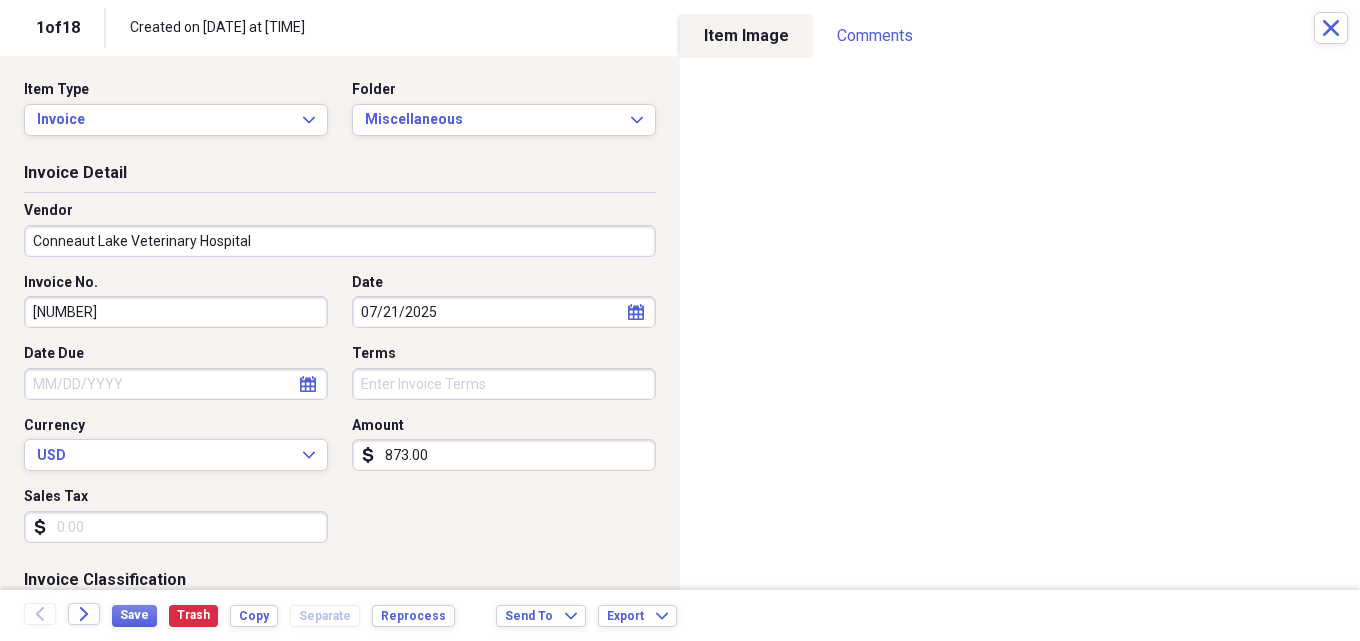 type on "None" 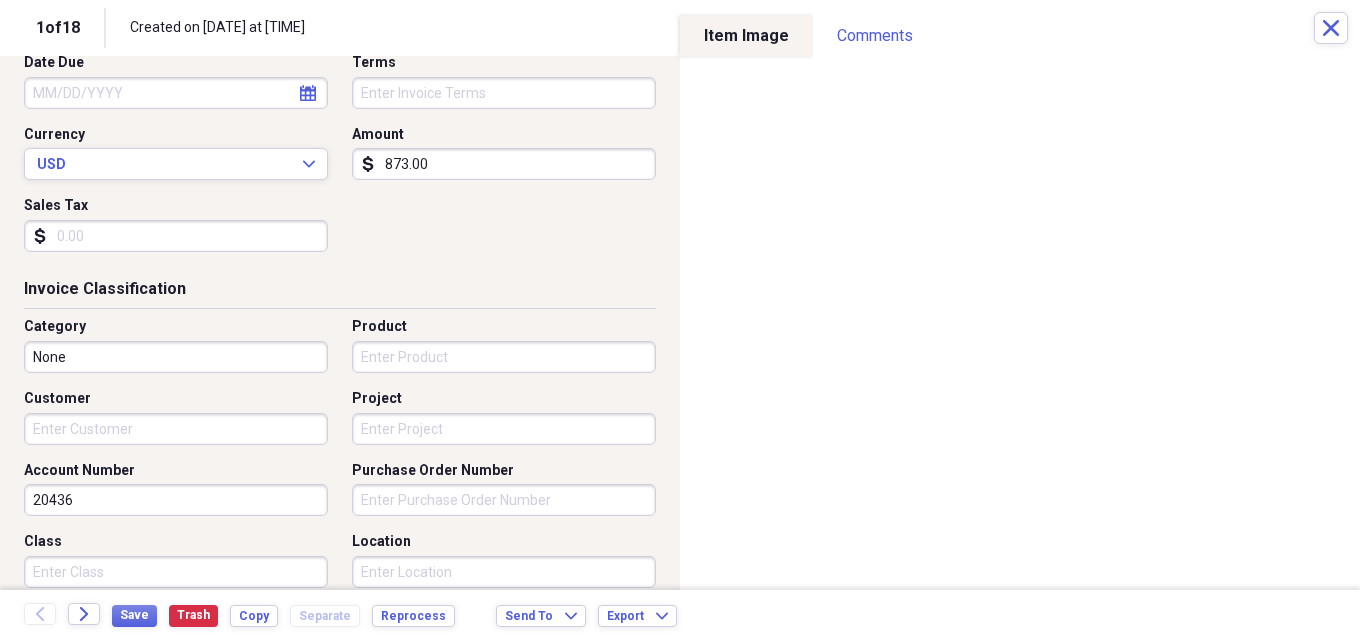 scroll, scrollTop: 300, scrollLeft: 0, axis: vertical 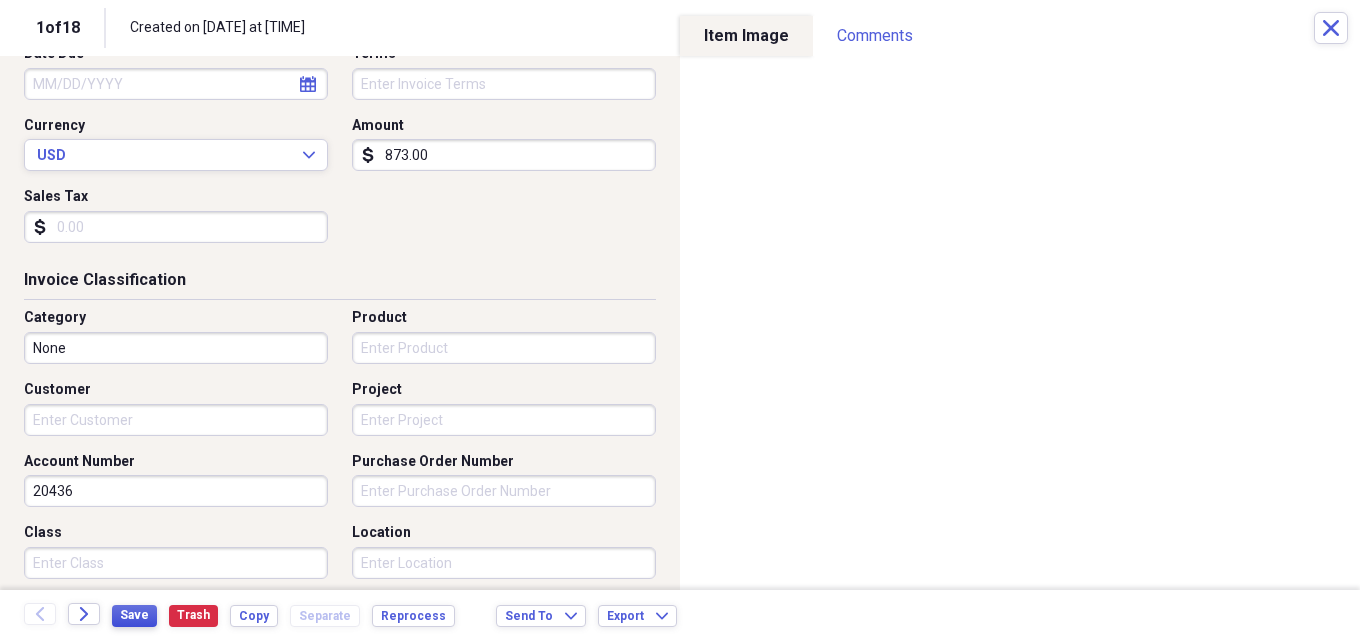 click on "Save" at bounding box center (134, 615) 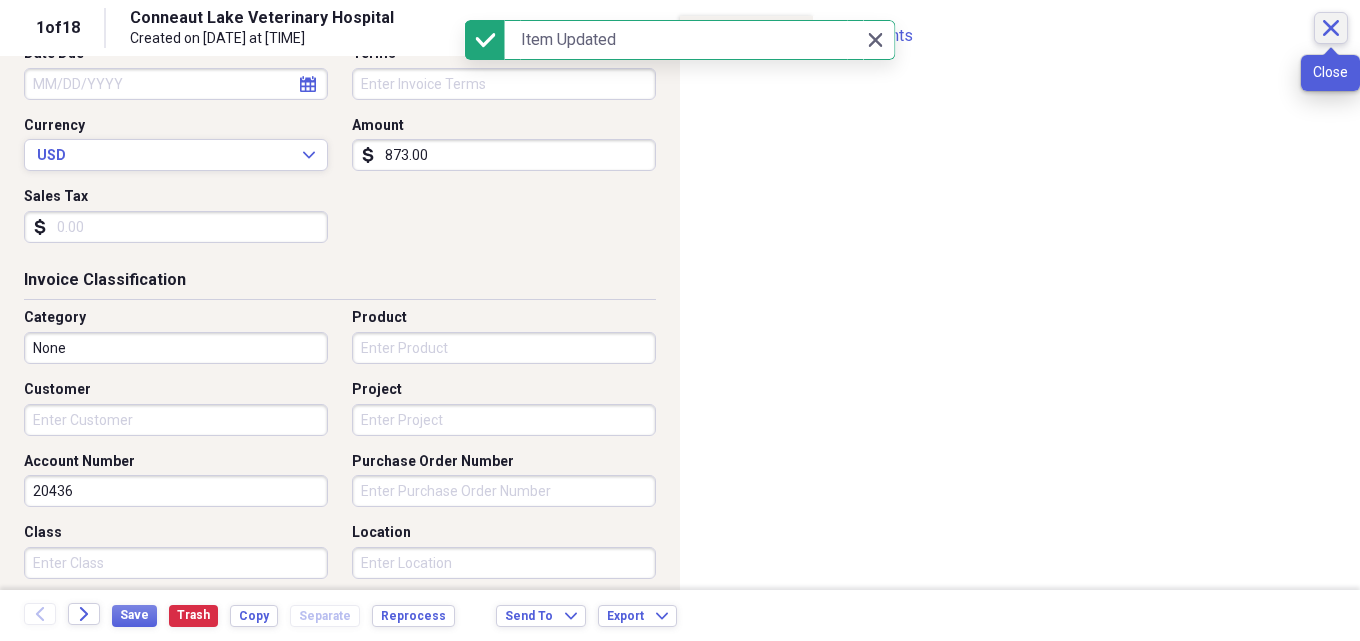 click on "Close" at bounding box center [1331, 28] 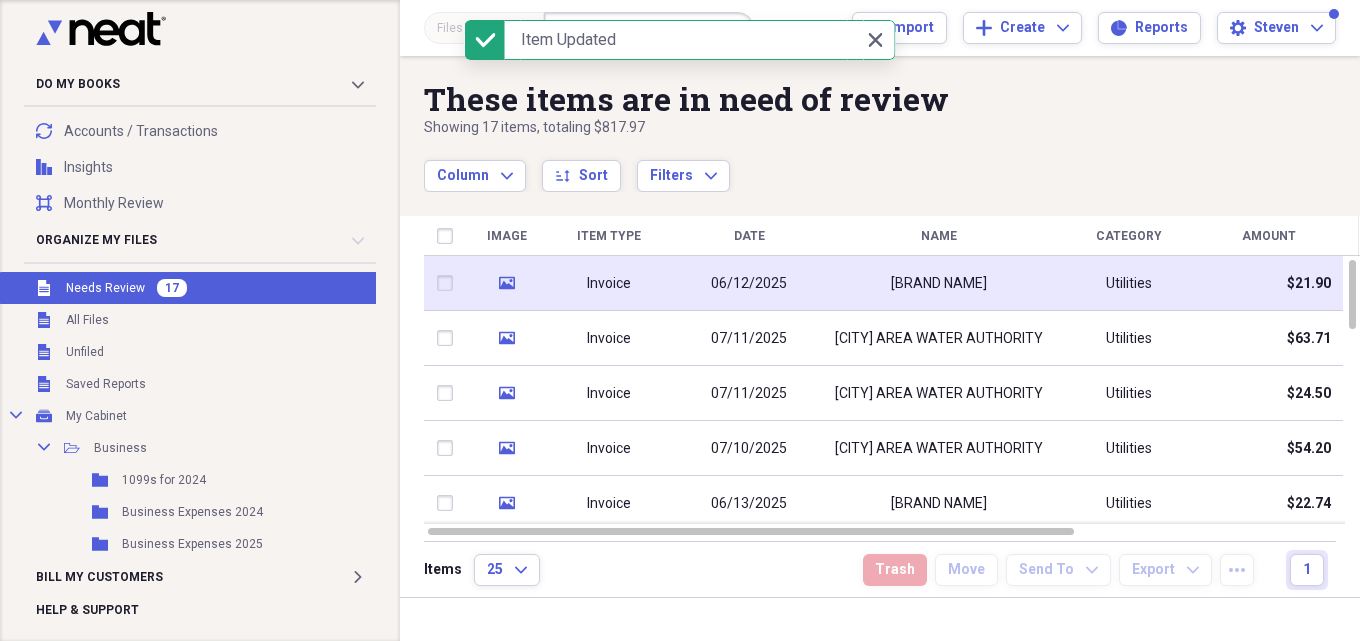 click on "06/12/2025" at bounding box center (749, 284) 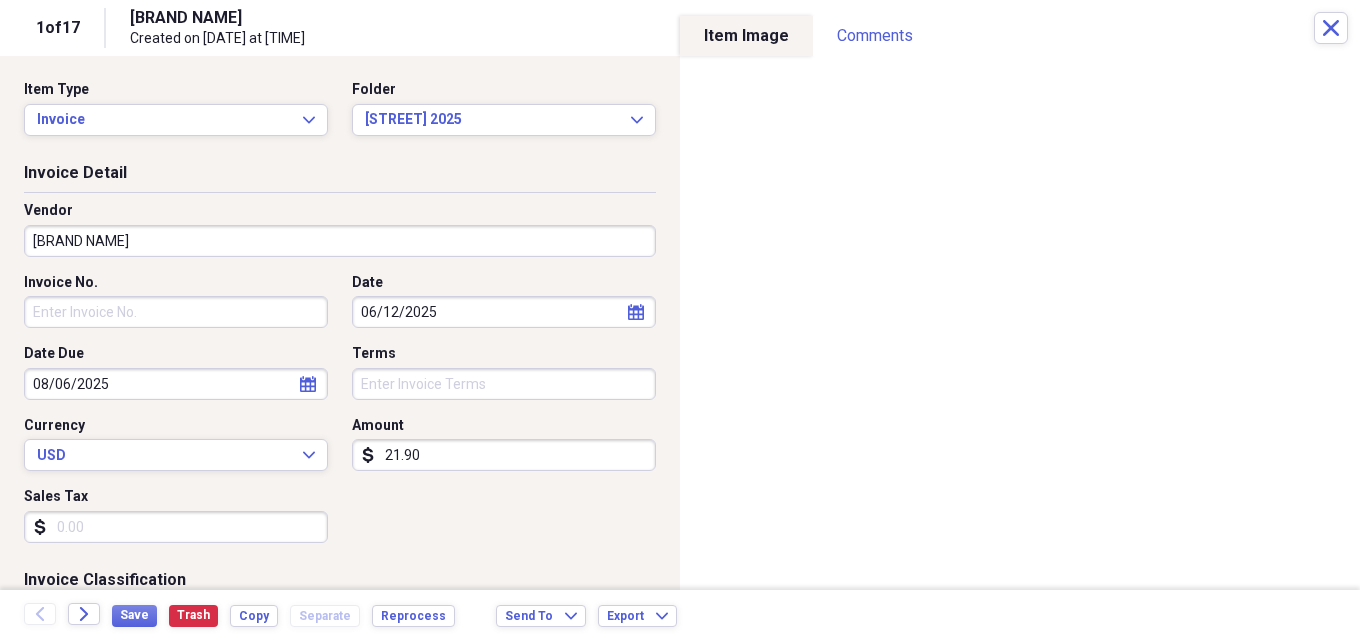 click on "calendar" 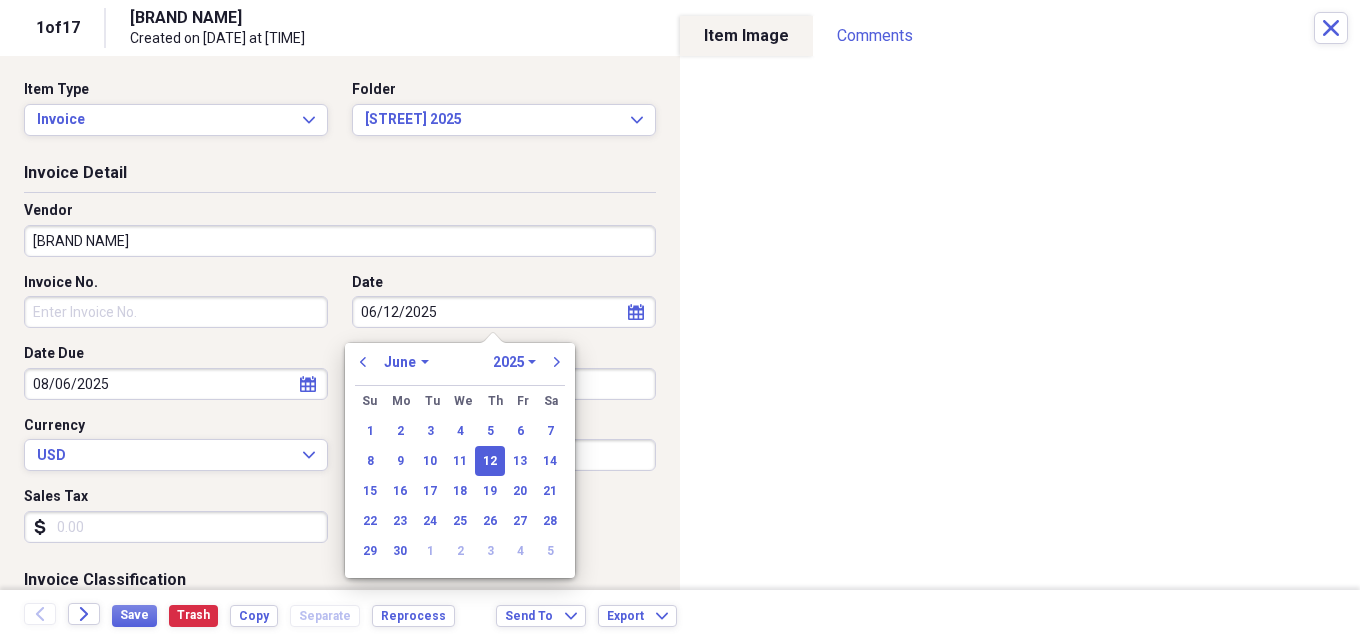 click on "January February March April May June July August September October November December" at bounding box center (406, 362) 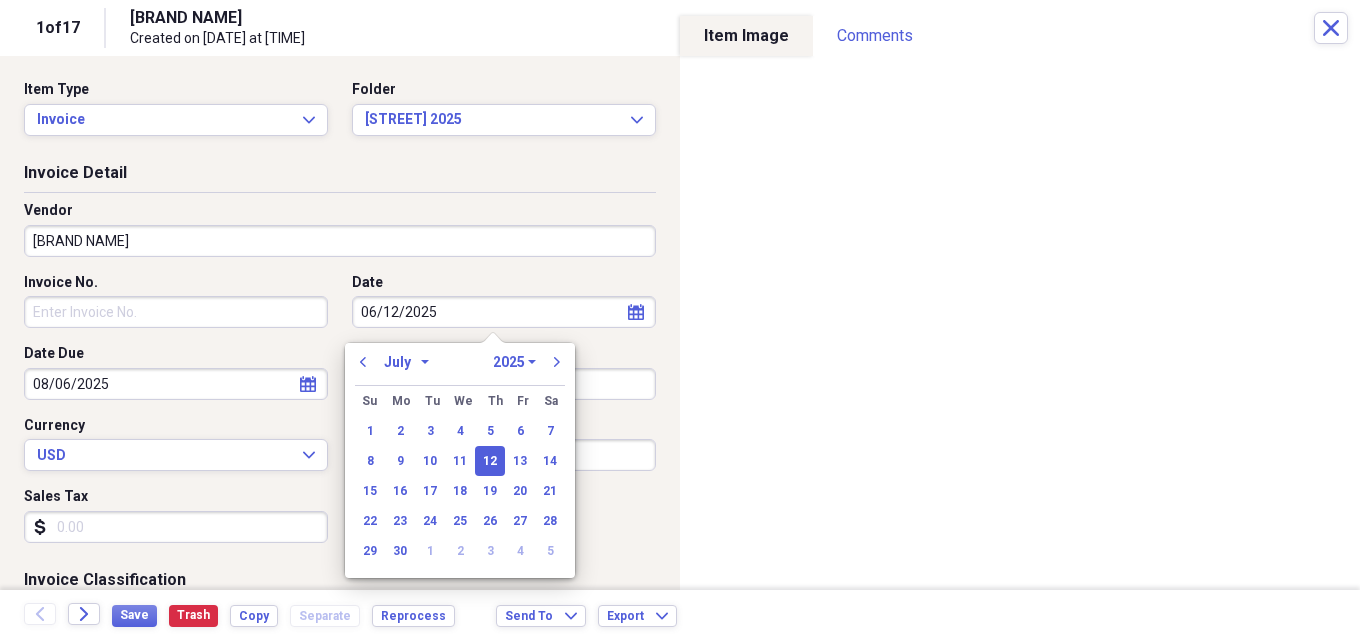 click on "January February March April May June July August September October November December" at bounding box center [406, 362] 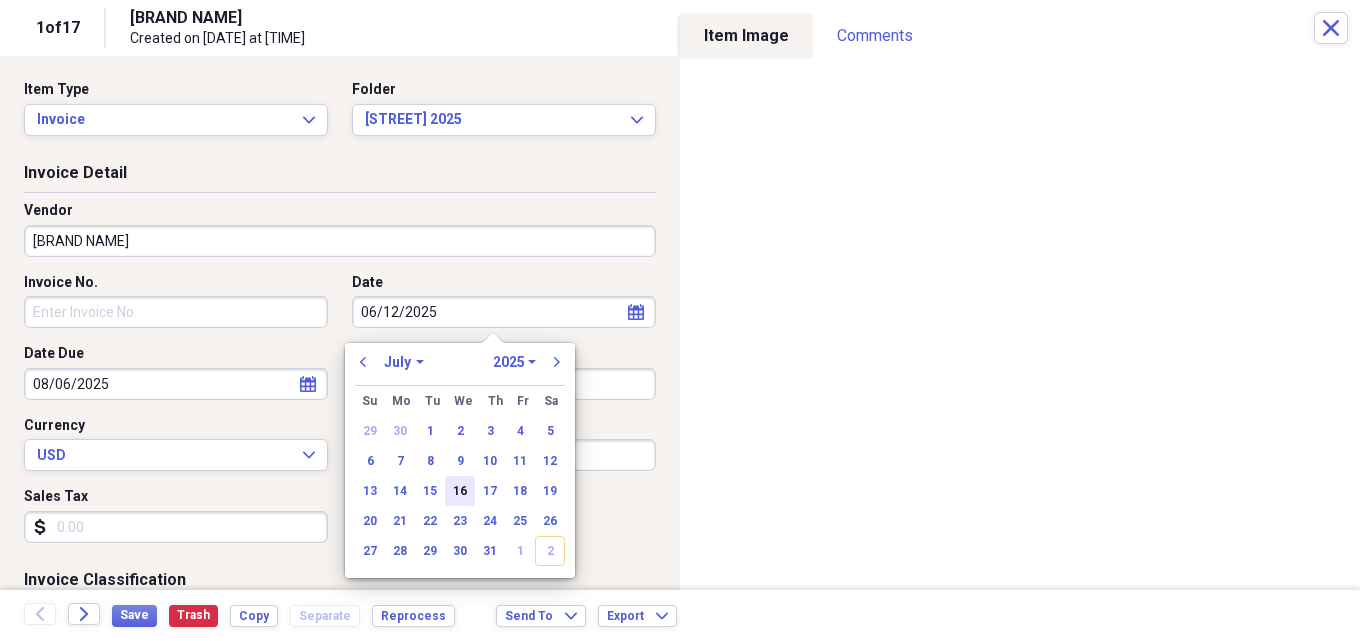 click on "16" at bounding box center (460, 491) 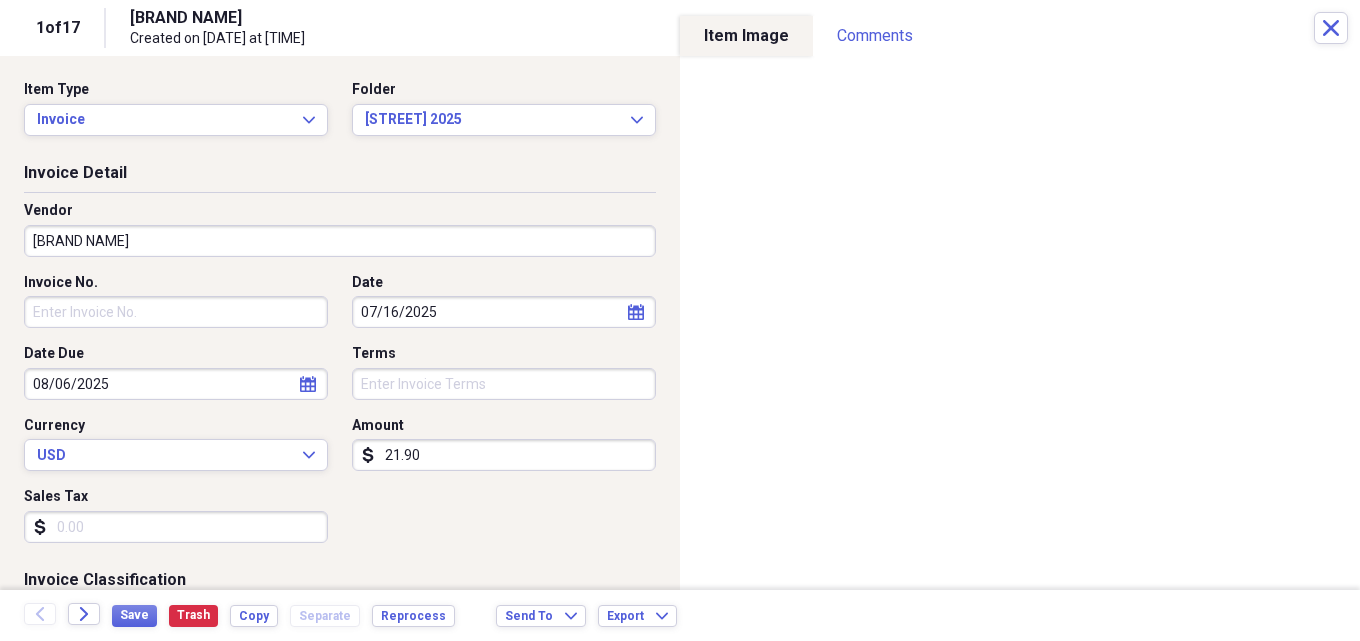 drag, startPoint x: 436, startPoint y: 464, endPoint x: 438, endPoint y: 444, distance: 20.09975 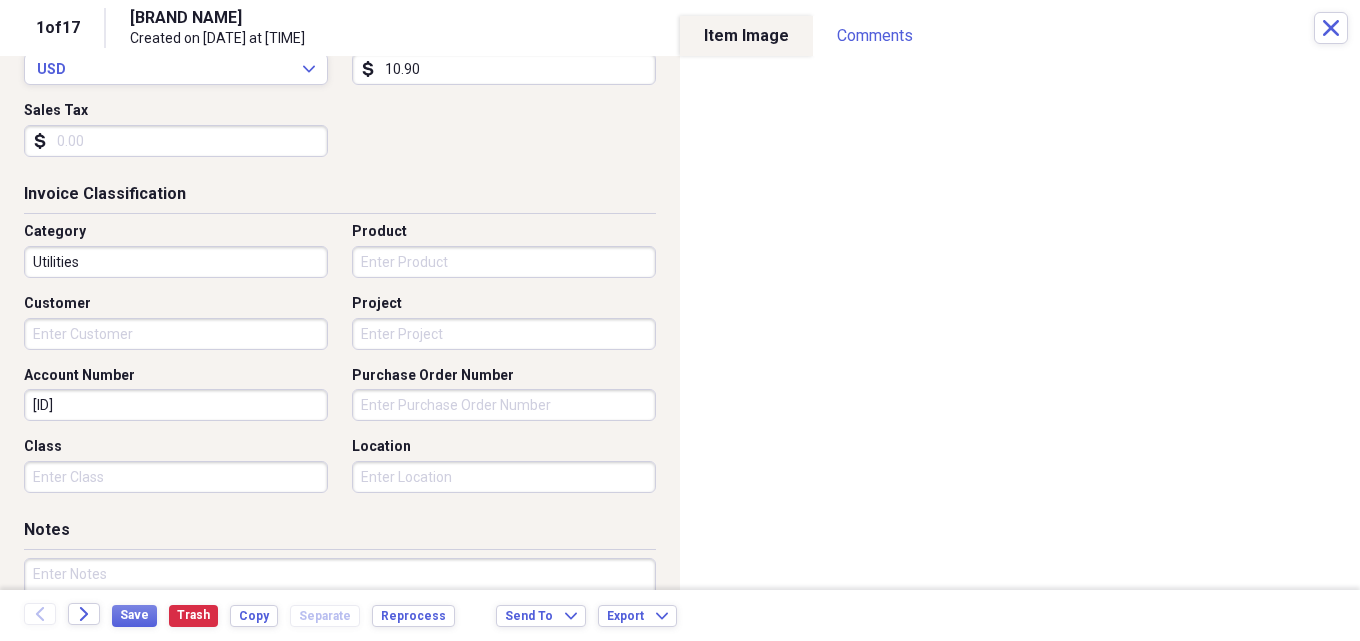 scroll, scrollTop: 400, scrollLeft: 0, axis: vertical 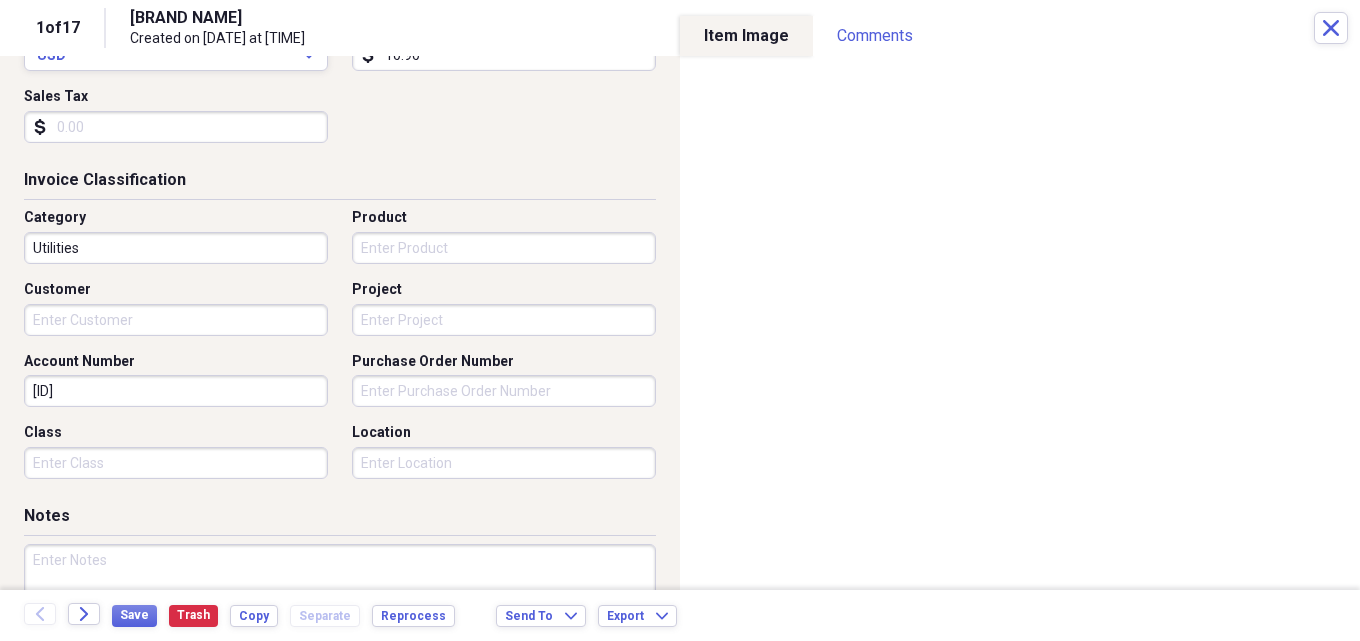 type on "10.90" 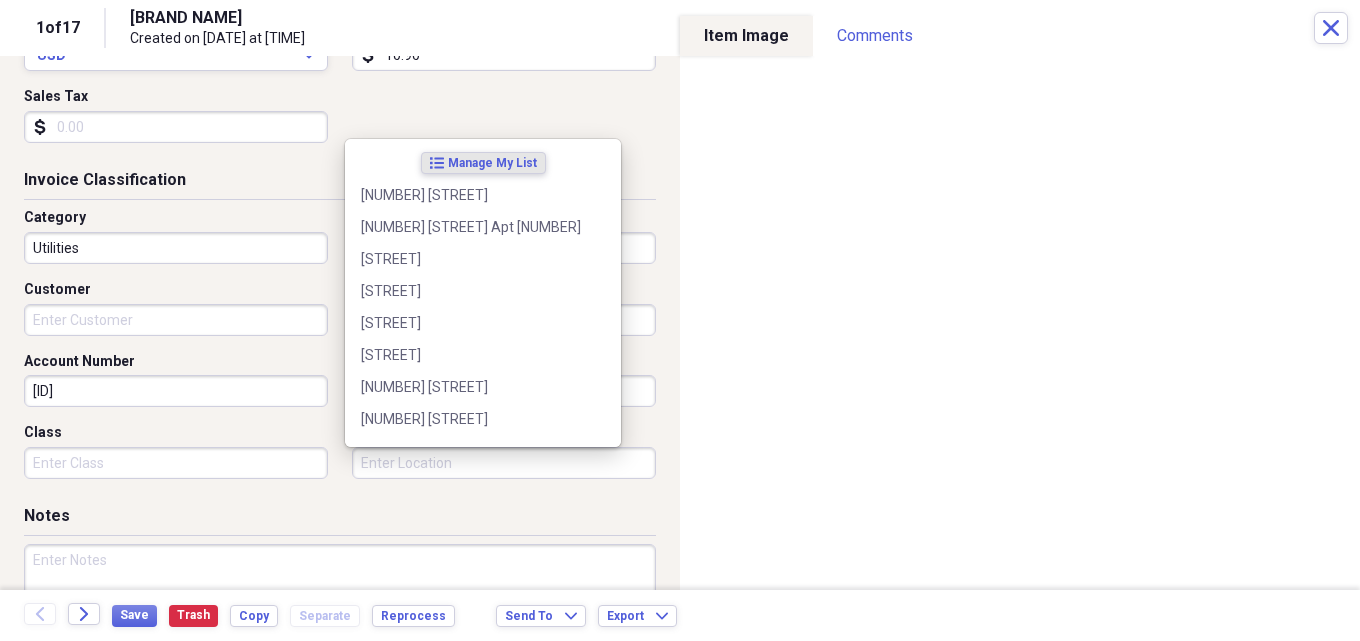 click on "Location" at bounding box center (504, 463) 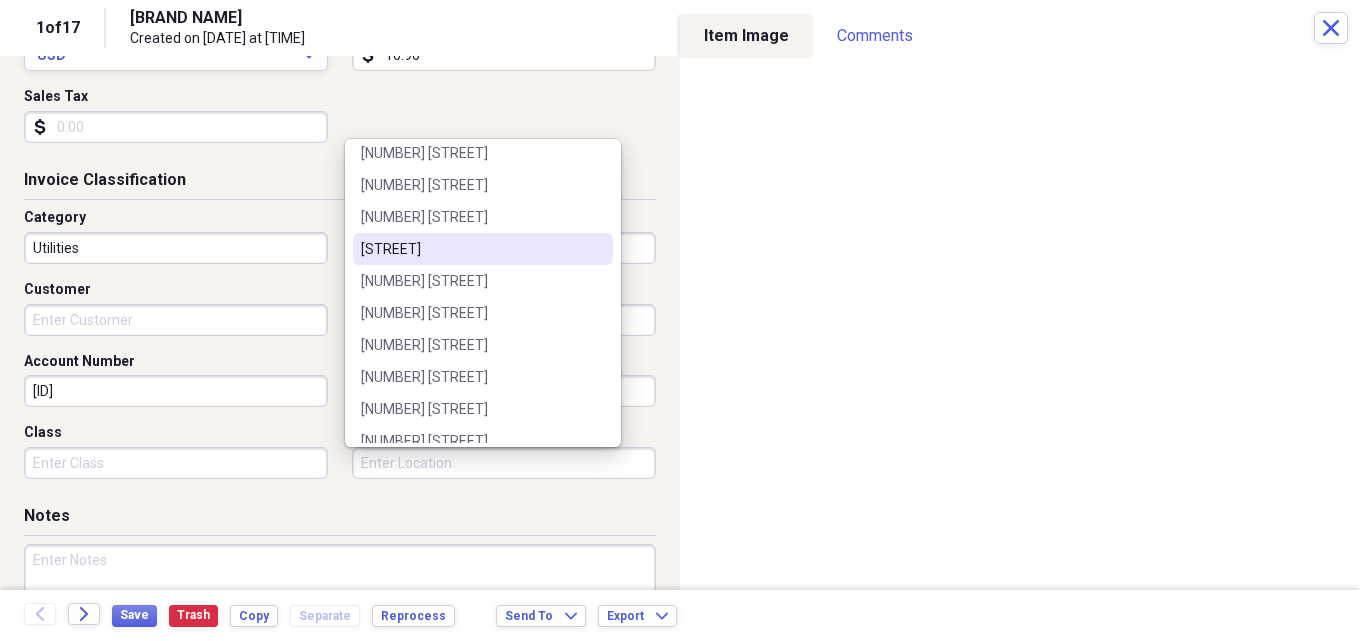 scroll, scrollTop: 300, scrollLeft: 0, axis: vertical 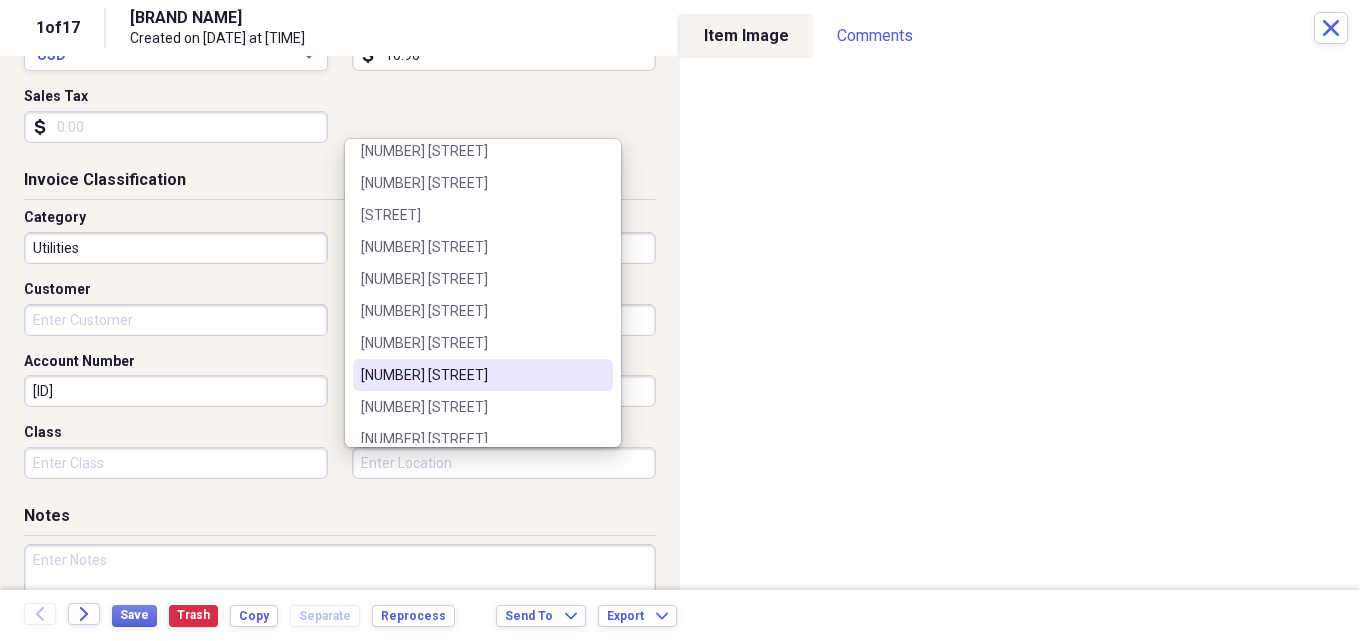 click on "[NUMBER] [STREET]" at bounding box center [471, 375] 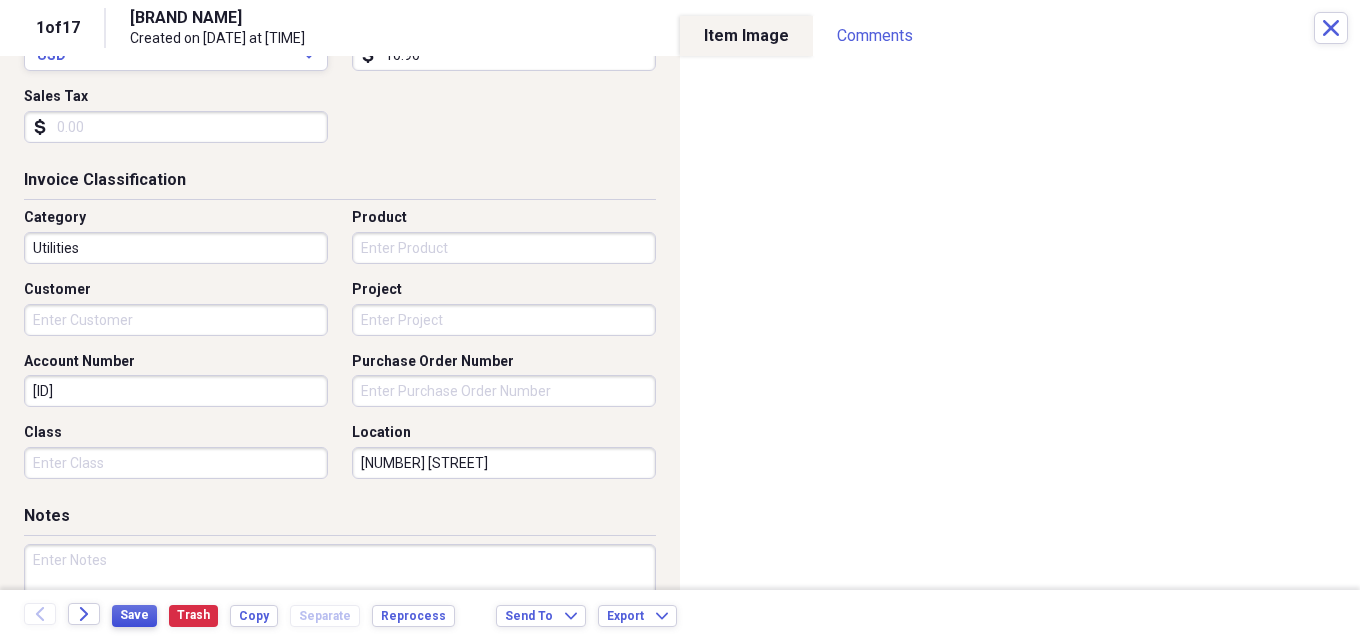 click on "Save" at bounding box center (134, 615) 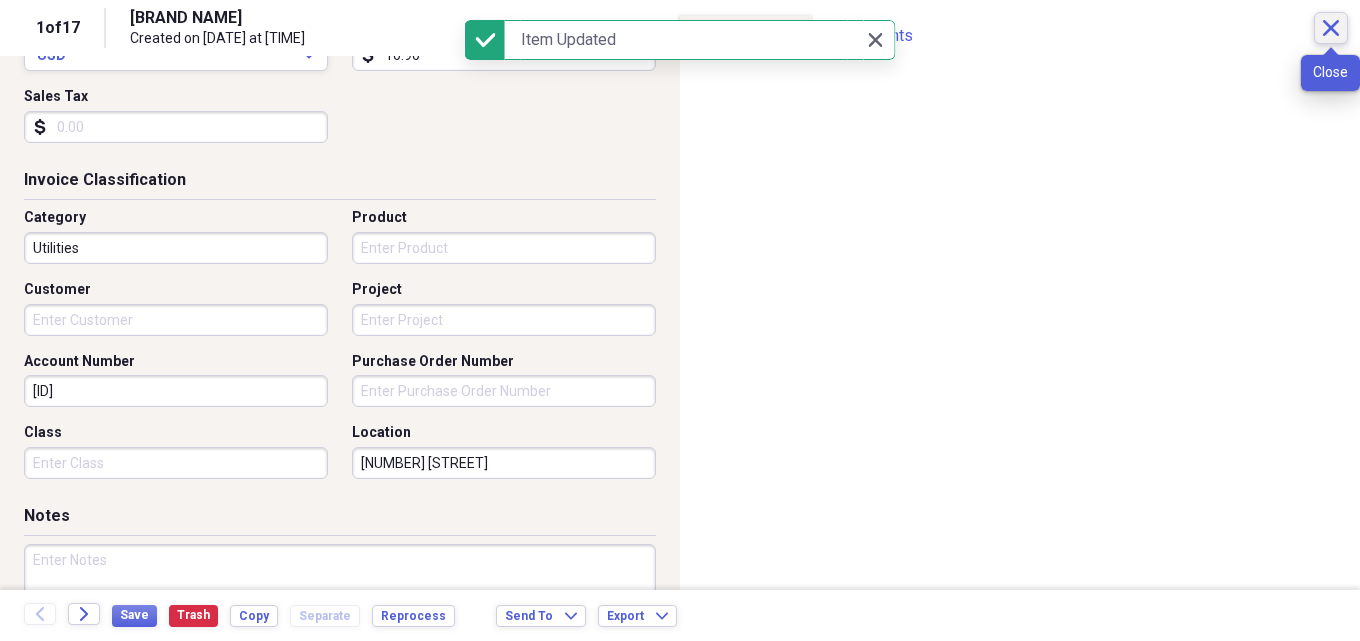 click on "Close" at bounding box center (1331, 28) 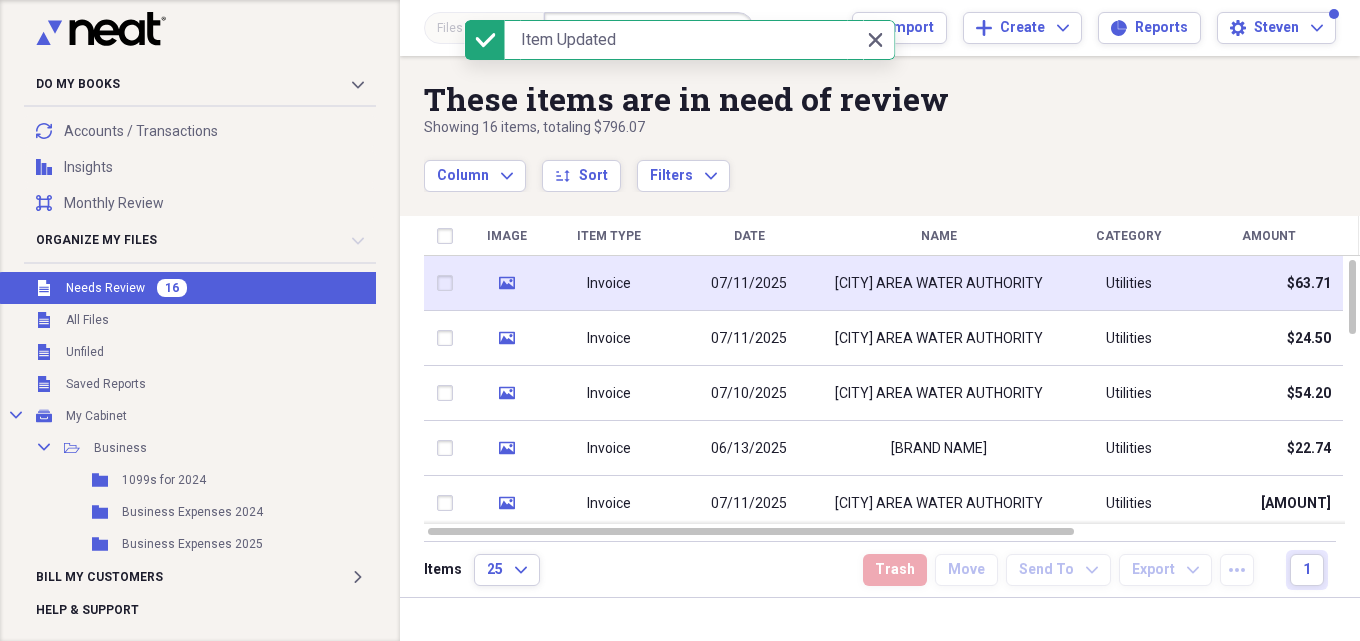 click on "[CITY] AREA WATER AUTHORITY" at bounding box center (939, 284) 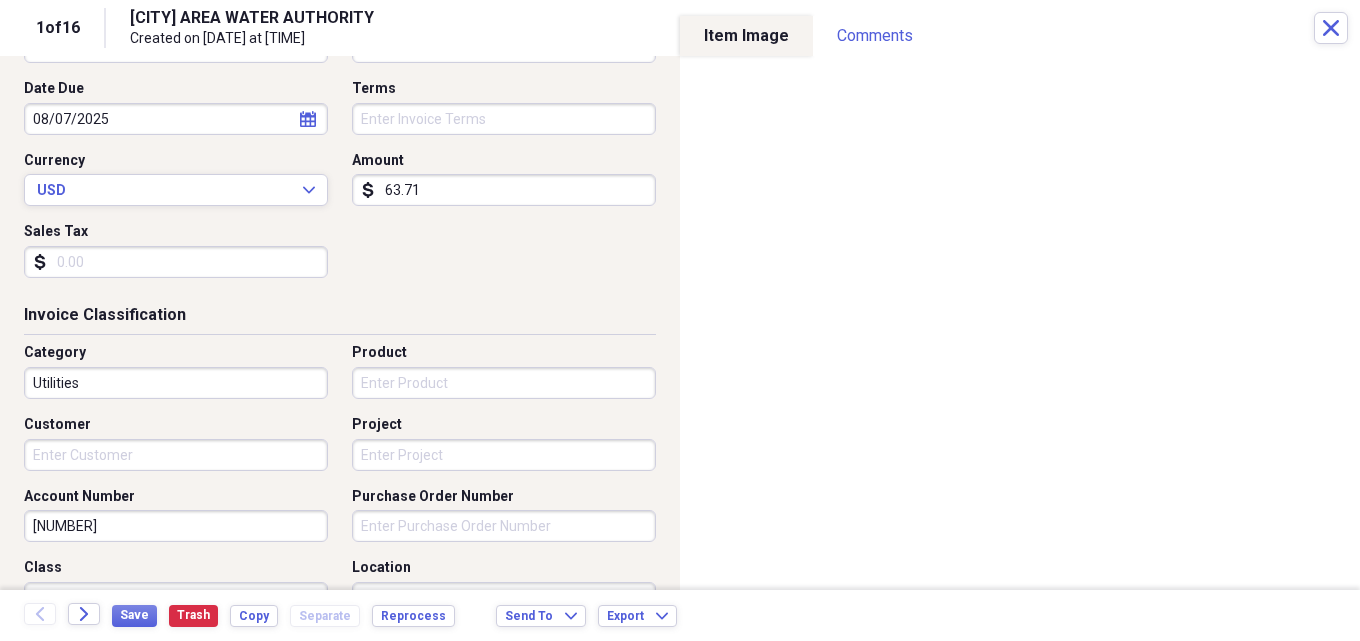 scroll, scrollTop: 300, scrollLeft: 0, axis: vertical 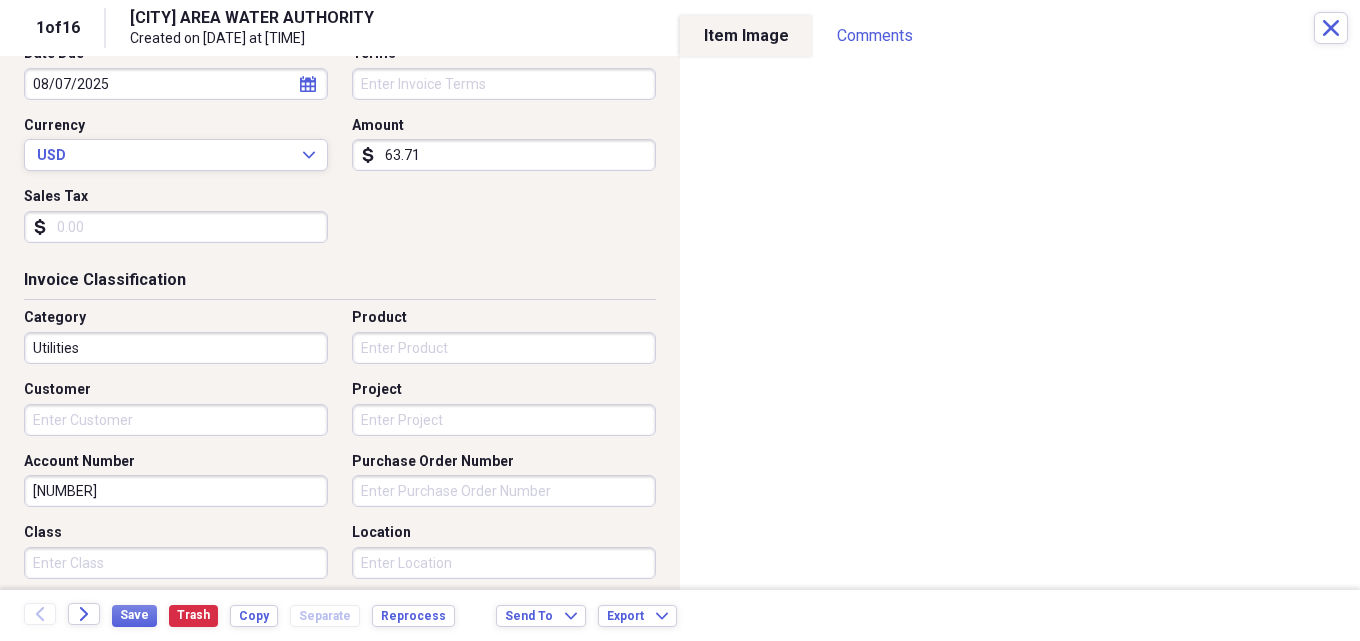 click on "Location" at bounding box center (504, 563) 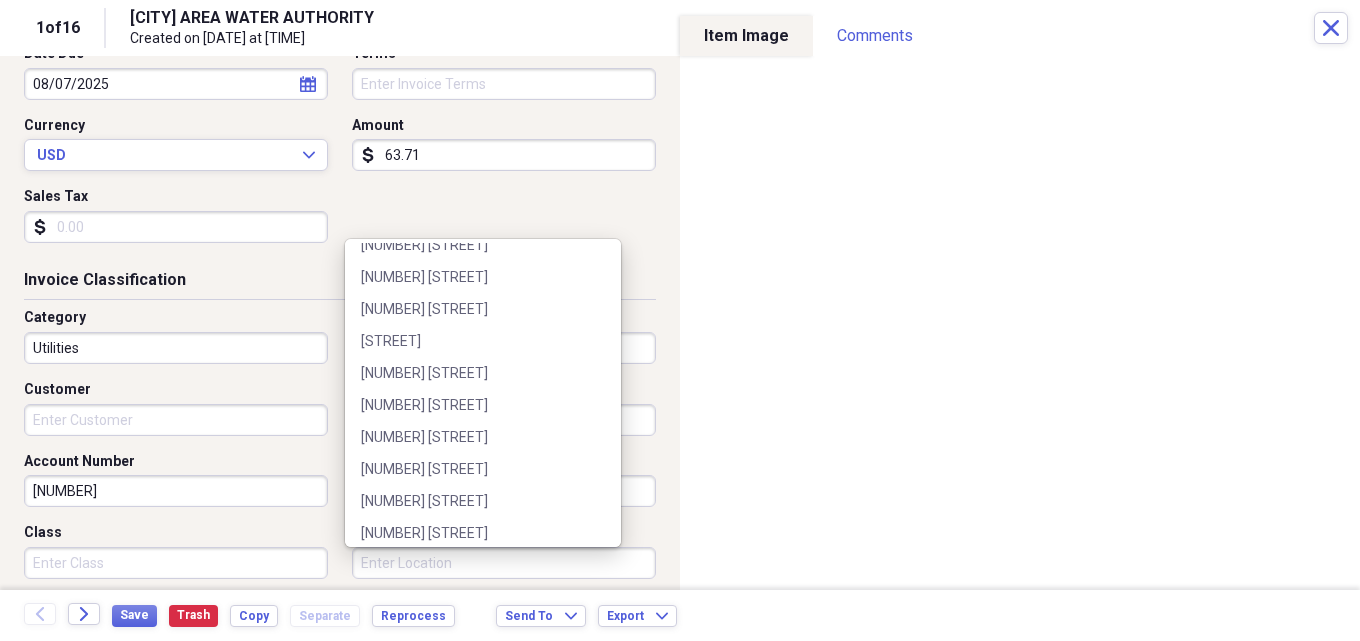 scroll, scrollTop: 300, scrollLeft: 0, axis: vertical 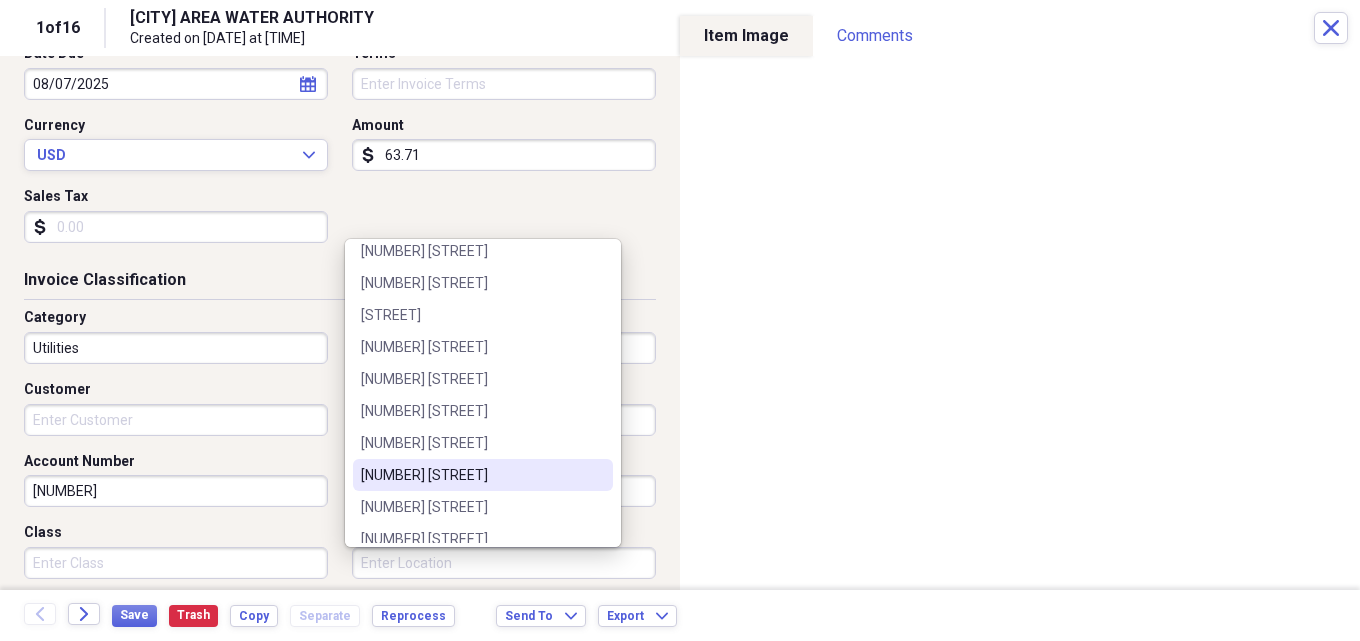 click on "[NUMBER] [STREET]" at bounding box center (471, 475) 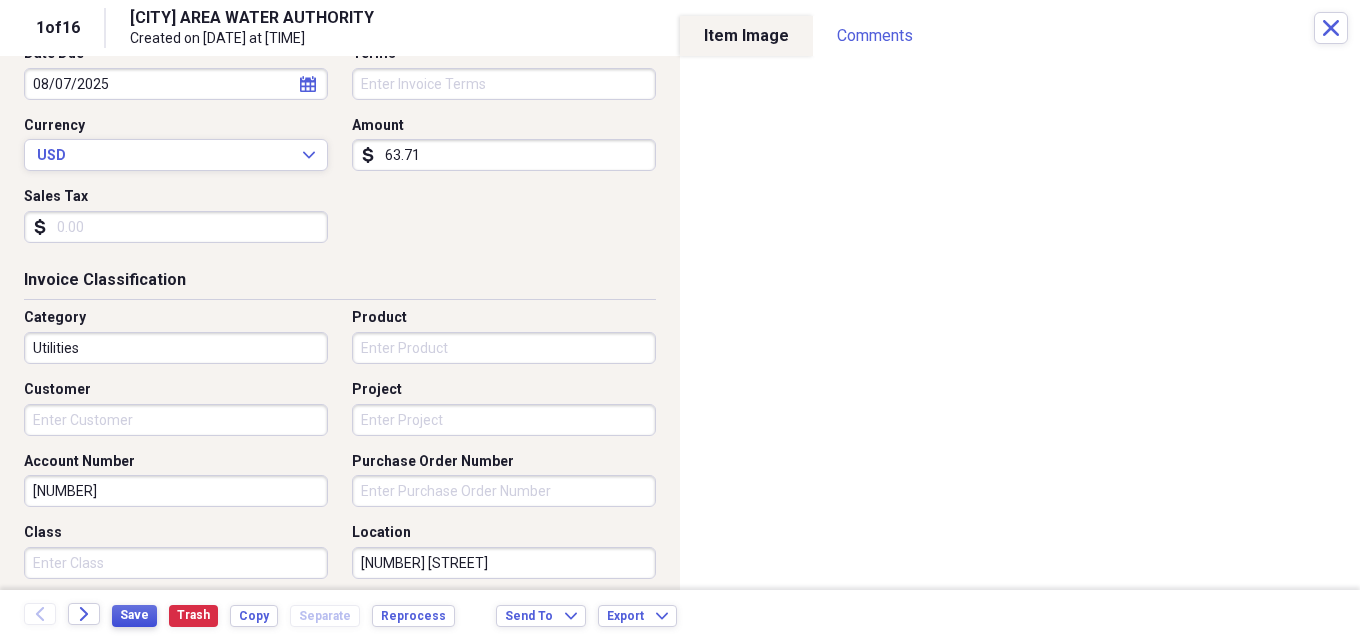 click on "Save" at bounding box center (134, 615) 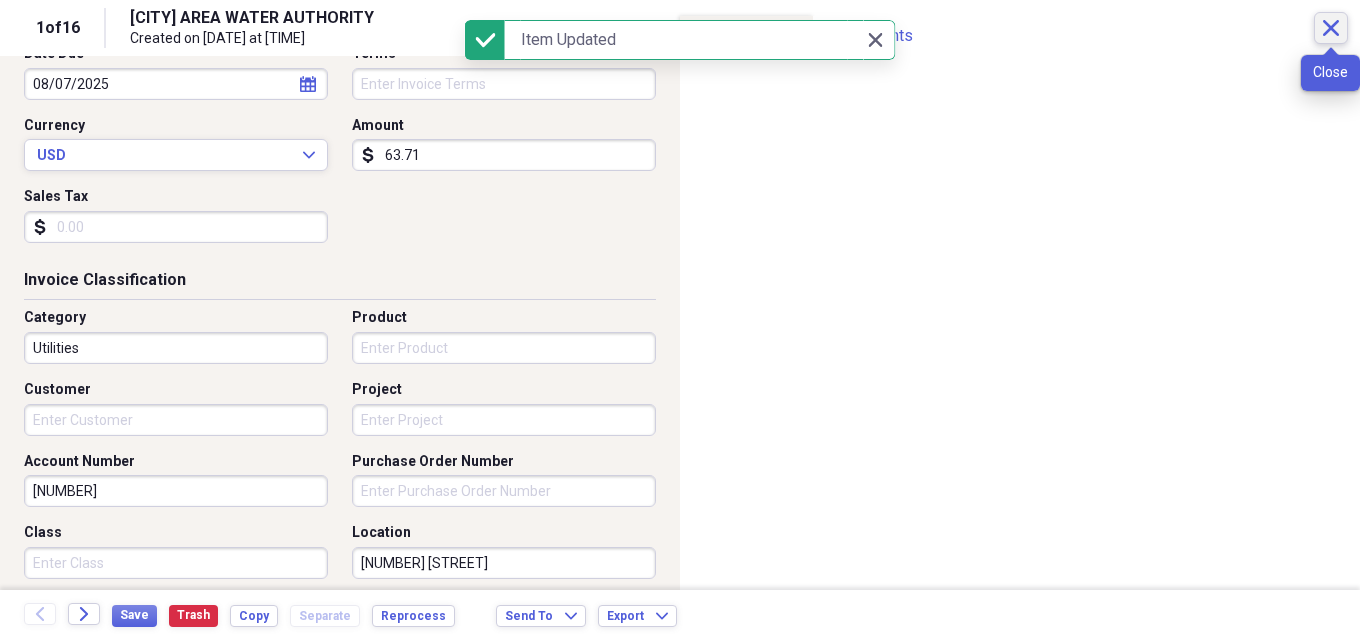 click 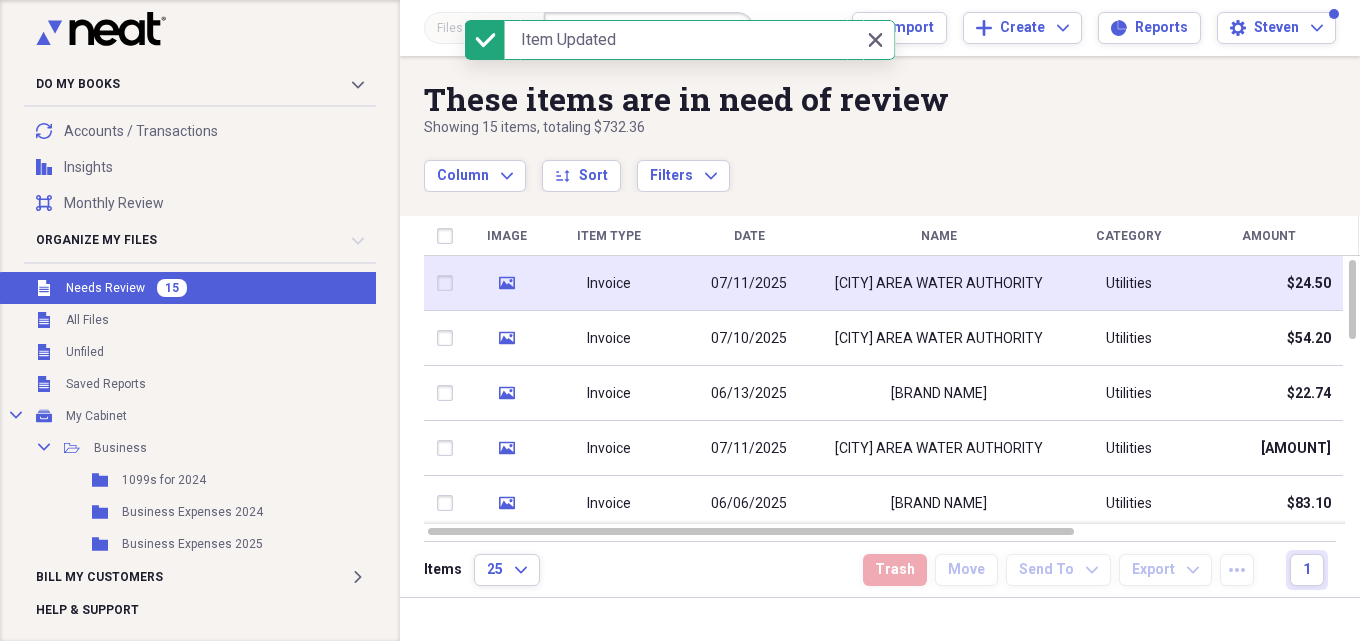 click on "[CITY] AREA WATER AUTHORITY" at bounding box center [939, 284] 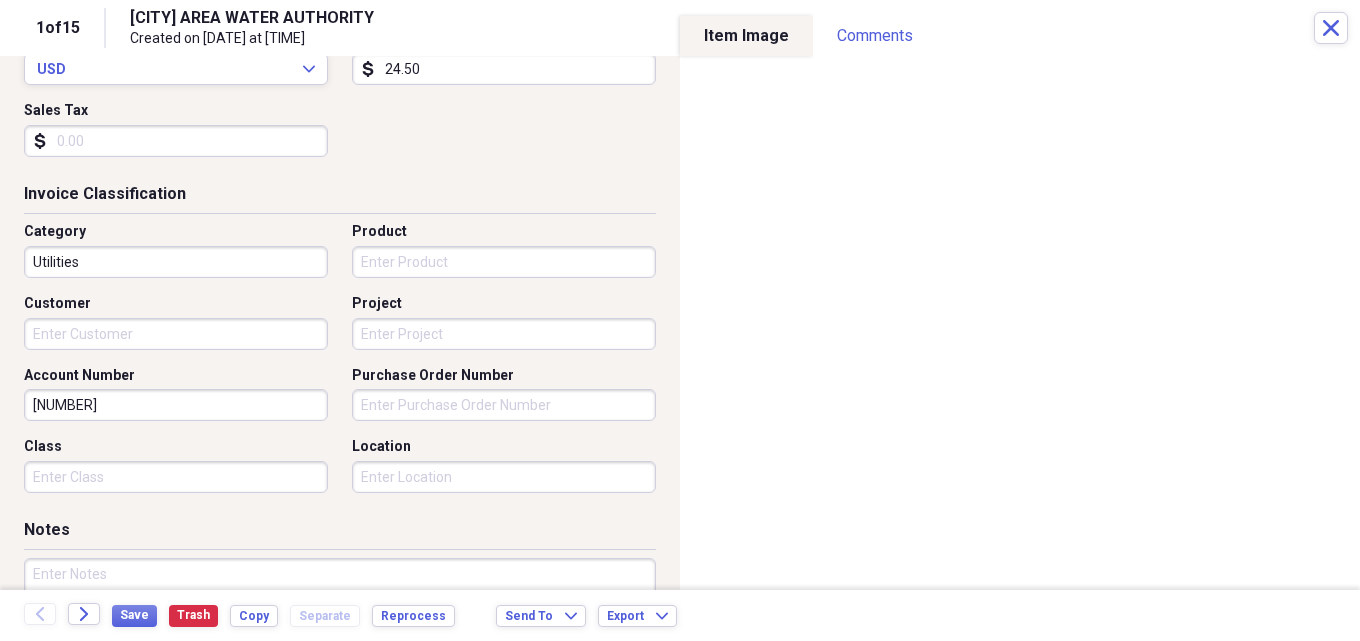 scroll, scrollTop: 400, scrollLeft: 0, axis: vertical 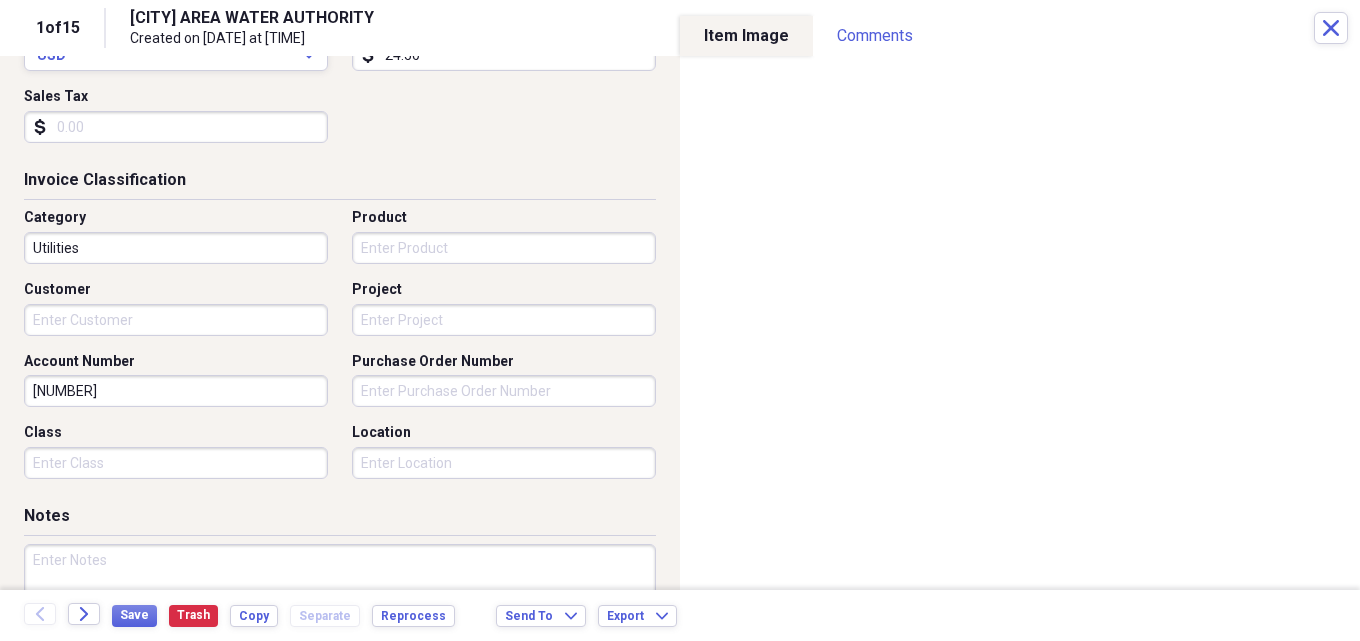 click on "Location" at bounding box center [504, 463] 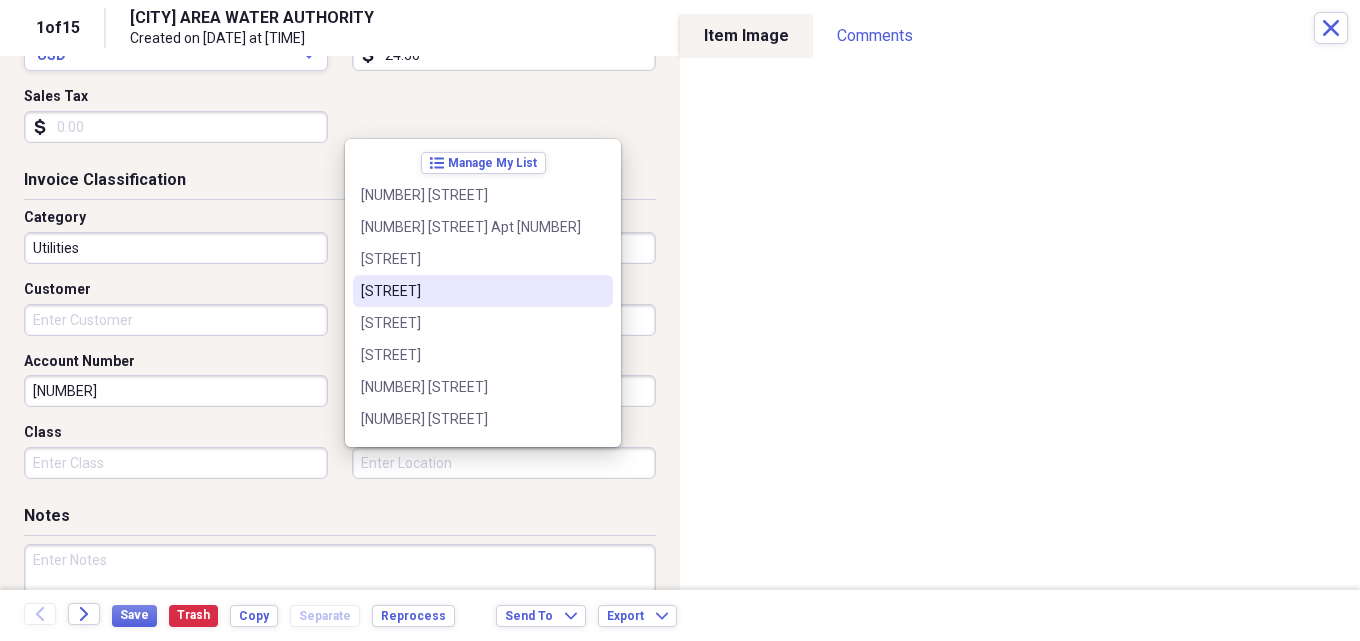 scroll, scrollTop: 200, scrollLeft: 0, axis: vertical 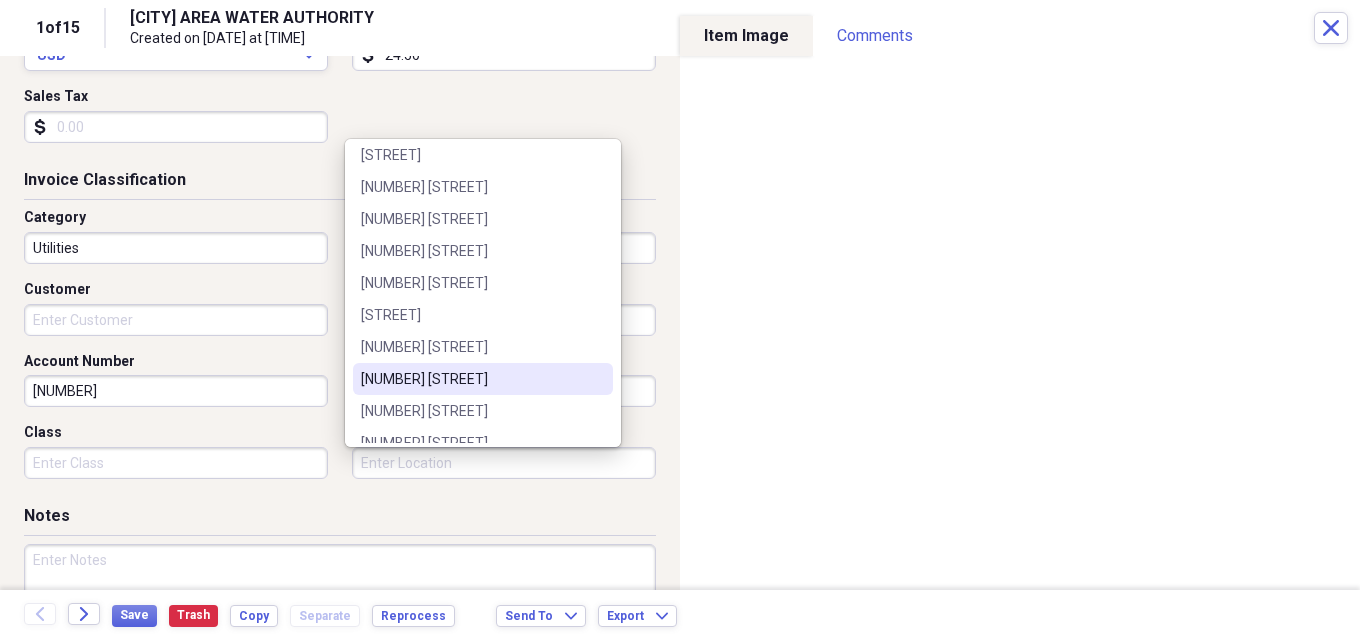 click on "[NUMBER] [STREET]" at bounding box center [471, 379] 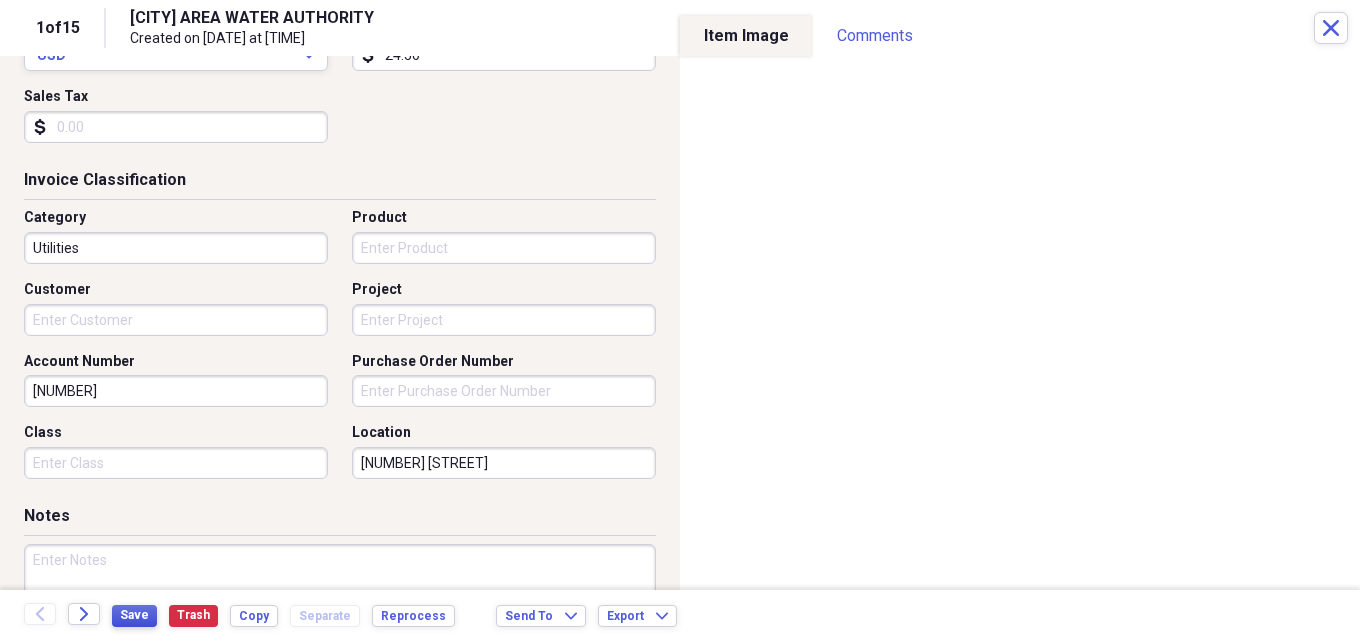 click on "Save" at bounding box center [134, 615] 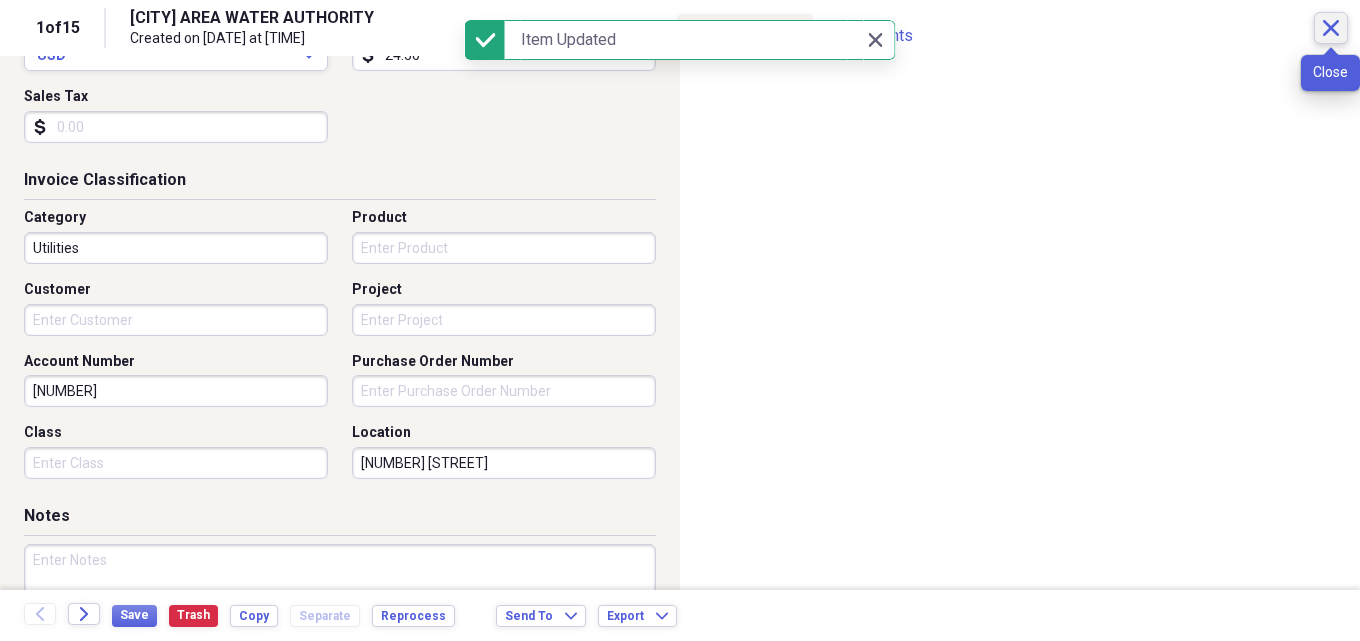 click on "Close" at bounding box center [1331, 28] 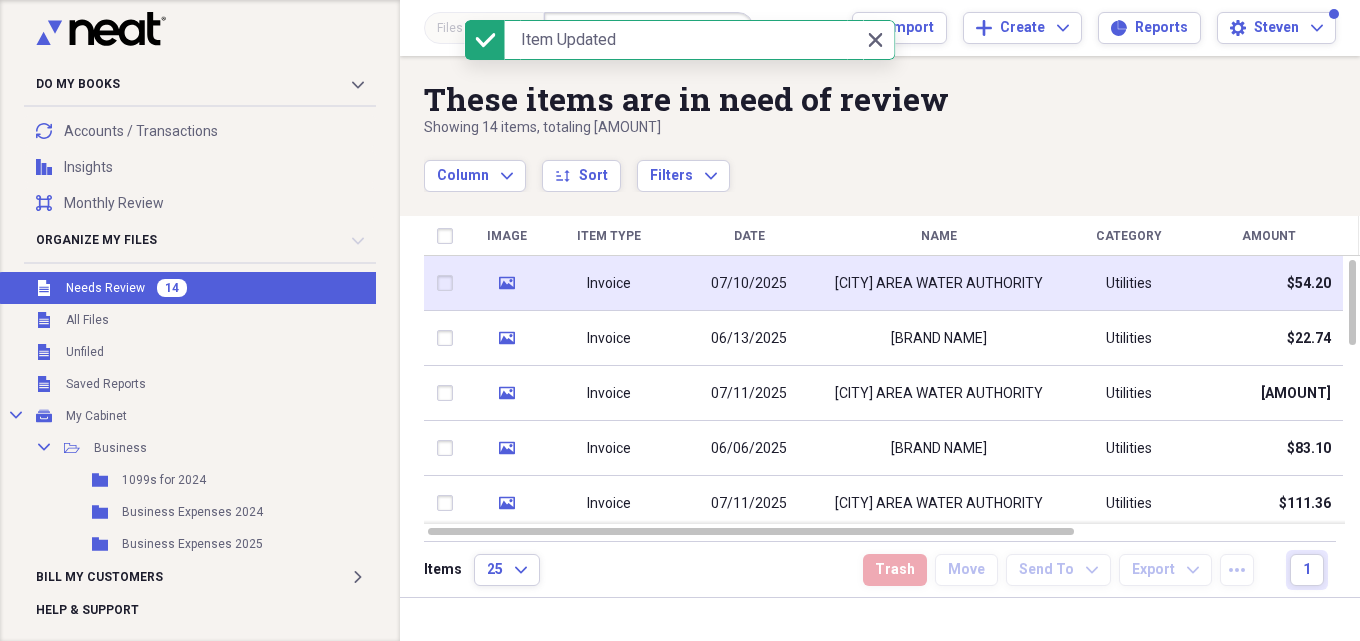 click on "[CITY] AREA WATER AUTHORITY" at bounding box center [939, 284] 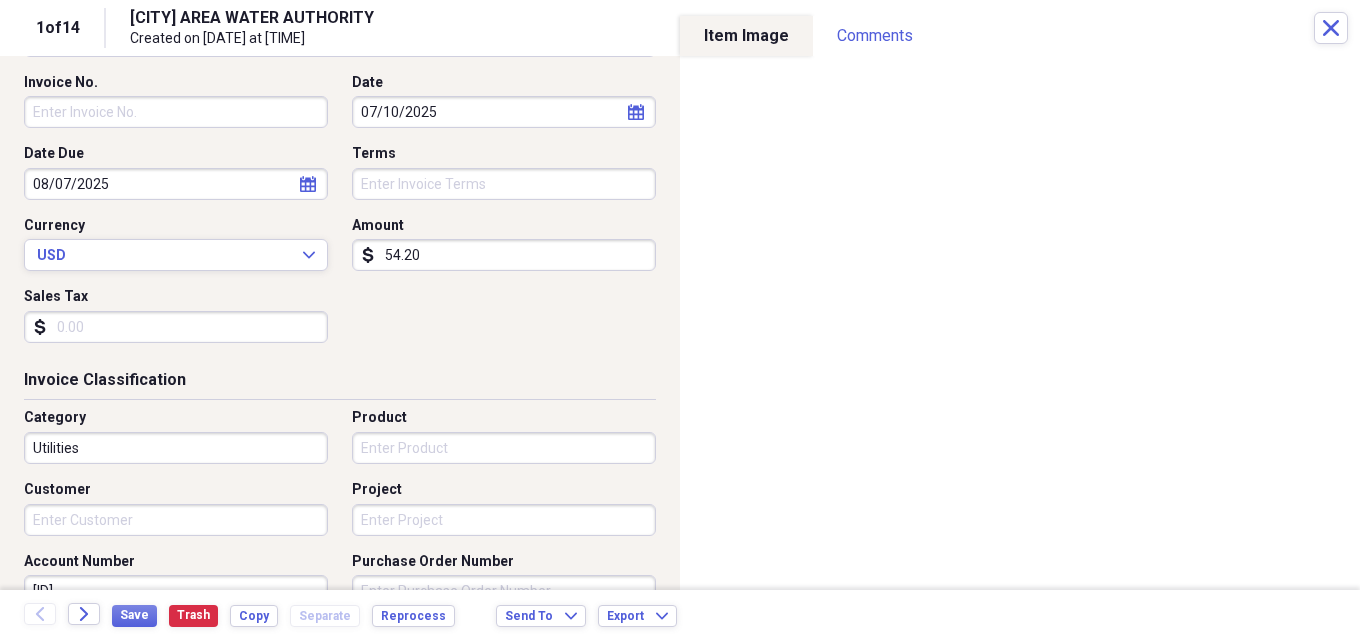 scroll, scrollTop: 400, scrollLeft: 0, axis: vertical 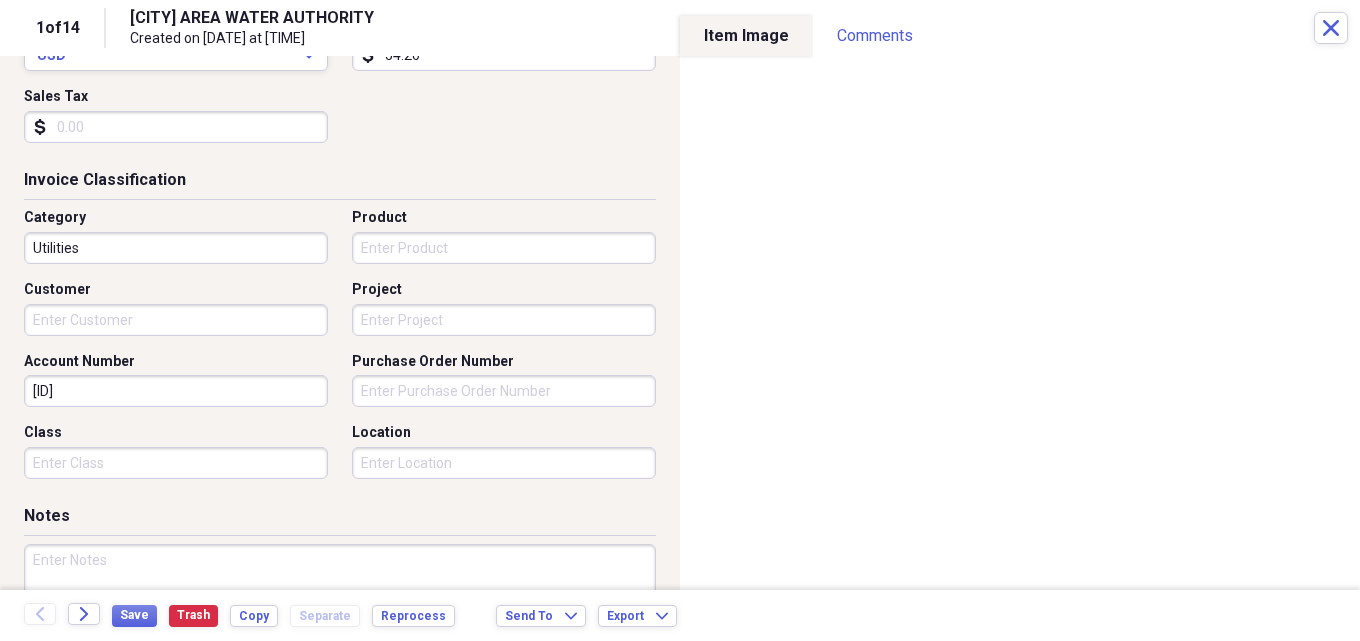 click on "Location" at bounding box center (504, 463) 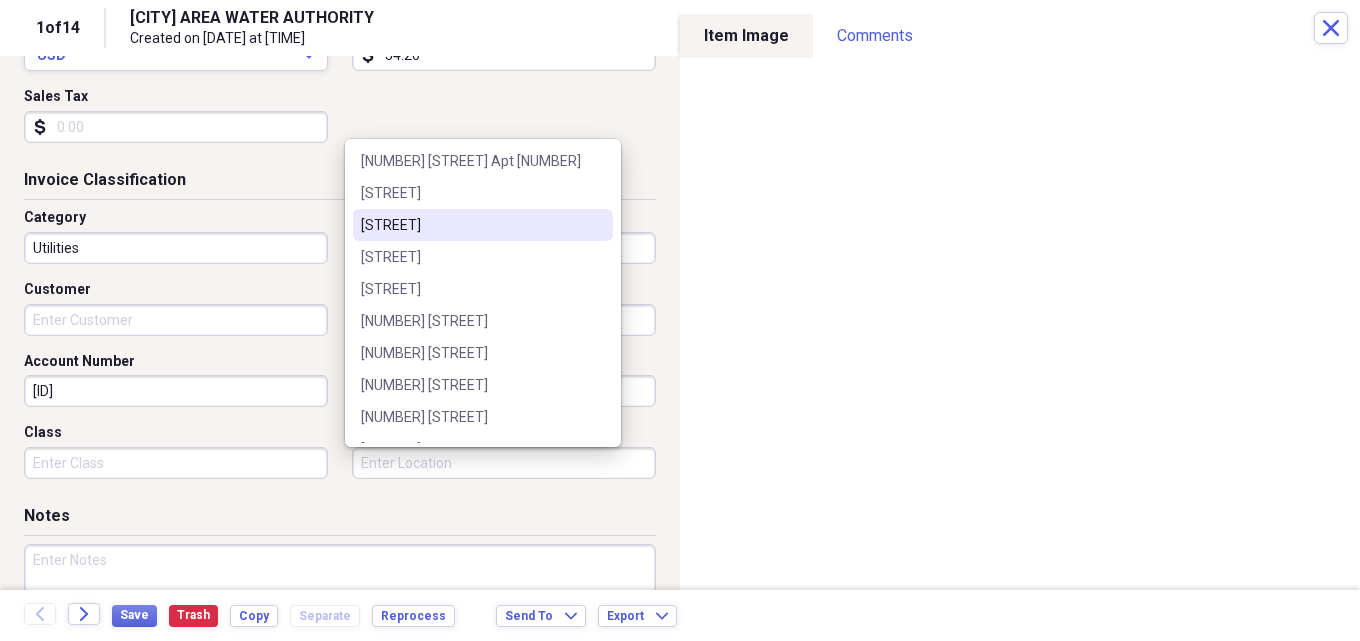 scroll, scrollTop: 100, scrollLeft: 0, axis: vertical 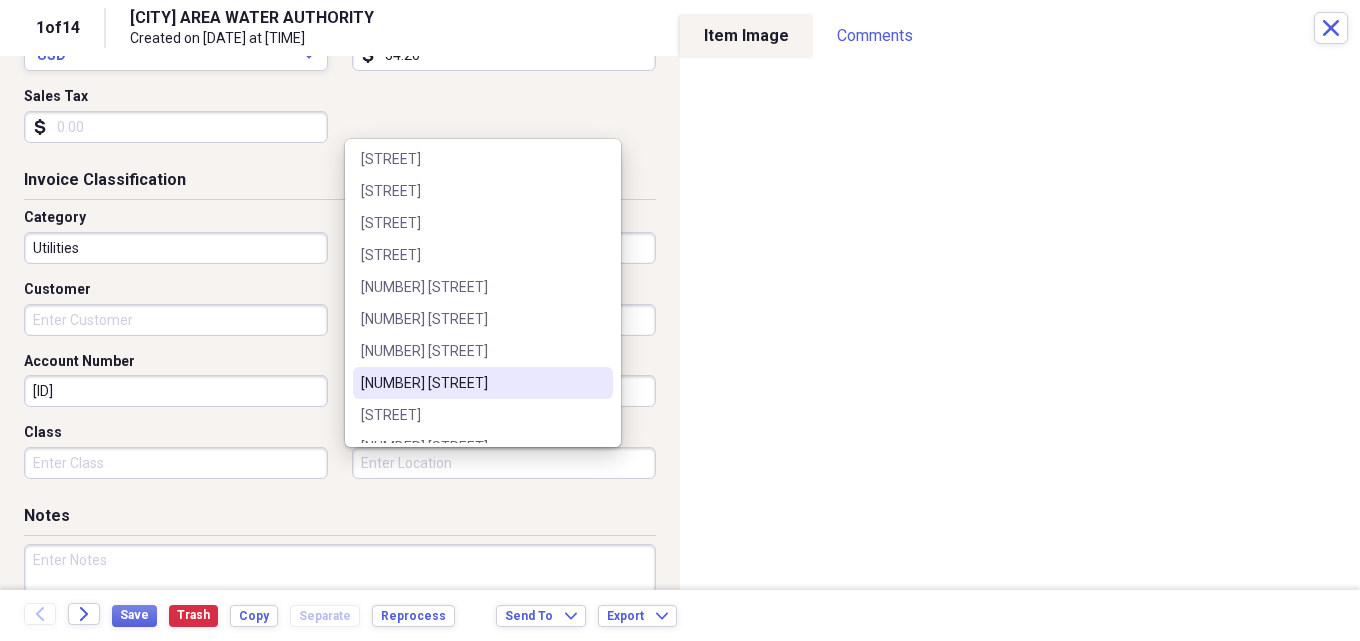 click on "[NUMBER] [STREET]" at bounding box center (471, 383) 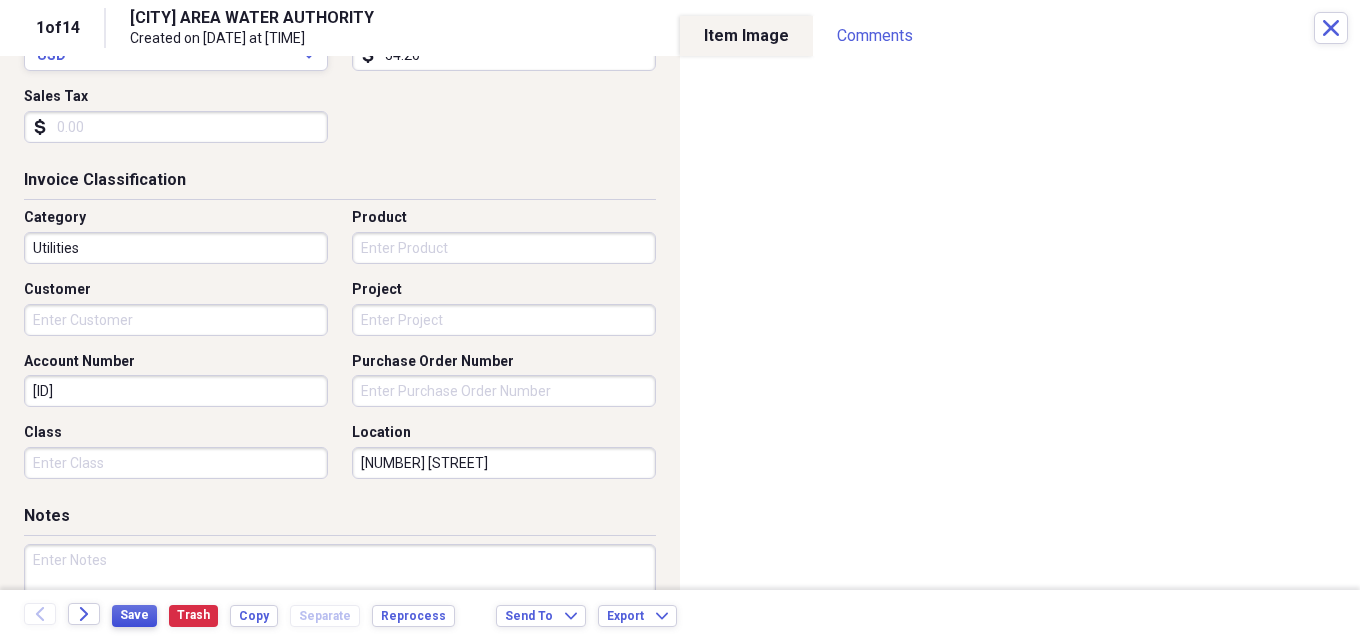 click on "Save" at bounding box center [134, 615] 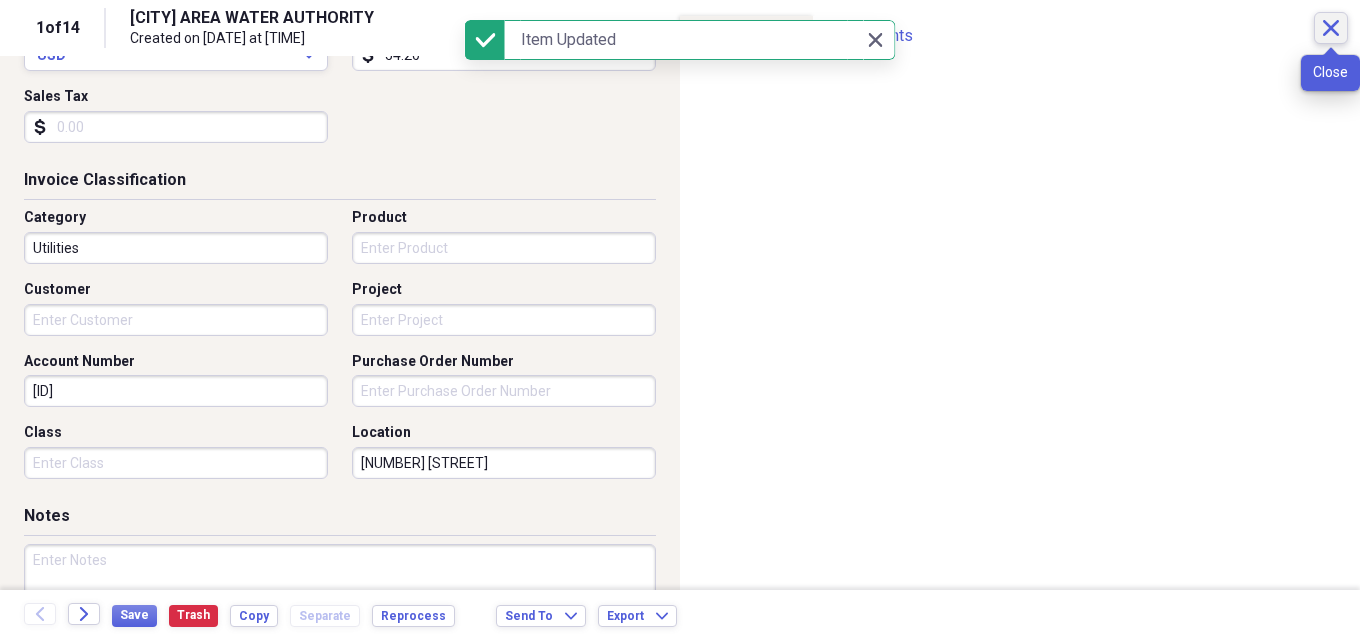 click on "Close" at bounding box center [1331, 28] 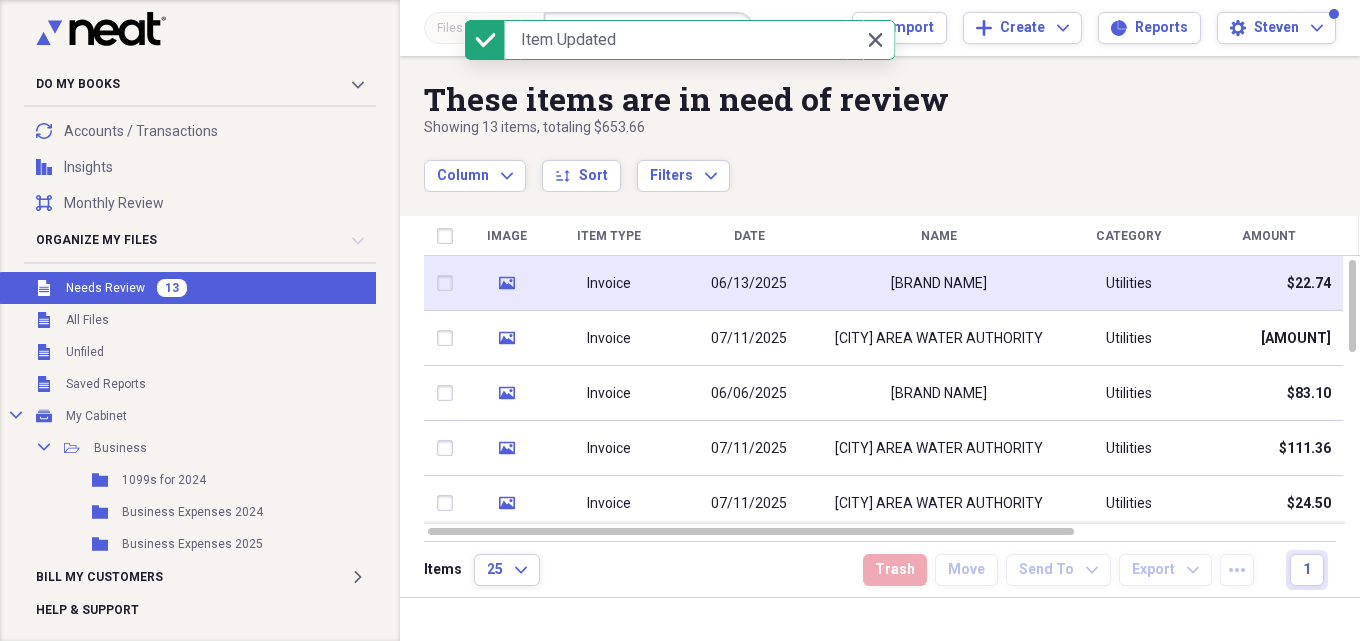 click on "Invoice" at bounding box center [609, 284] 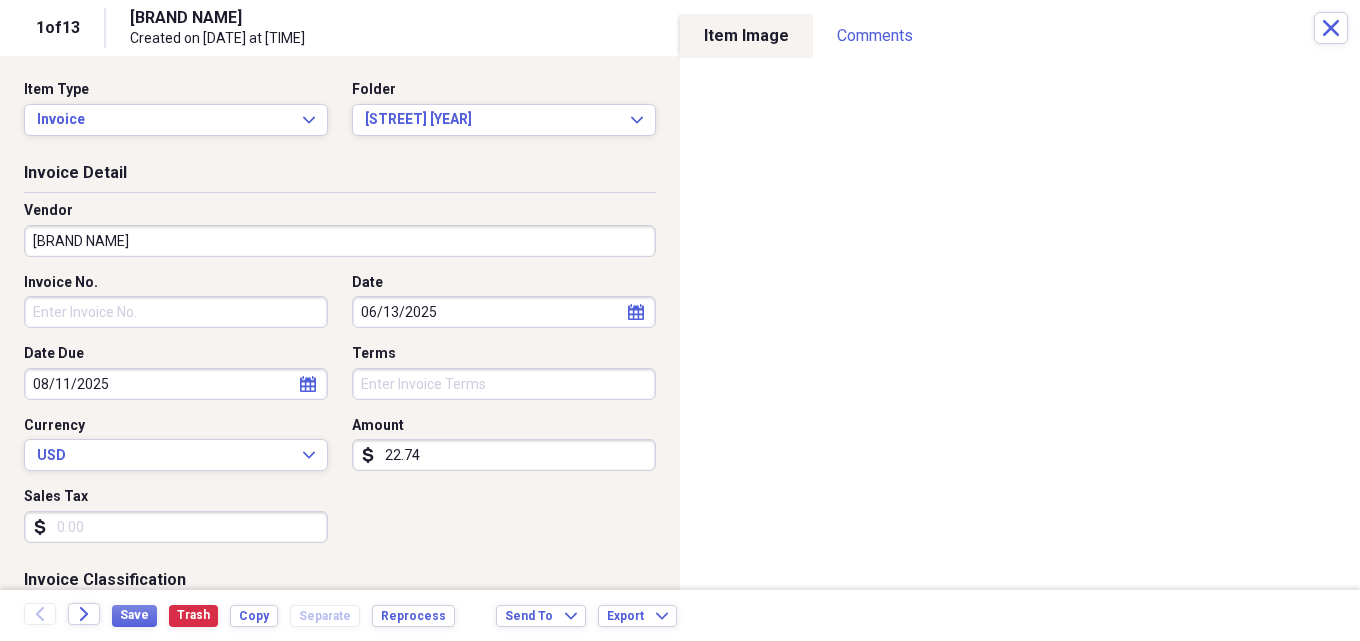click on "calendar" 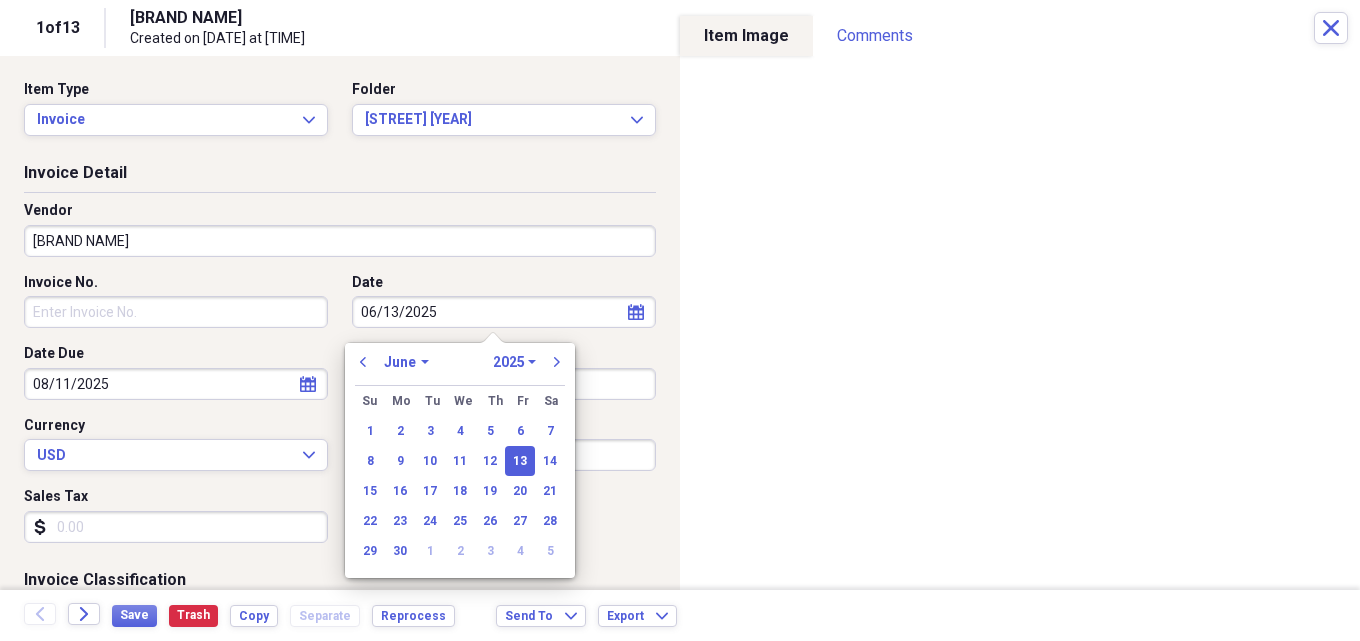 click on "January February March April May June July August September October November December" at bounding box center (406, 362) 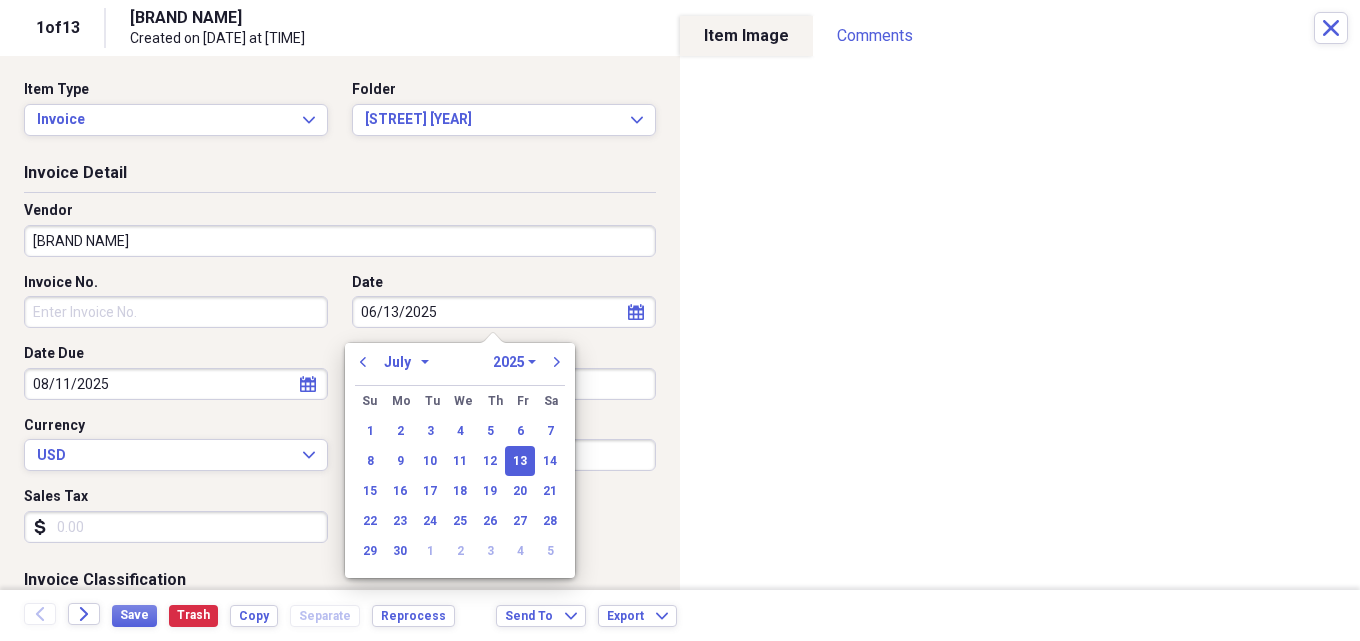 click on "January February March April May June July August September October November December" at bounding box center (406, 362) 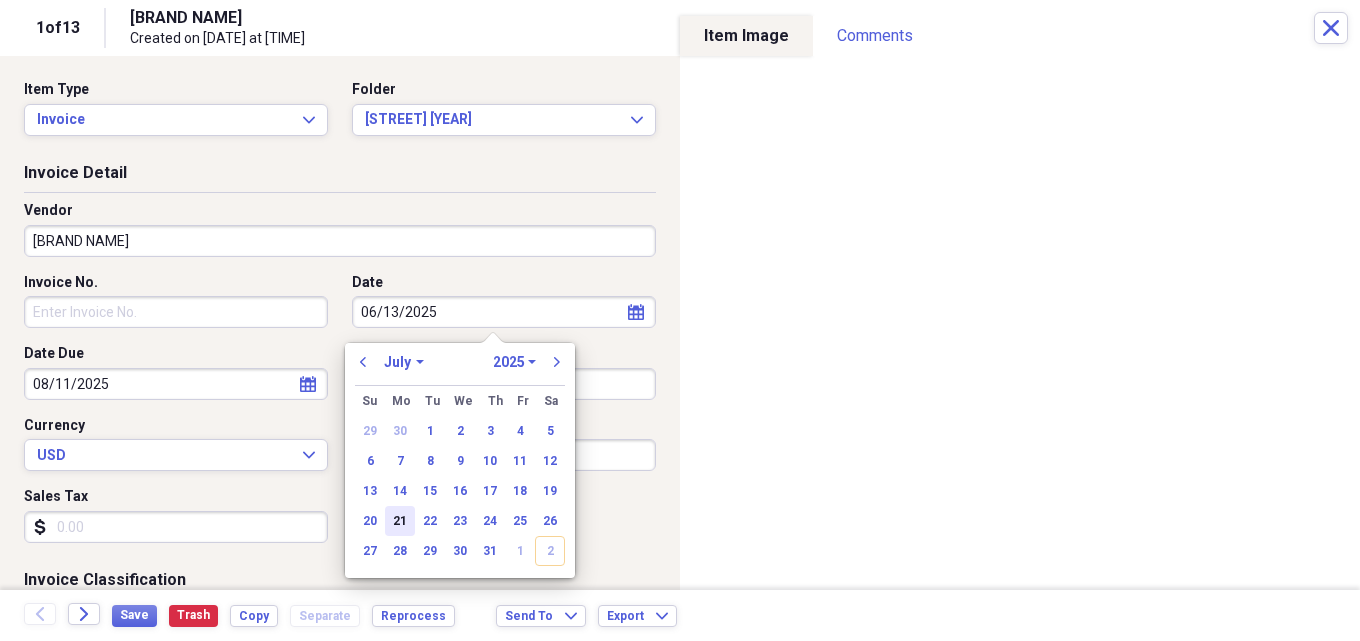 click on "21" at bounding box center (400, 521) 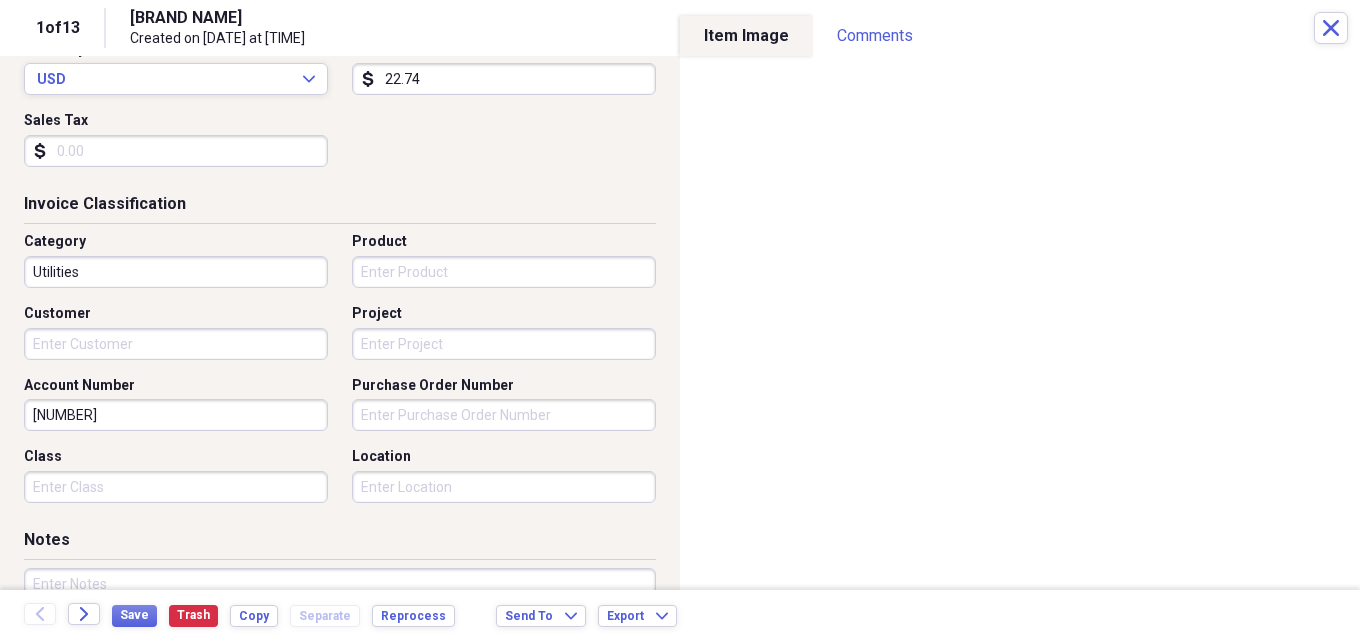 scroll, scrollTop: 400, scrollLeft: 0, axis: vertical 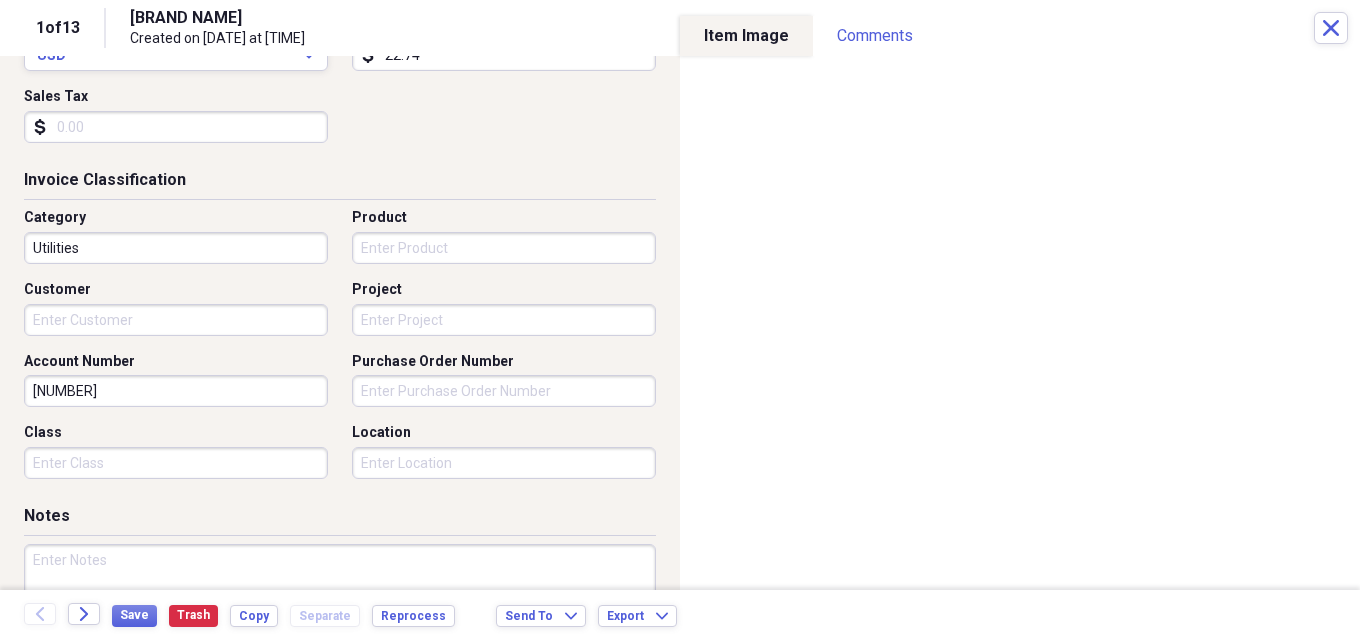 click on "Location" at bounding box center [504, 463] 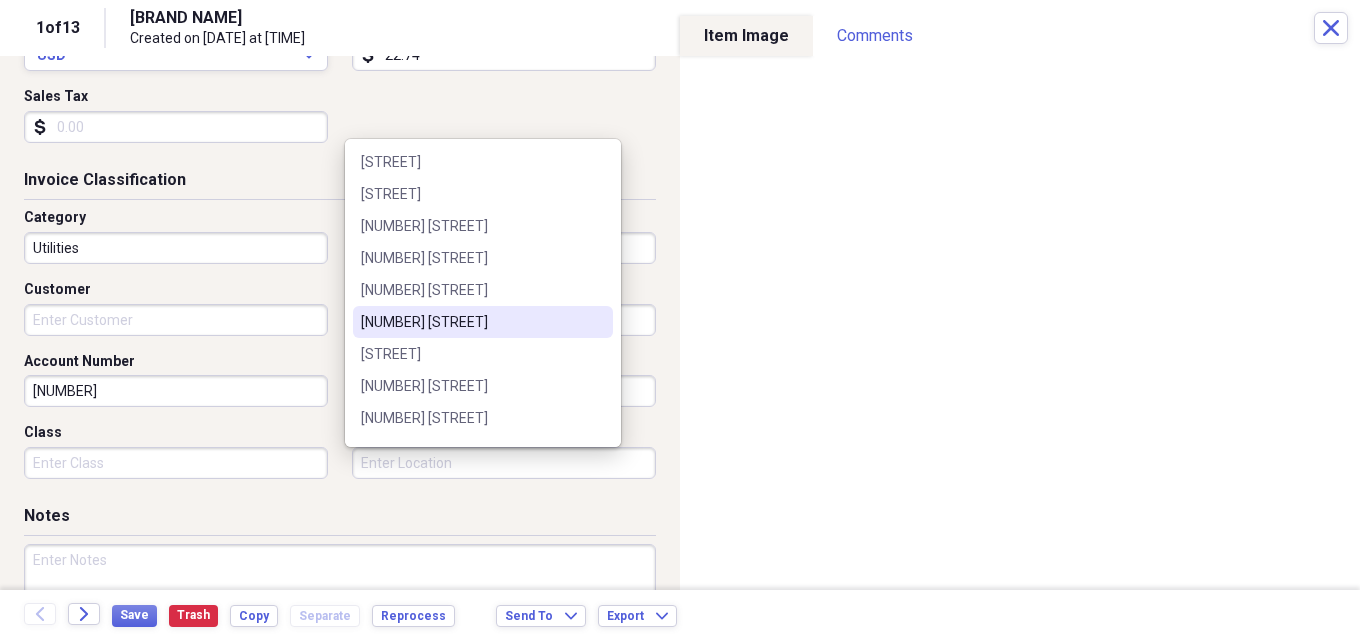 scroll, scrollTop: 300, scrollLeft: 0, axis: vertical 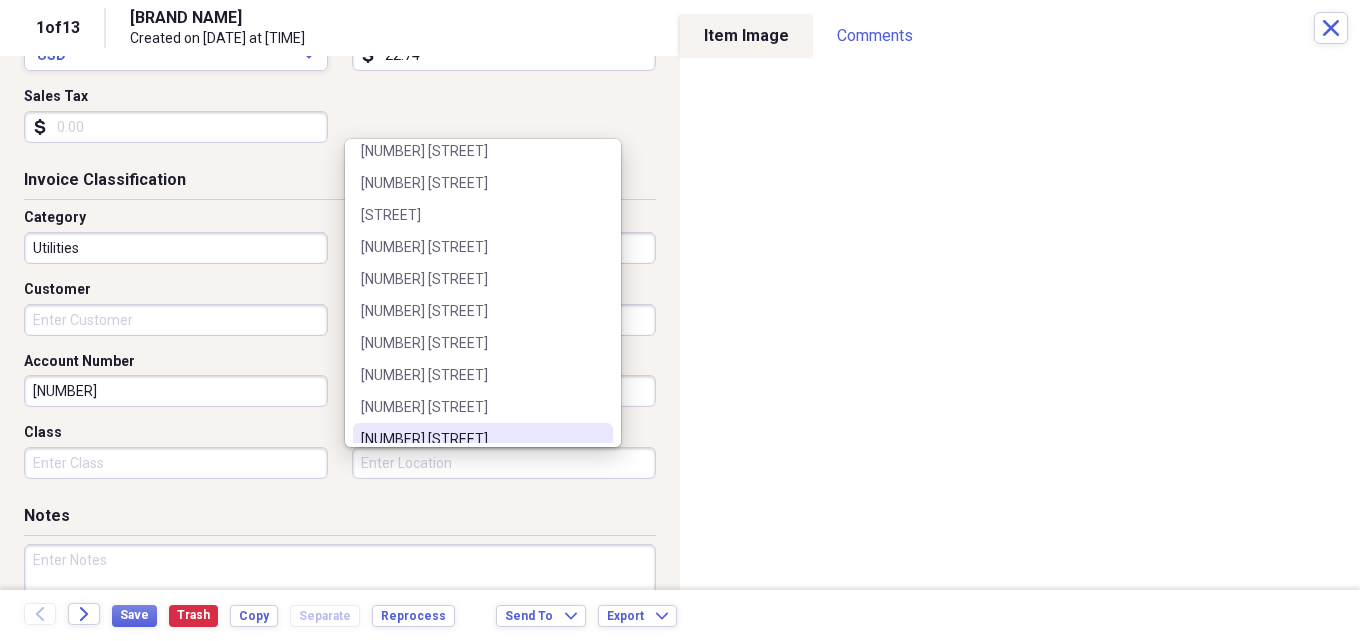 click on "[NUMBER] [STREET]" at bounding box center [471, 439] 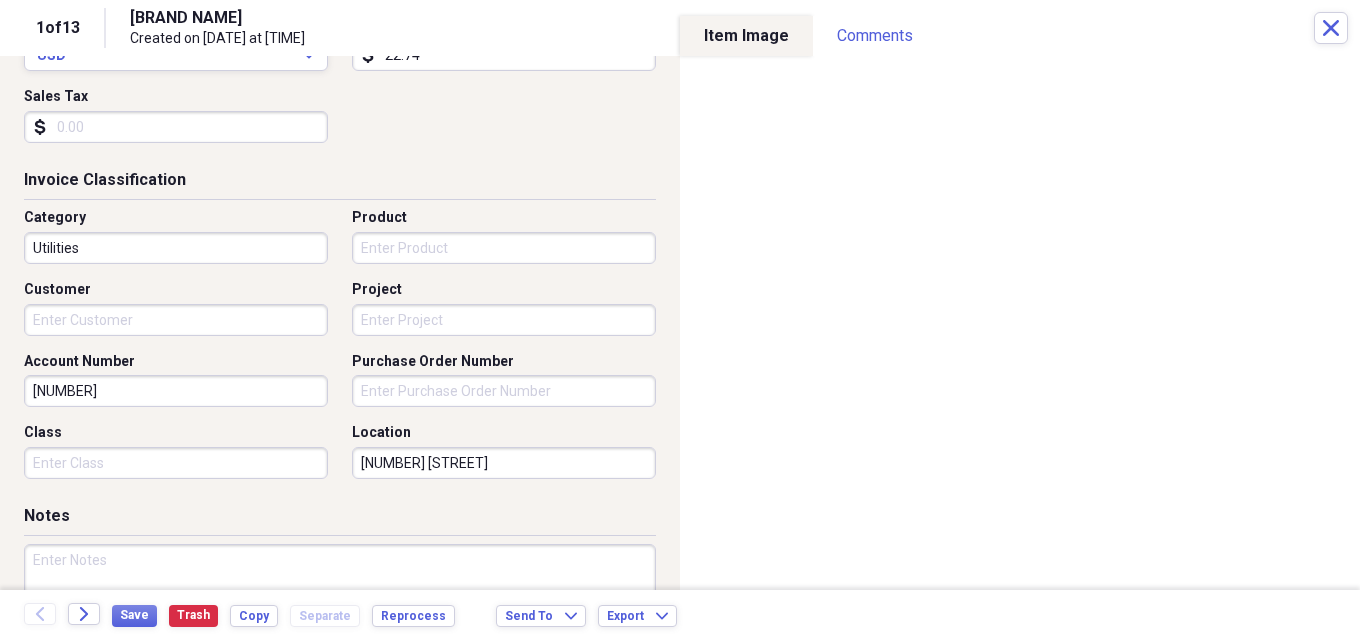 click on "[NUMBER] [STREET]" at bounding box center (504, 463) 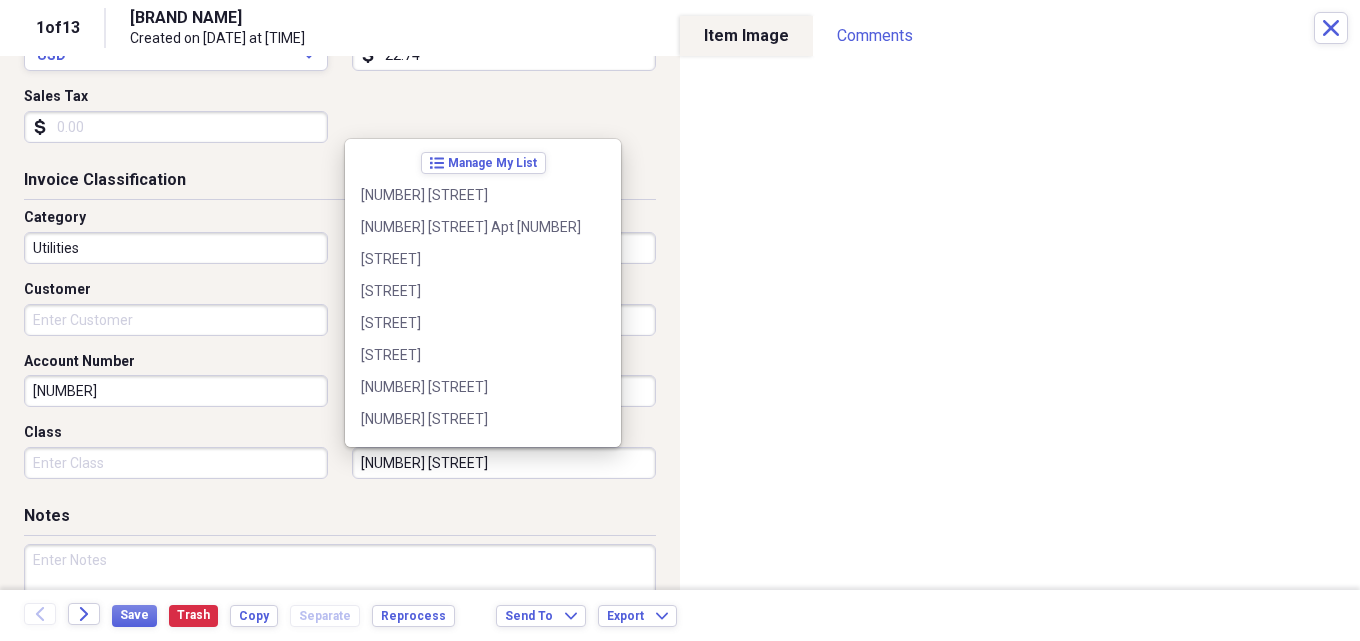 scroll, scrollTop: 348, scrollLeft: 0, axis: vertical 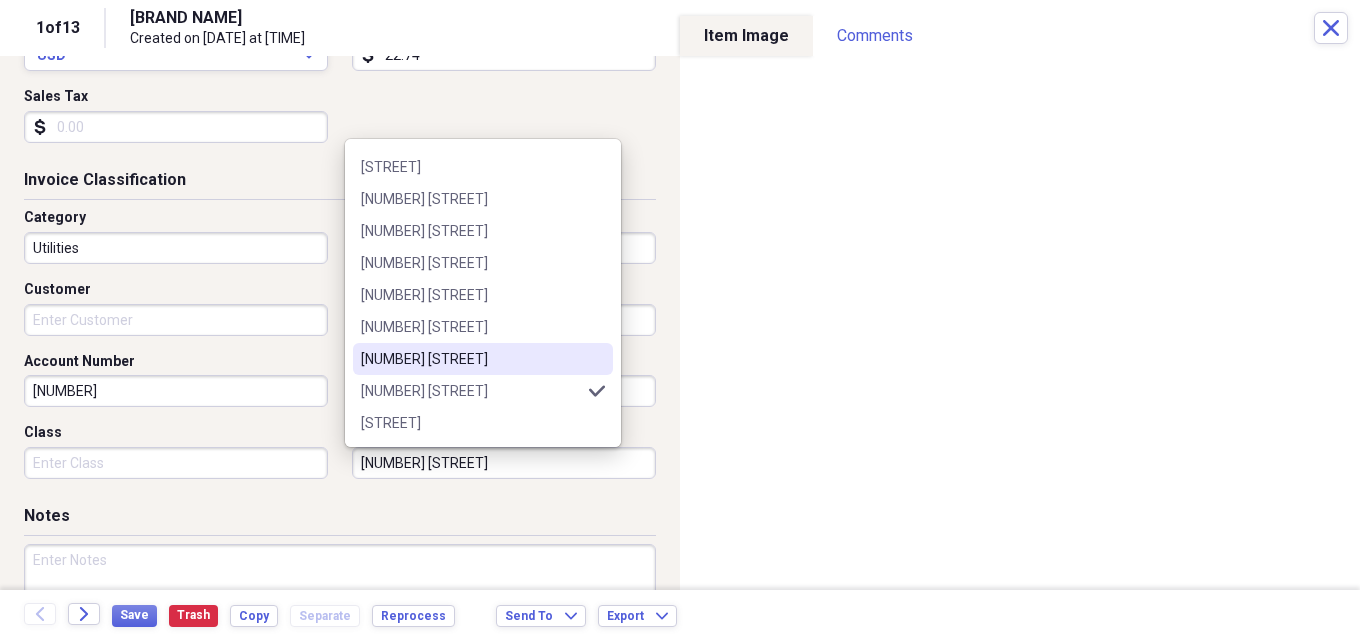 click on "[NUMBER] [STREET]" at bounding box center [471, 359] 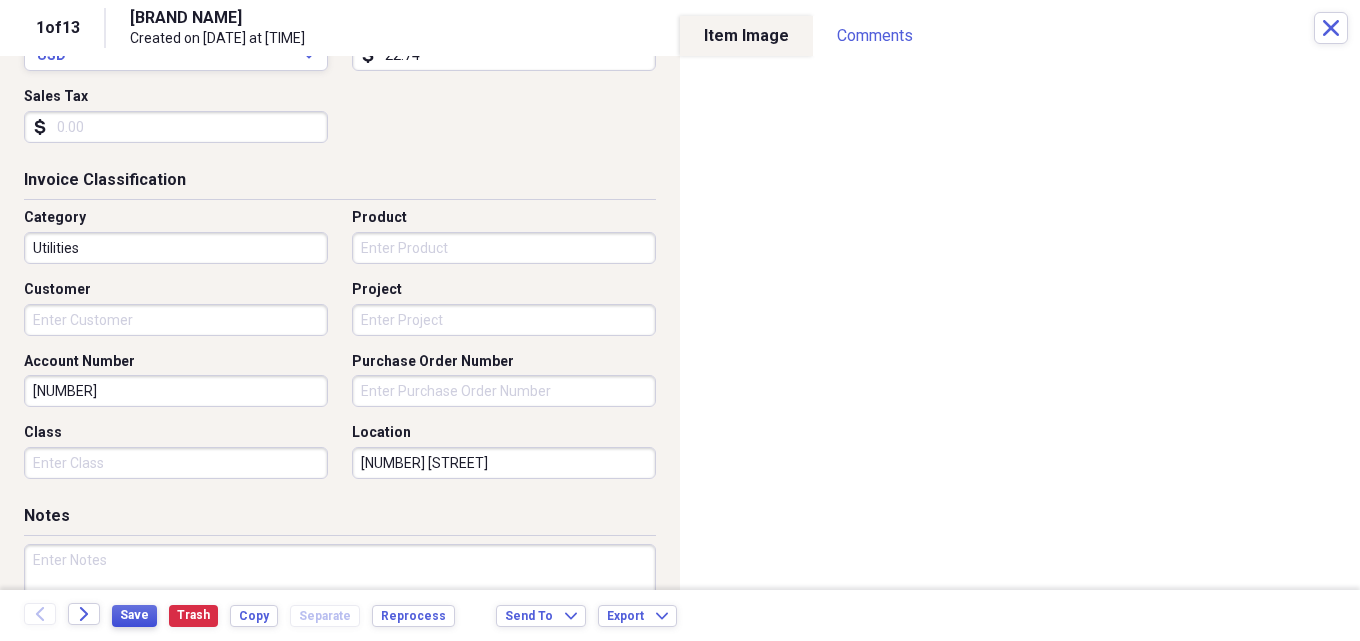 click on "Save" at bounding box center (134, 615) 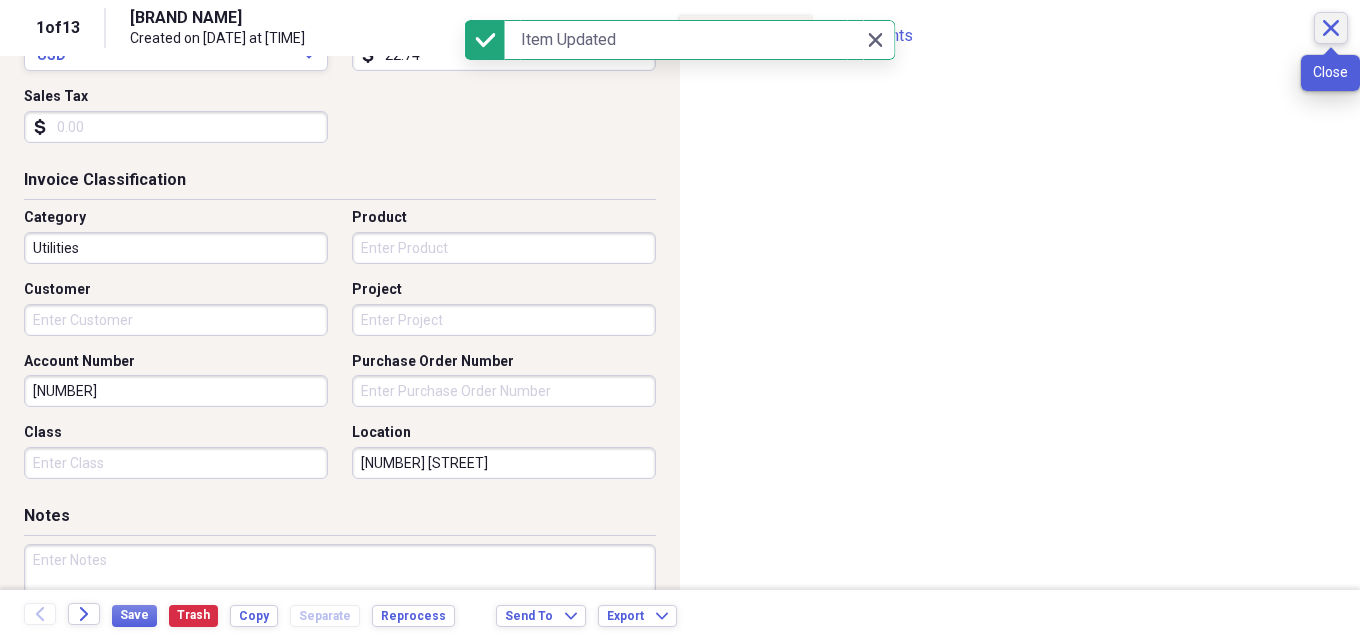 click on "Close" 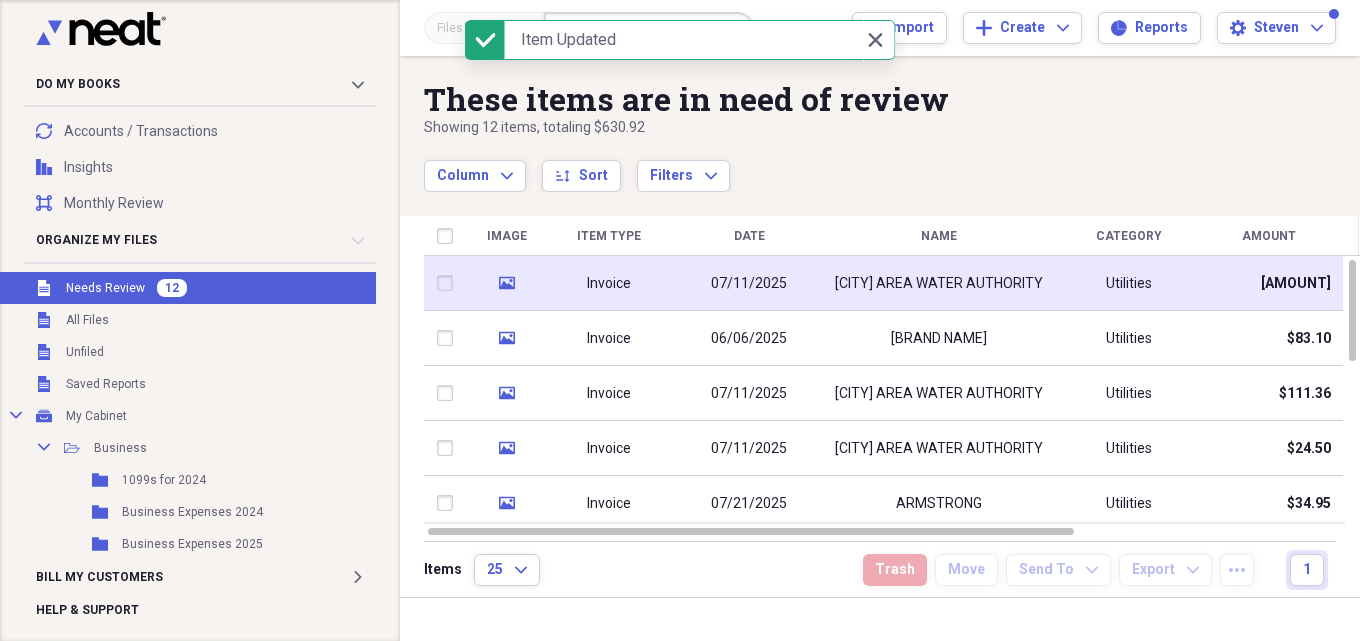 click on "07/11/2025" at bounding box center (749, 284) 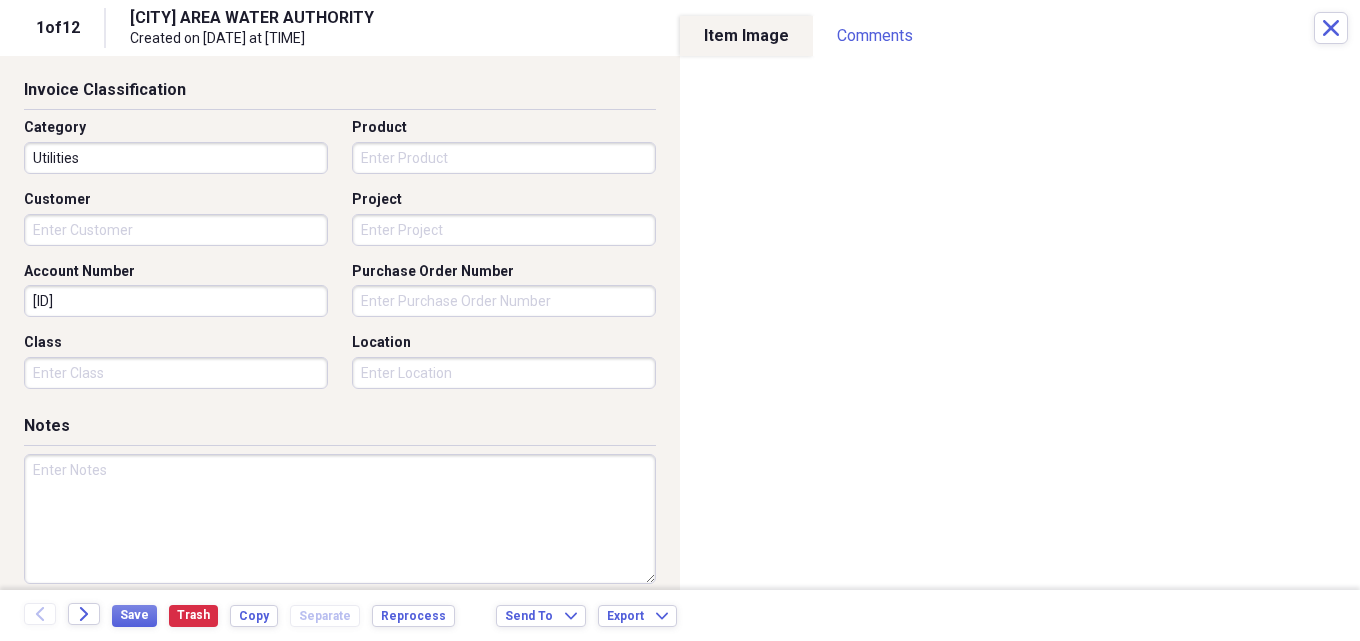 scroll, scrollTop: 500, scrollLeft: 0, axis: vertical 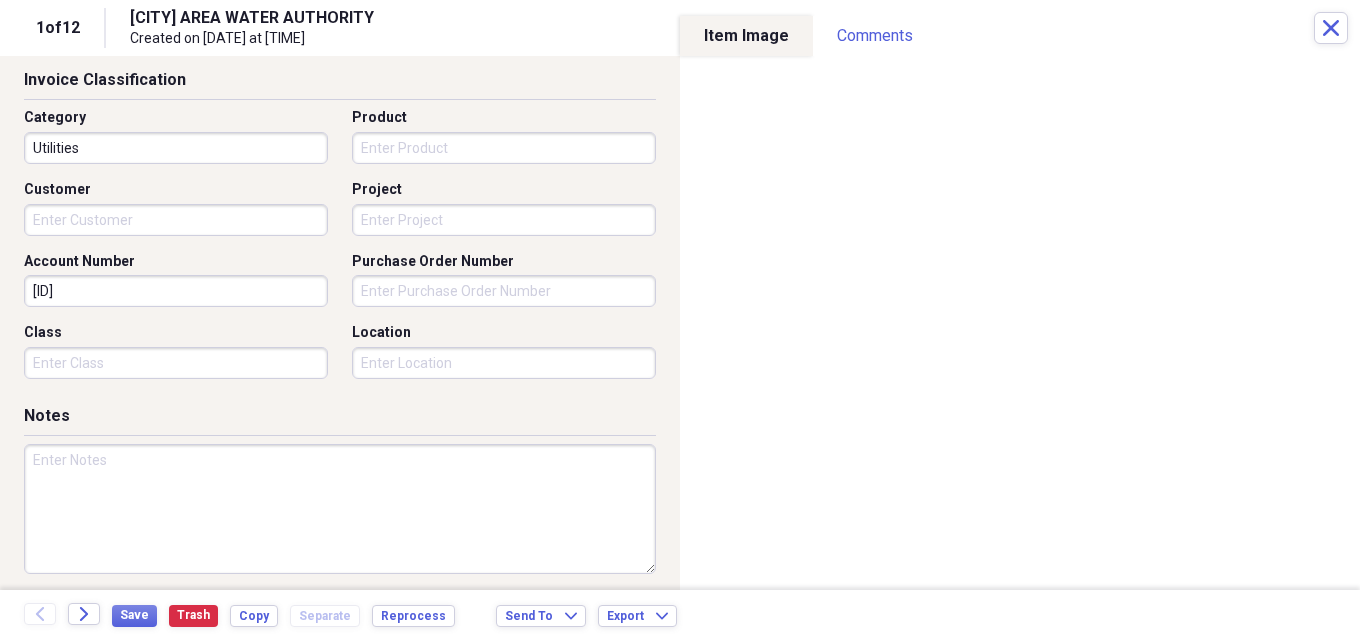 click on "Location" at bounding box center [504, 363] 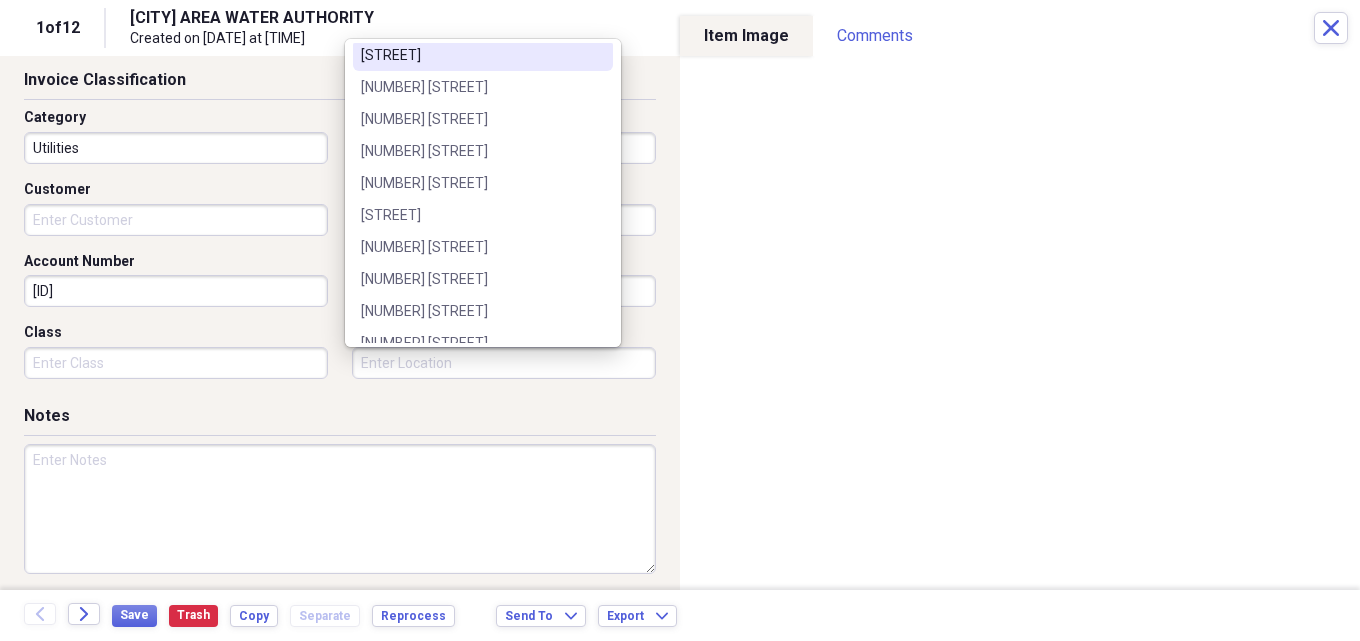 scroll, scrollTop: 300, scrollLeft: 0, axis: vertical 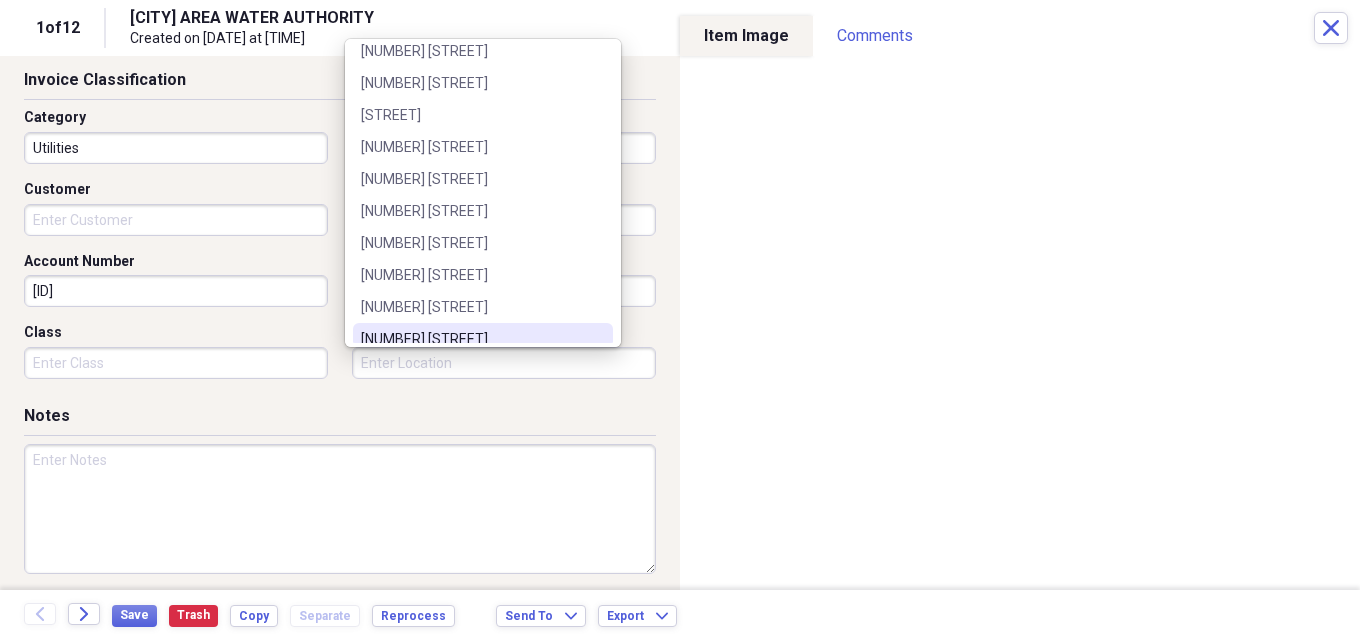 click on "[NUMBER] [STREET]" at bounding box center [471, 339] 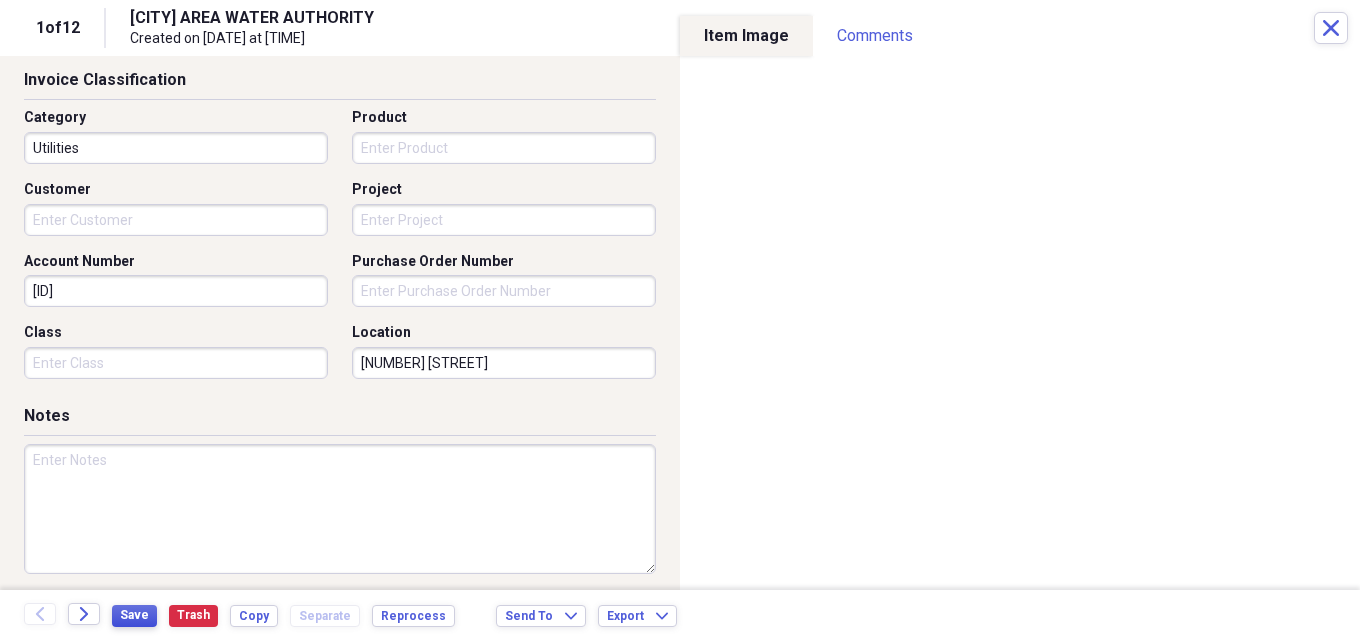 click on "Save" at bounding box center [134, 615] 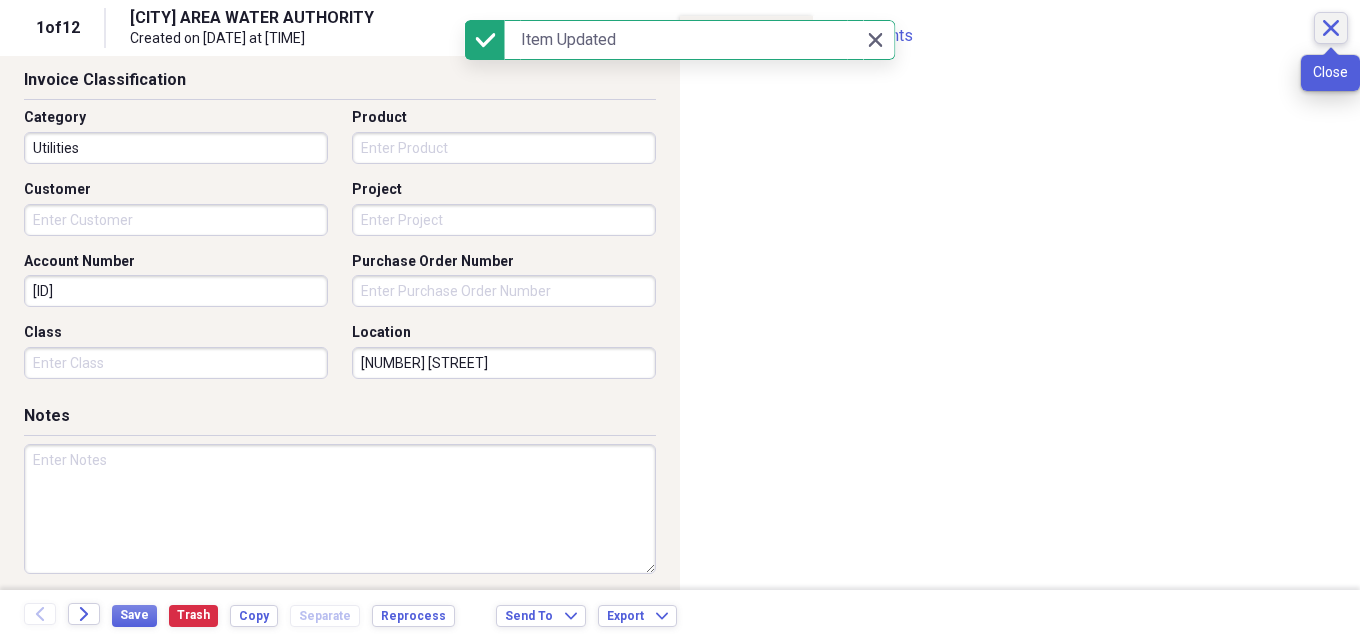 click on "Close" at bounding box center (1331, 28) 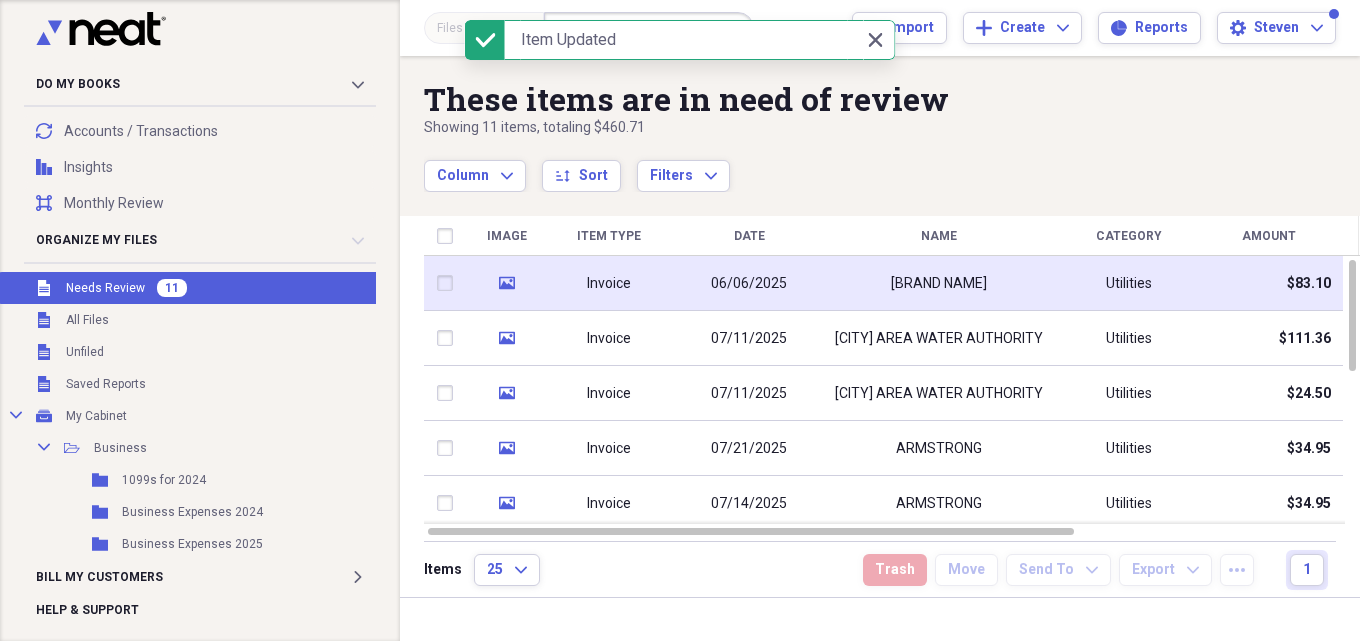 click on "[BRAND NAME]" at bounding box center [939, 283] 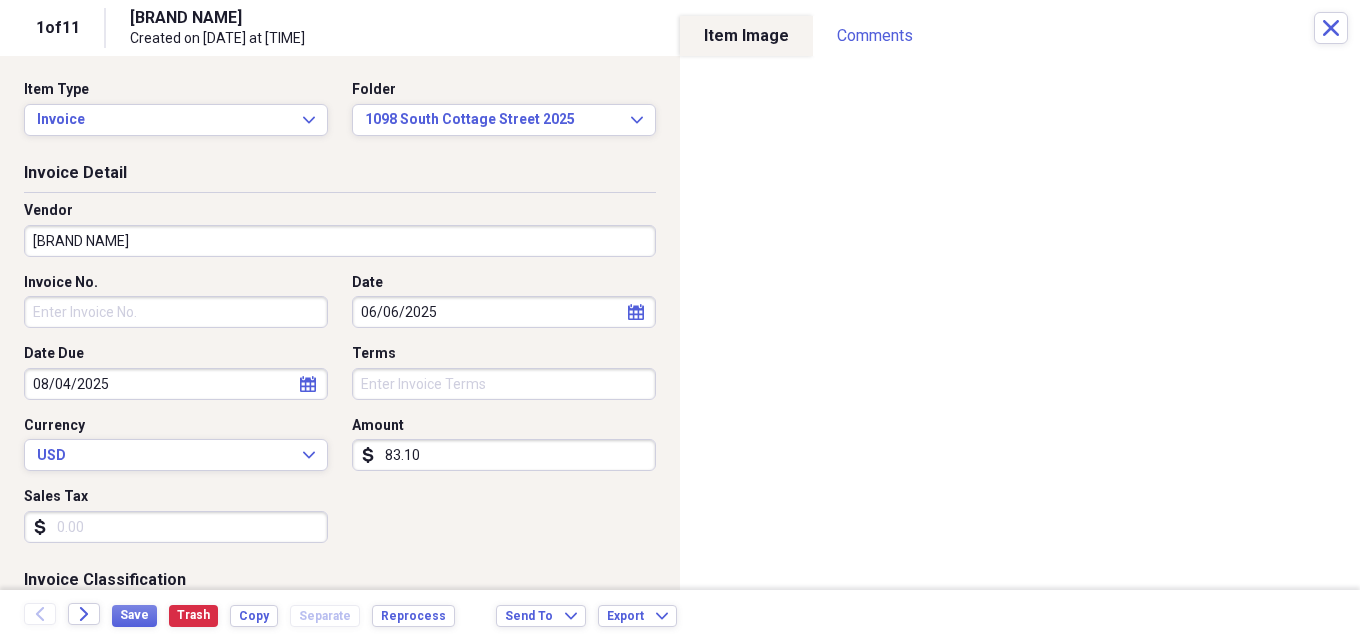 click 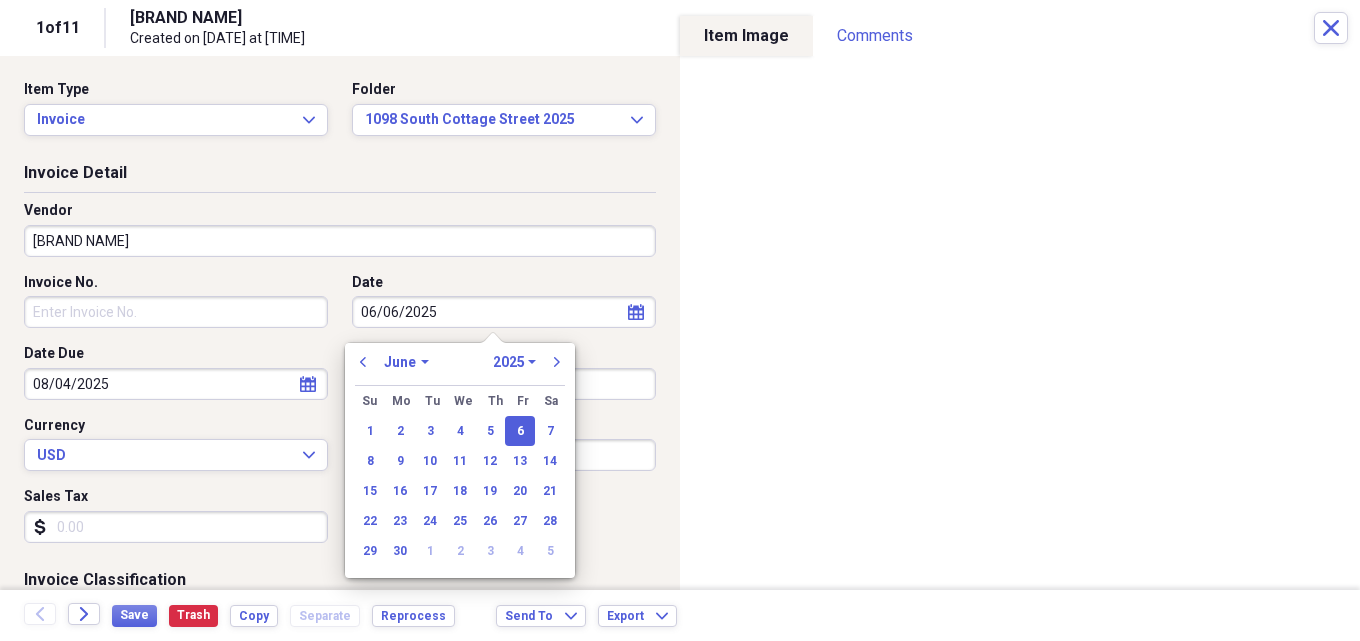 click on "January February March April May June July August September October November December" at bounding box center (406, 362) 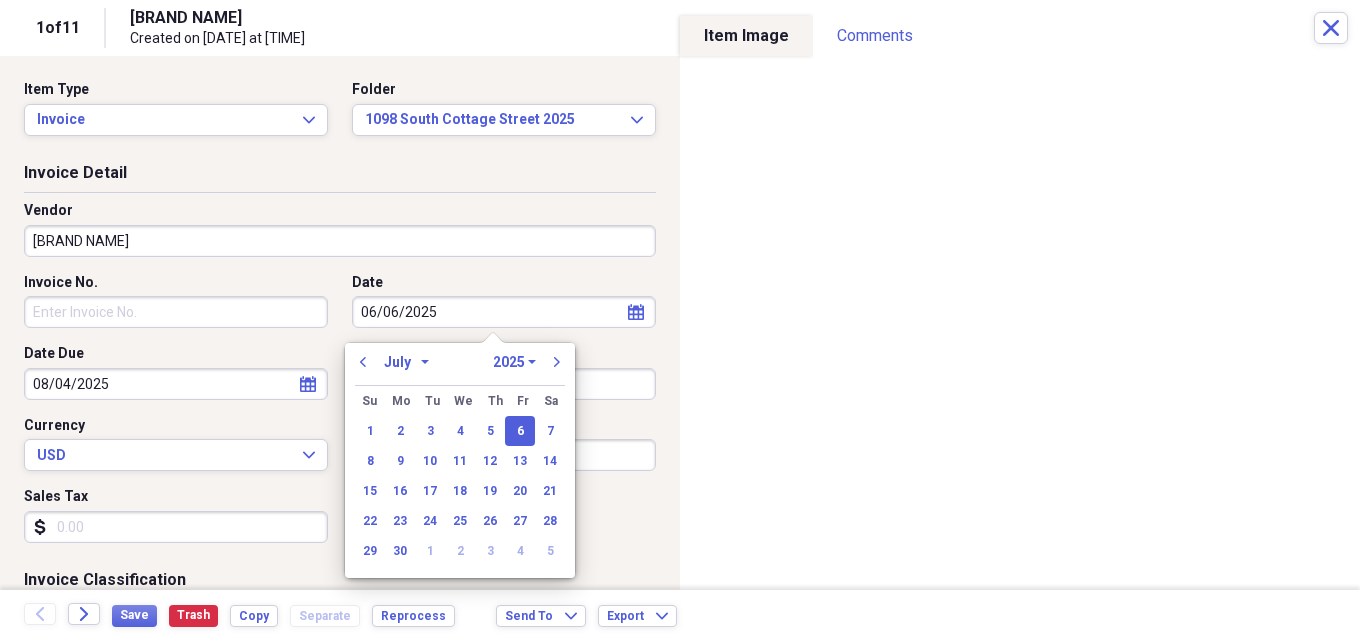 click on "January February March April May June July August September October November December" at bounding box center (406, 362) 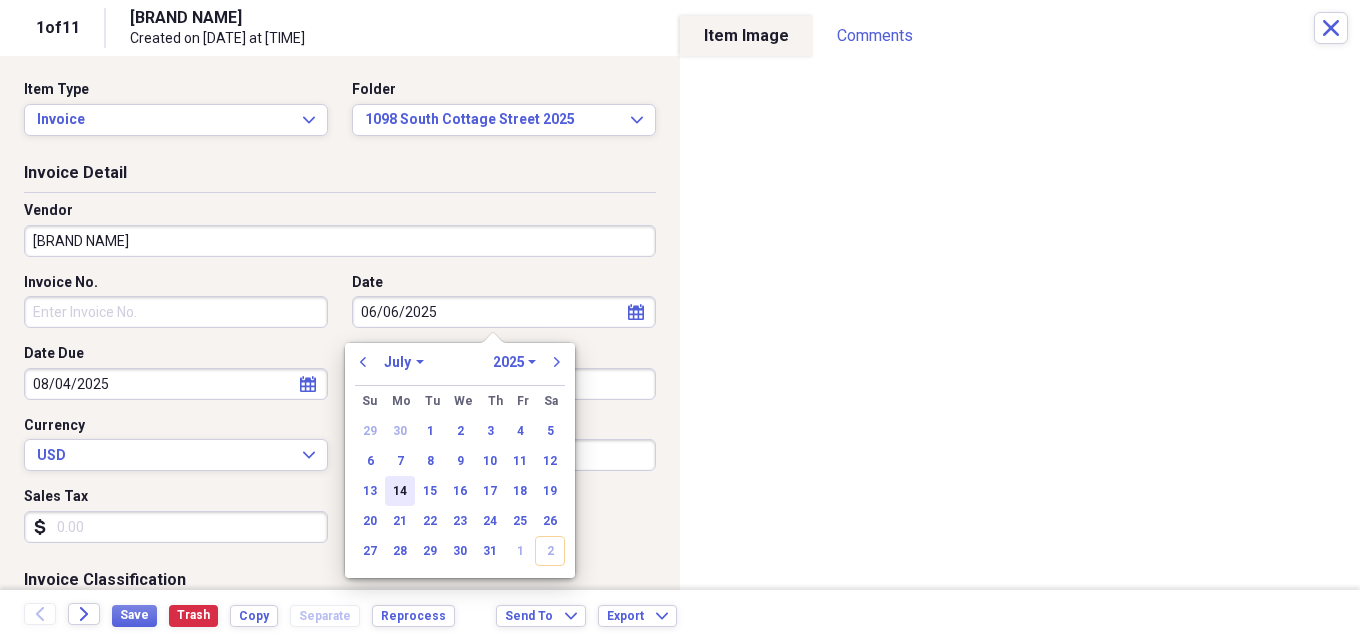 drag, startPoint x: 400, startPoint y: 494, endPoint x: 399, endPoint y: 410, distance: 84.00595 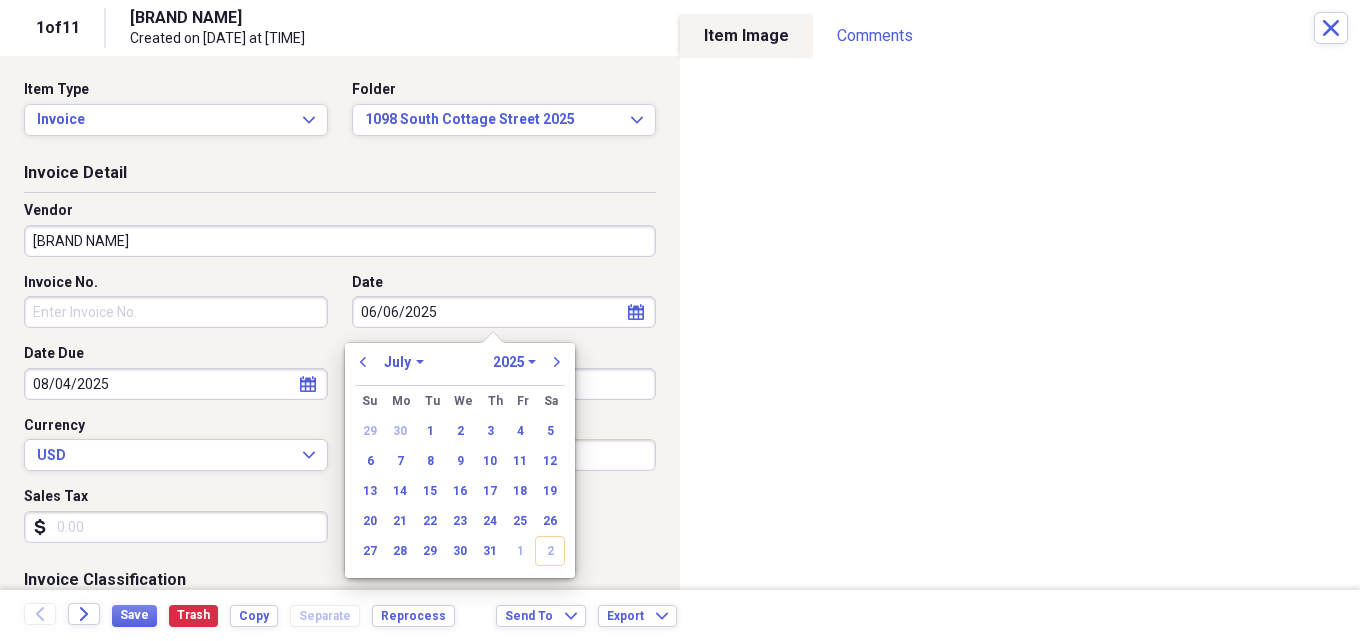type on "07/14/2025" 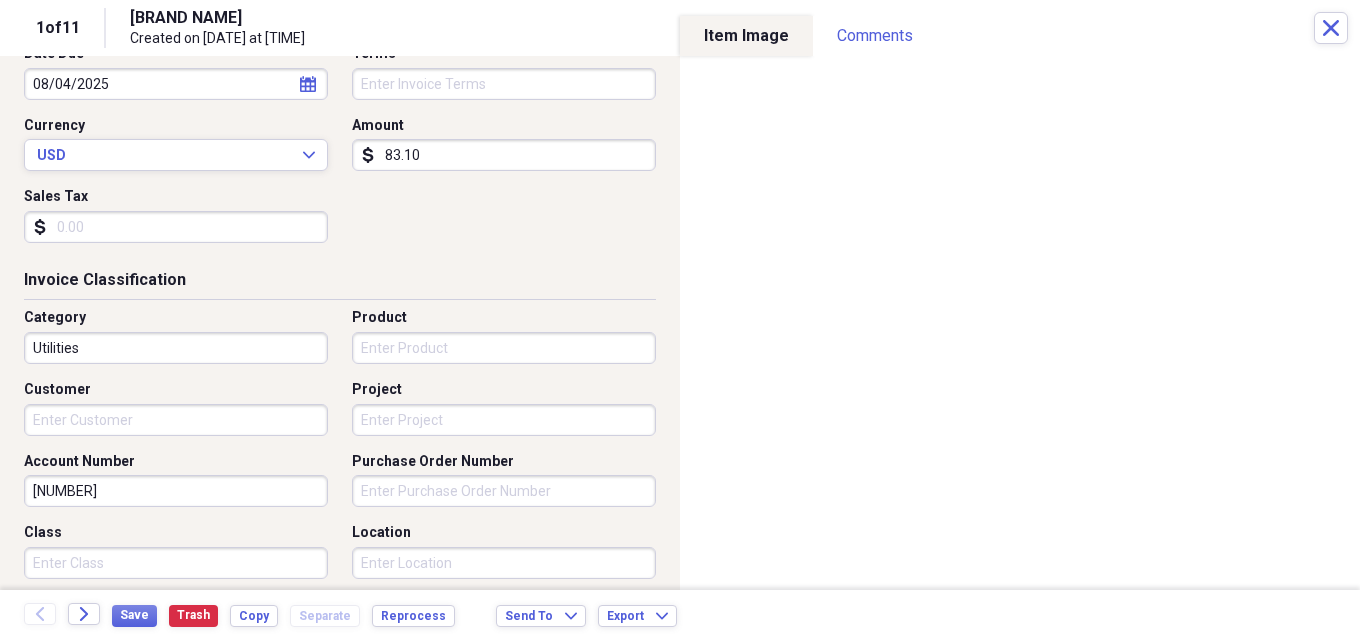 scroll, scrollTop: 400, scrollLeft: 0, axis: vertical 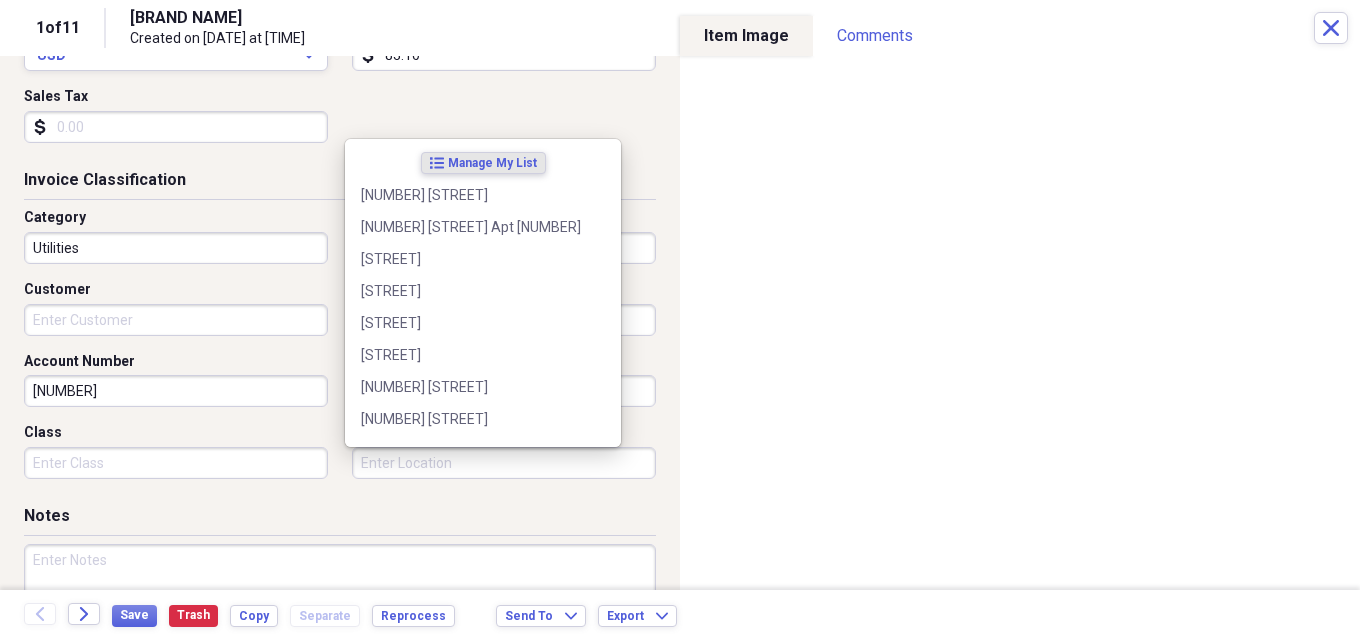 click on "Location" at bounding box center (504, 463) 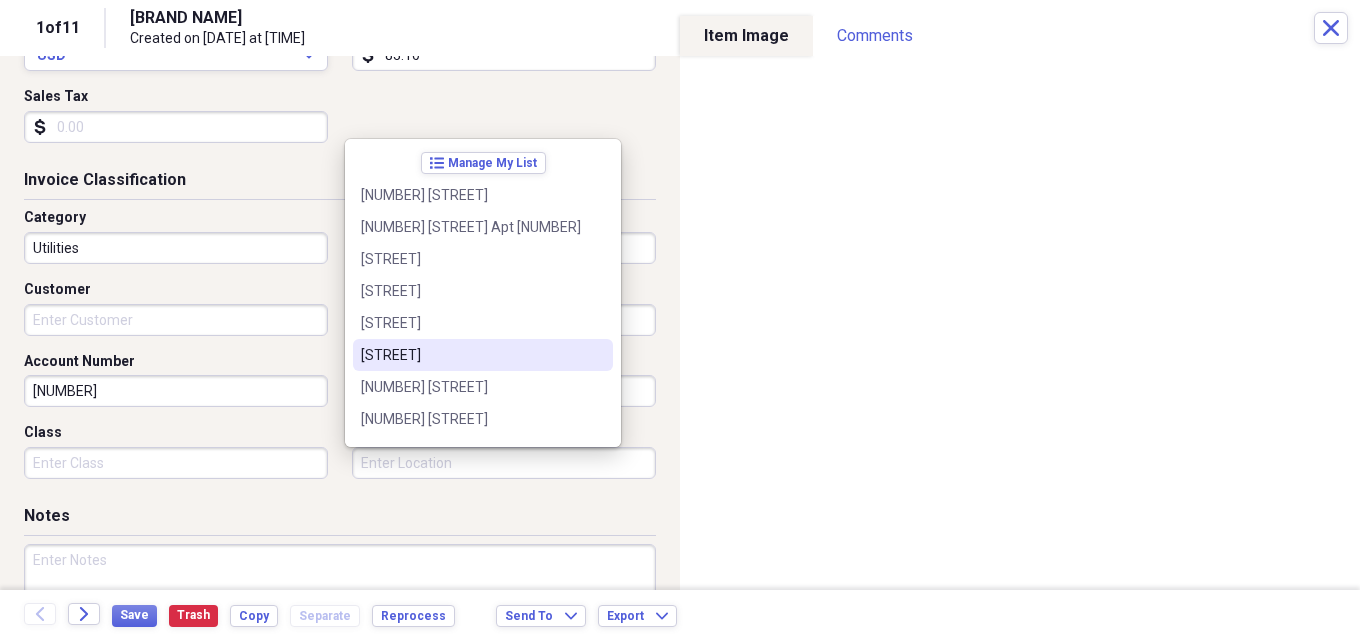 click on "[STREET]" at bounding box center (471, 355) 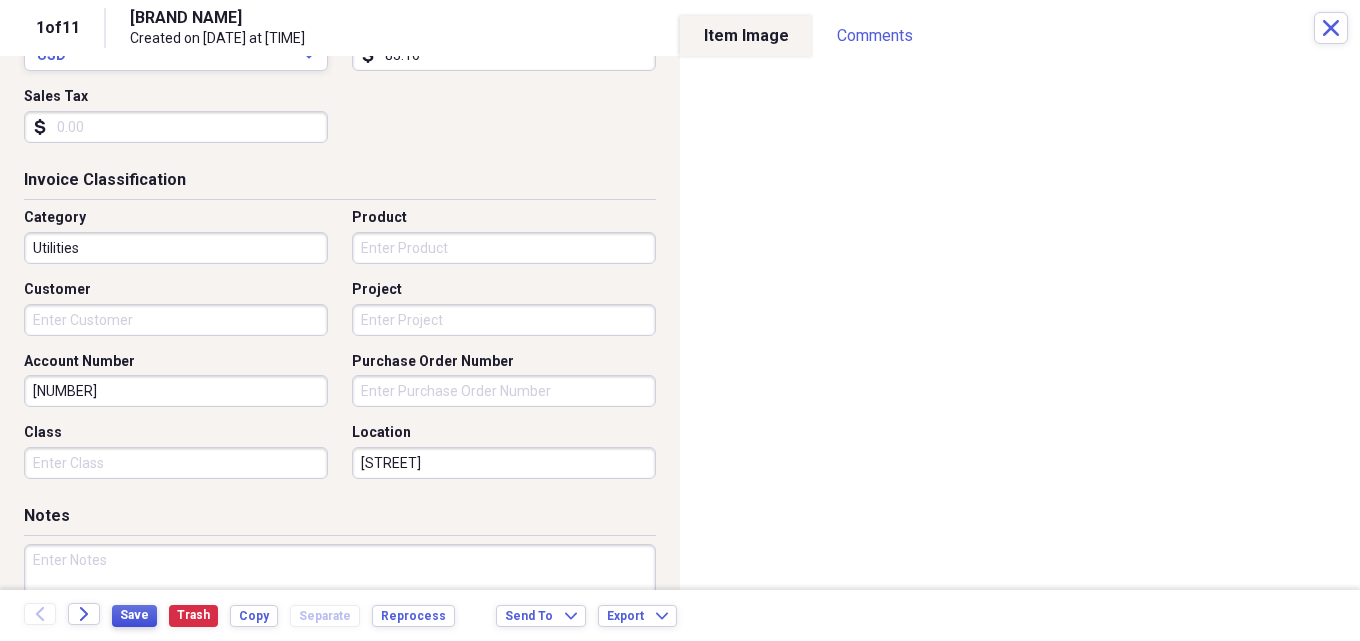 click on "Save" at bounding box center (134, 615) 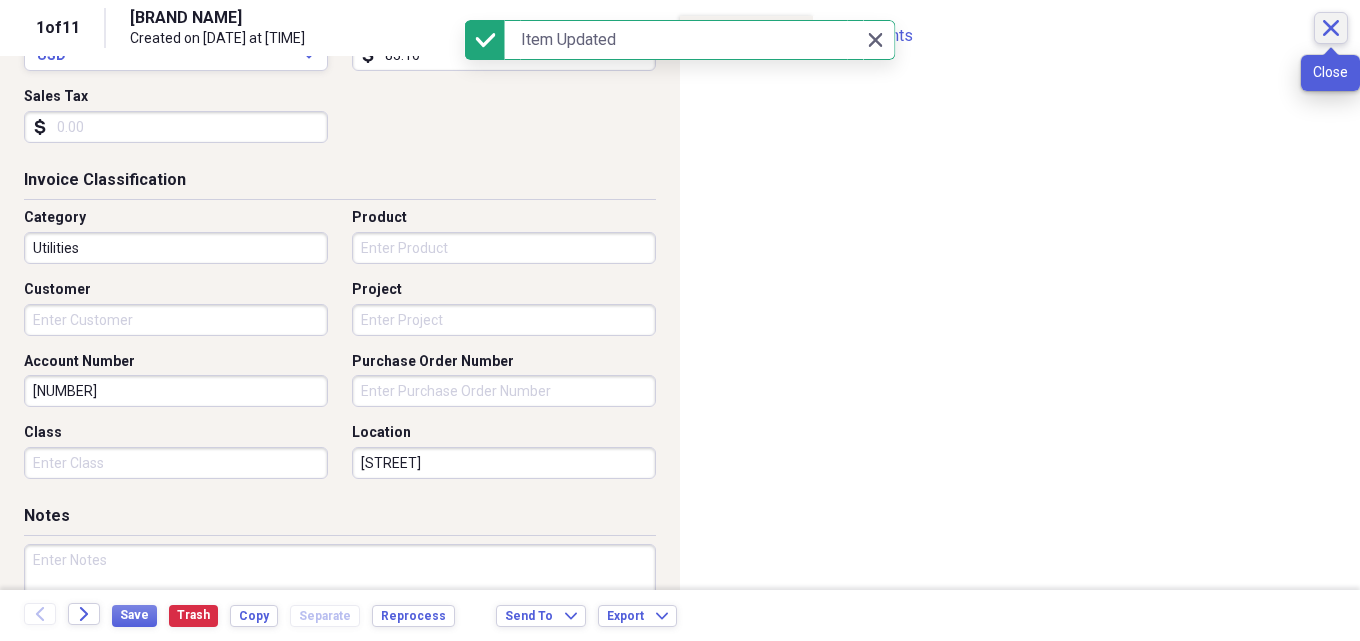 click on "Close" at bounding box center [1331, 28] 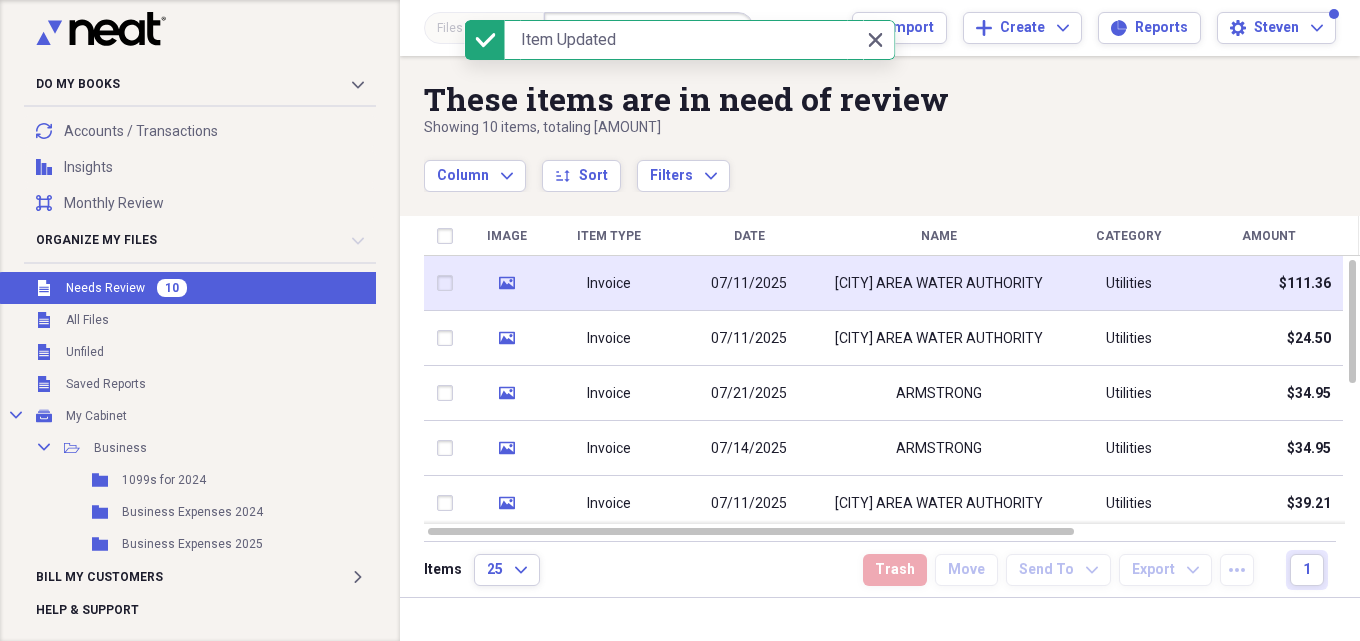 click on "[CITY] AREA WATER AUTHORITY" at bounding box center (939, 284) 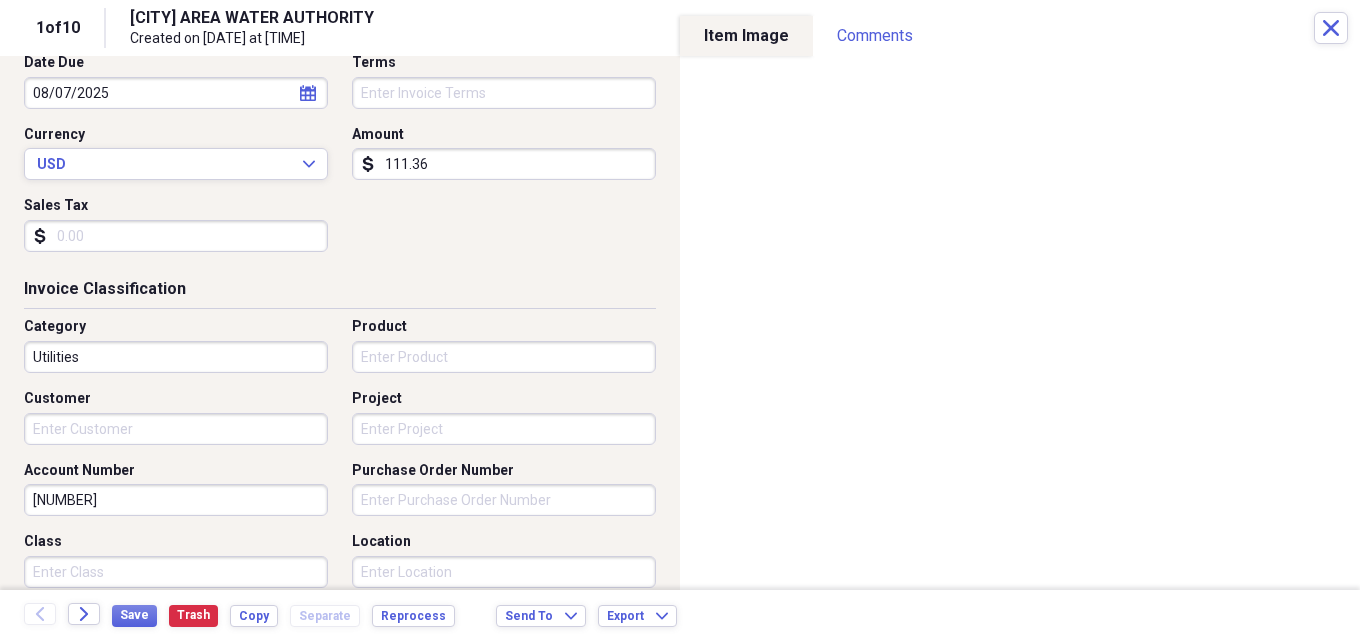 scroll, scrollTop: 400, scrollLeft: 0, axis: vertical 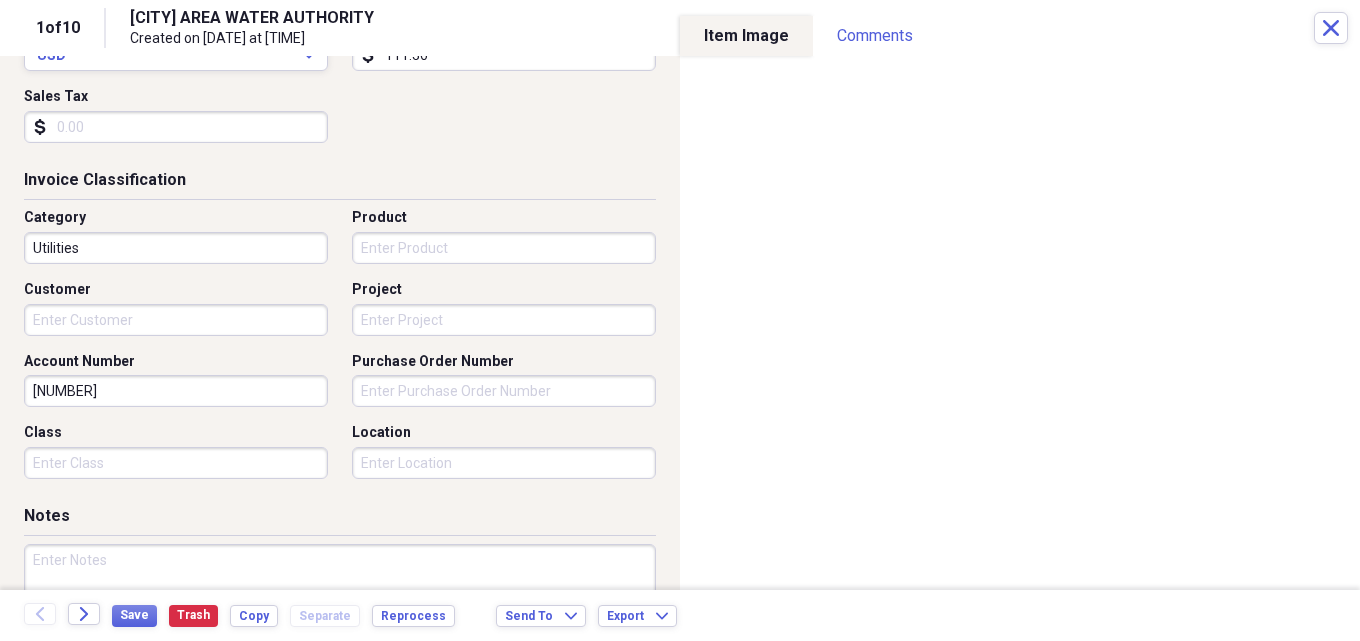 click on "Location" at bounding box center (504, 463) 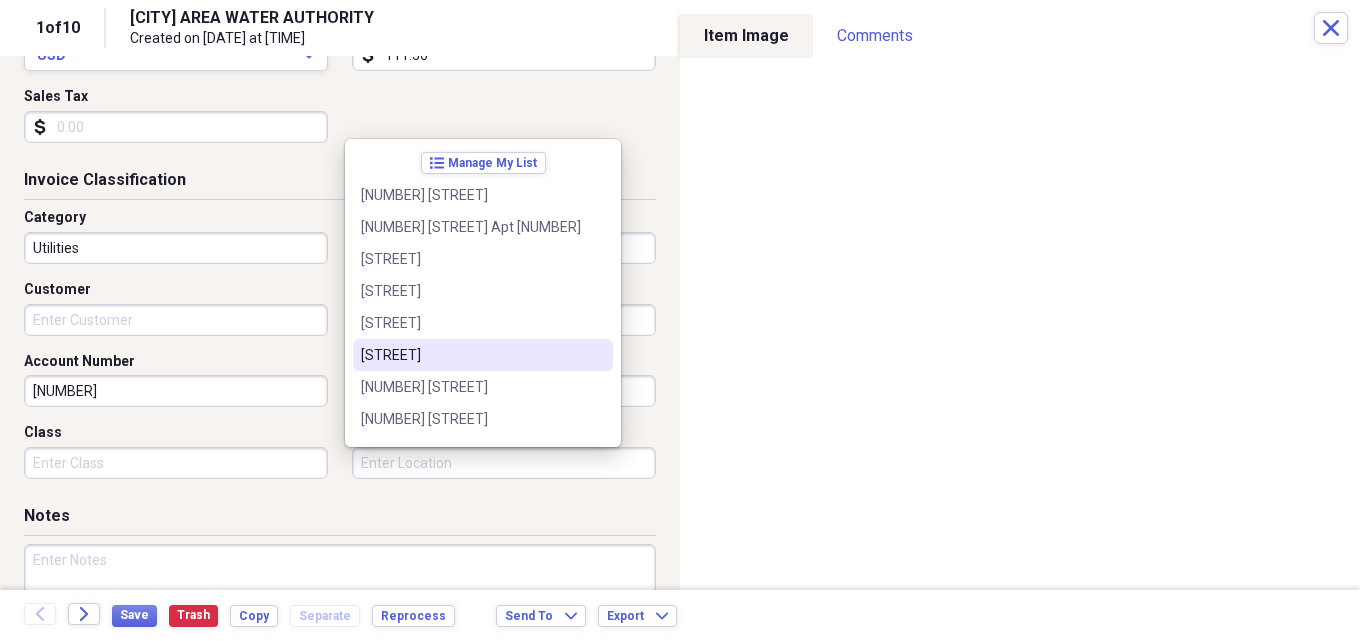 click on "[STREET]" at bounding box center (471, 355) 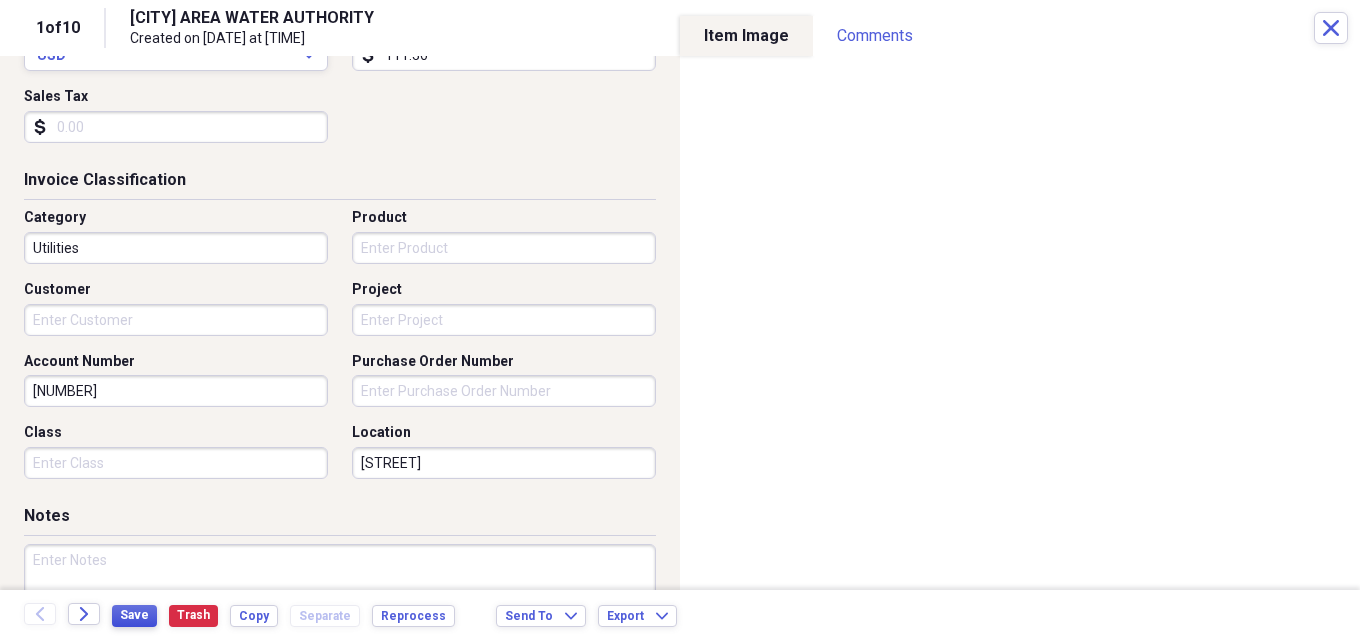 click on "Save" at bounding box center [134, 615] 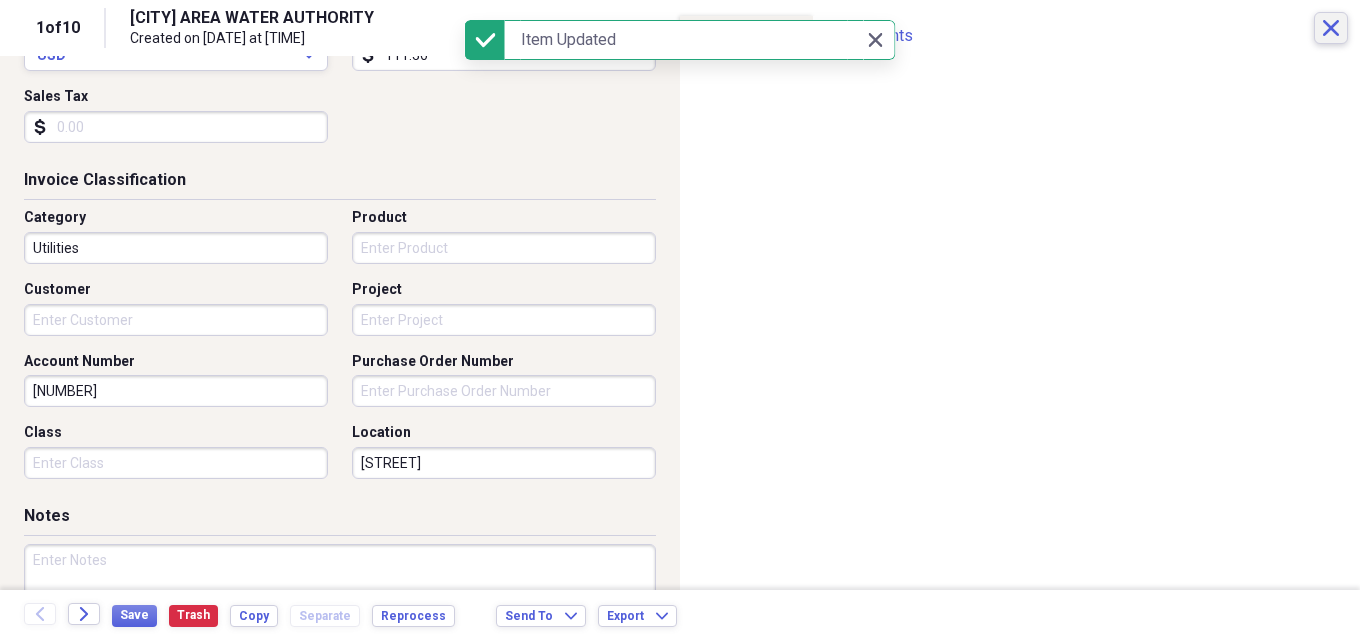 click 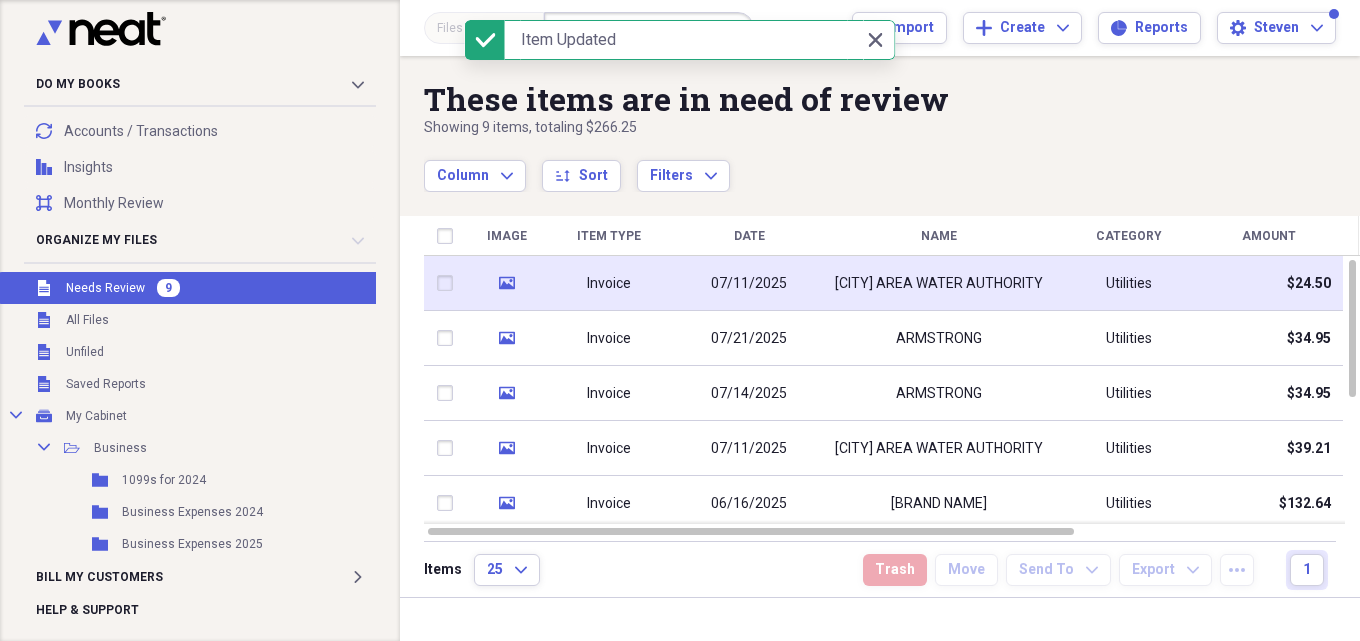 click on "[CITY] AREA WATER AUTHORITY" at bounding box center (939, 284) 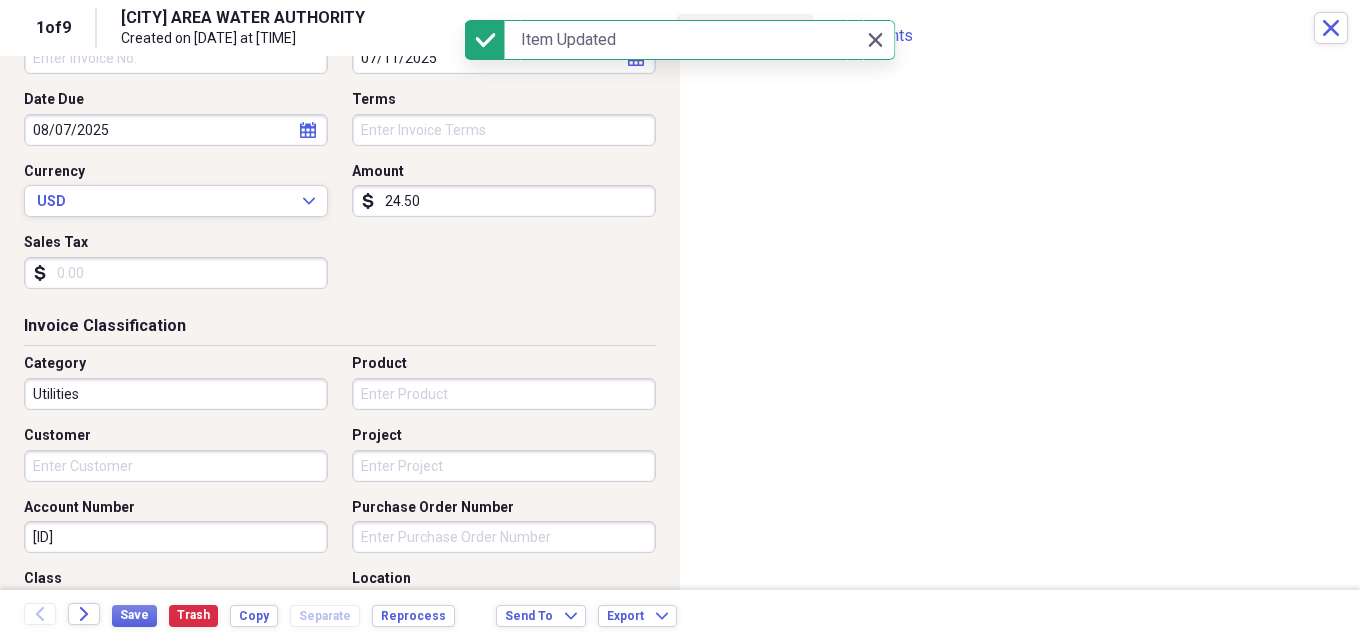 scroll, scrollTop: 500, scrollLeft: 0, axis: vertical 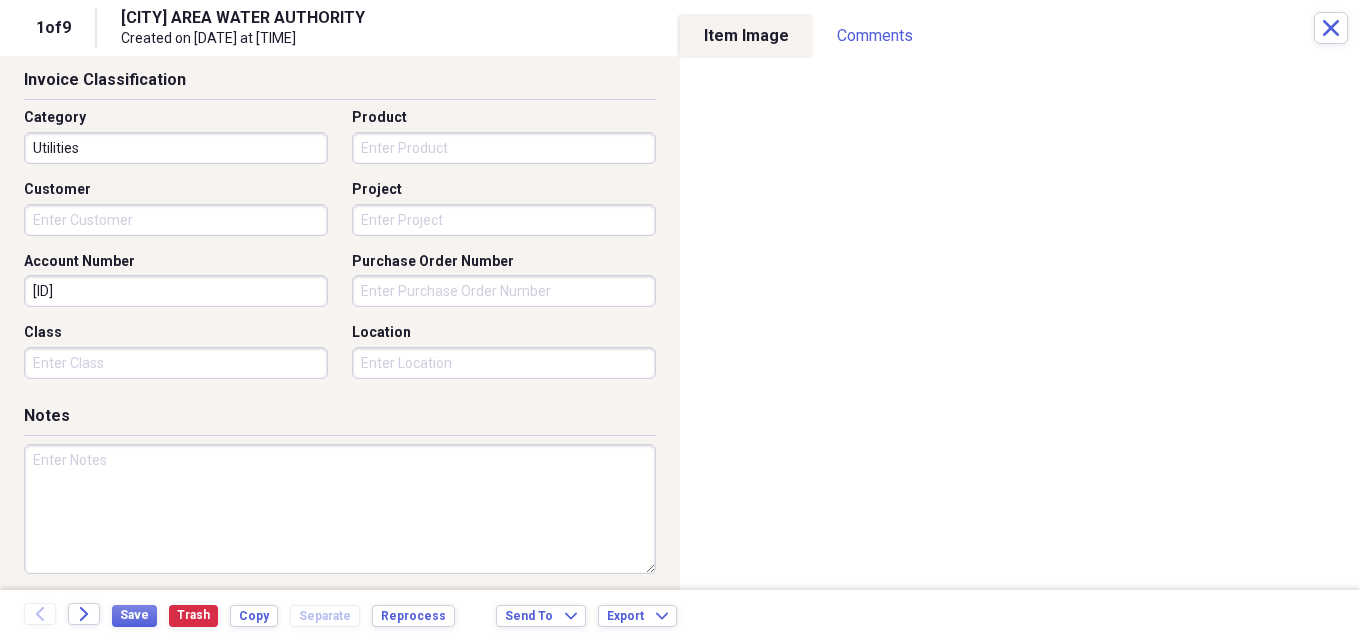 click on "Location" at bounding box center (504, 363) 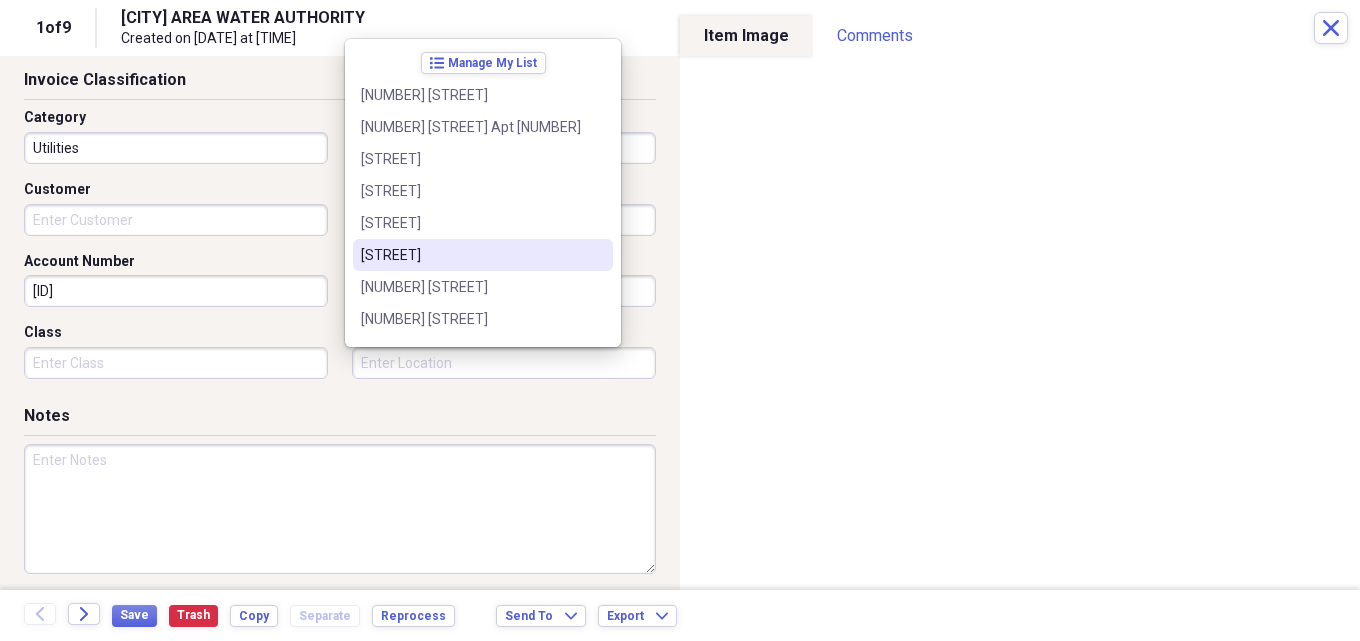 click on "[STREET]" at bounding box center [471, 255] 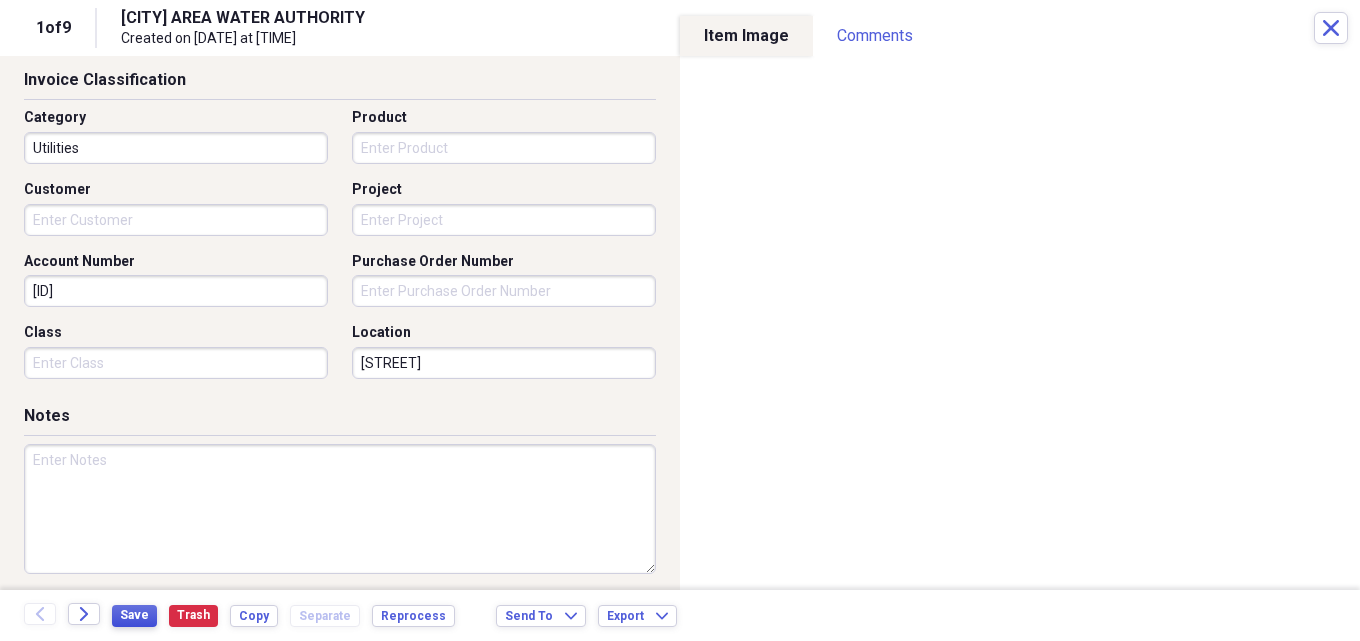 click on "Save" at bounding box center (134, 615) 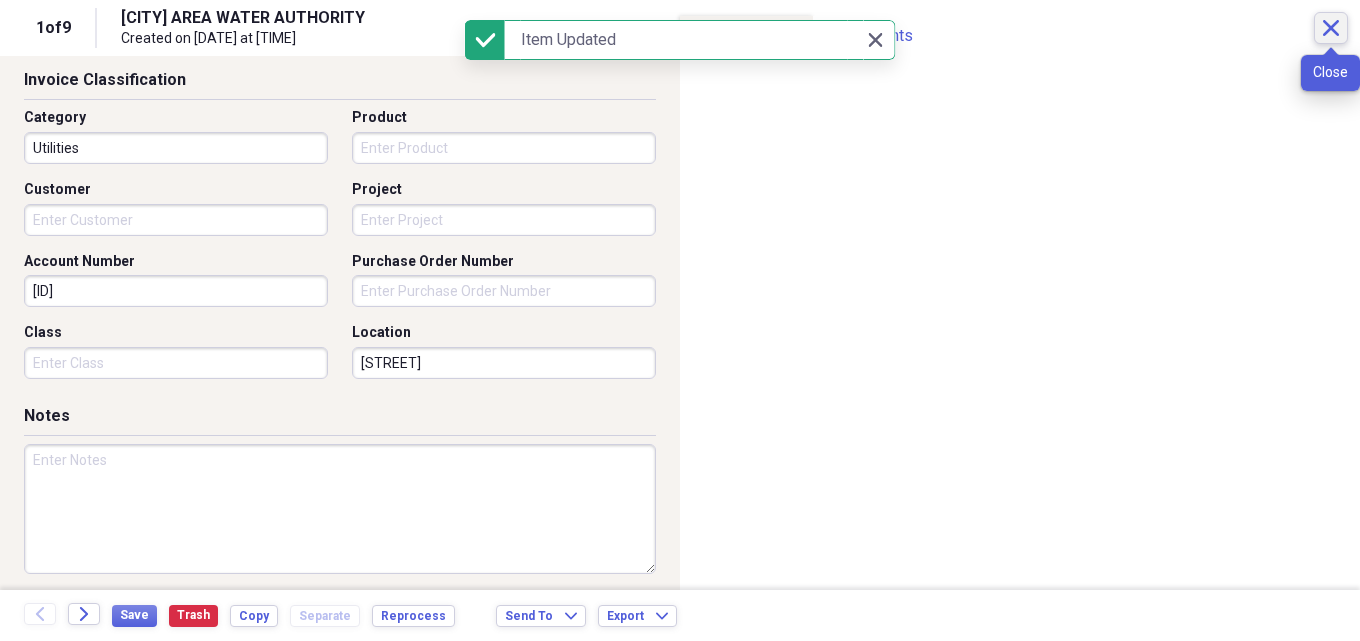 click on "Close" 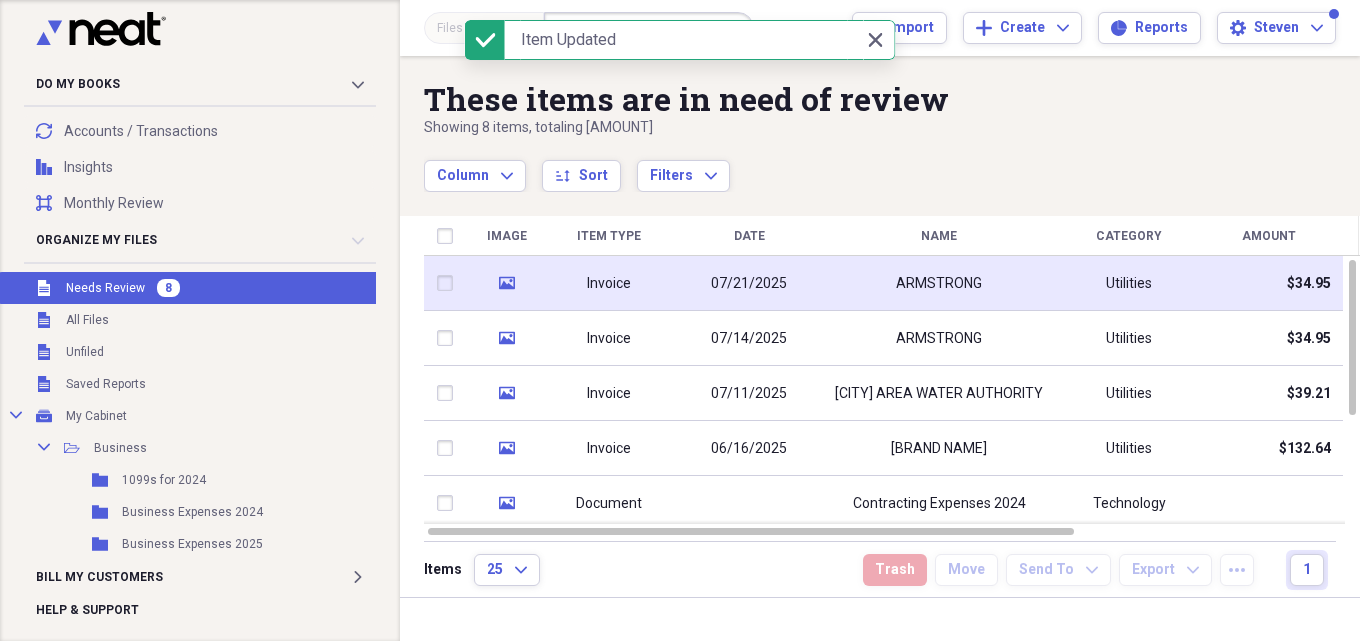 click on "ARMSTRONG" at bounding box center [939, 284] 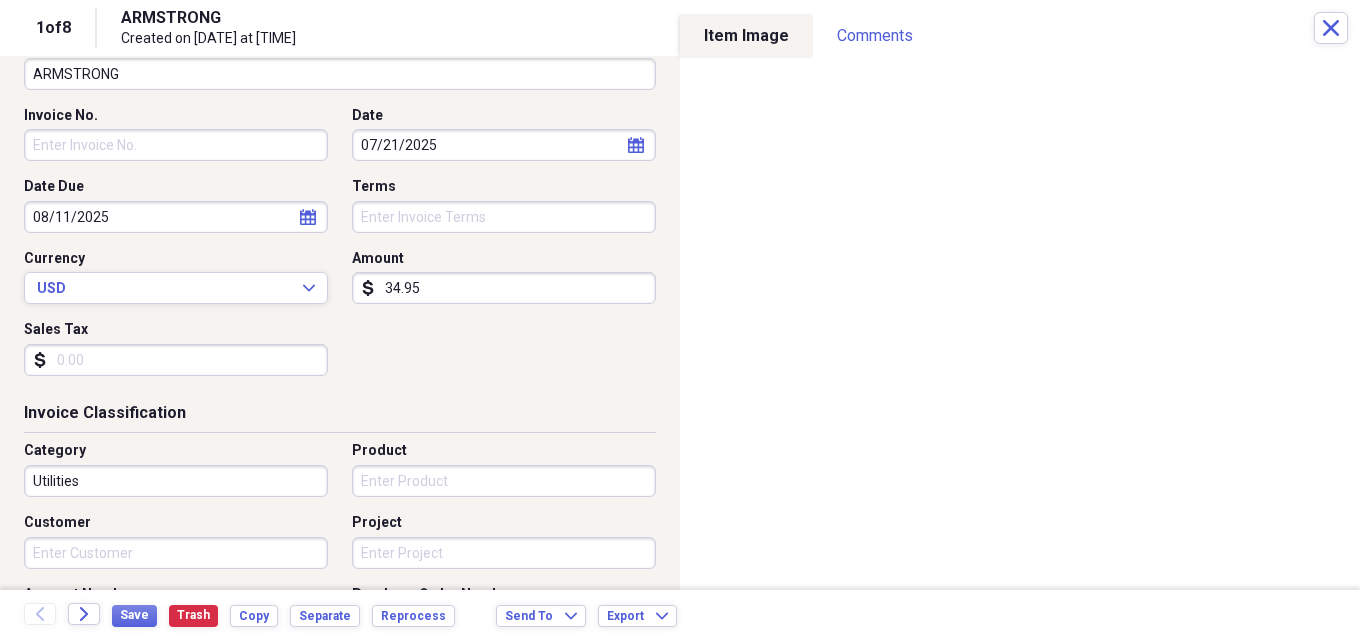 scroll, scrollTop: 300, scrollLeft: 0, axis: vertical 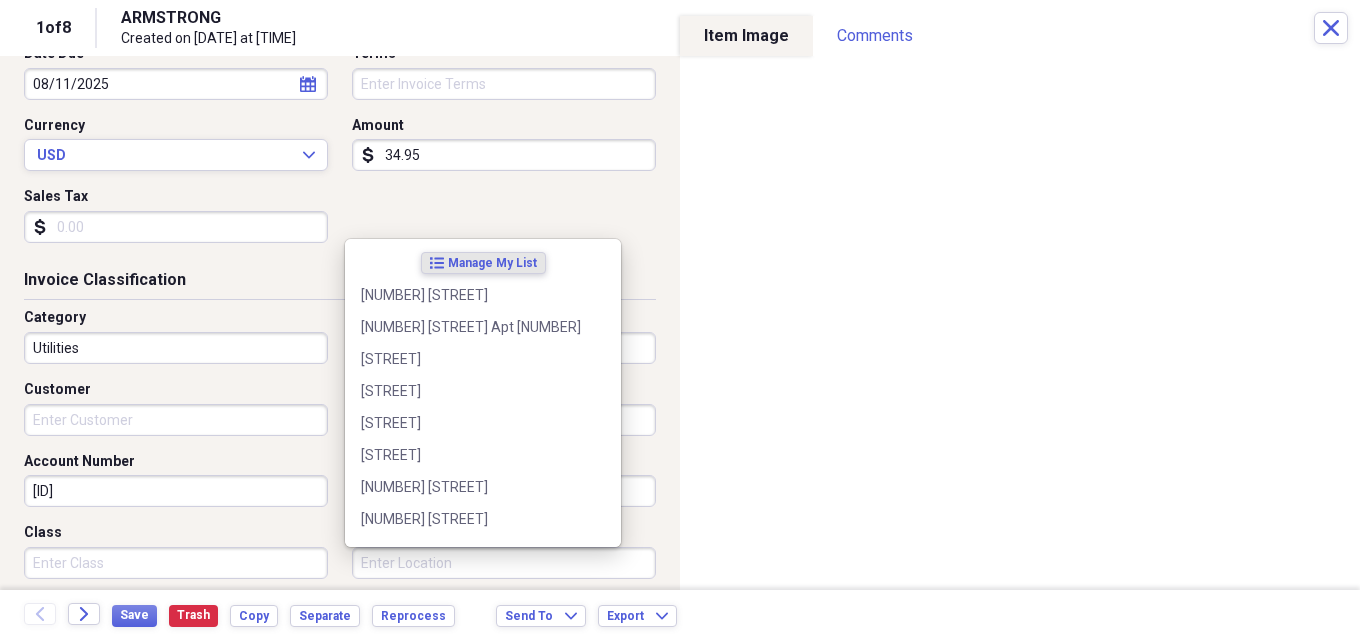 click on "Location" at bounding box center (504, 563) 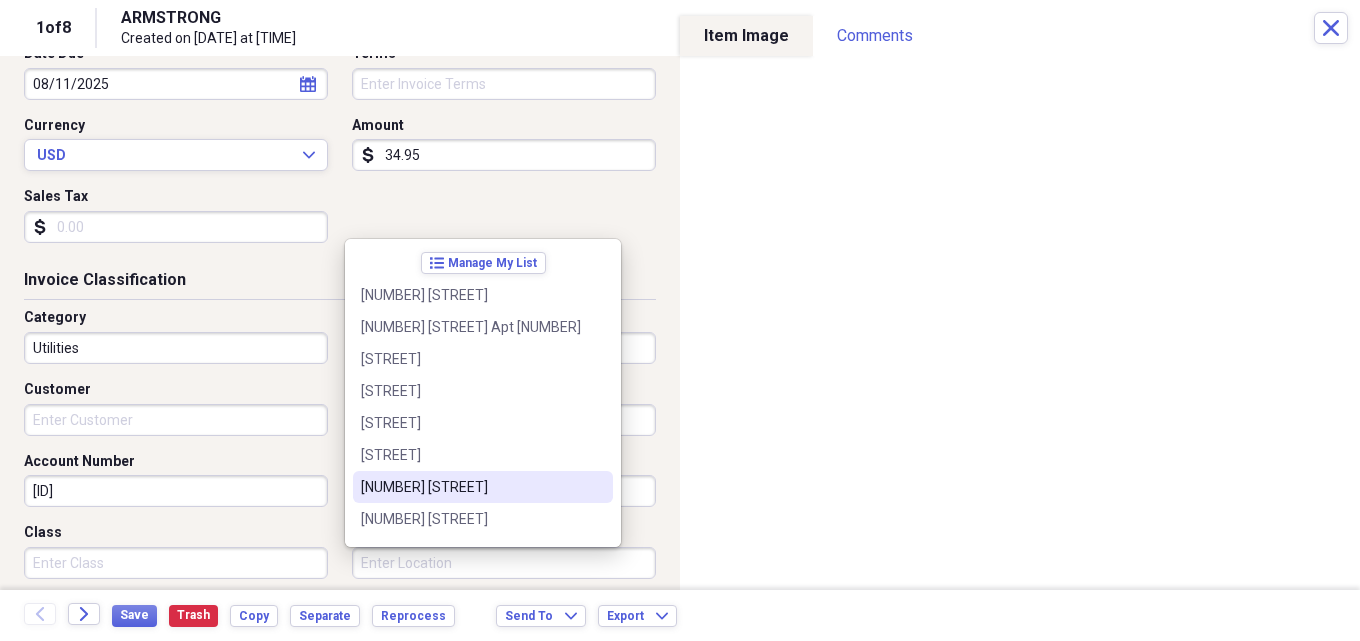 click on "[NUMBER] [STREET]" at bounding box center (471, 487) 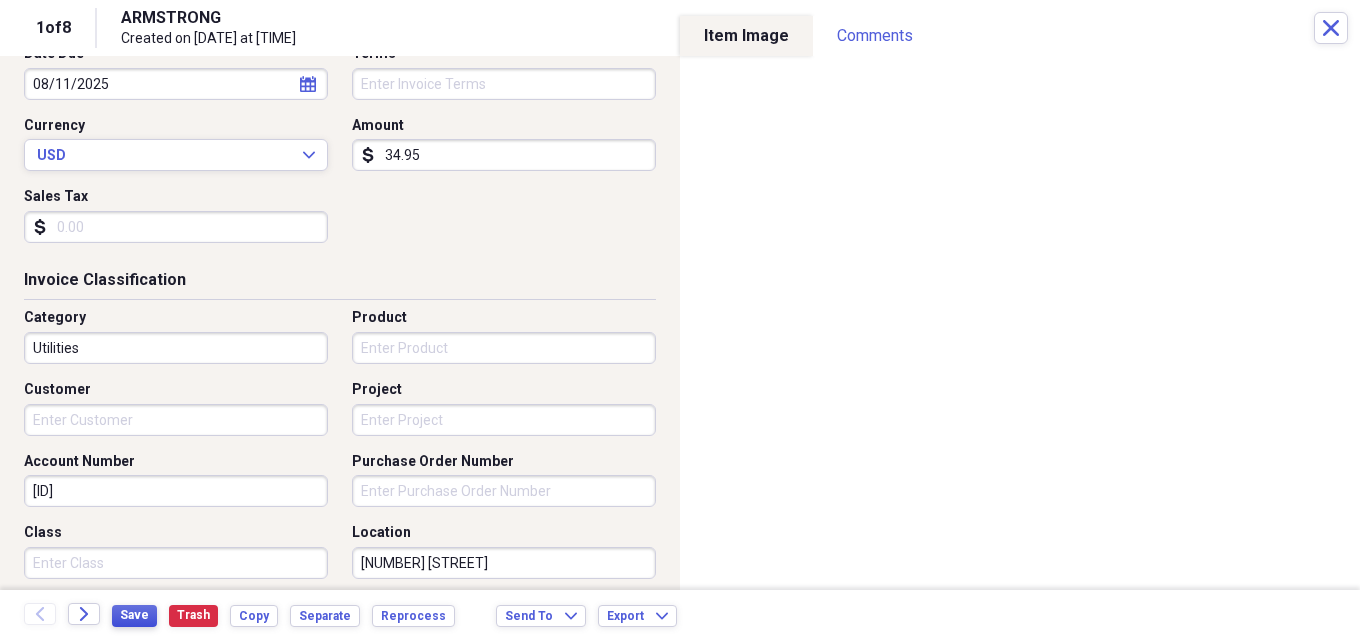 click on "Save" at bounding box center [134, 615] 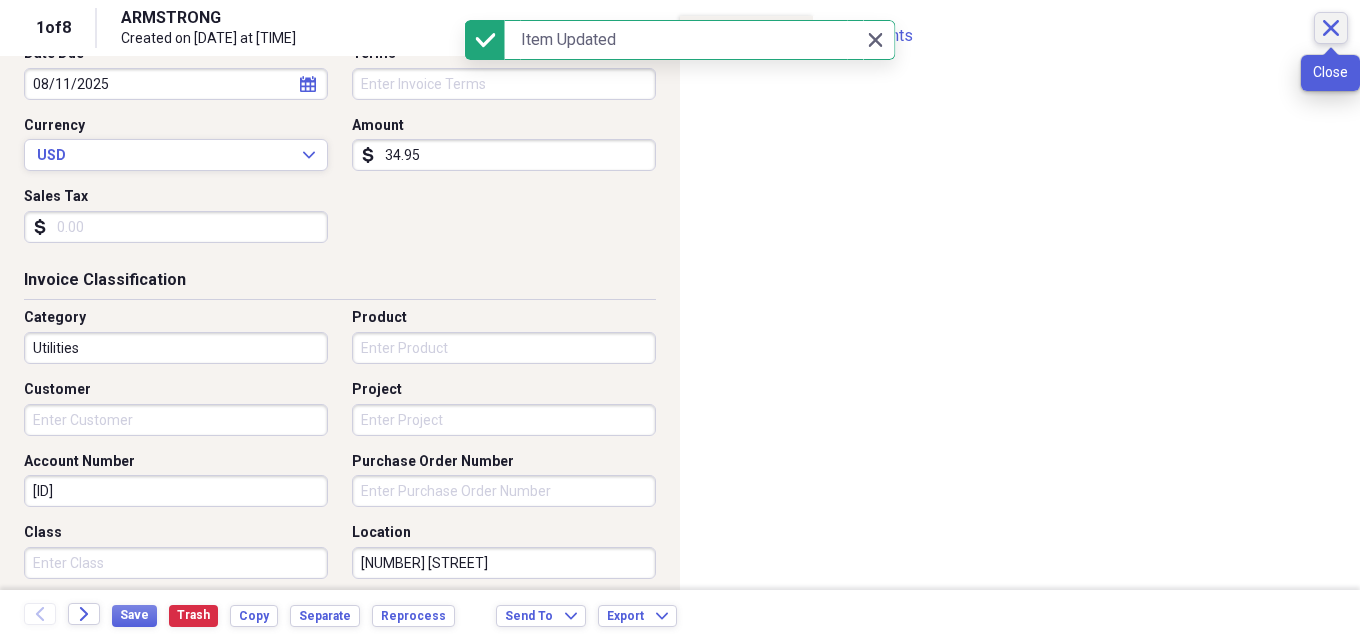 click on "Close" 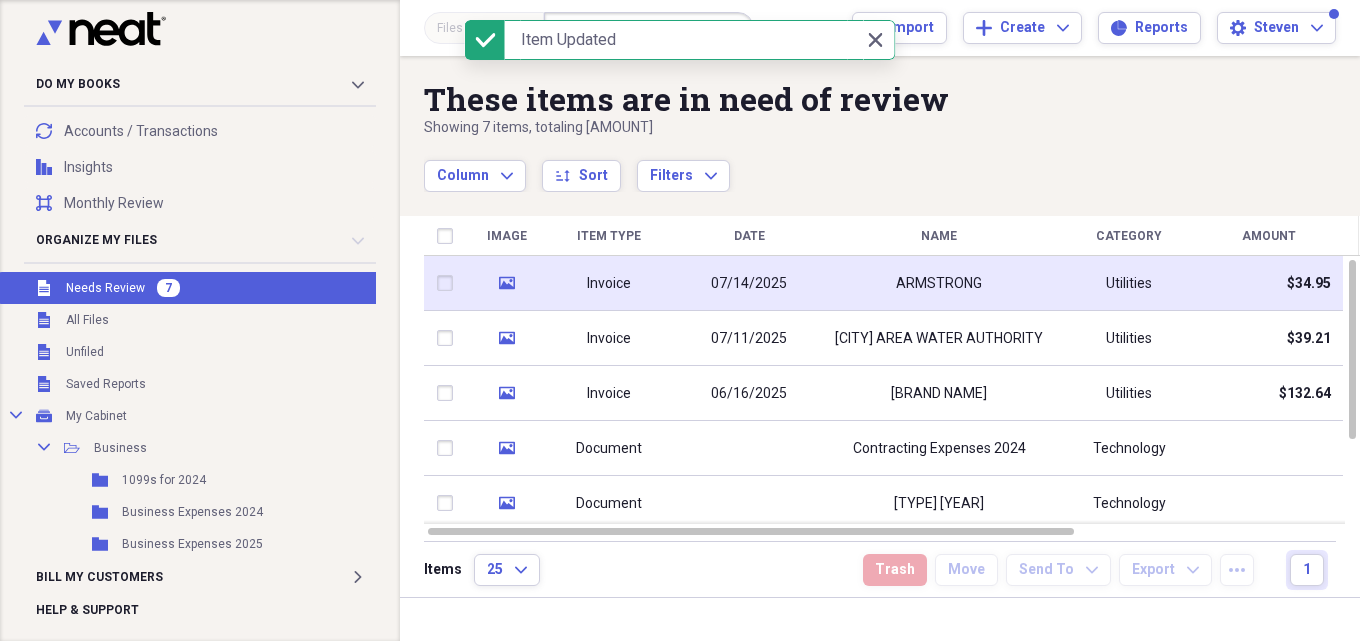 click on "ARMSTRONG" at bounding box center (939, 284) 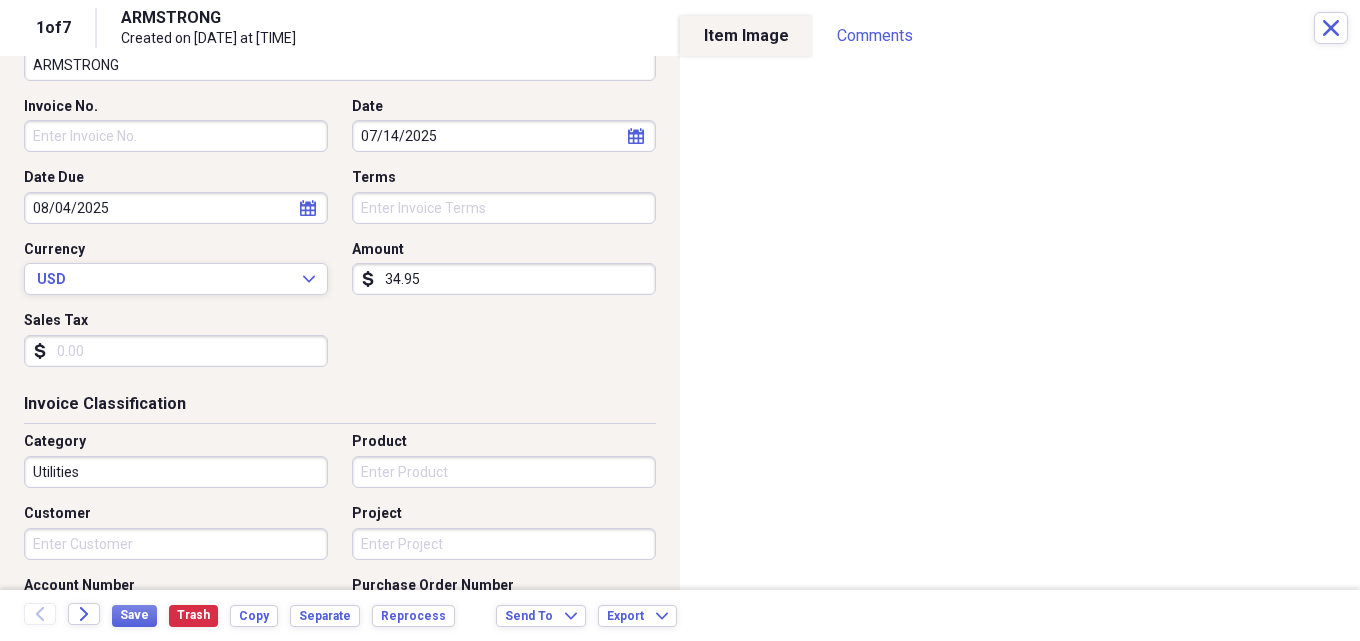 scroll, scrollTop: 500, scrollLeft: 0, axis: vertical 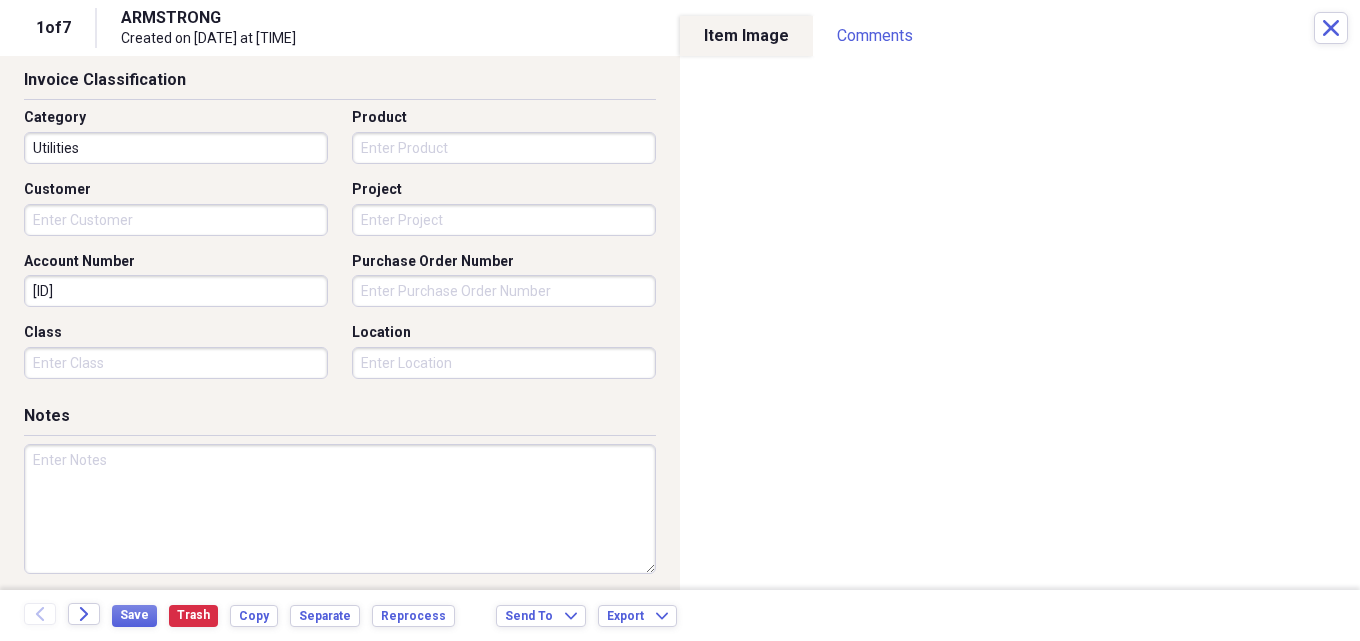 click on "Location" at bounding box center [504, 363] 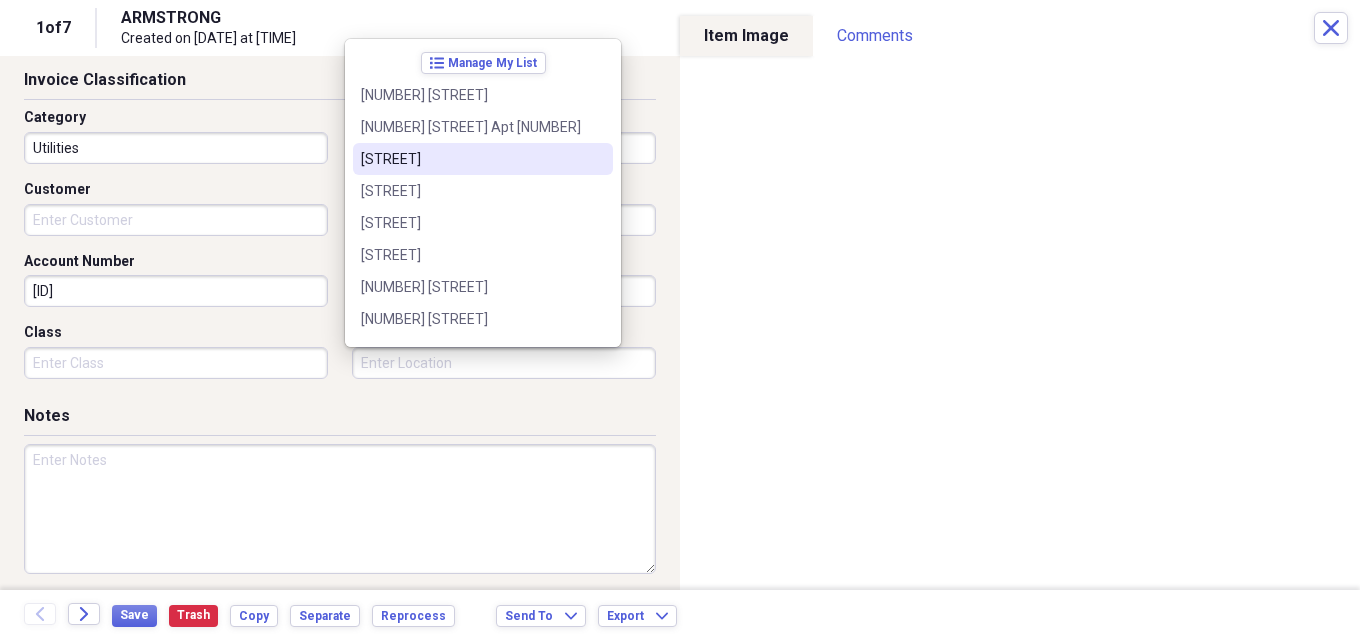 click on "[STREET]" at bounding box center (471, 159) 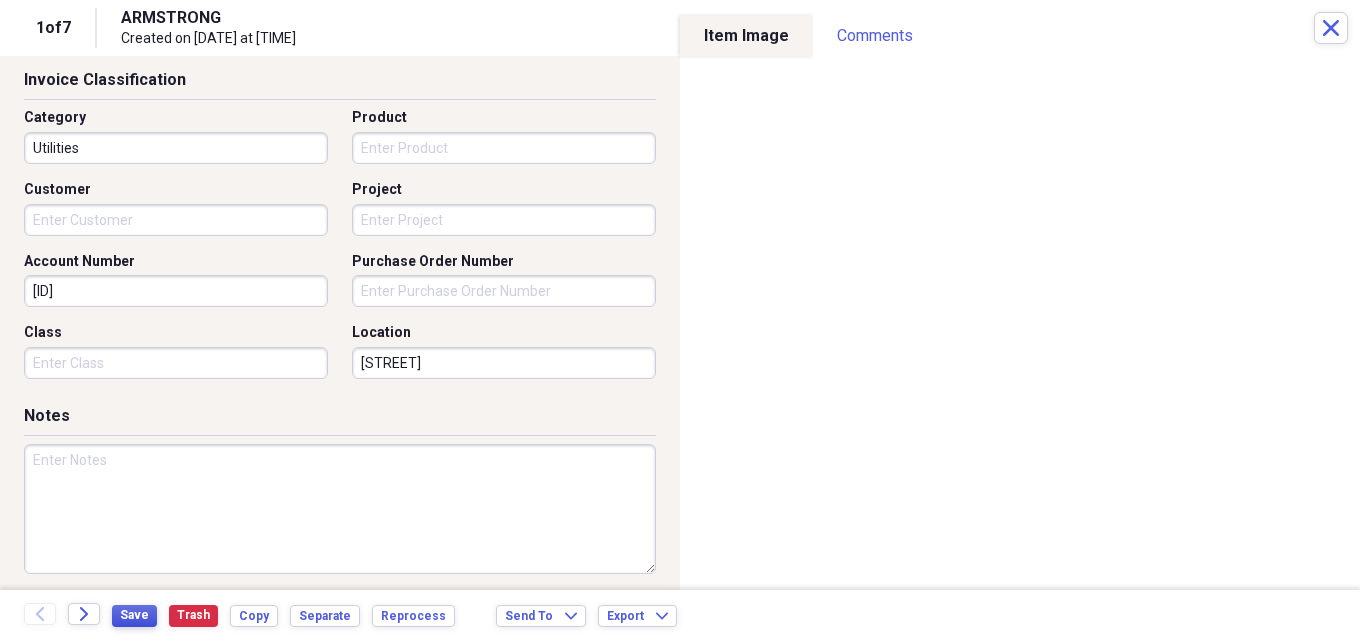 click on "Save" at bounding box center (134, 615) 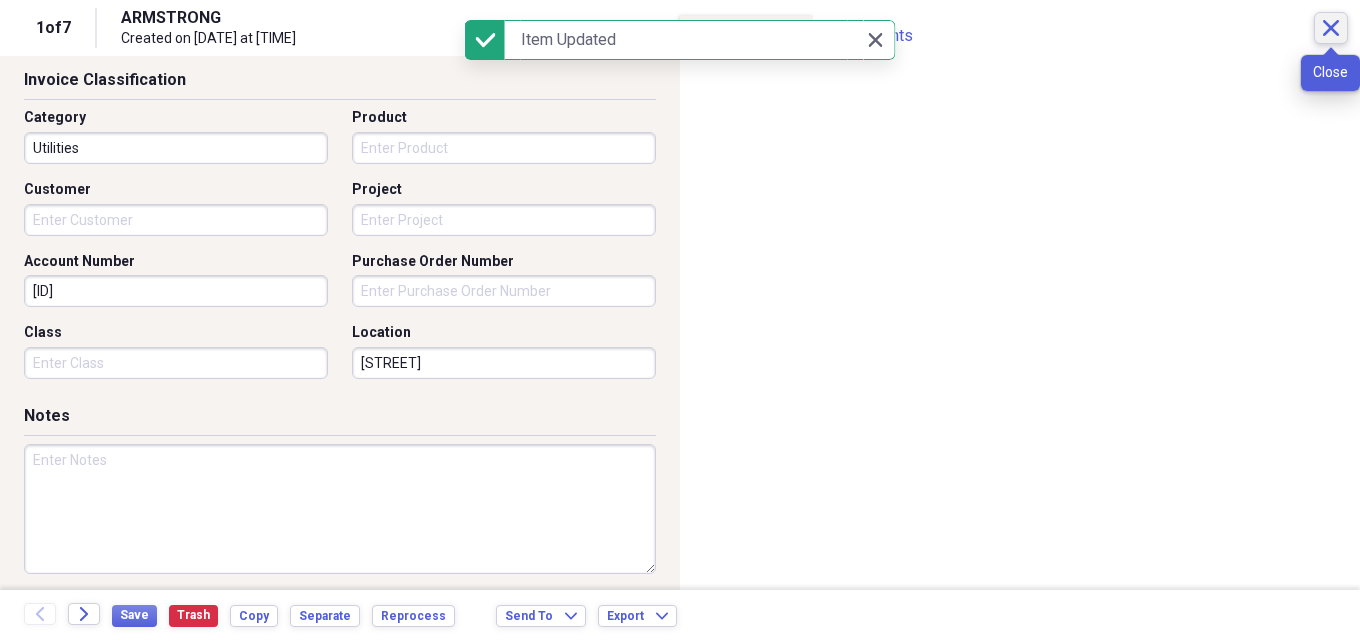 click 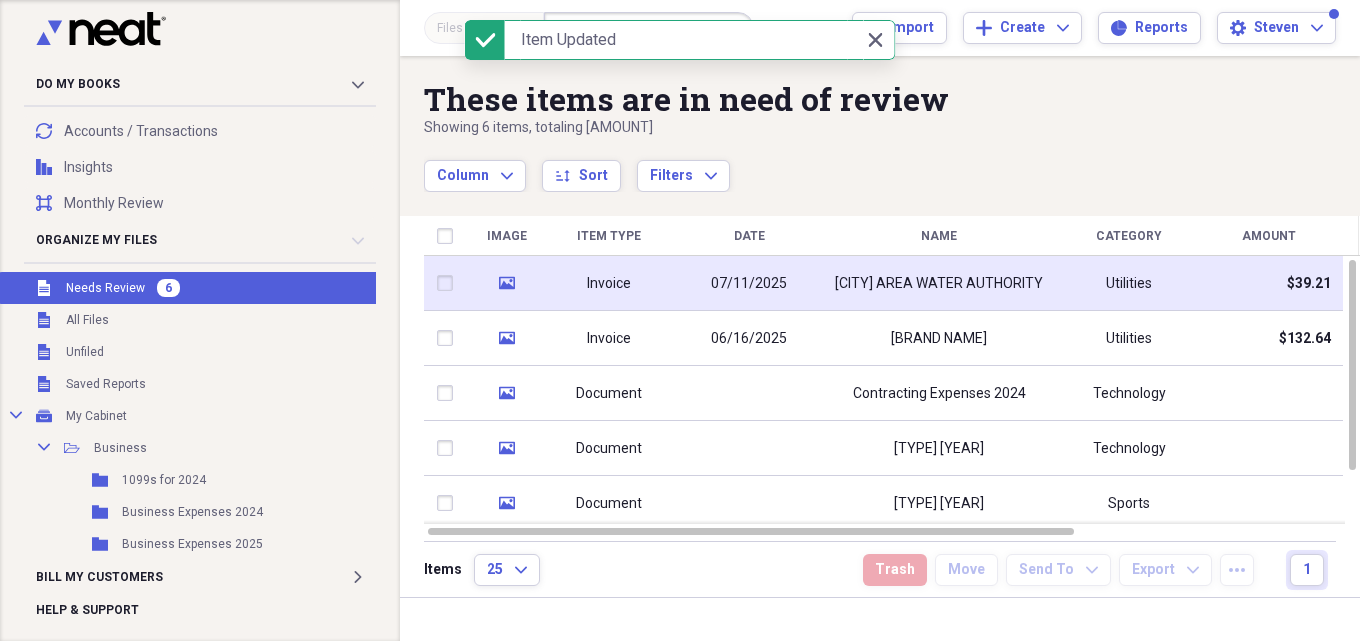 click on "[CITY] AREA WATER AUTHORITY" at bounding box center (939, 284) 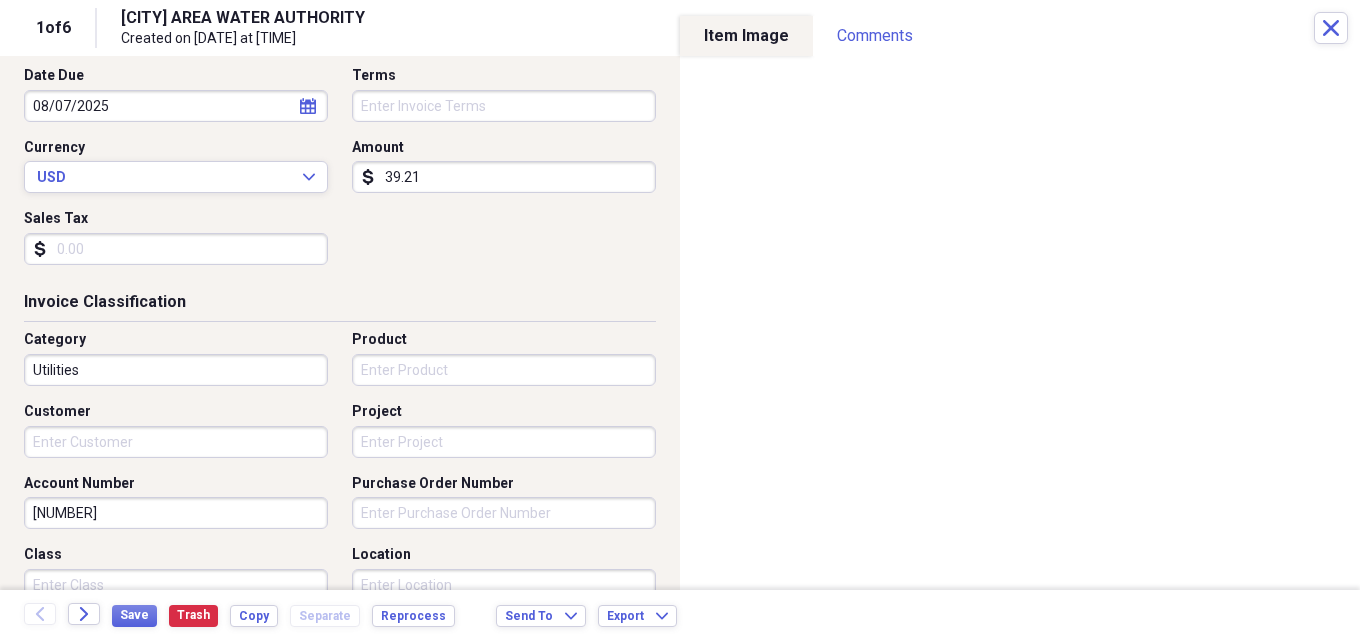 scroll, scrollTop: 300, scrollLeft: 0, axis: vertical 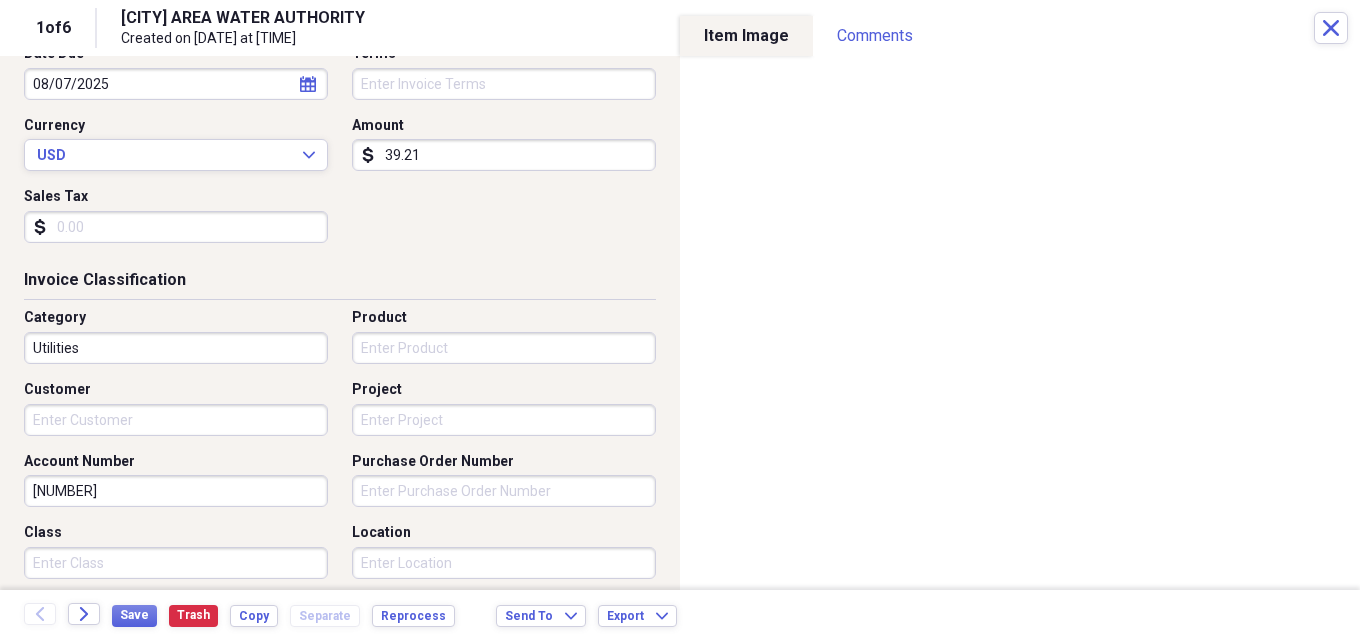 click on "Location" at bounding box center (504, 563) 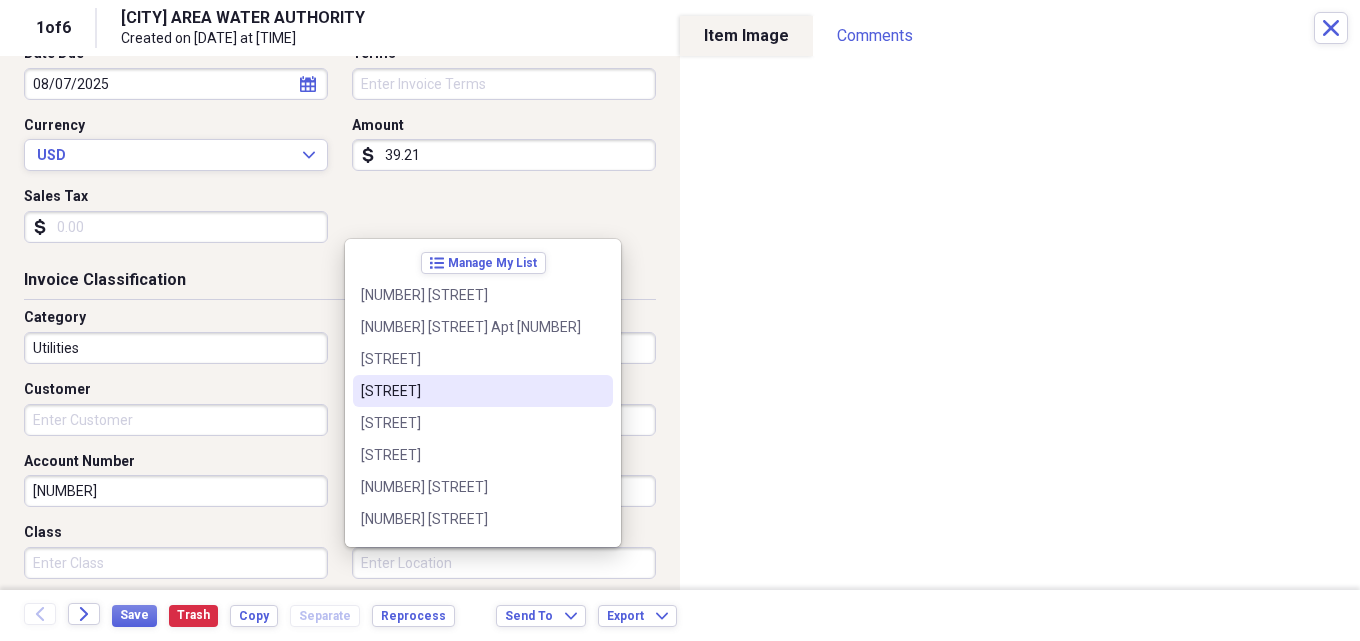 click on "[STREET]" at bounding box center [471, 391] 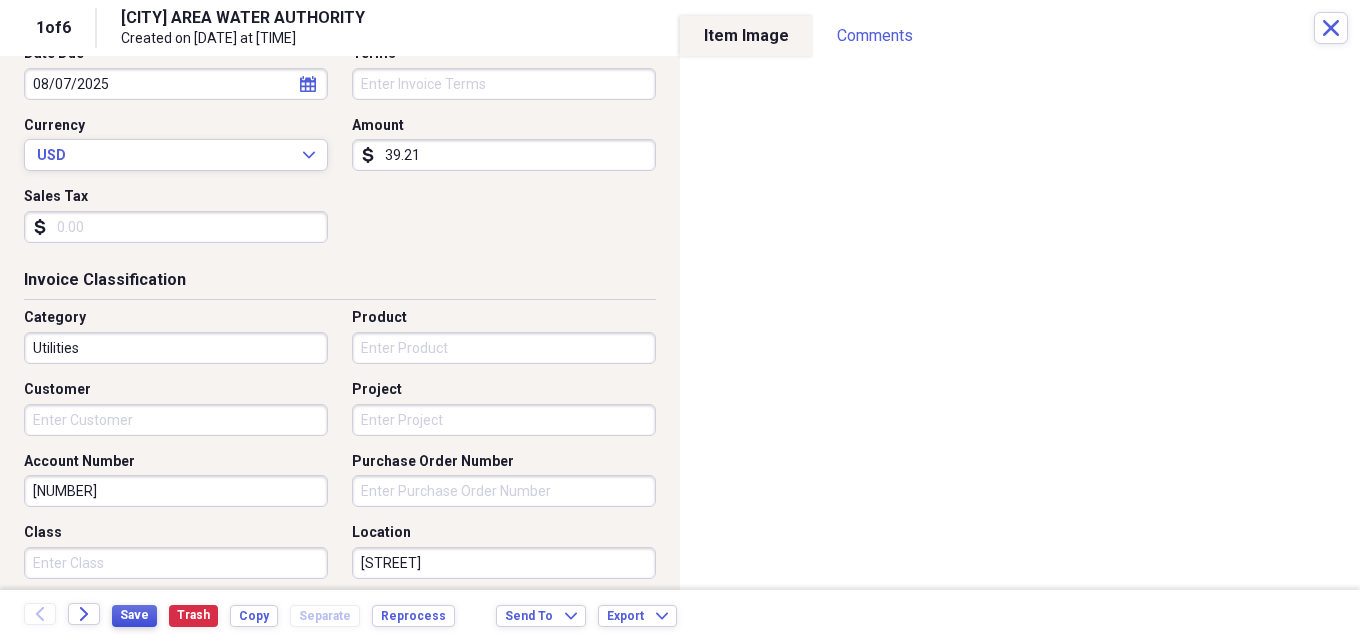 click on "Save" at bounding box center (134, 615) 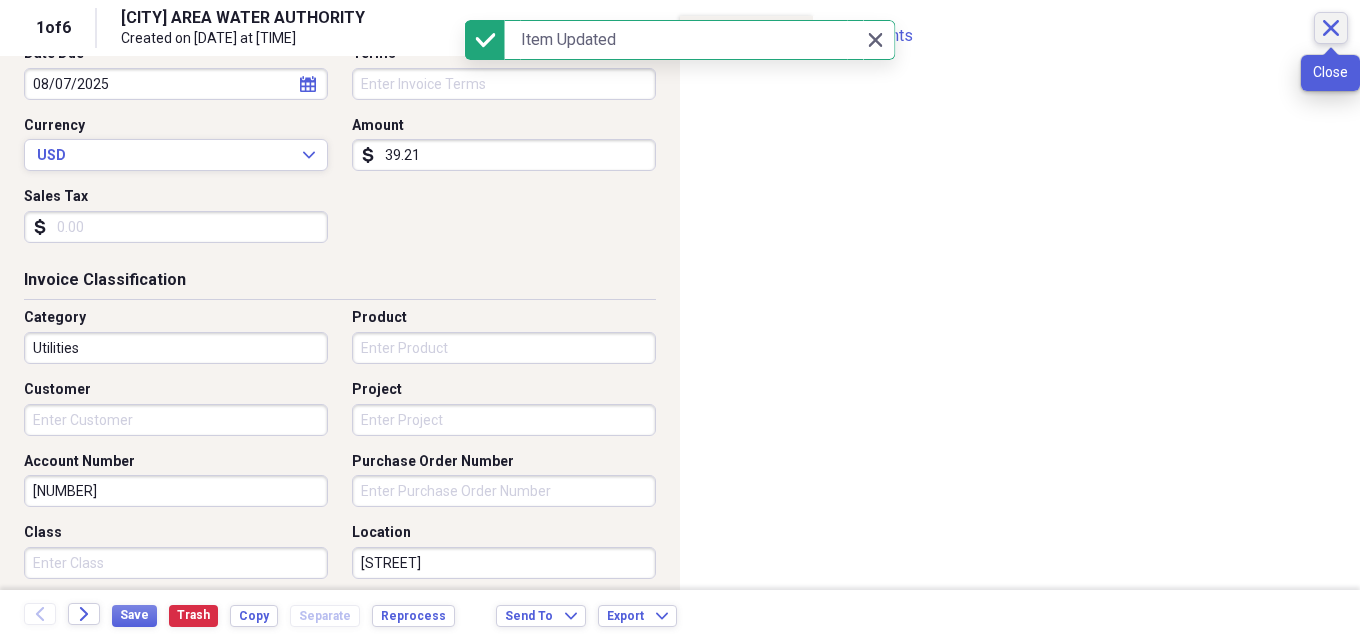 click on "Close" at bounding box center [1331, 28] 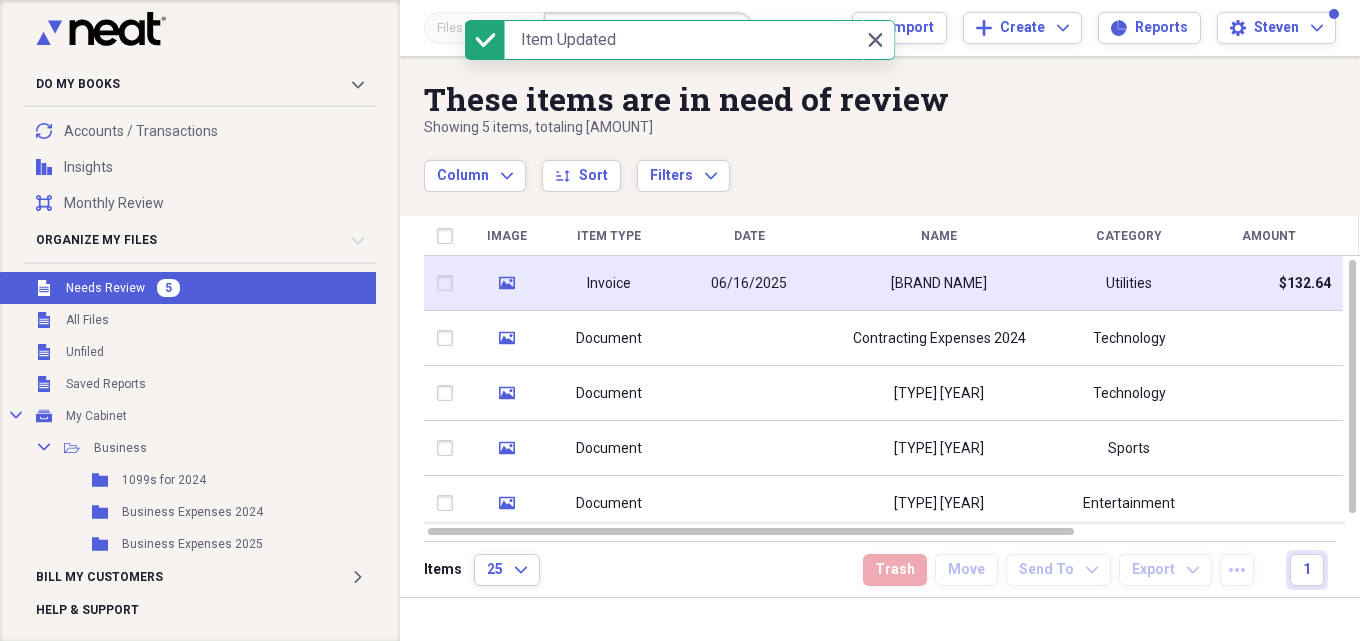 click on "06/16/2025" at bounding box center (749, 284) 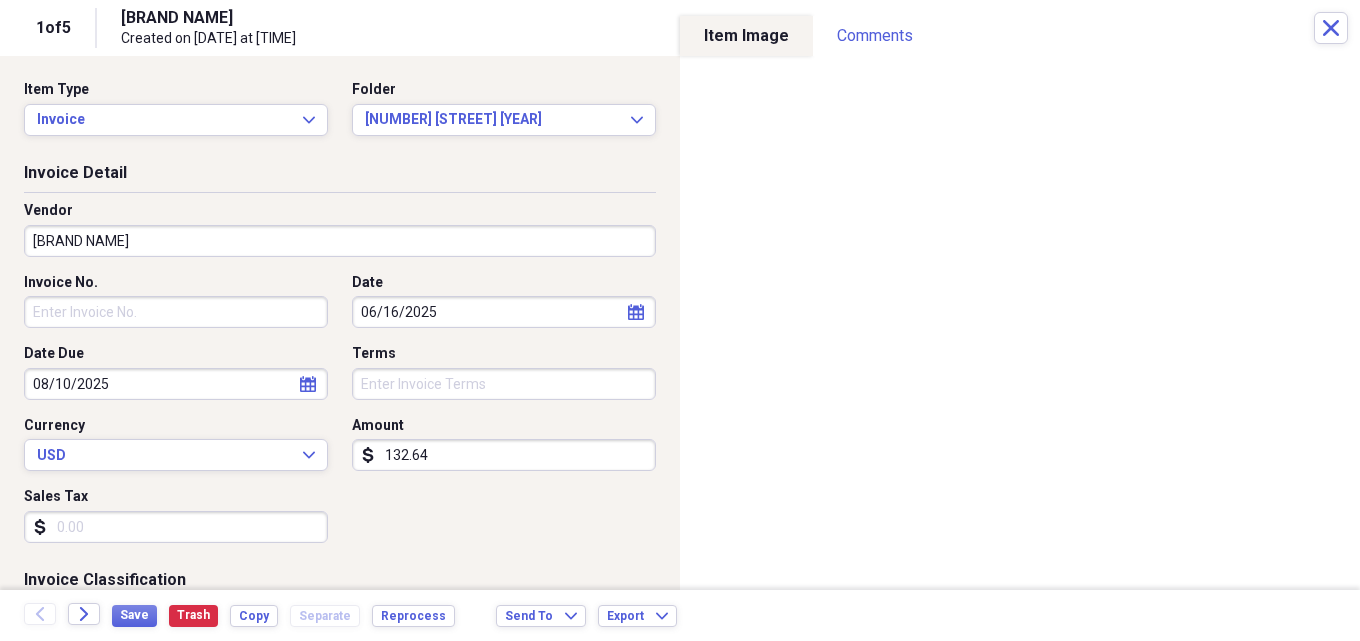 click on "calendar Calendar" at bounding box center [636, 312] 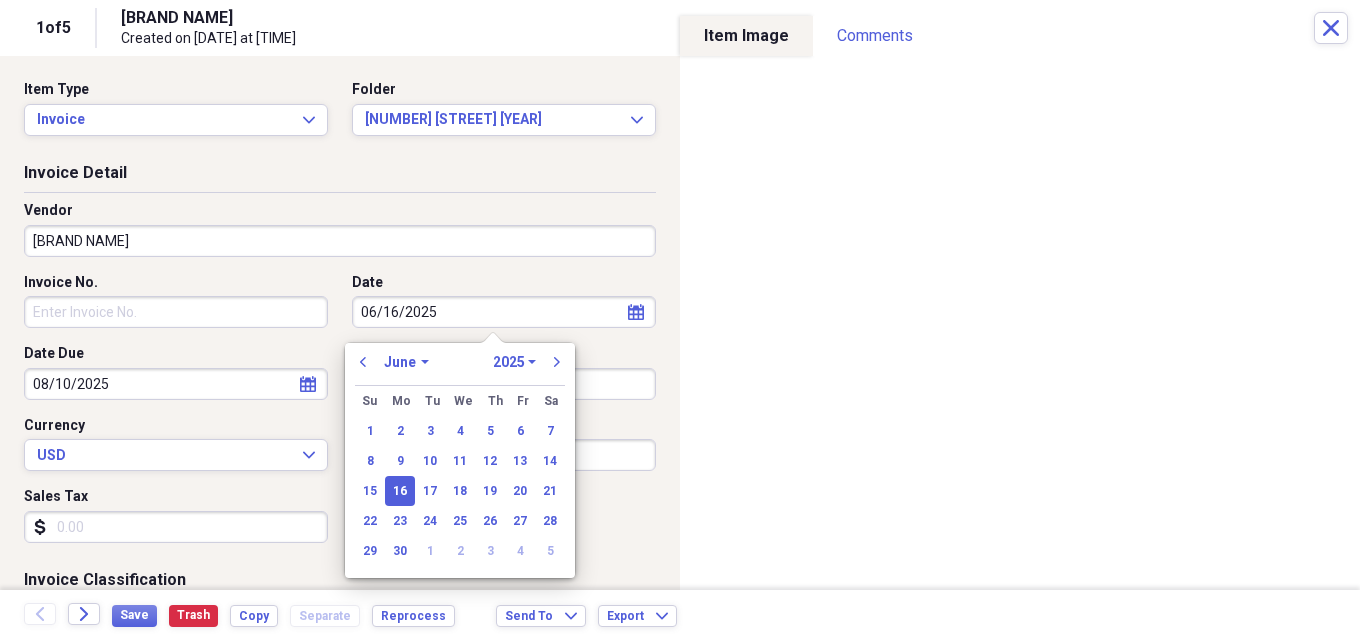 click on "January February March April May June July August September October November December" at bounding box center (406, 362) 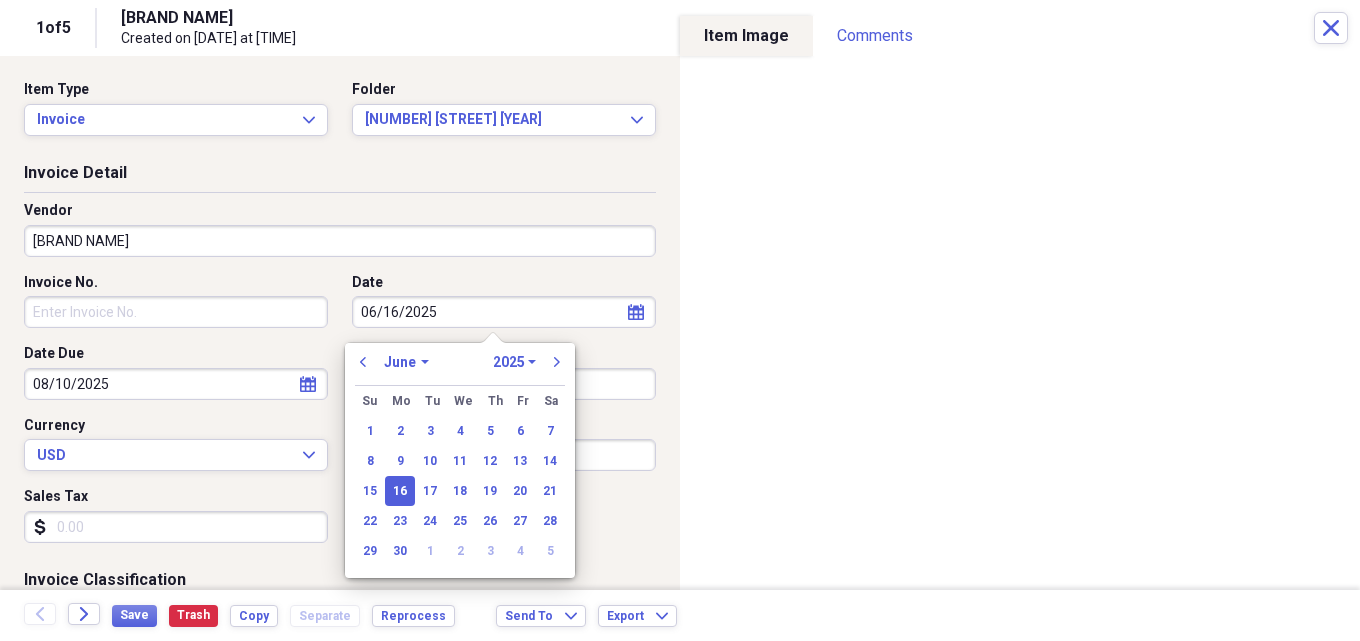 select on "6" 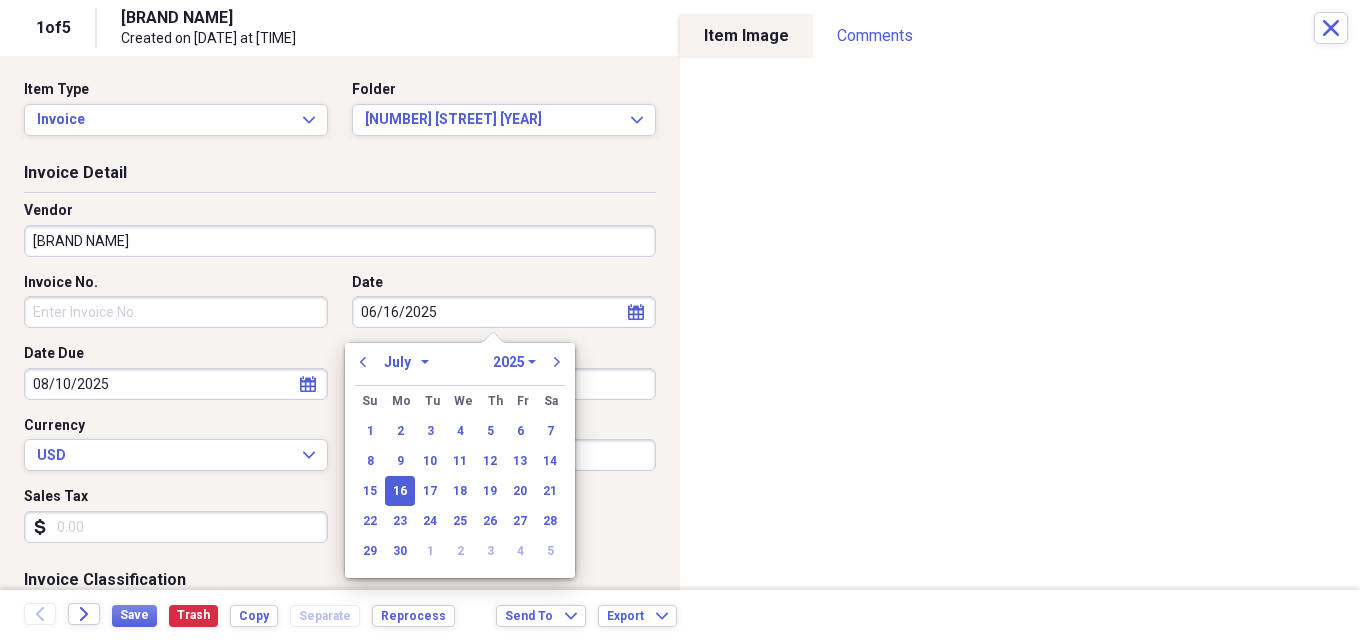 click on "January February March April May June July August September October November December" at bounding box center (406, 362) 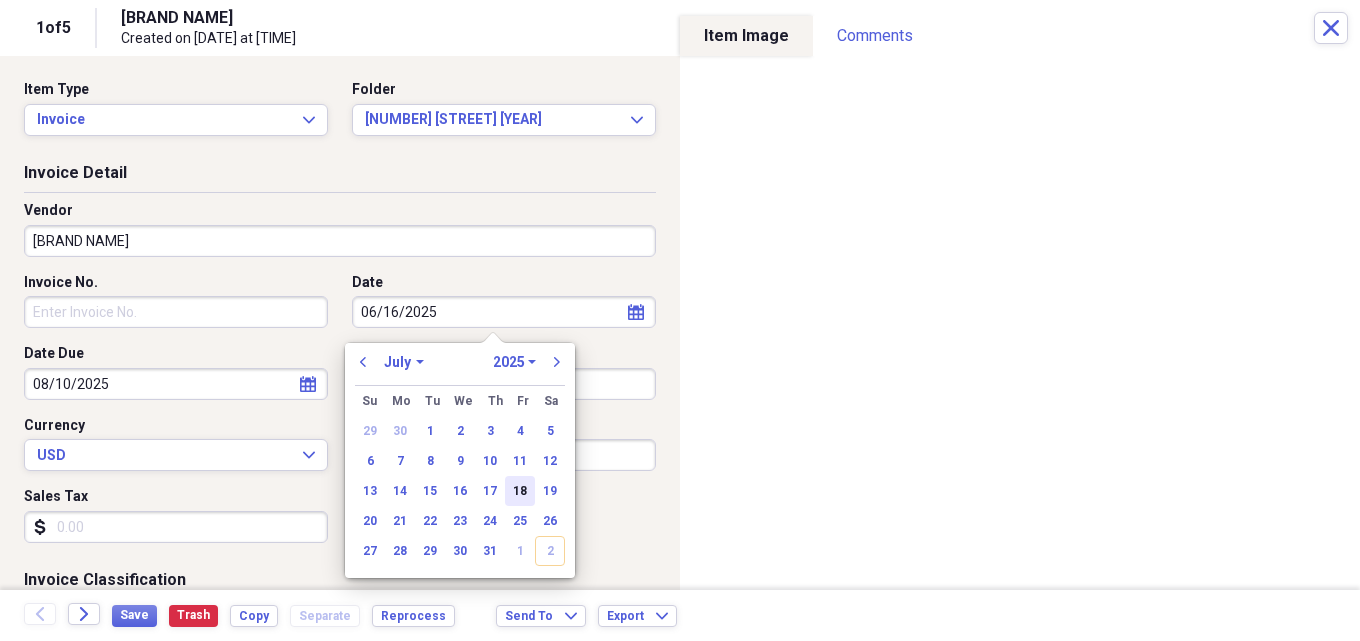 click on "18" at bounding box center [520, 491] 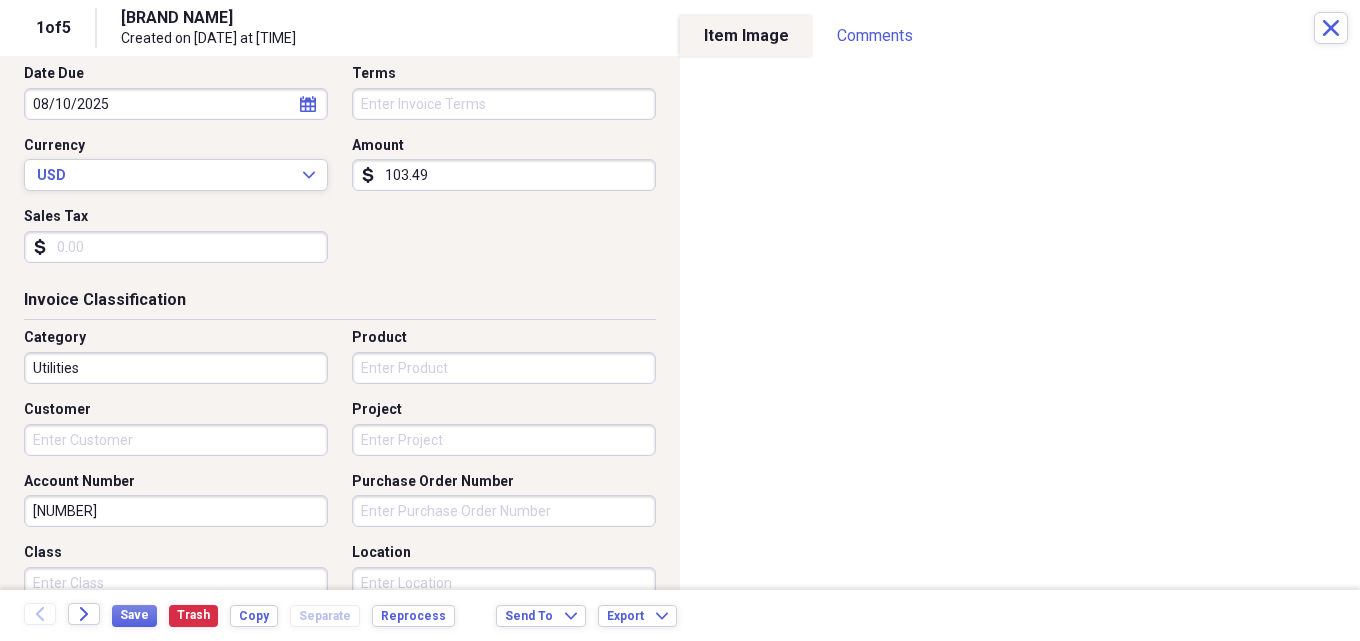scroll, scrollTop: 300, scrollLeft: 0, axis: vertical 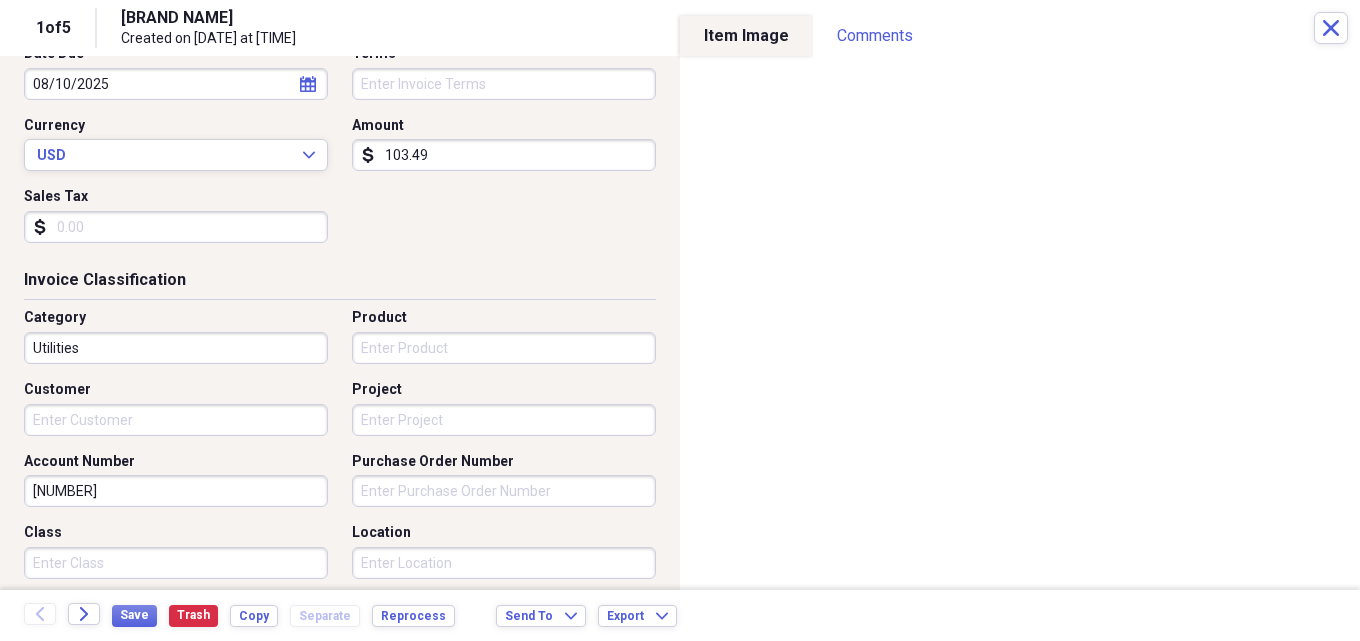 type on "103.49" 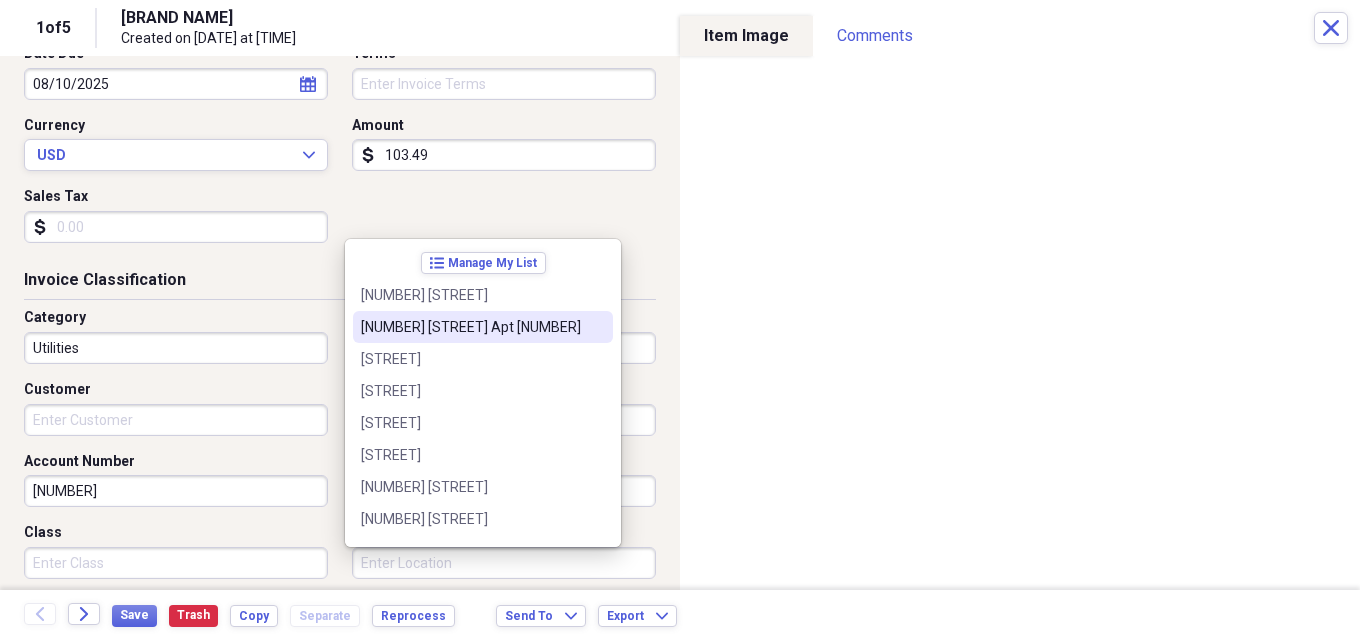click on "[NUMBER] [STREET] Apt [NUMBER]" at bounding box center [471, 327] 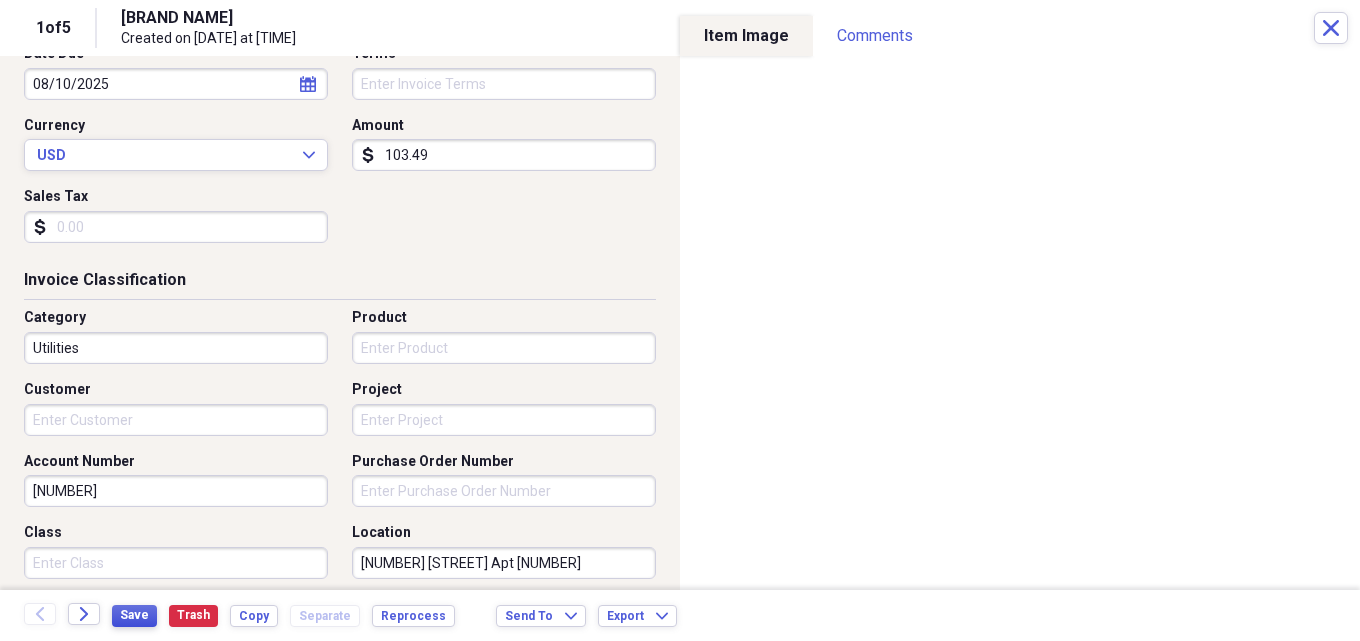 click on "Save" at bounding box center [134, 615] 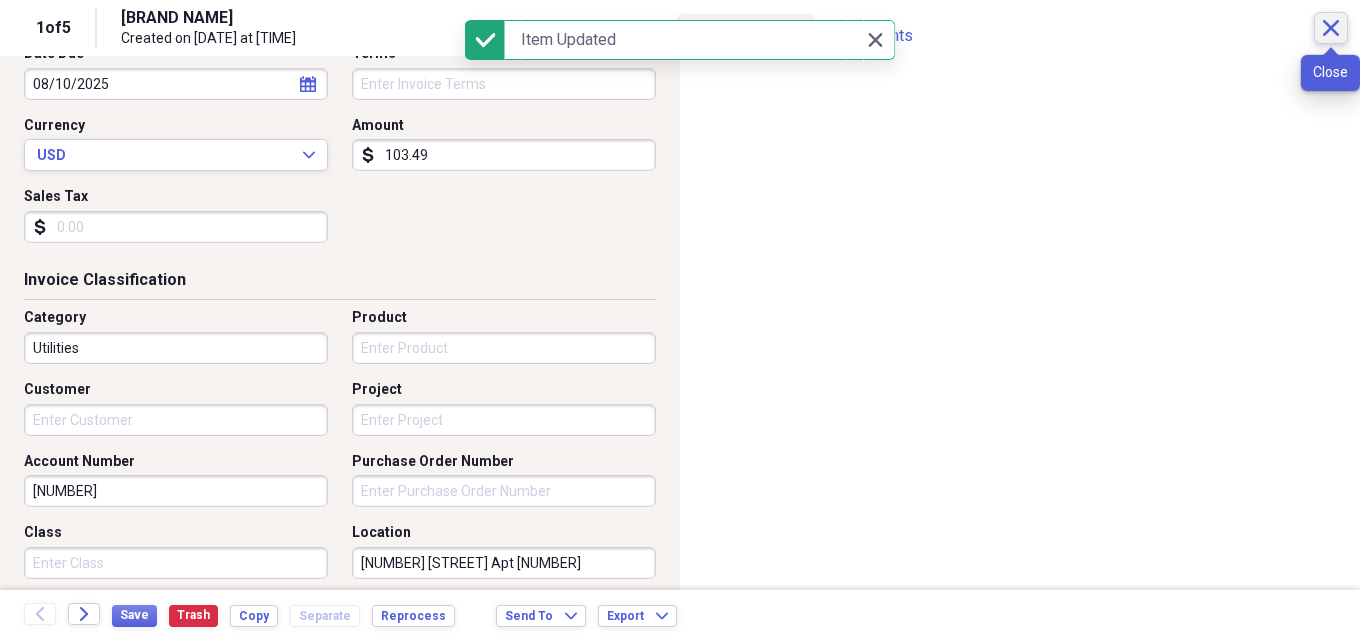 click on "Close" 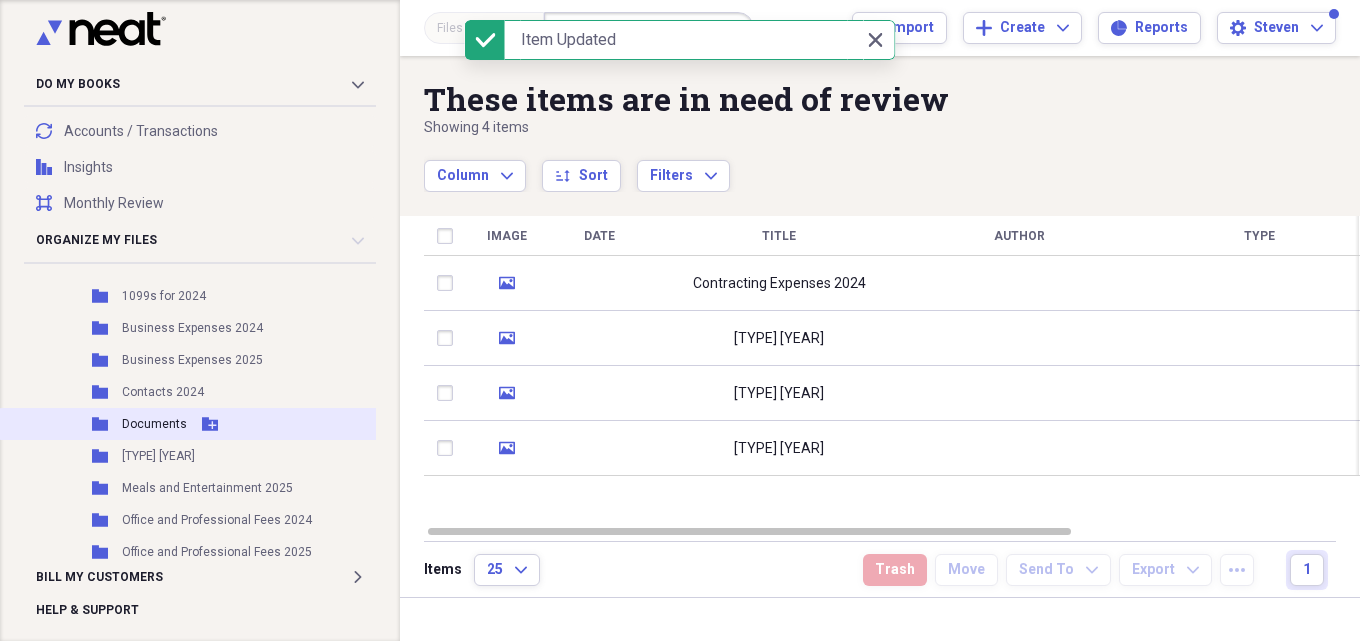 scroll, scrollTop: 200, scrollLeft: 0, axis: vertical 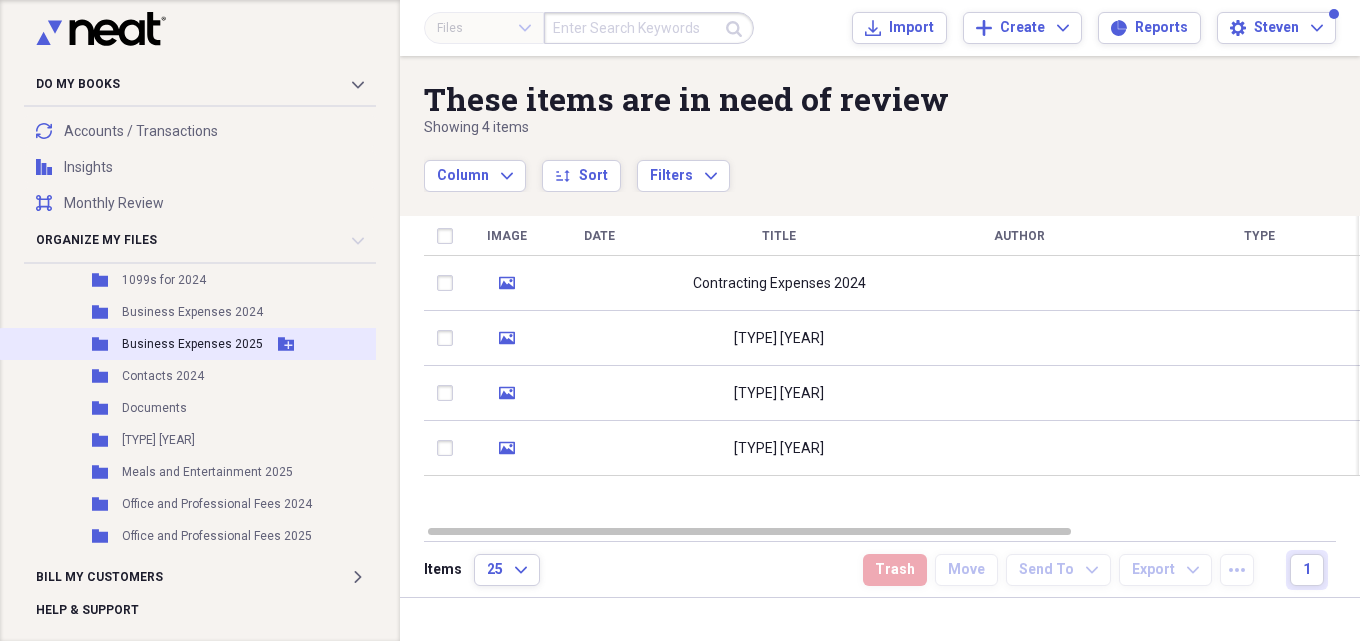 click on "Business Expenses 2025" at bounding box center [192, 344] 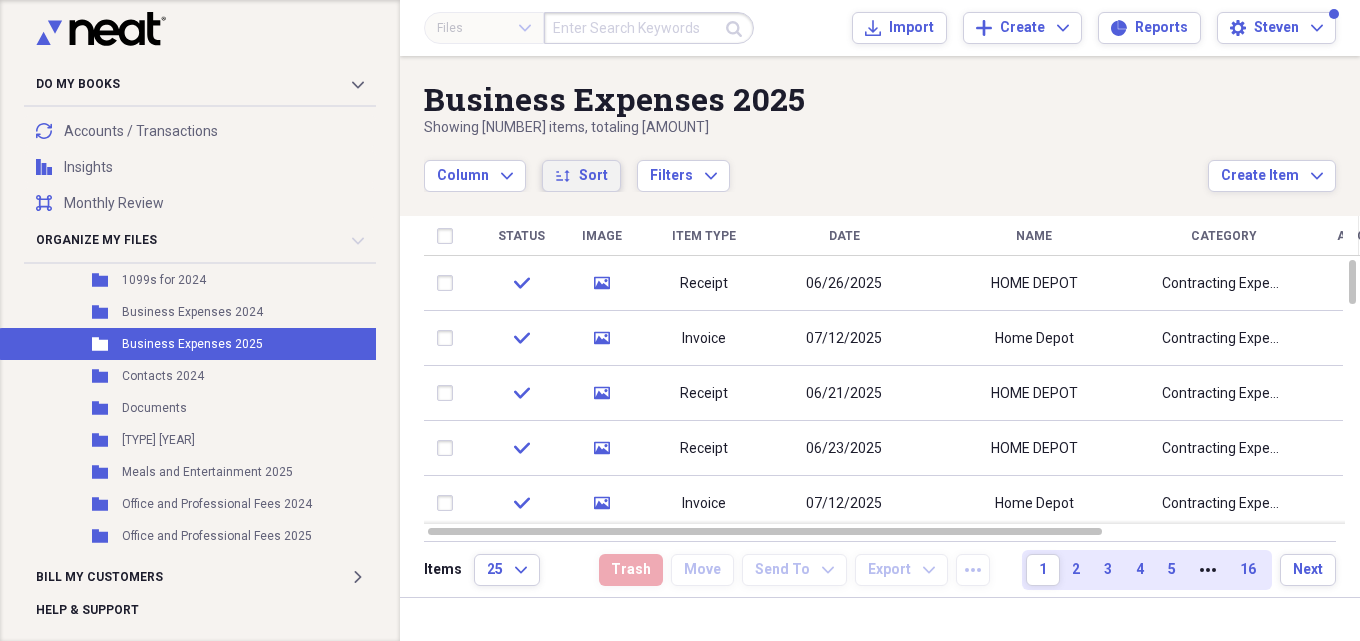 click on "Sort" at bounding box center [593, 176] 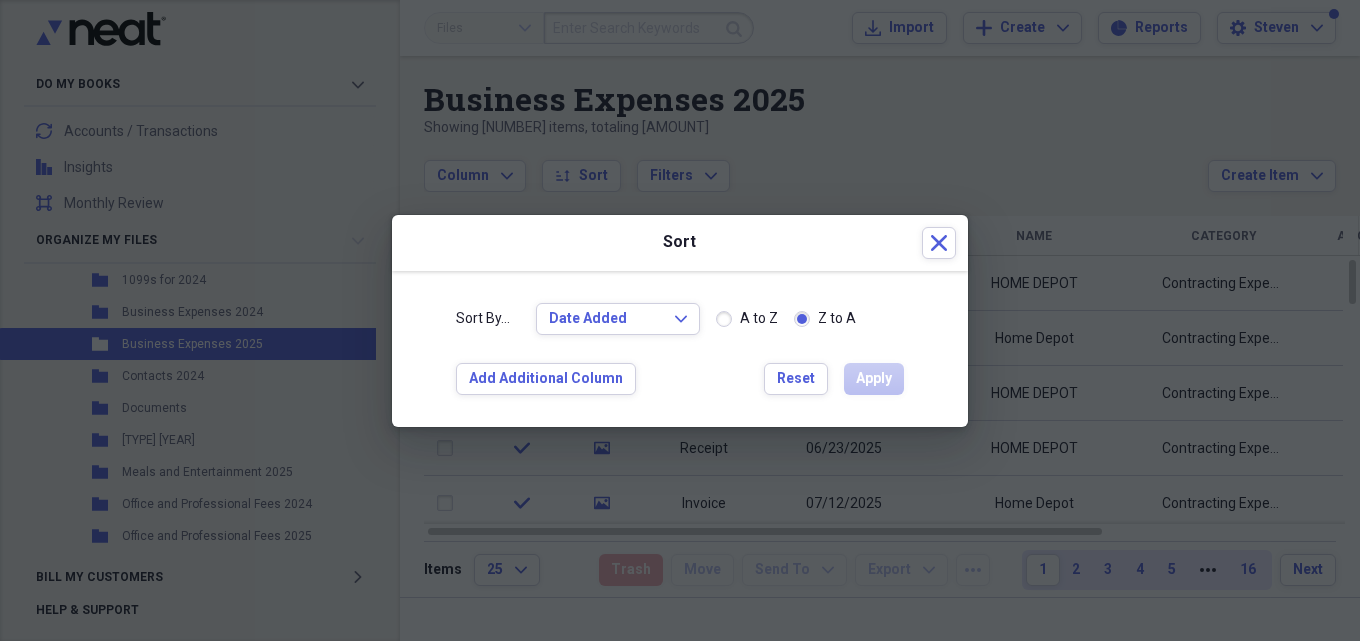 click on "A to Z" at bounding box center [747, 319] 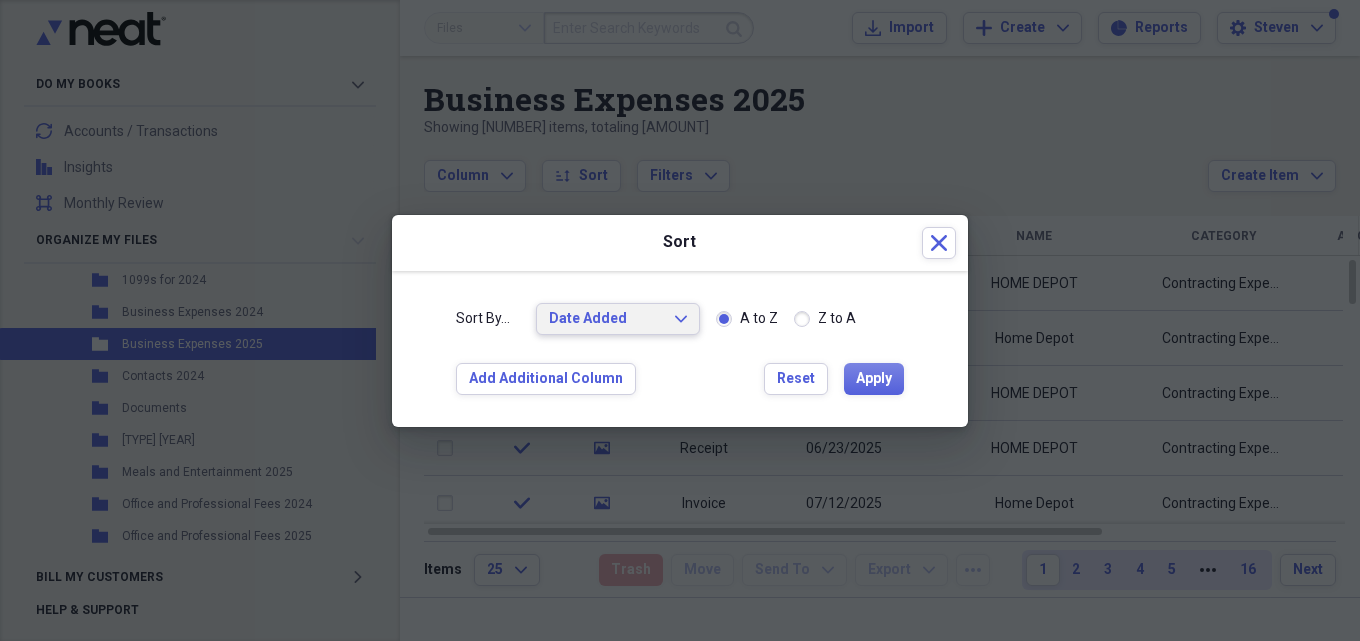 click on "Expand" 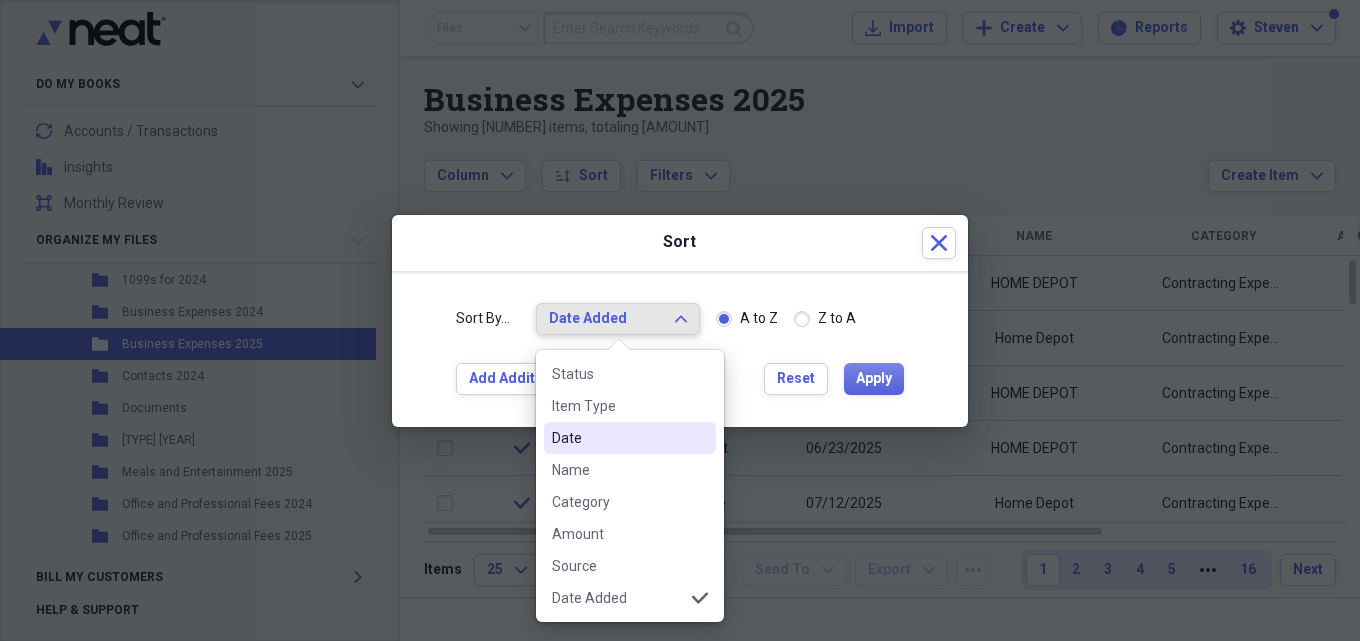 click on "Date" at bounding box center [618, 438] 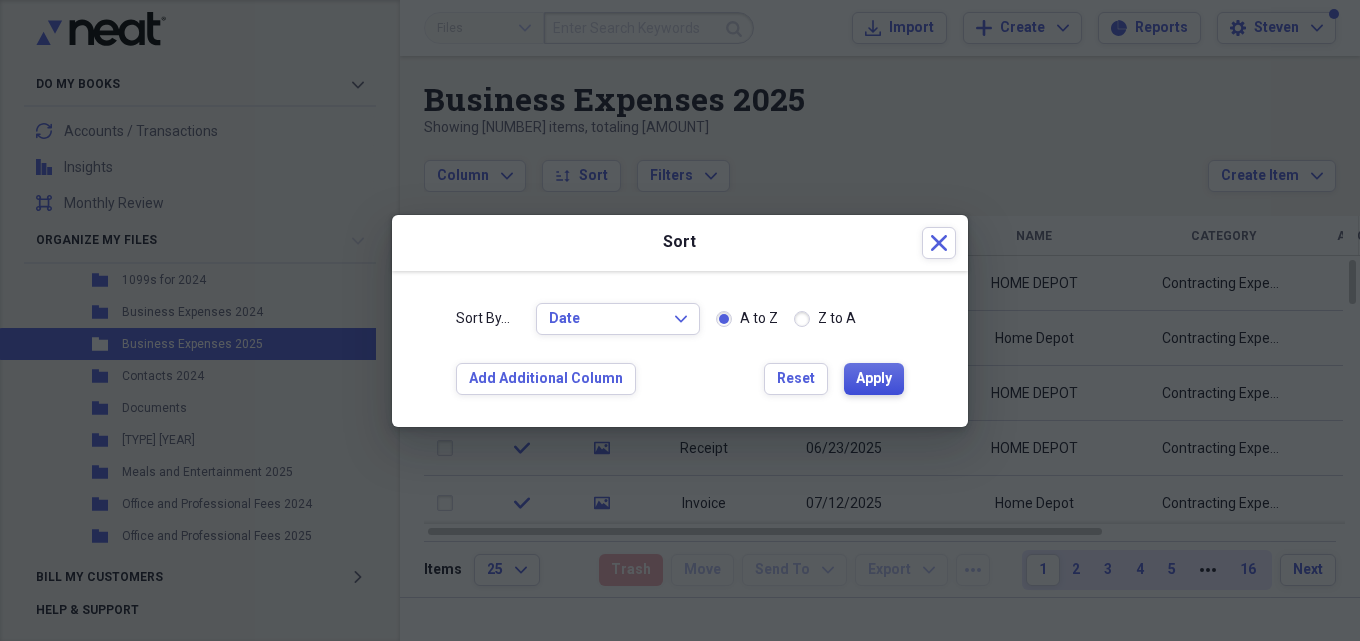 click on "Apply" at bounding box center (874, 379) 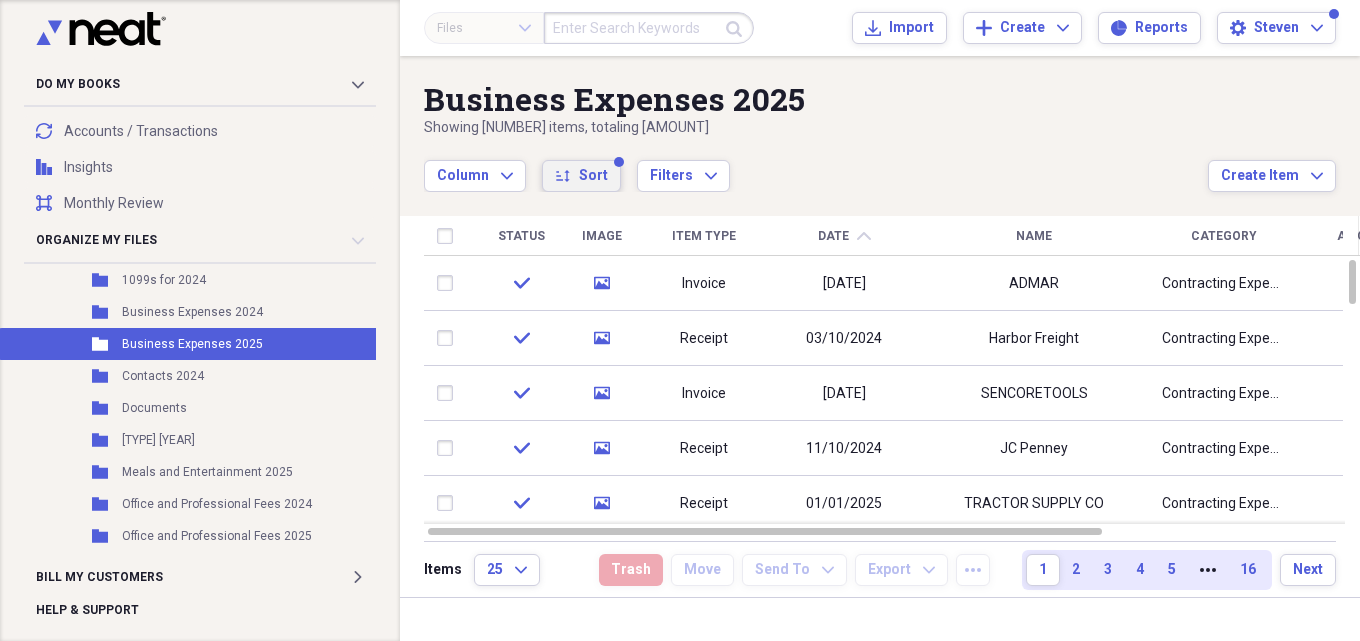 click on "Sort" at bounding box center (593, 176) 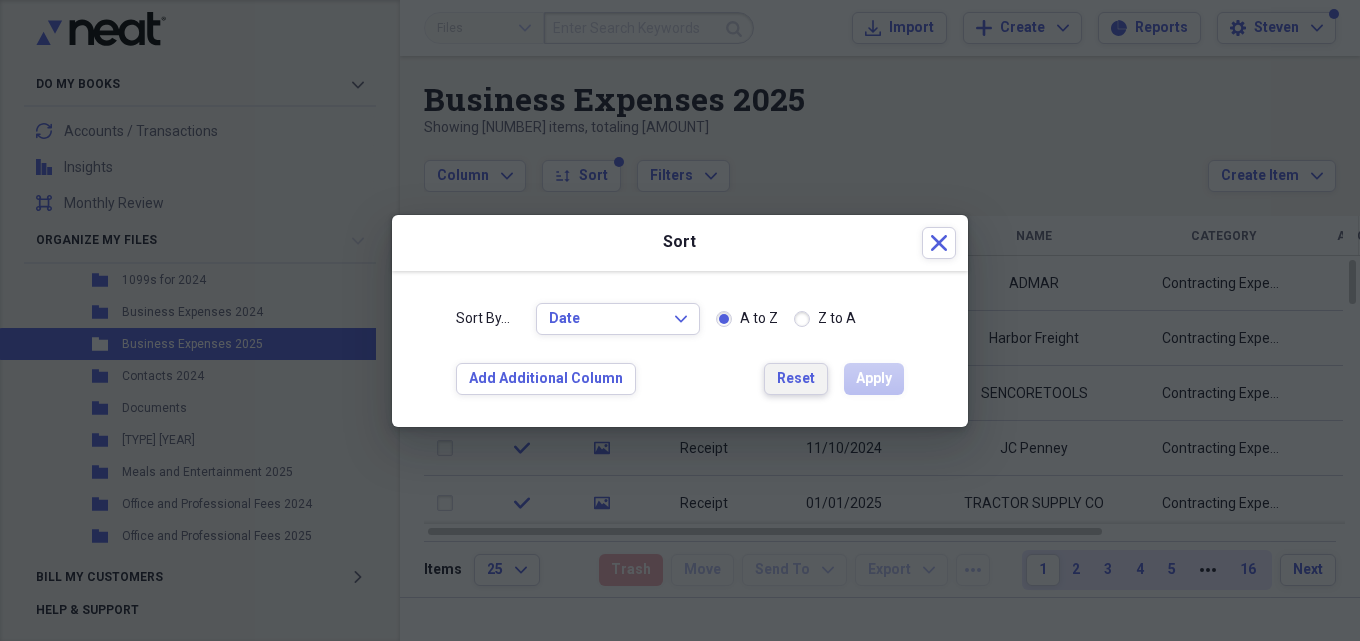click on "Reset" at bounding box center (796, 379) 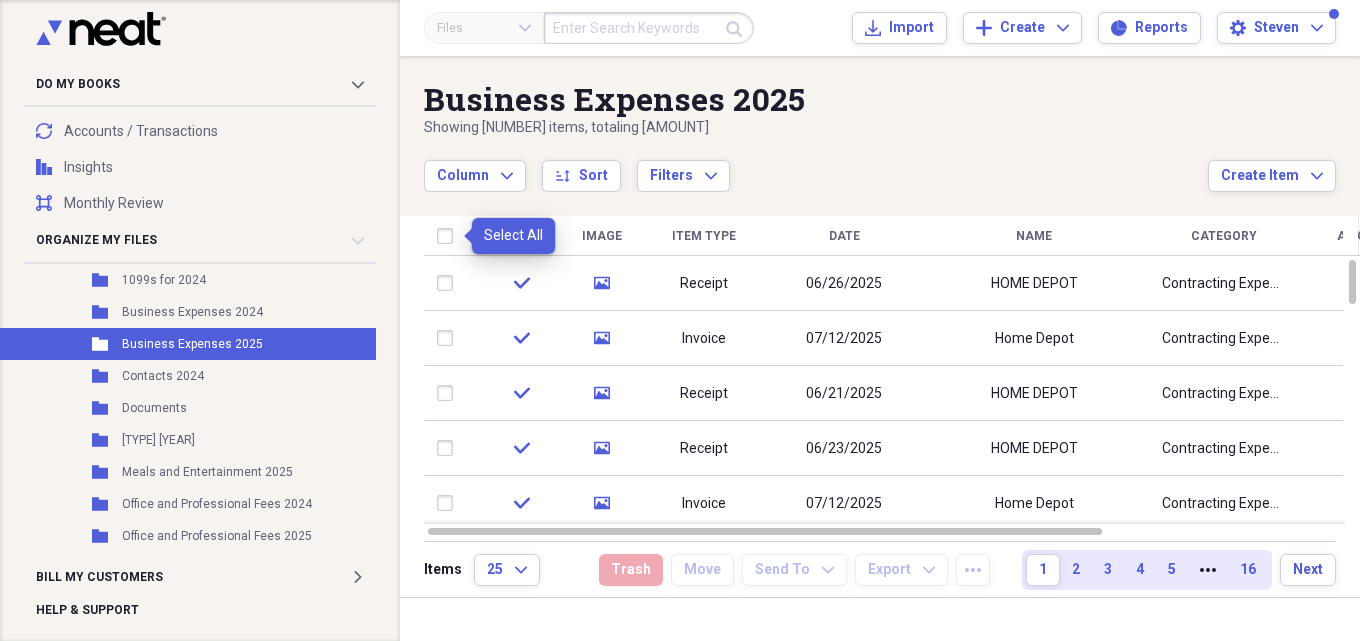 click at bounding box center (449, 236) 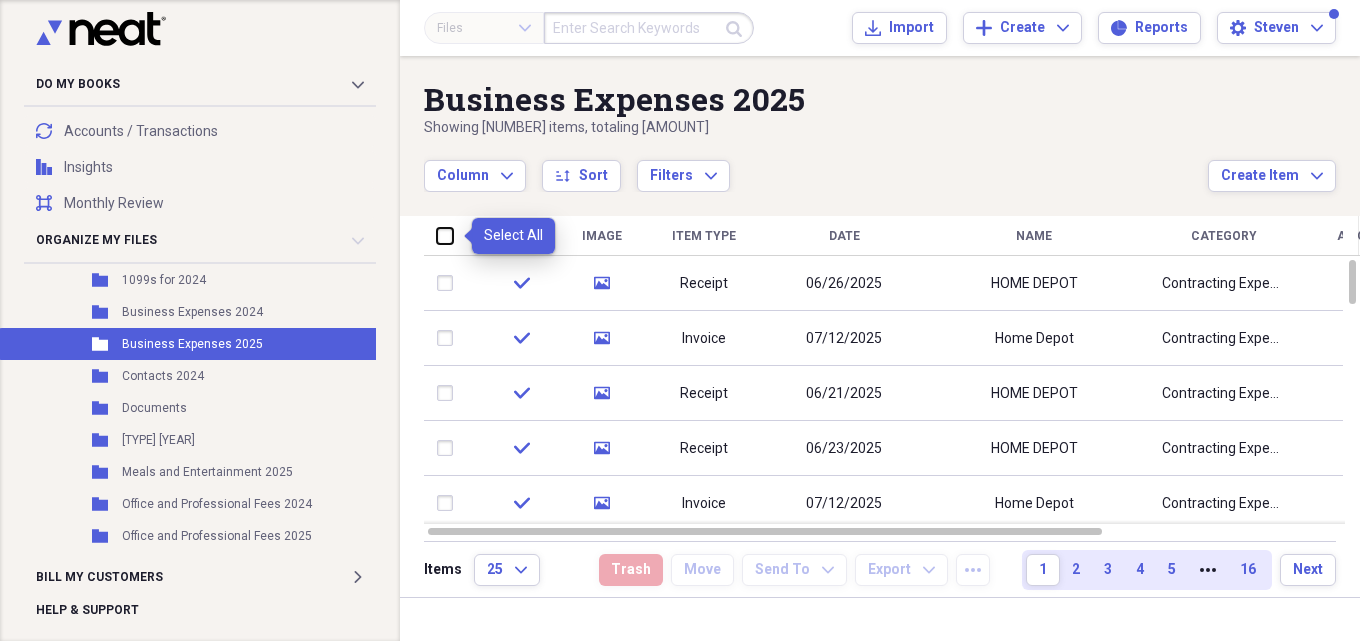 click at bounding box center (437, 235) 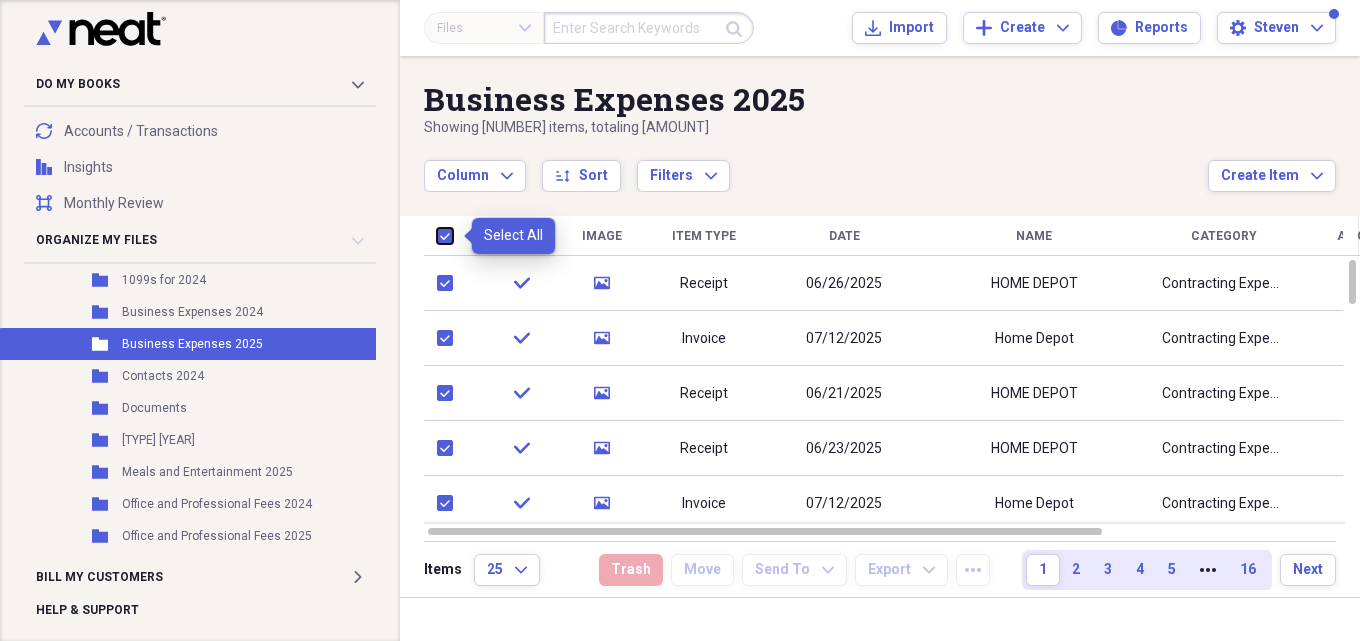 checkbox on "true" 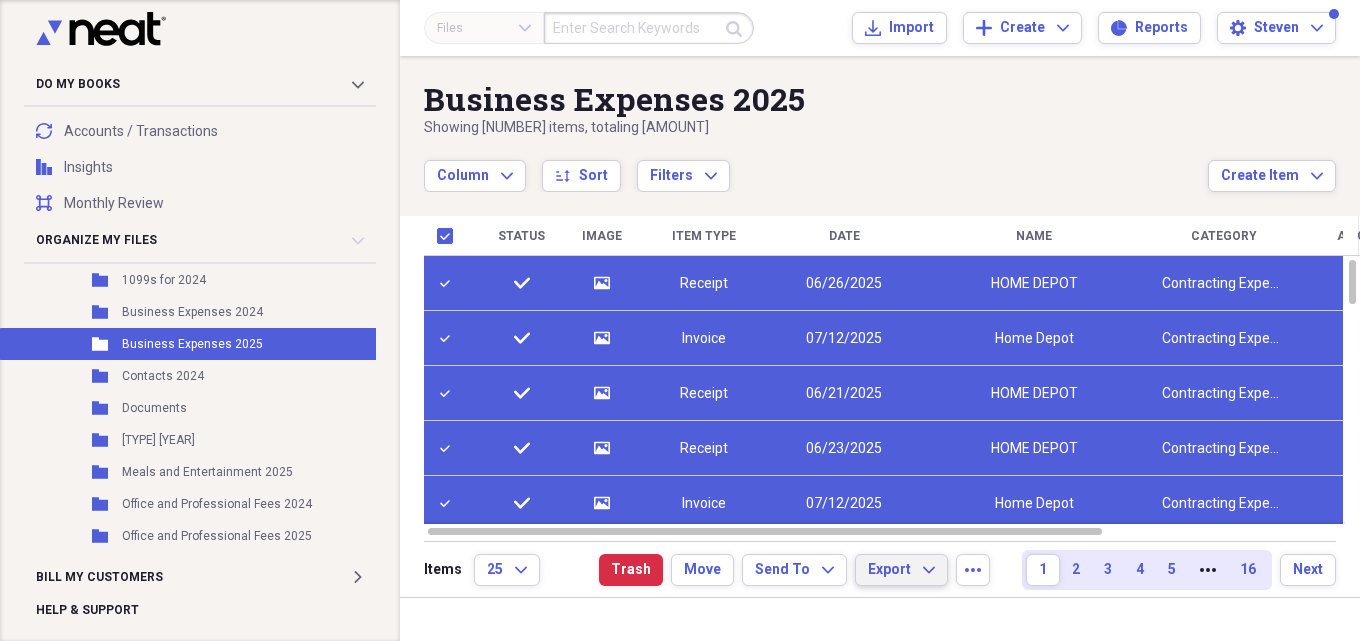 click on "Expand" 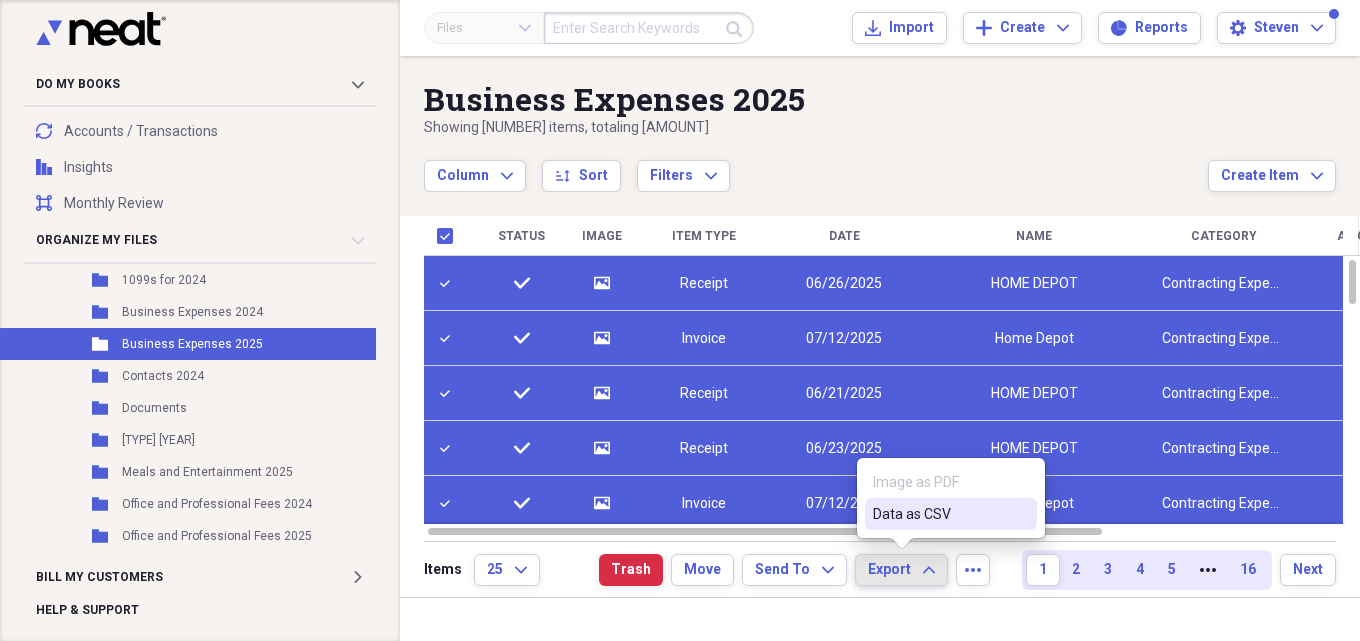 click on "Data as CSV" at bounding box center (939, 514) 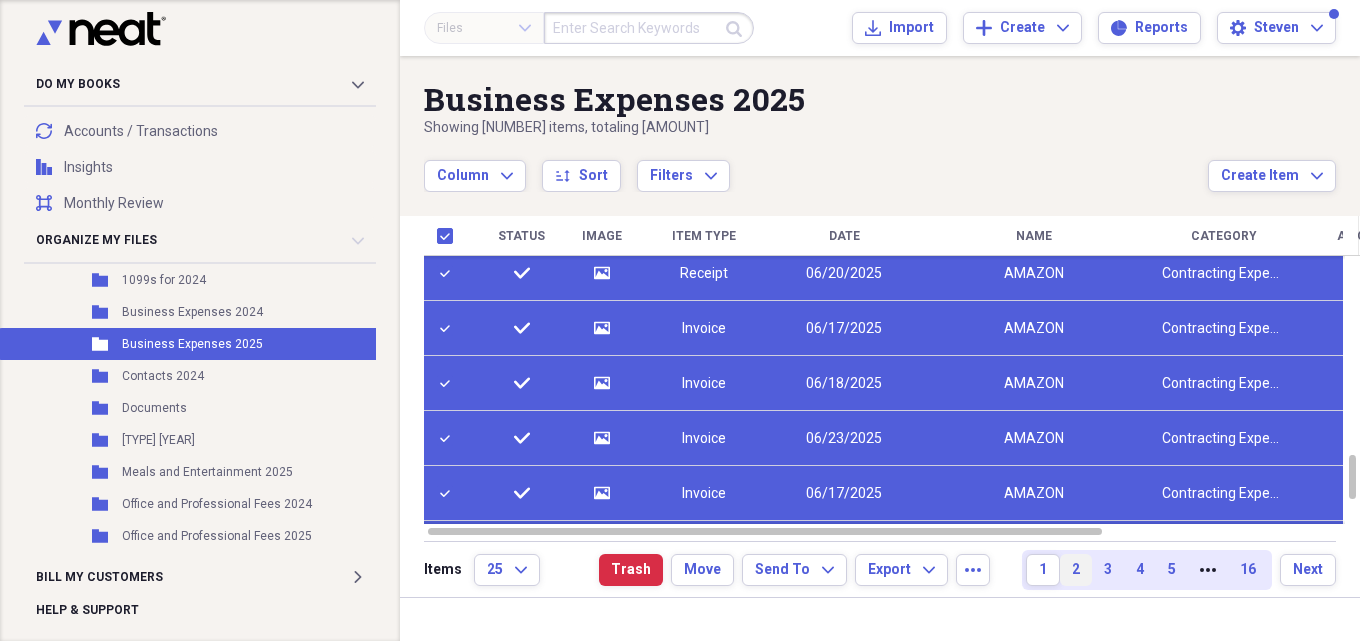 click on "2" at bounding box center (1076, 570) 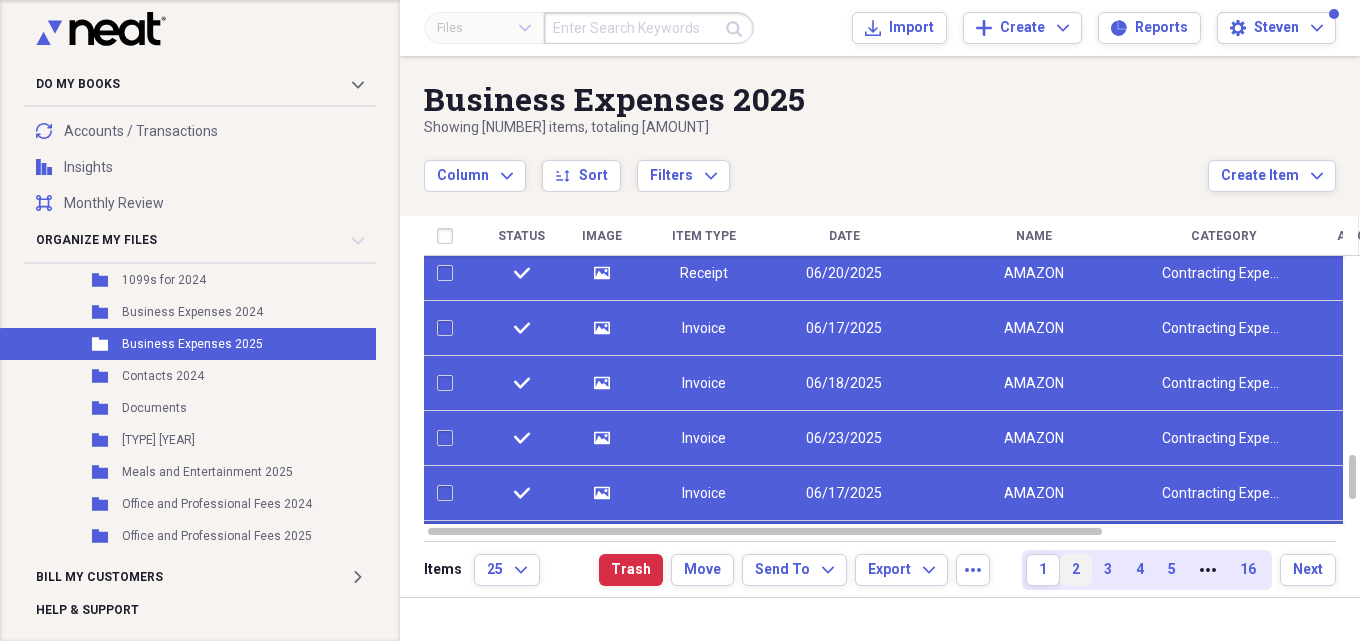 checkbox on "false" 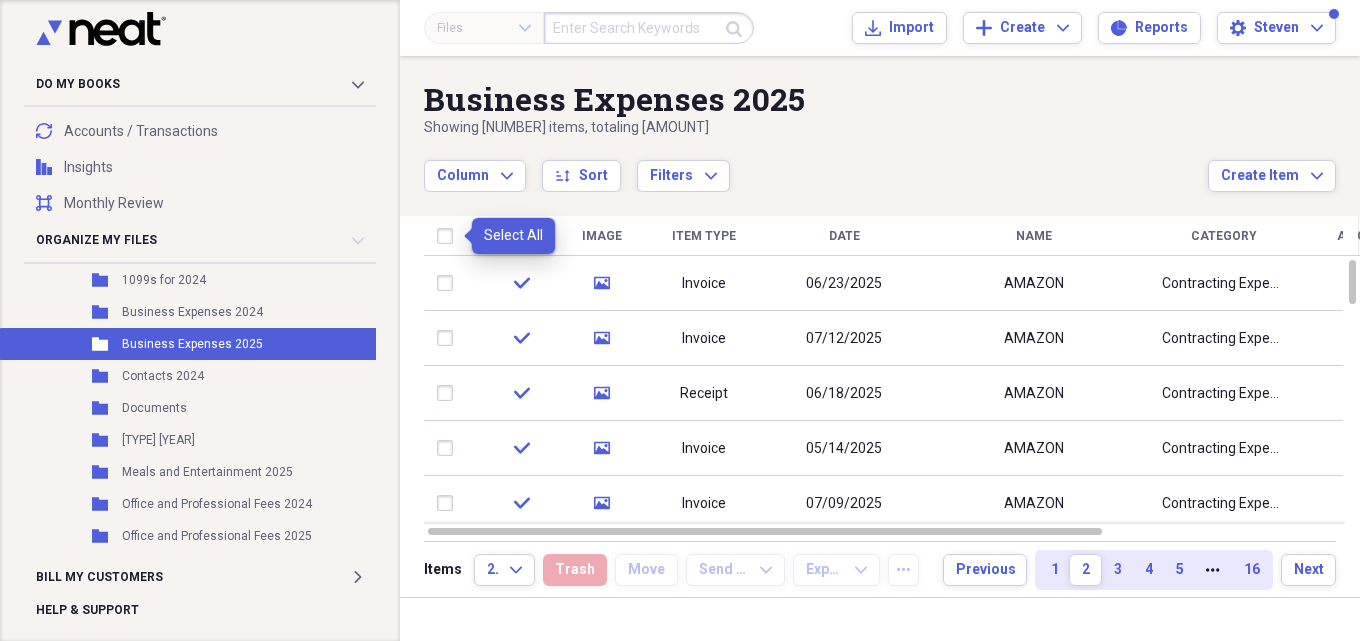 click at bounding box center [449, 236] 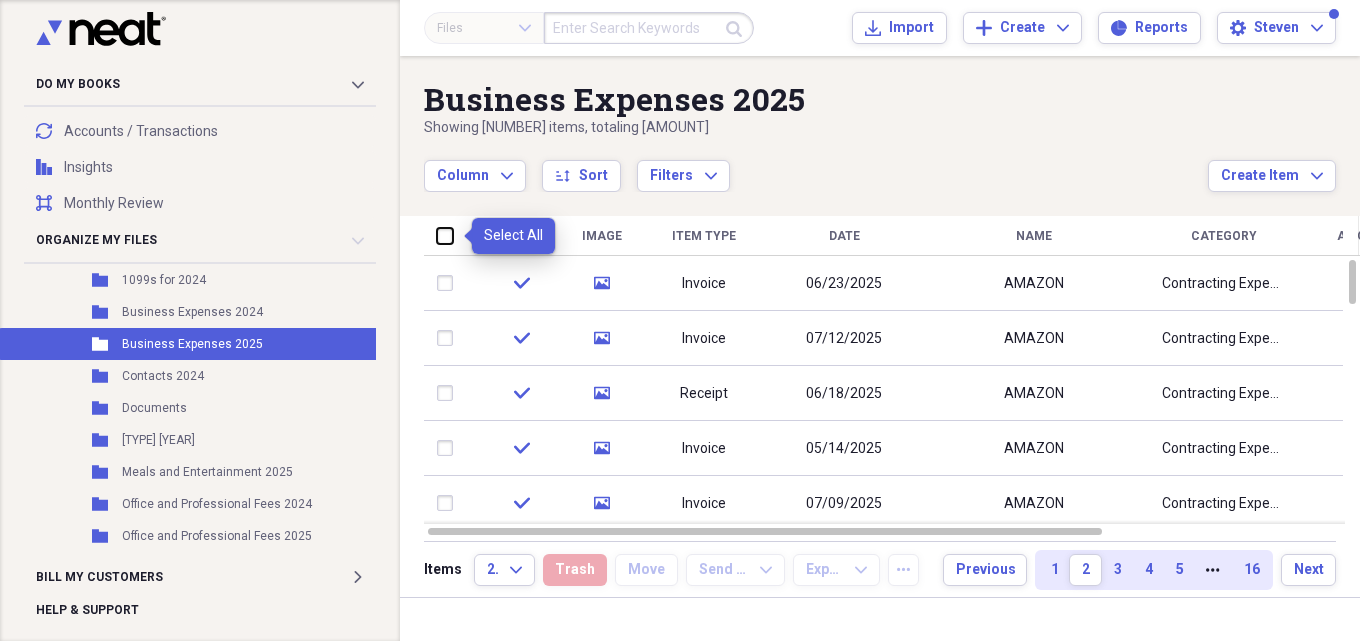 click at bounding box center (437, 235) 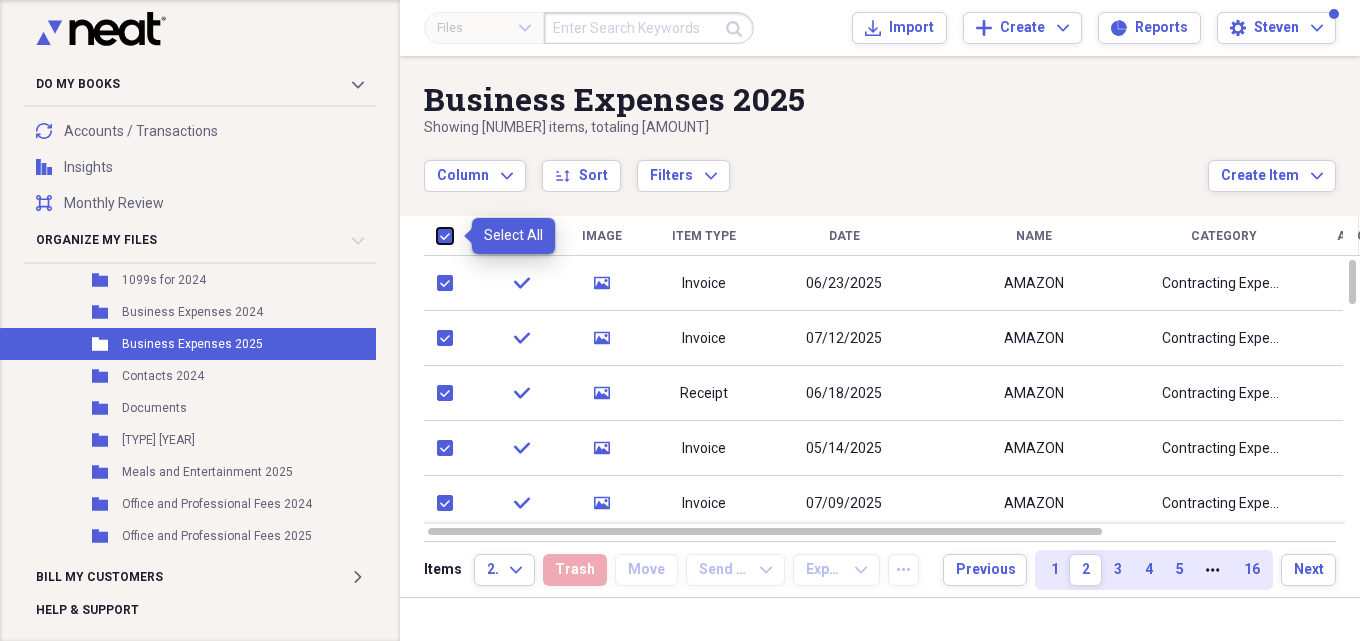 checkbox on "true" 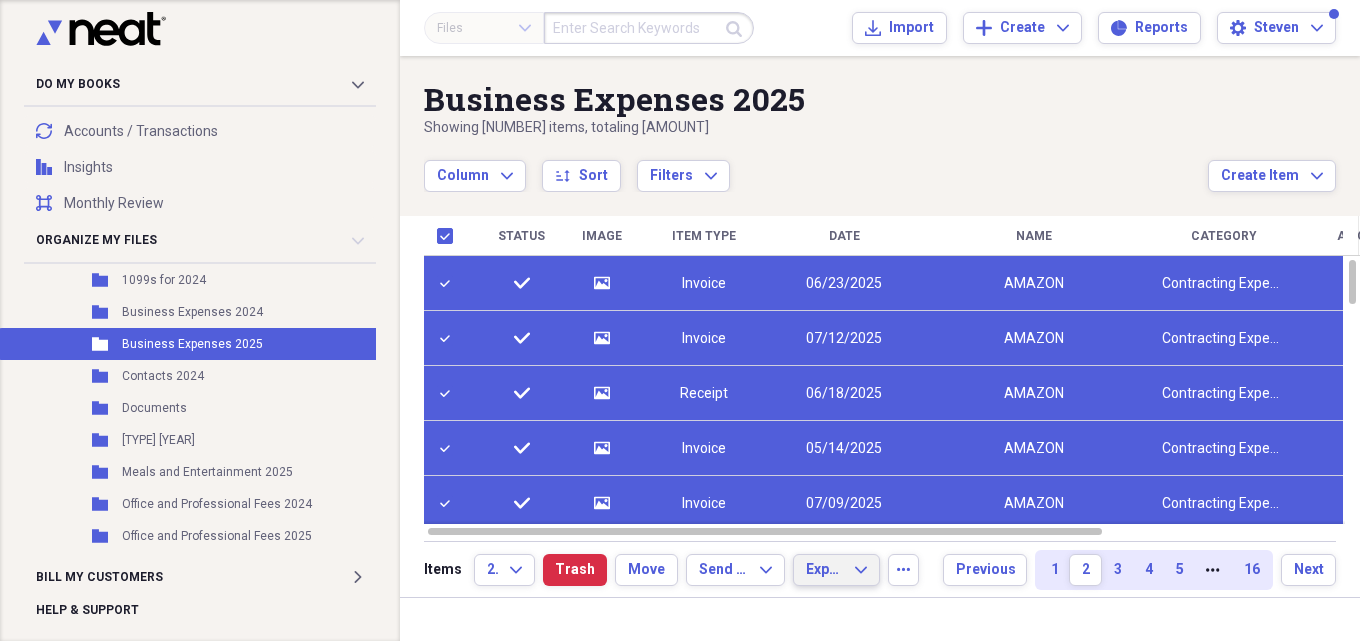 click on "Expand" 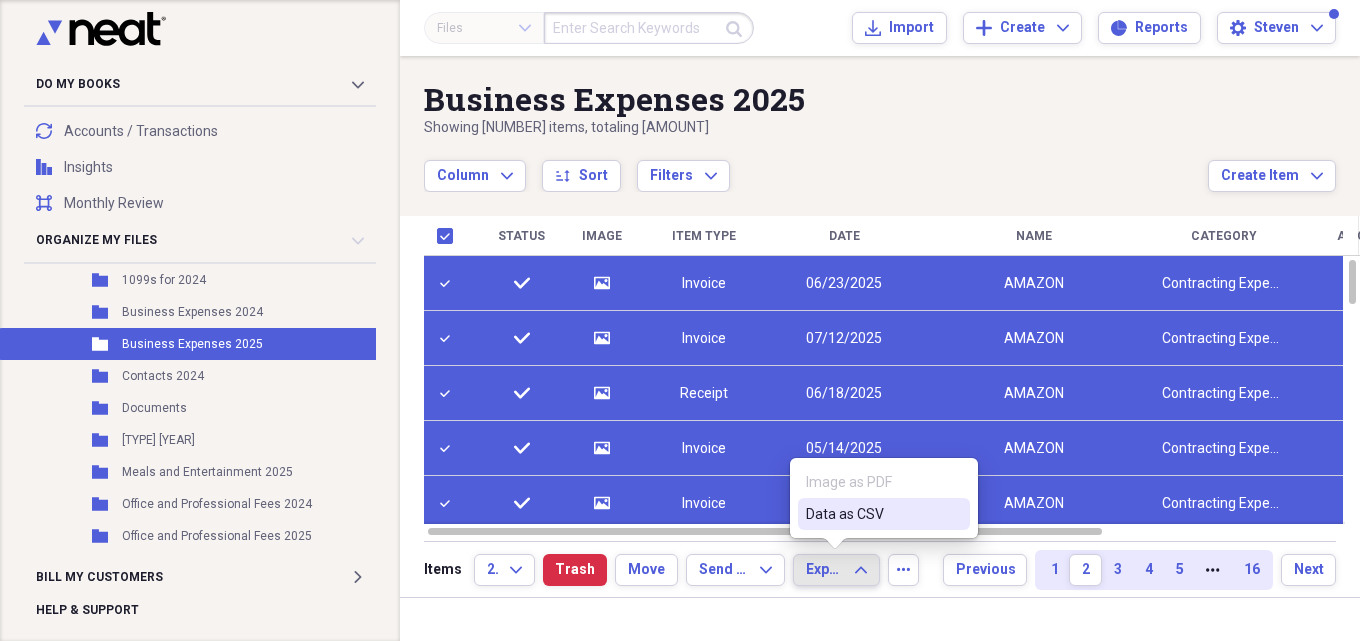 click on "Data as CSV" at bounding box center (872, 514) 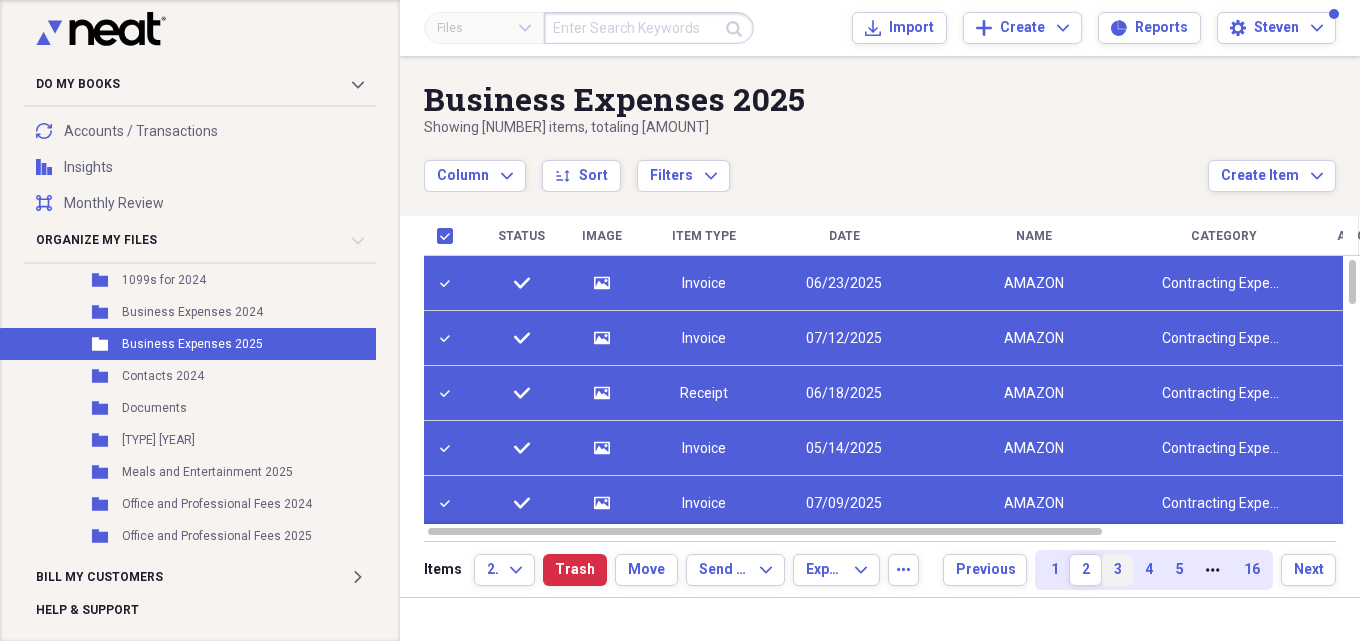 click on "3" at bounding box center [1117, 570] 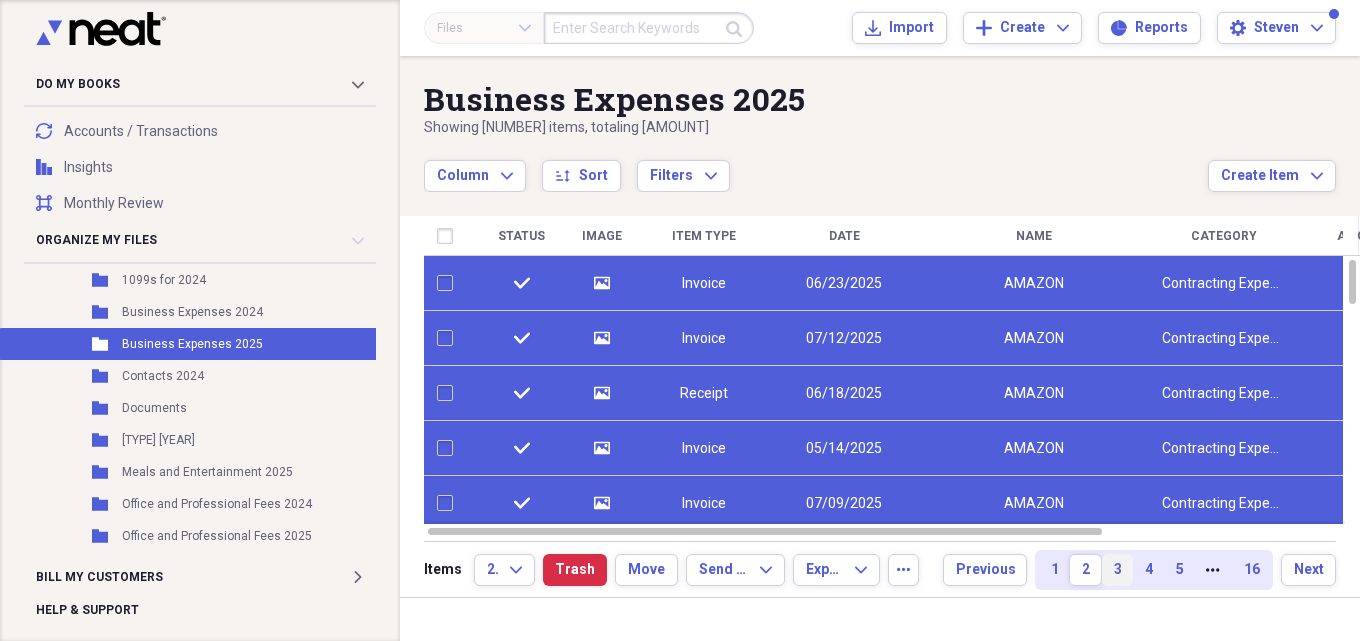 checkbox on "false" 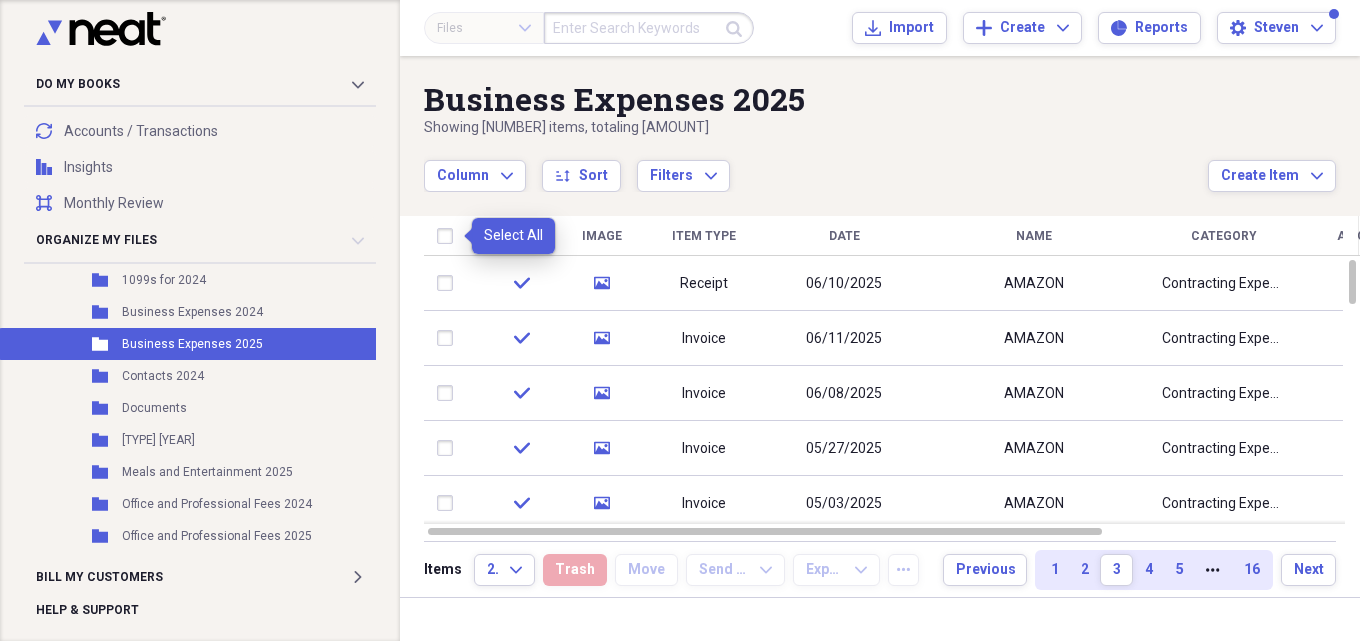 click at bounding box center (449, 236) 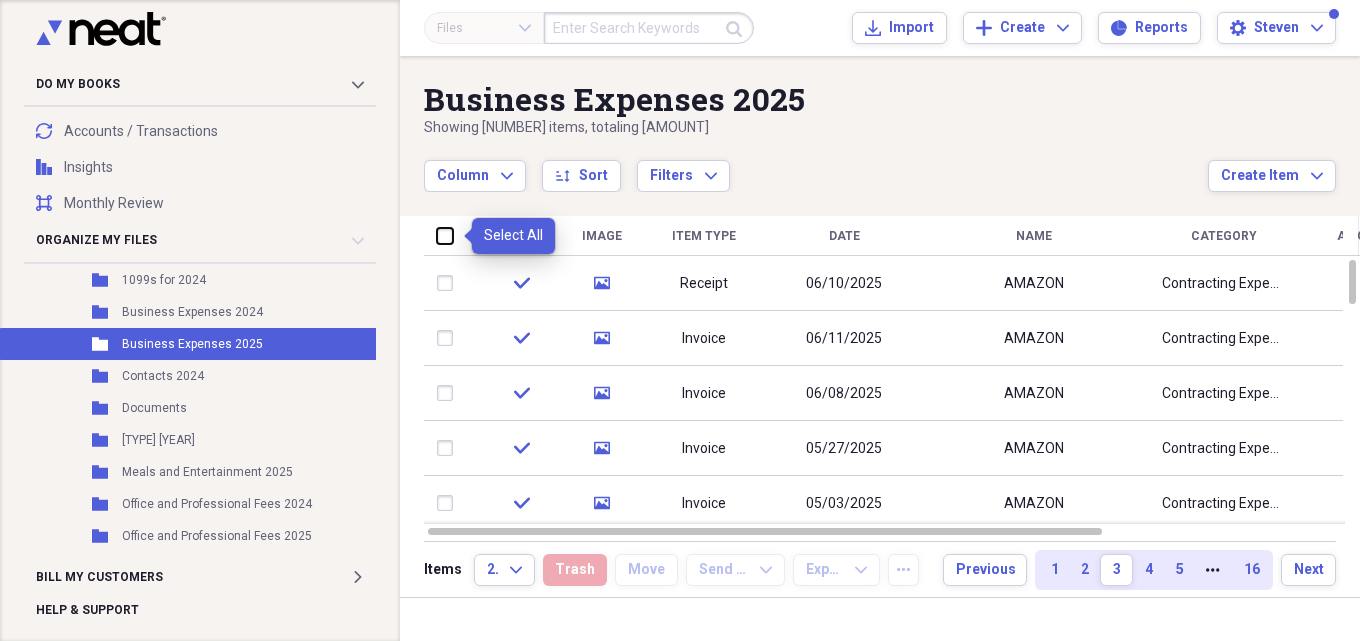 click at bounding box center (437, 235) 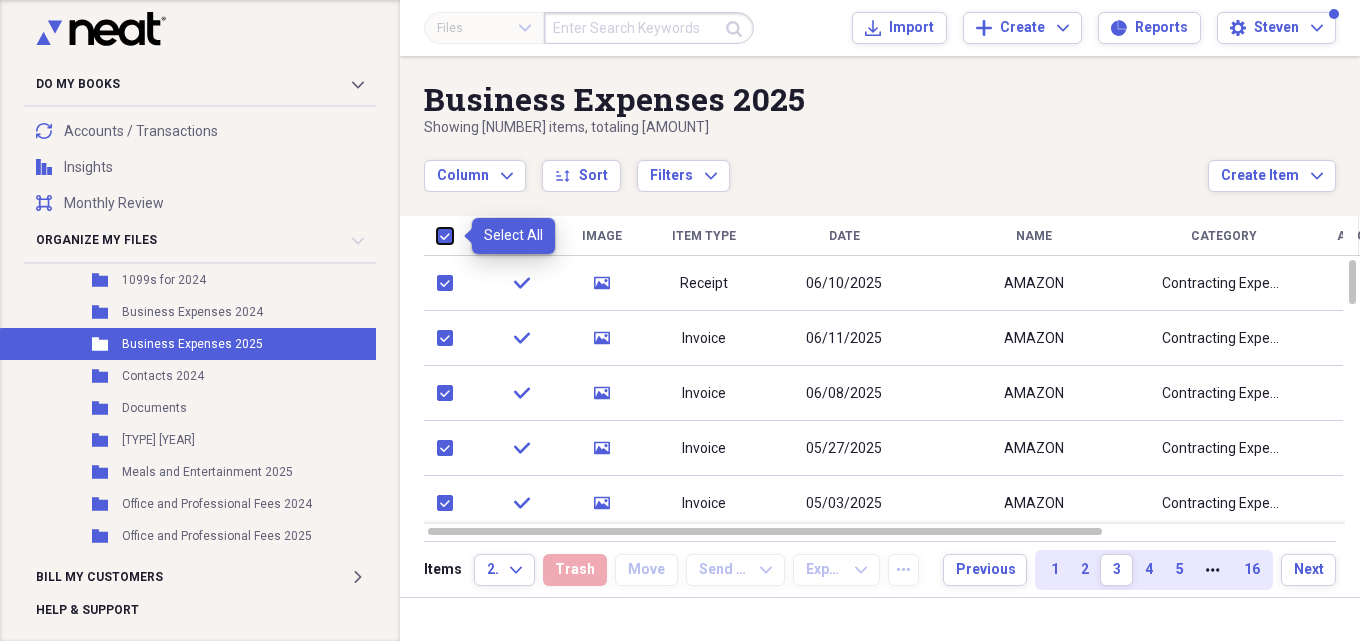 checkbox on "true" 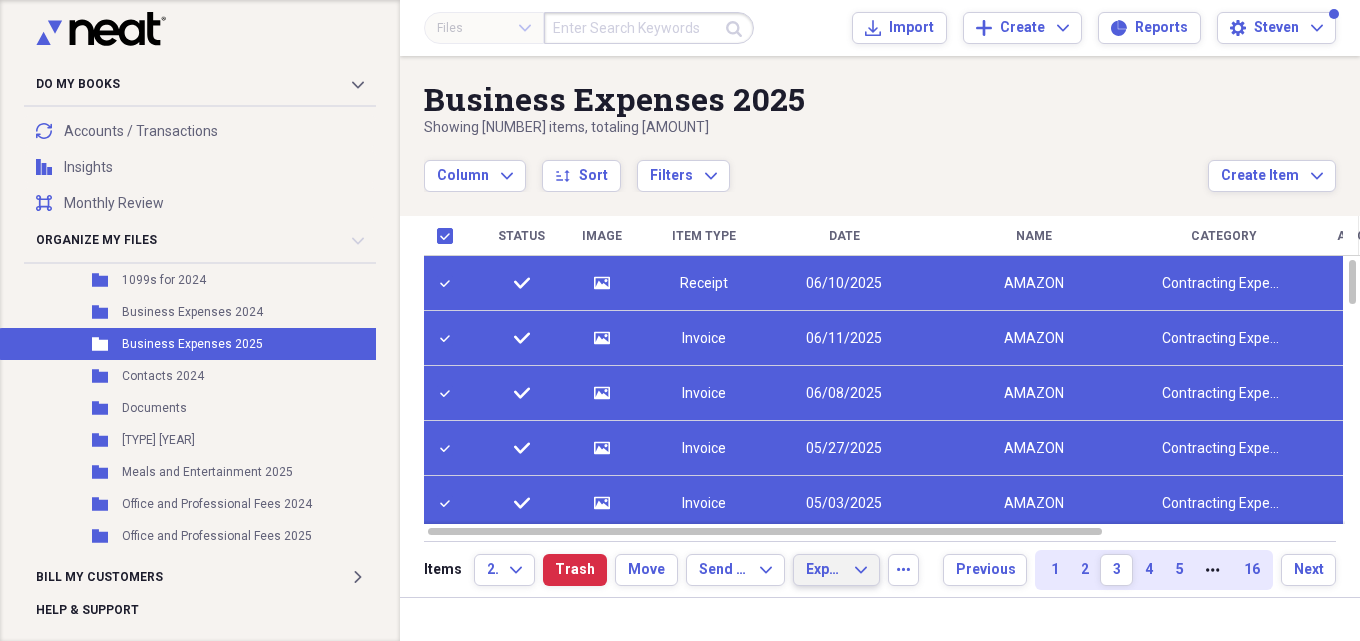 click on "Export Expand" at bounding box center (836, 570) 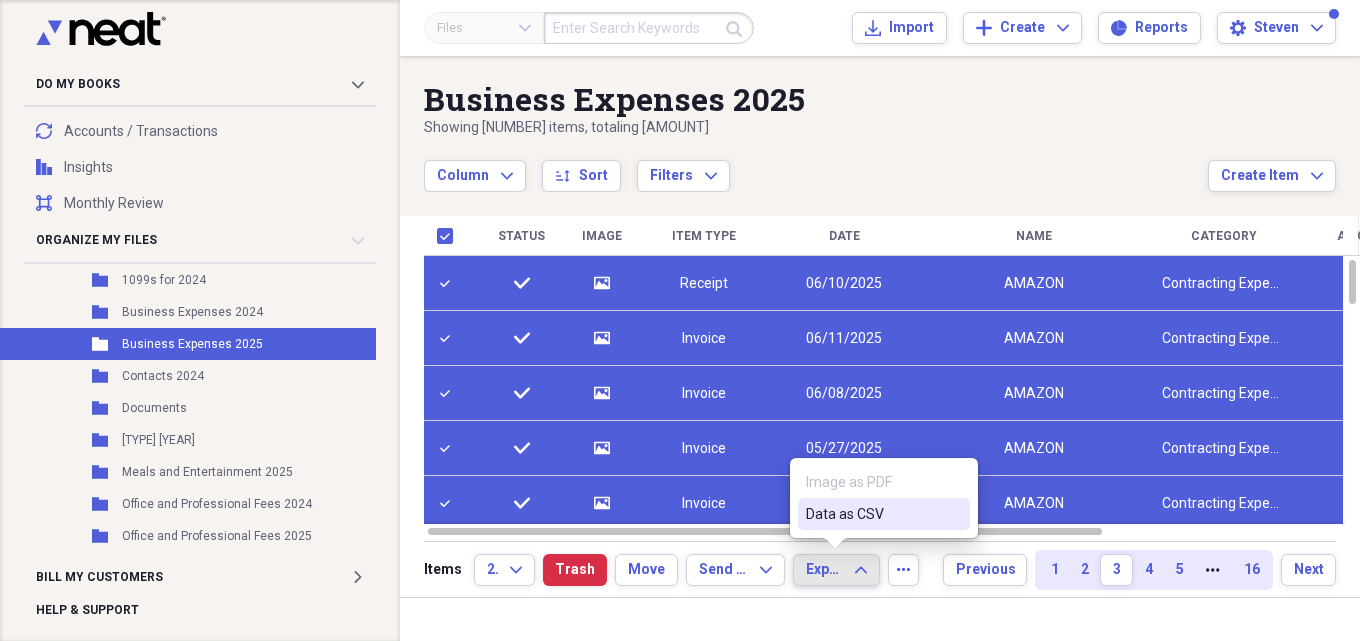 click on "Data as CSV" at bounding box center [872, 514] 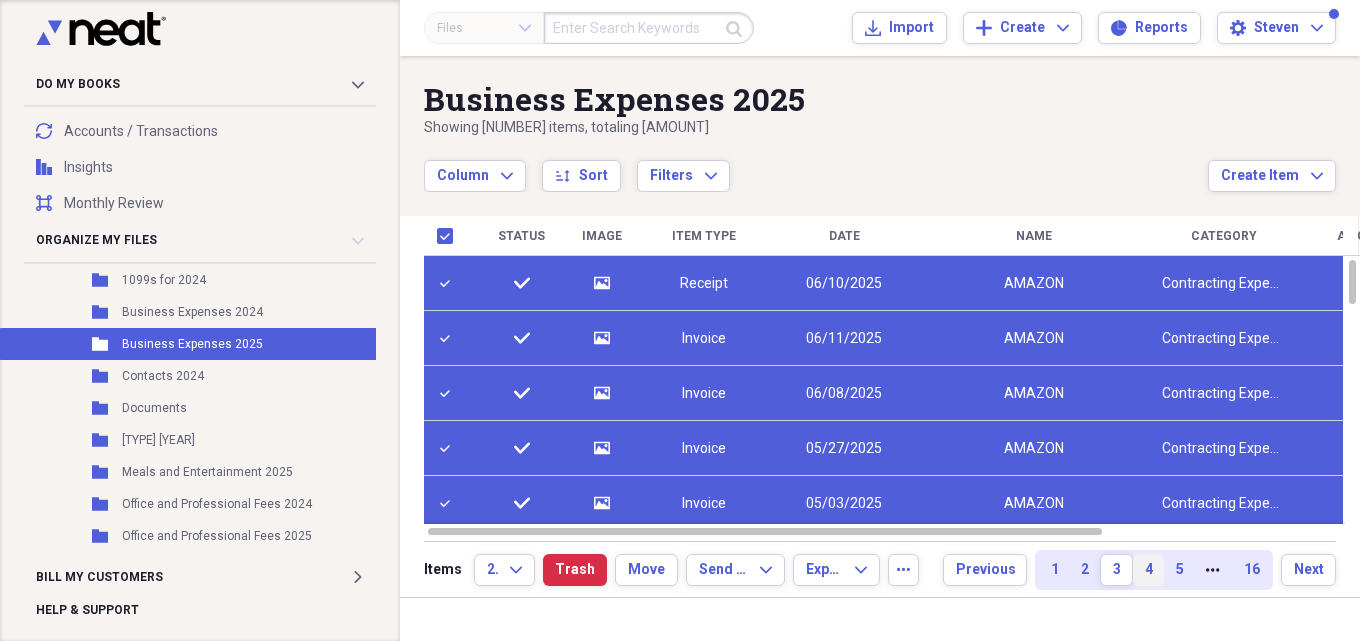 click on "4" at bounding box center (1148, 570) 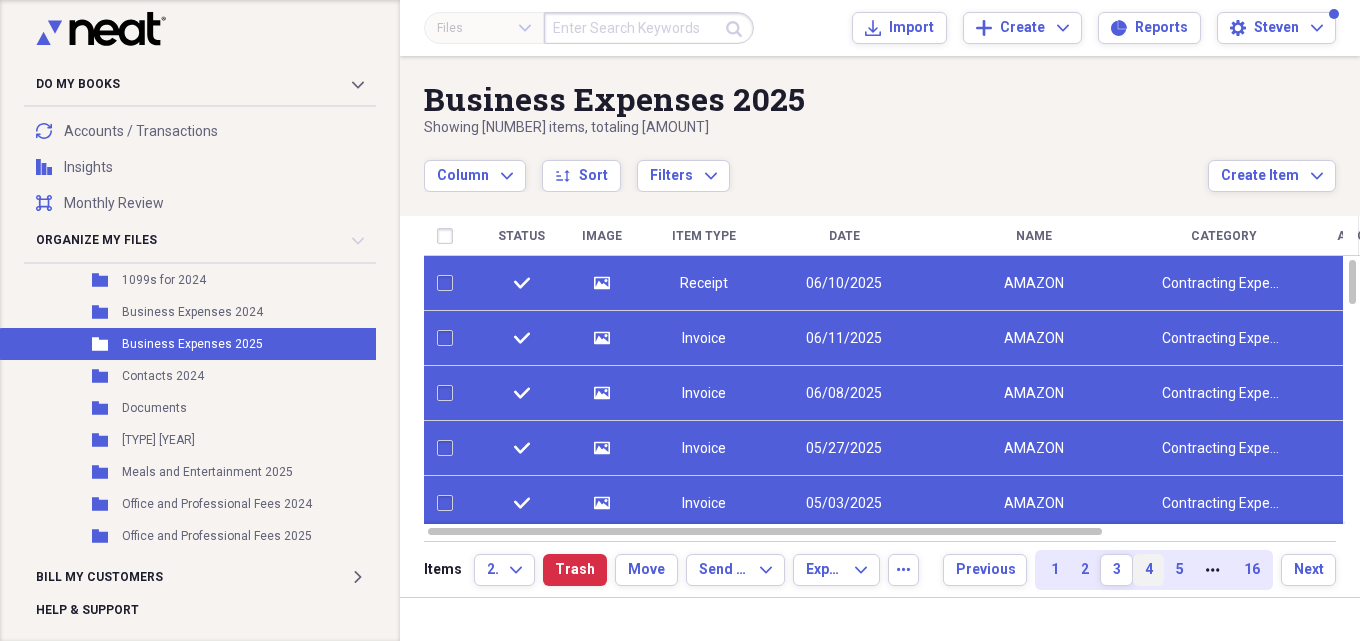 checkbox on "false" 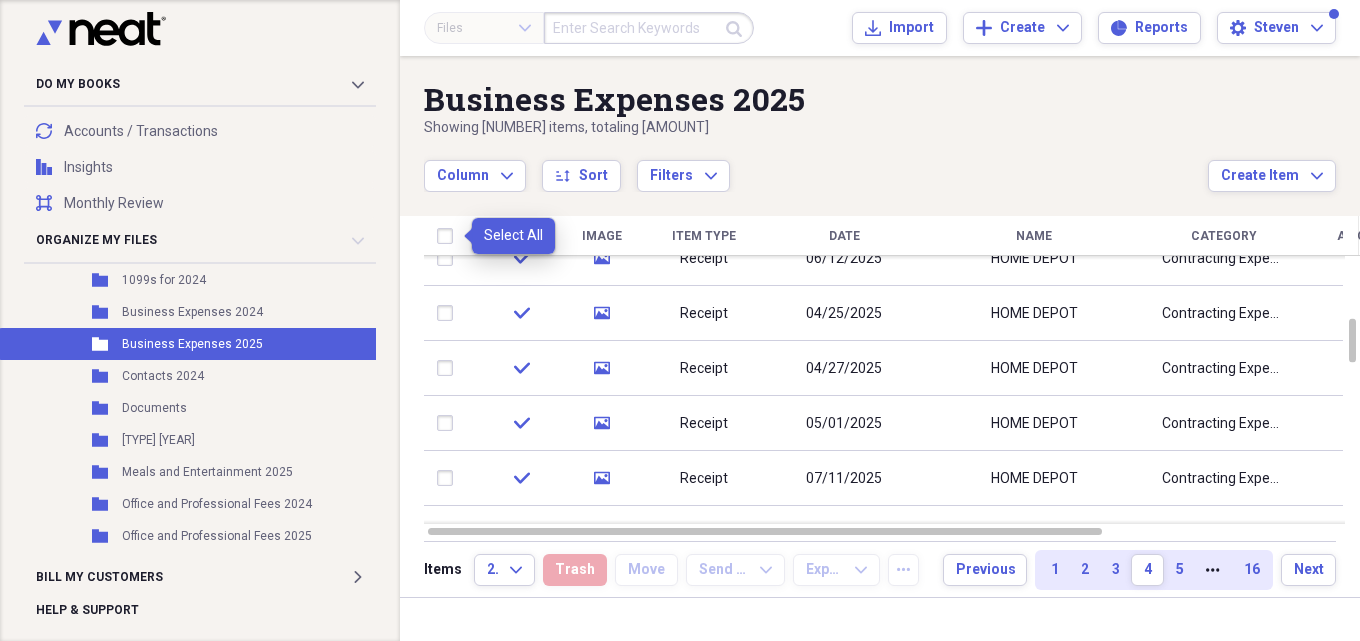 click at bounding box center (449, 236) 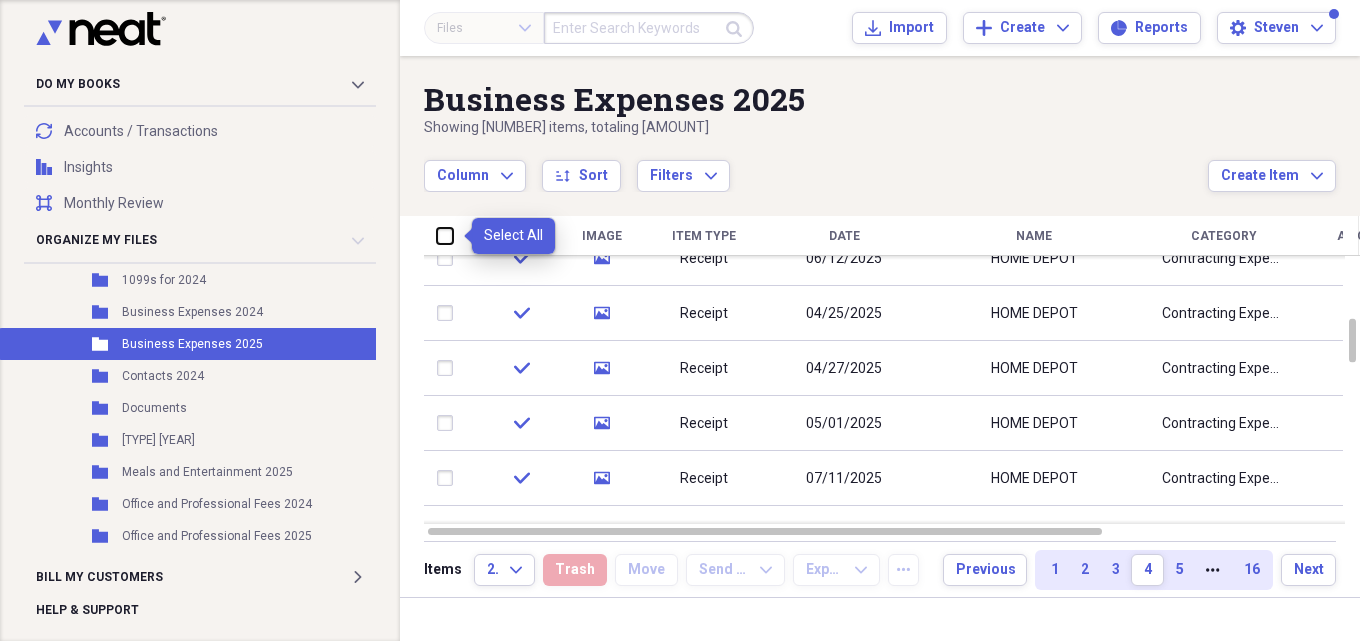 click at bounding box center [437, 235] 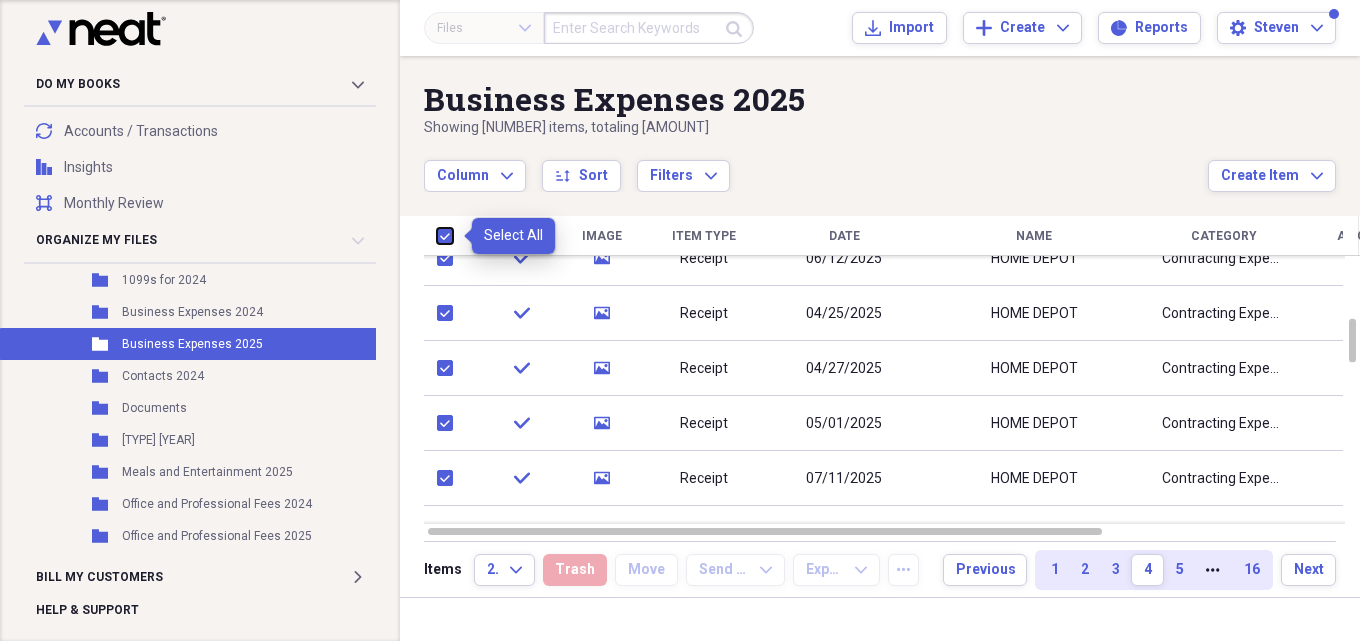 checkbox on "true" 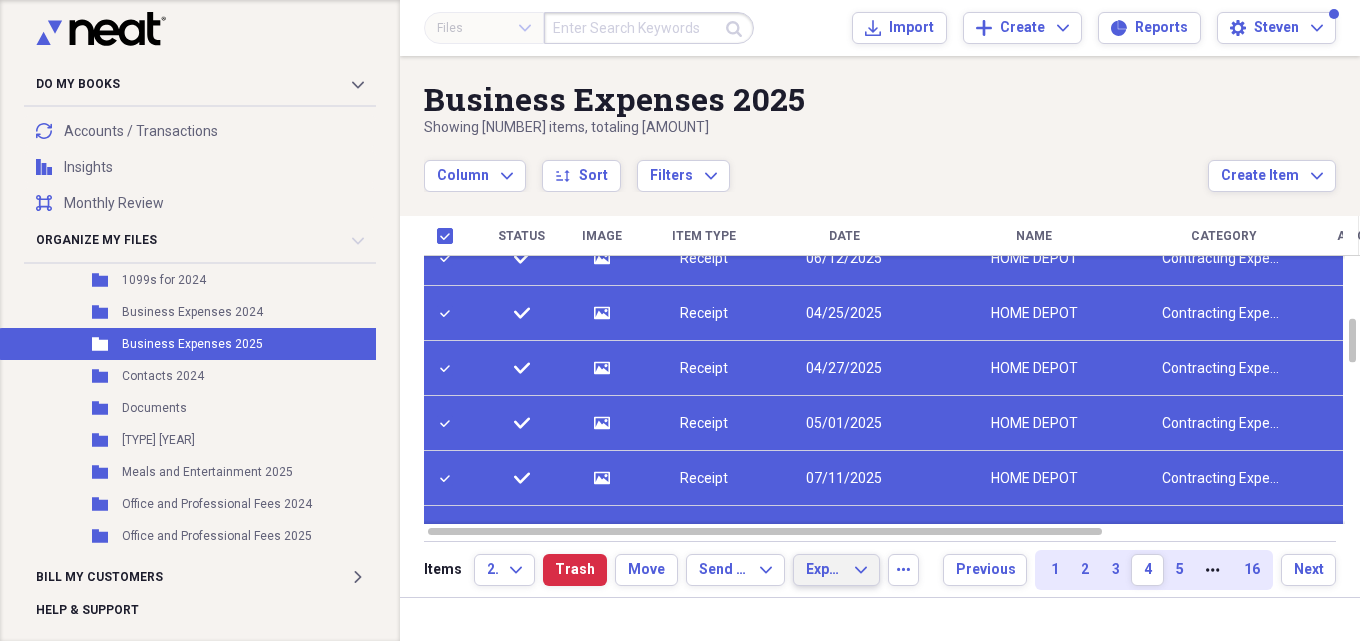 click on "Export" at bounding box center [824, 570] 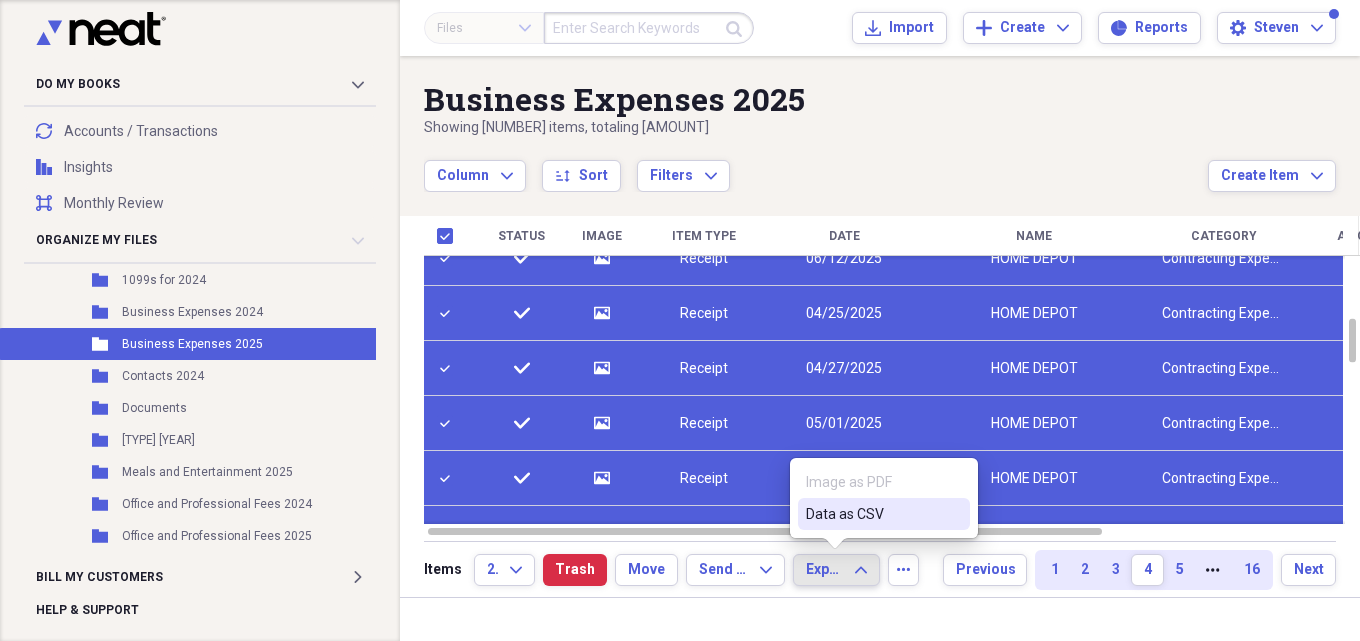 click on "Data as CSV" at bounding box center (872, 514) 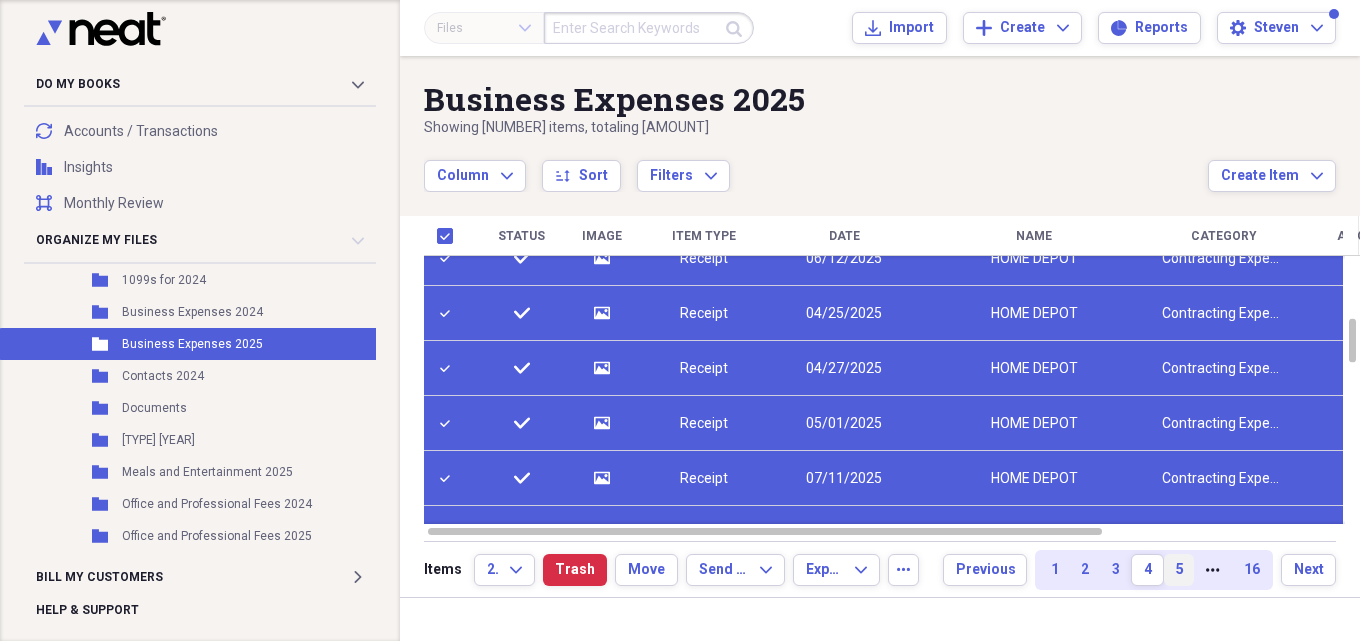 click on "5" at bounding box center (1179, 570) 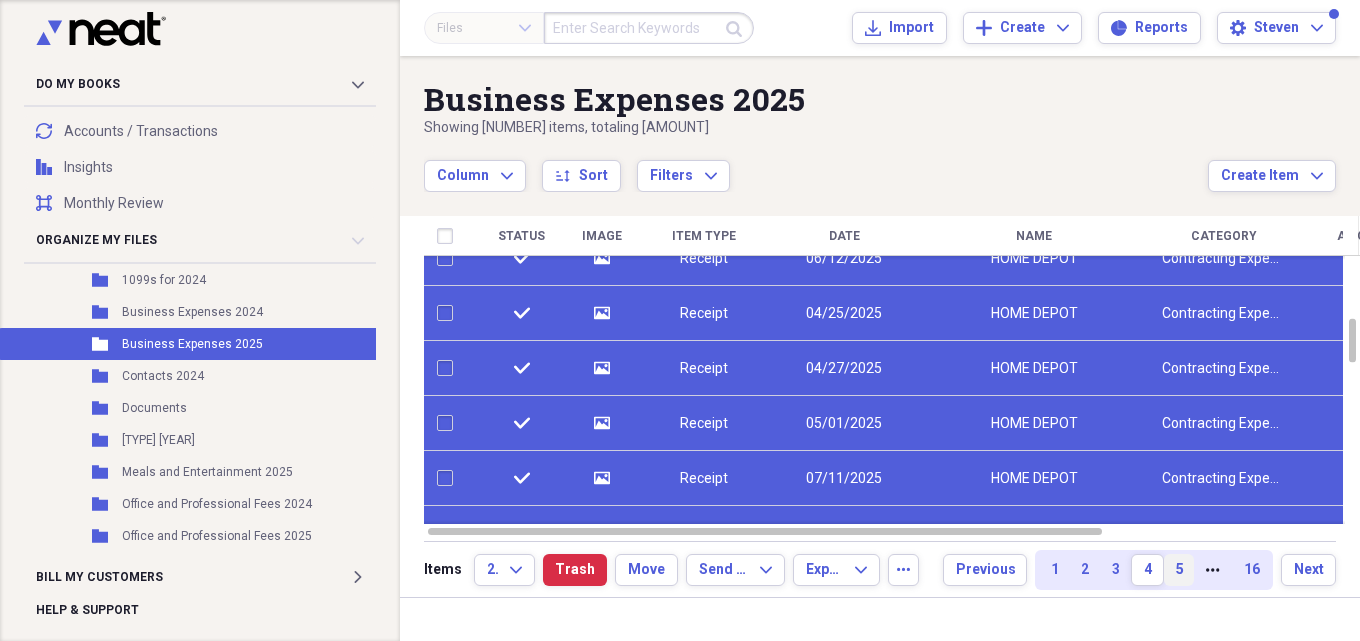 checkbox on "false" 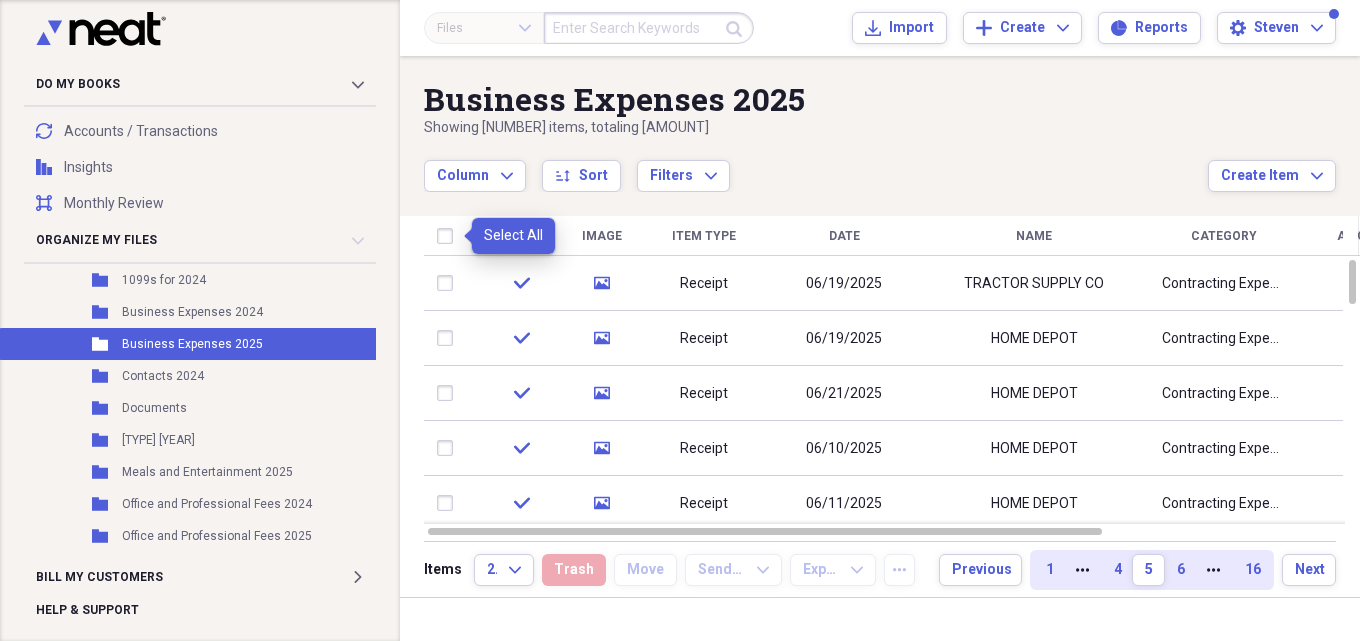 click at bounding box center [449, 236] 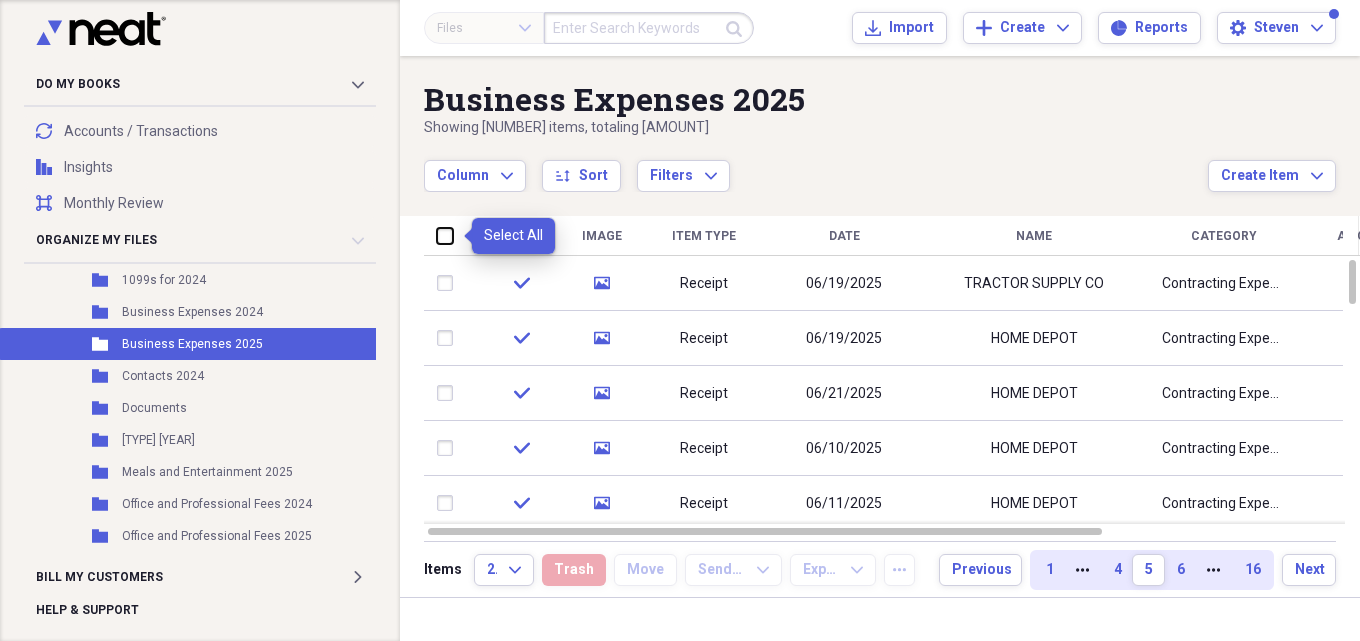 click at bounding box center [437, 235] 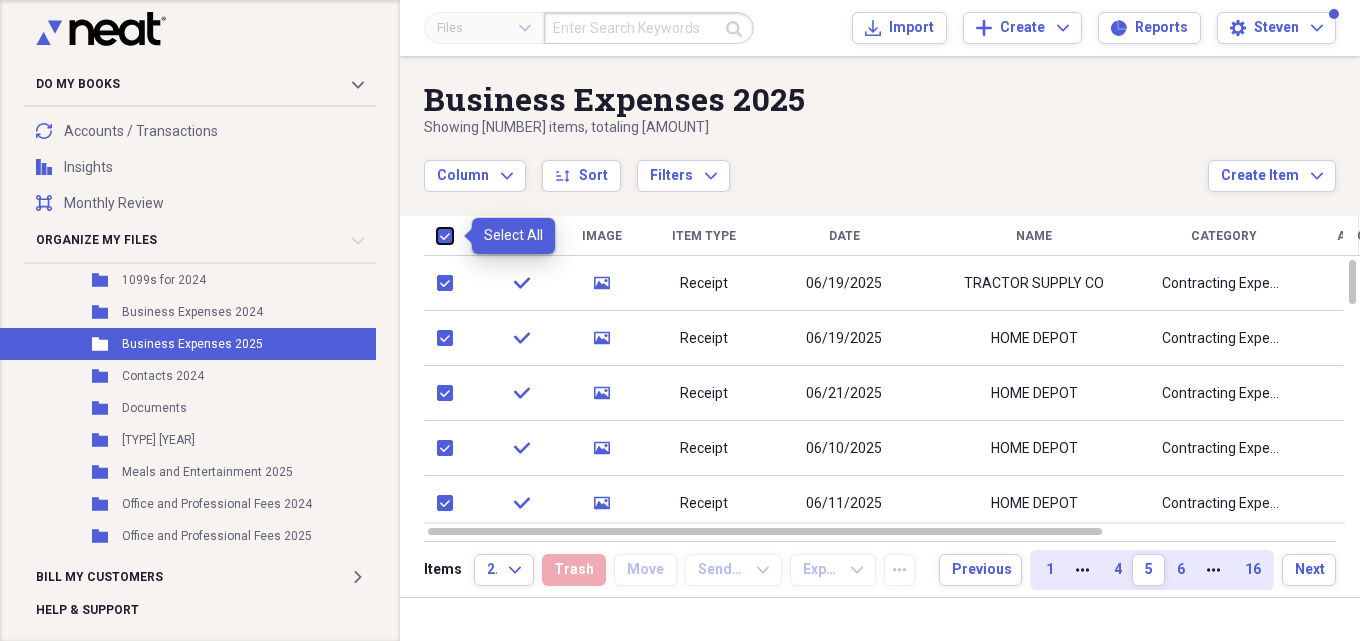 checkbox on "true" 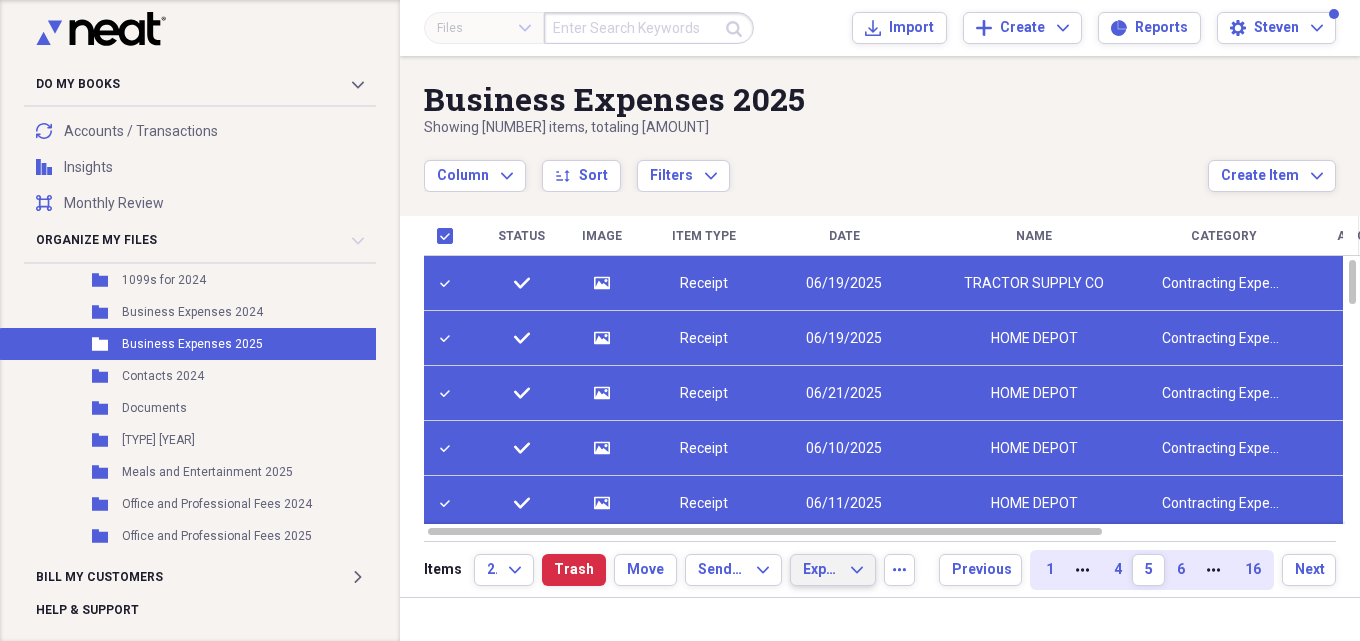 click on "Expand" 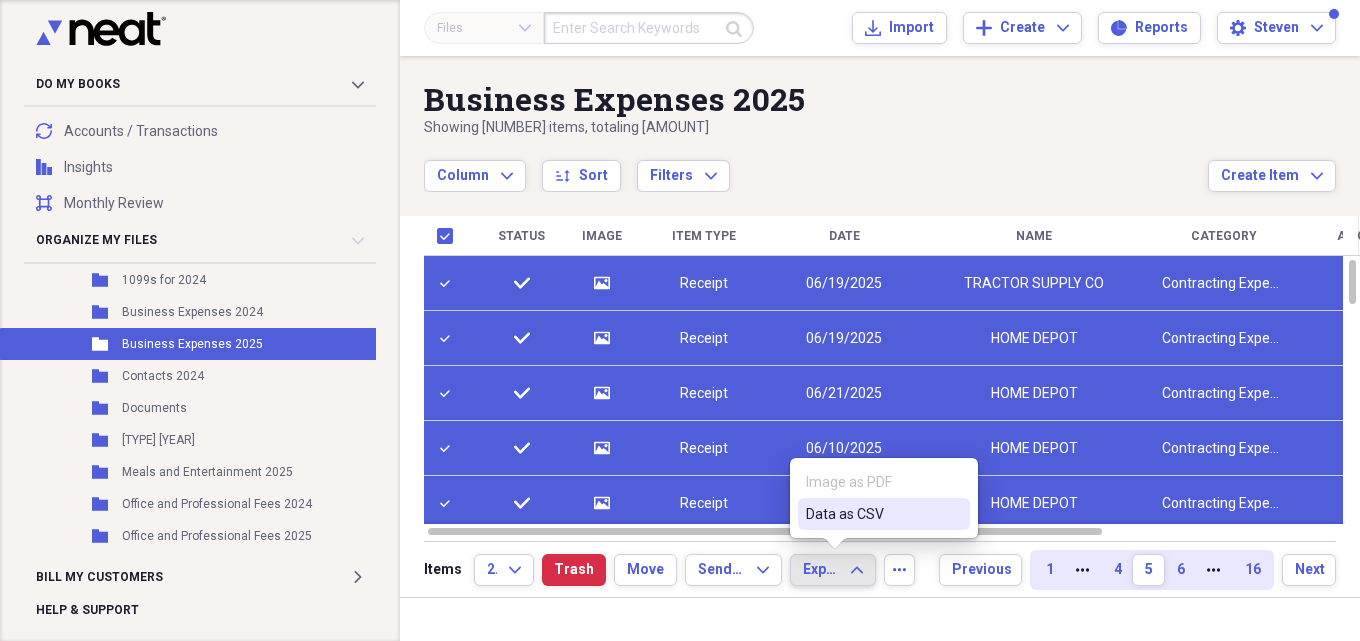 click on "Data as CSV" at bounding box center [872, 514] 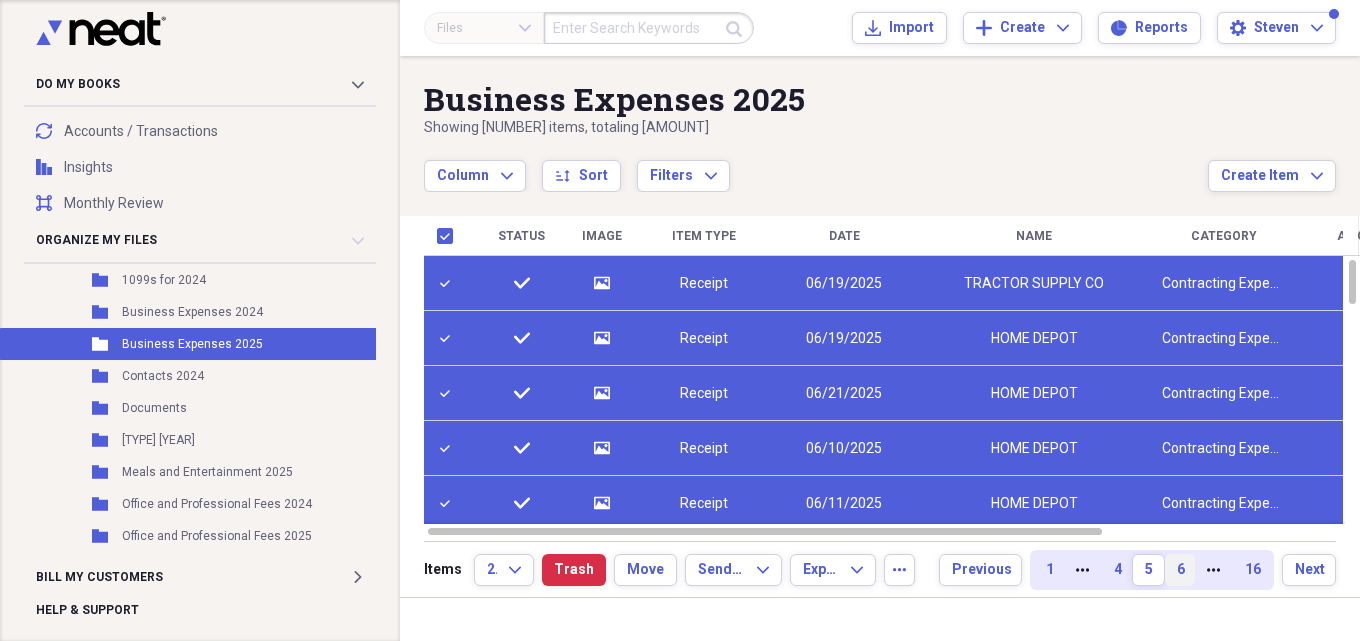 click on "6" at bounding box center (1180, 570) 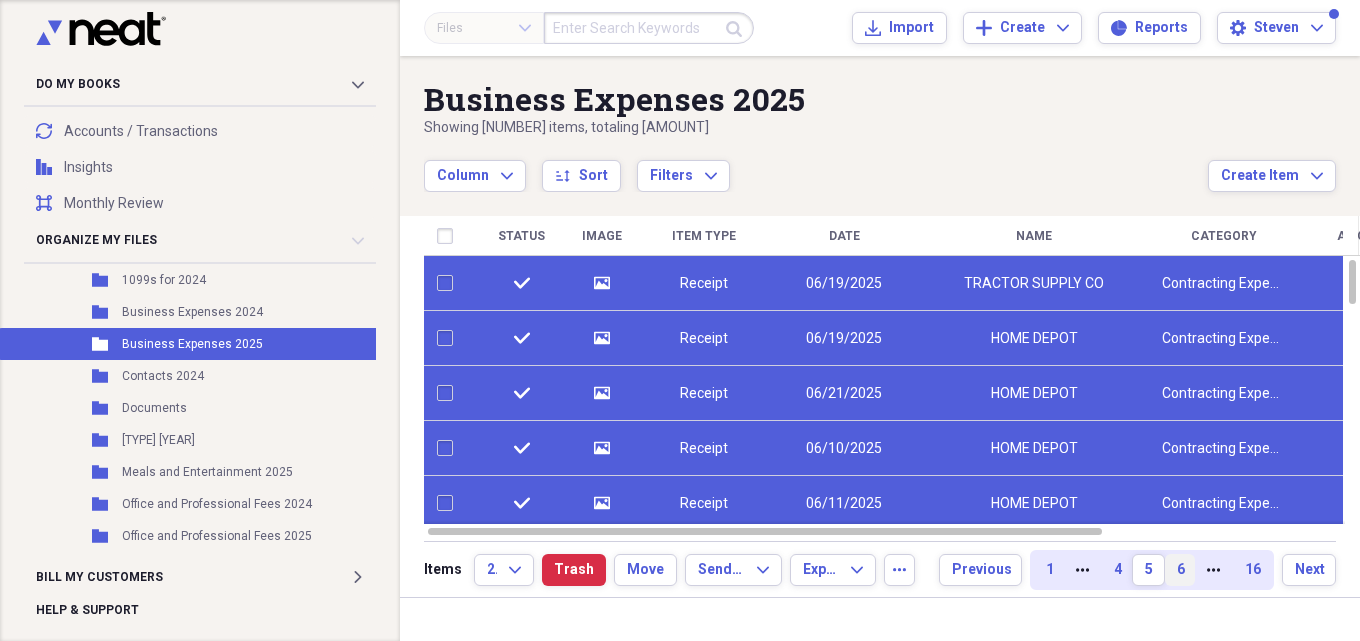 checkbox on "false" 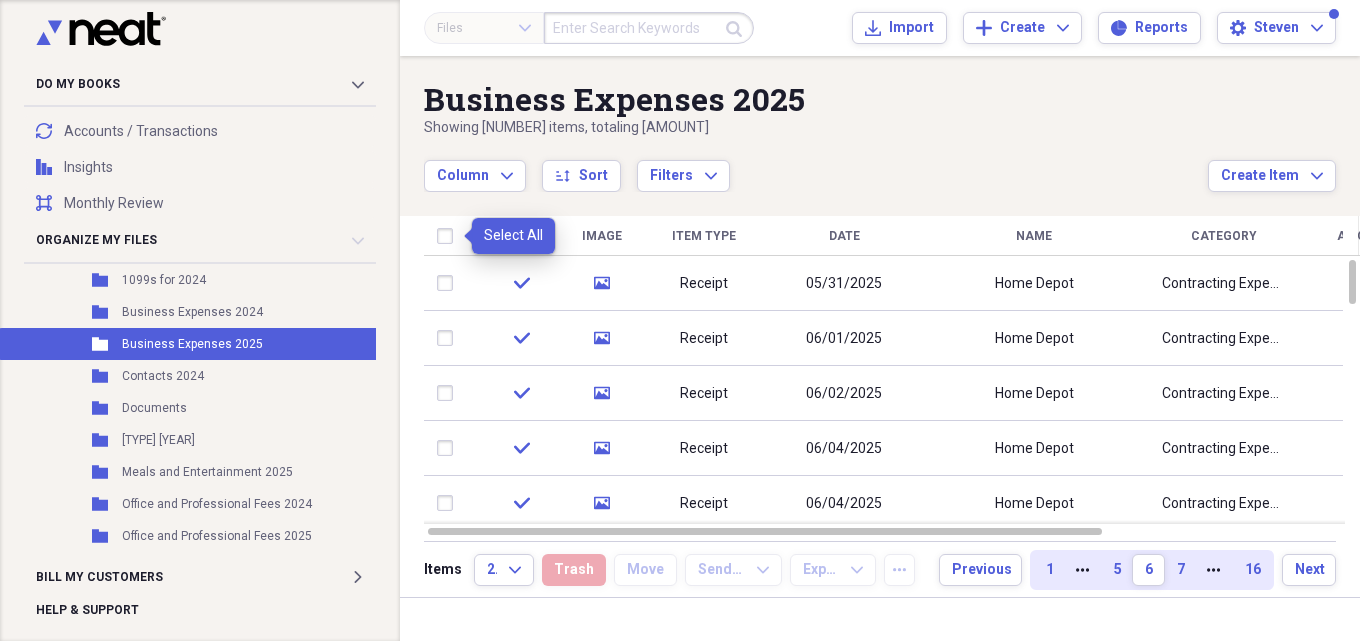 click at bounding box center (449, 236) 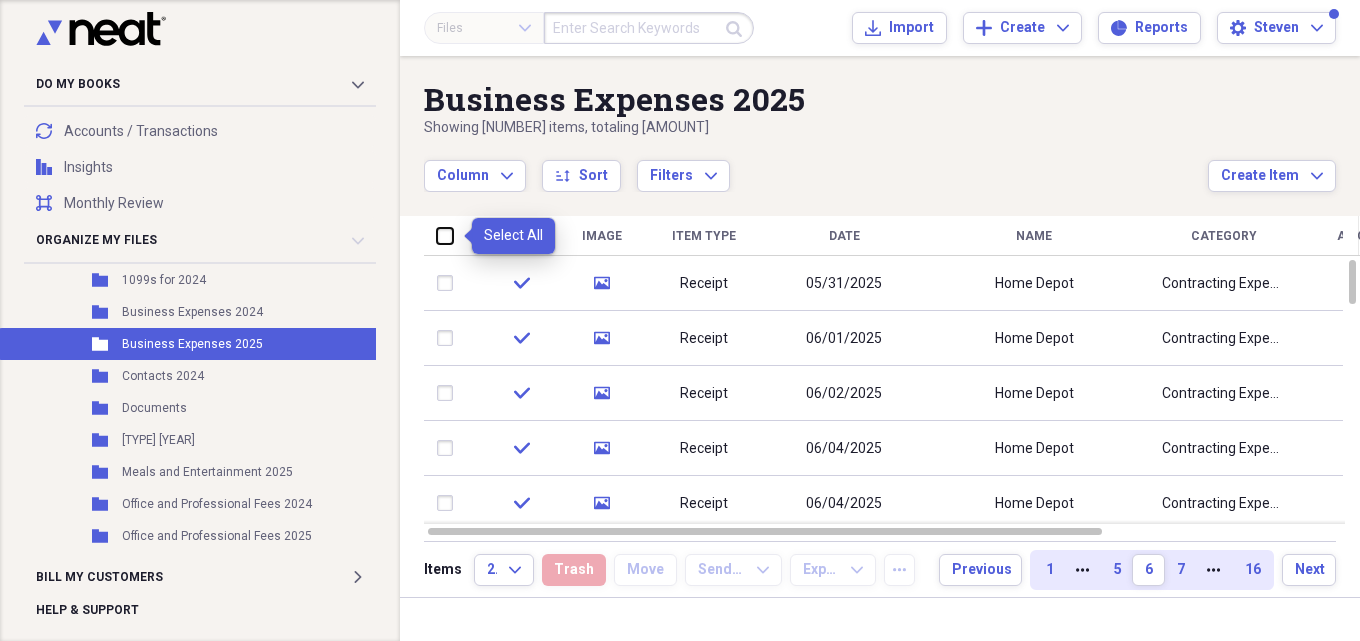 click at bounding box center [437, 235] 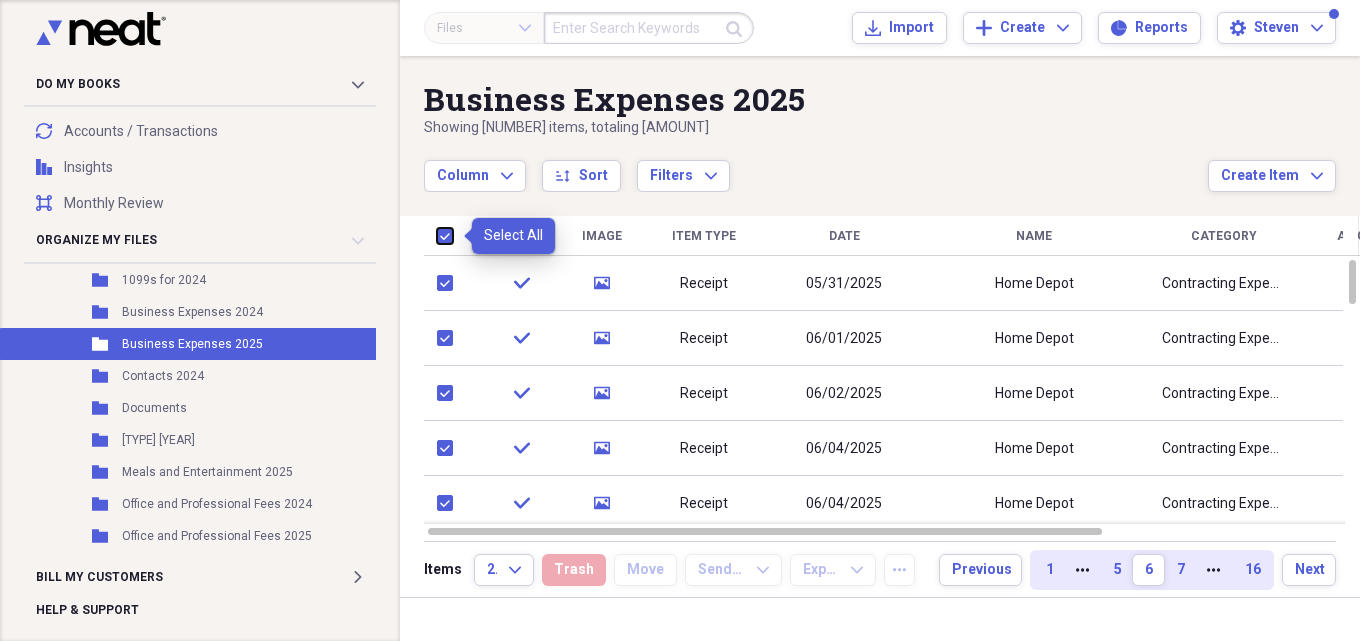 checkbox on "true" 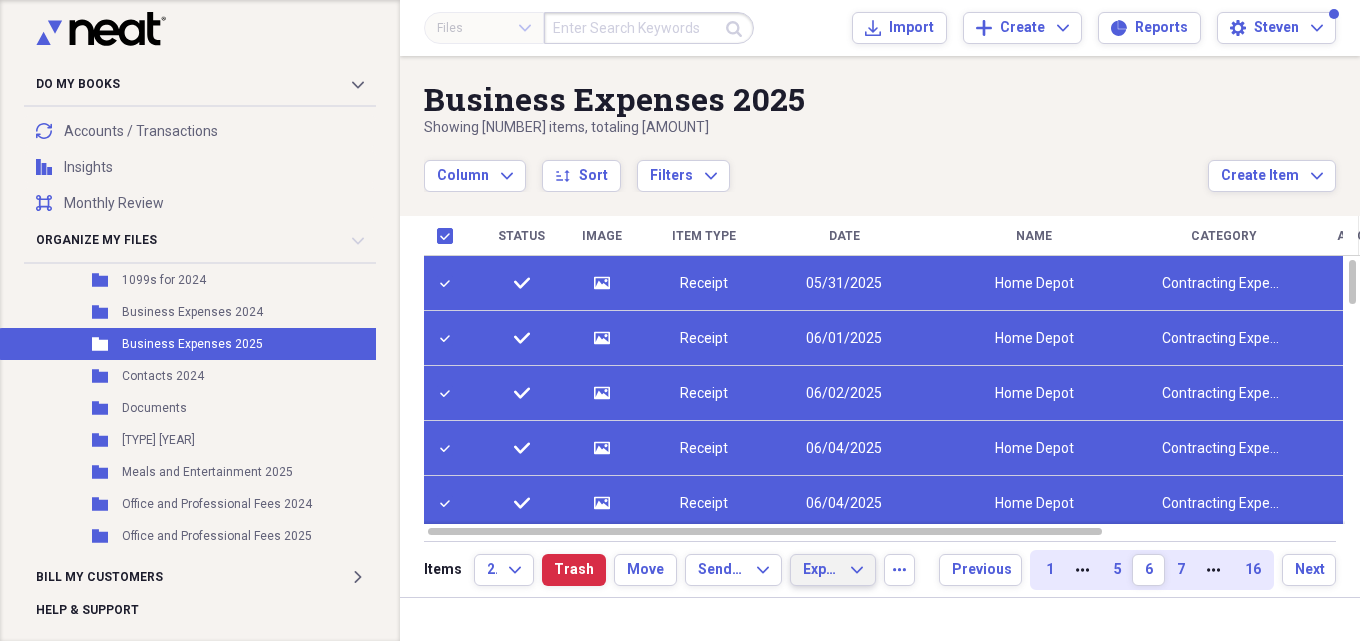 click on "Export Expand" at bounding box center [833, 570] 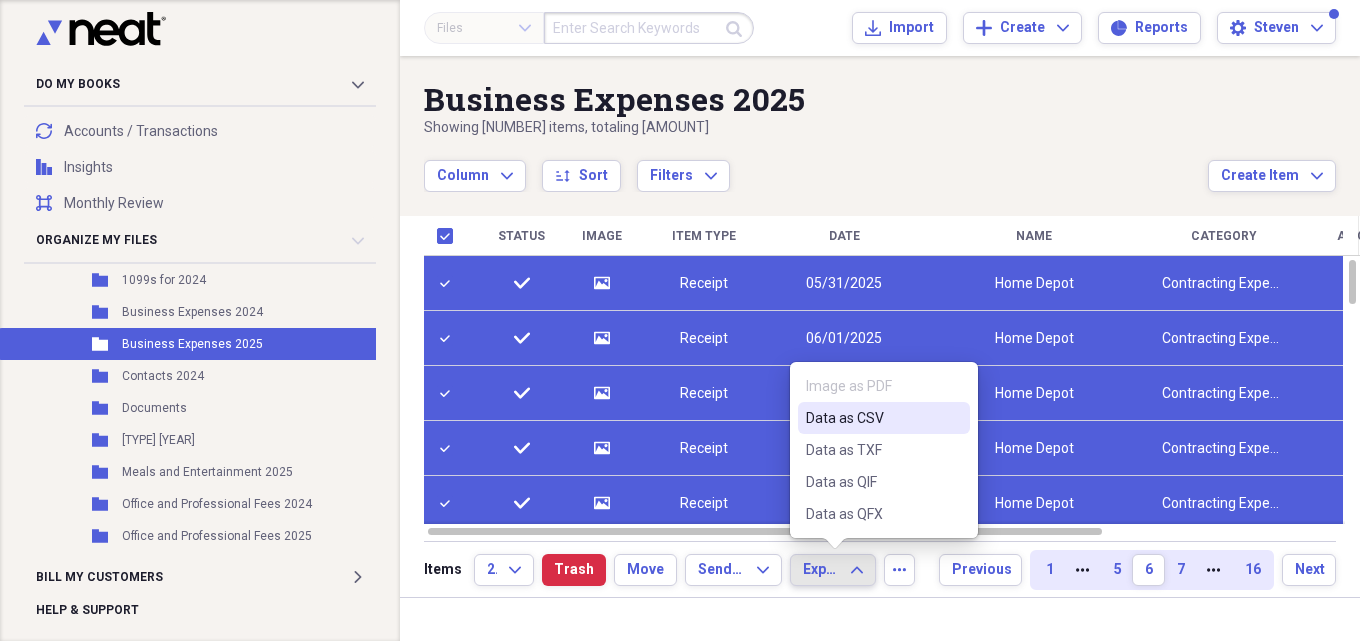 click on "Data as CSV" at bounding box center [872, 418] 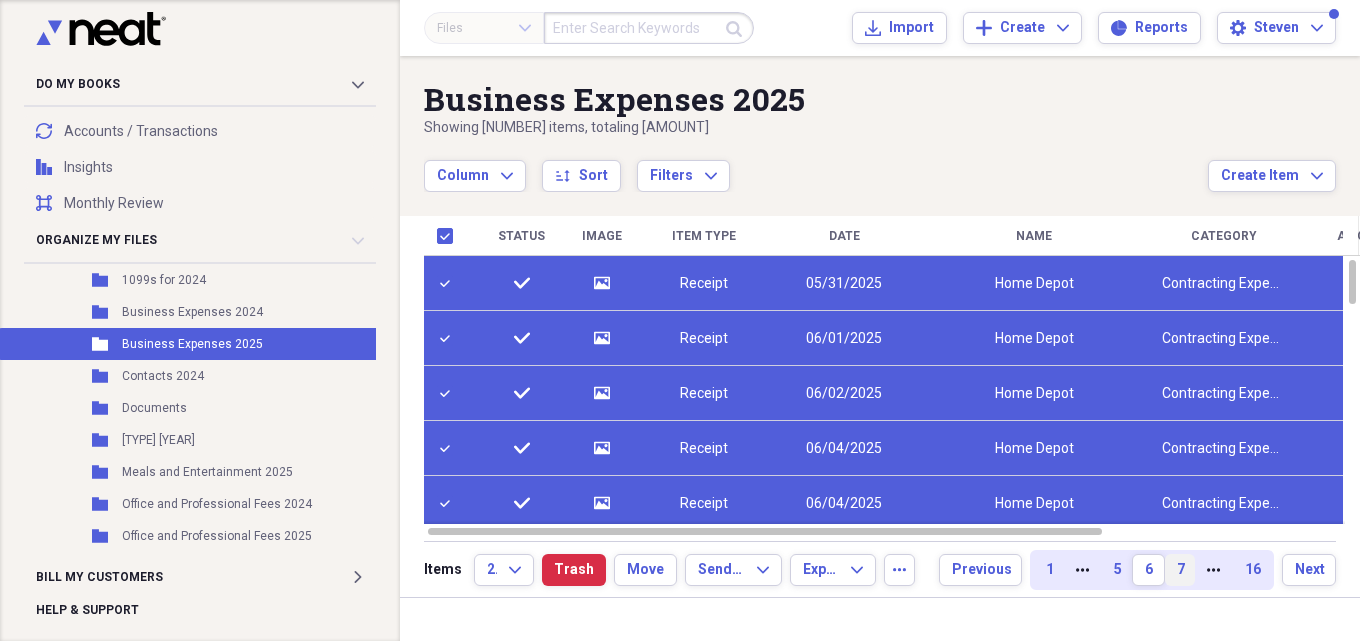 click on "7" at bounding box center (1180, 570) 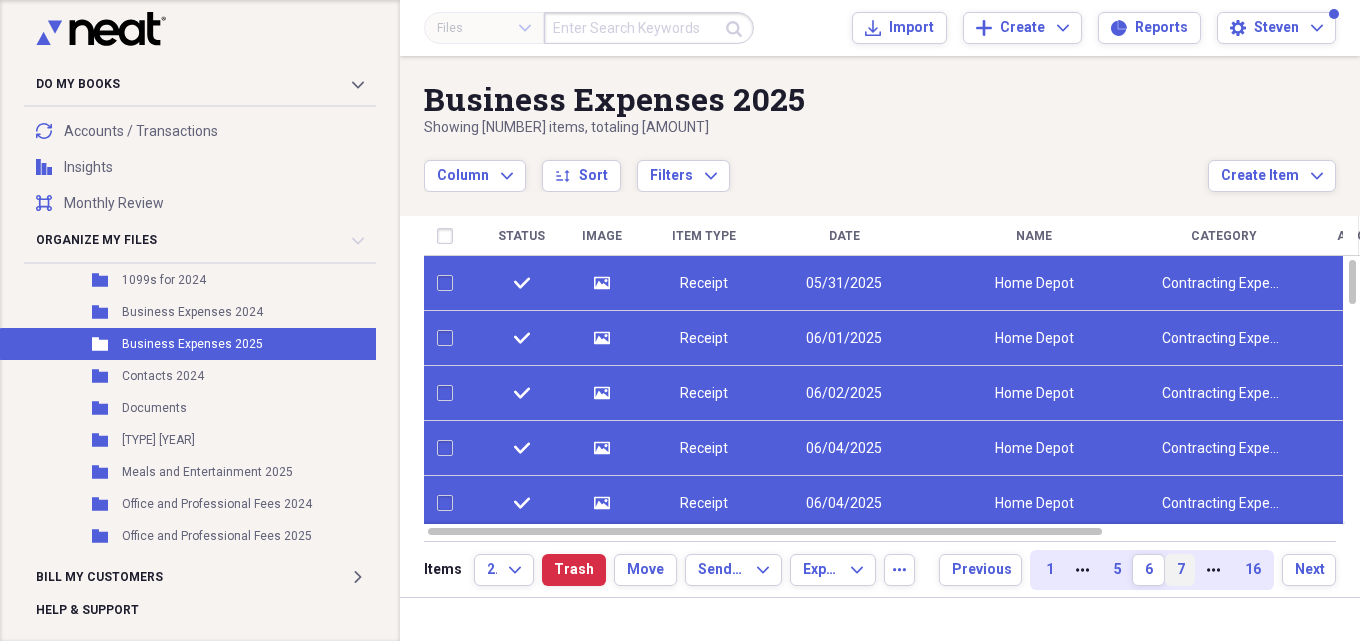 checkbox on "false" 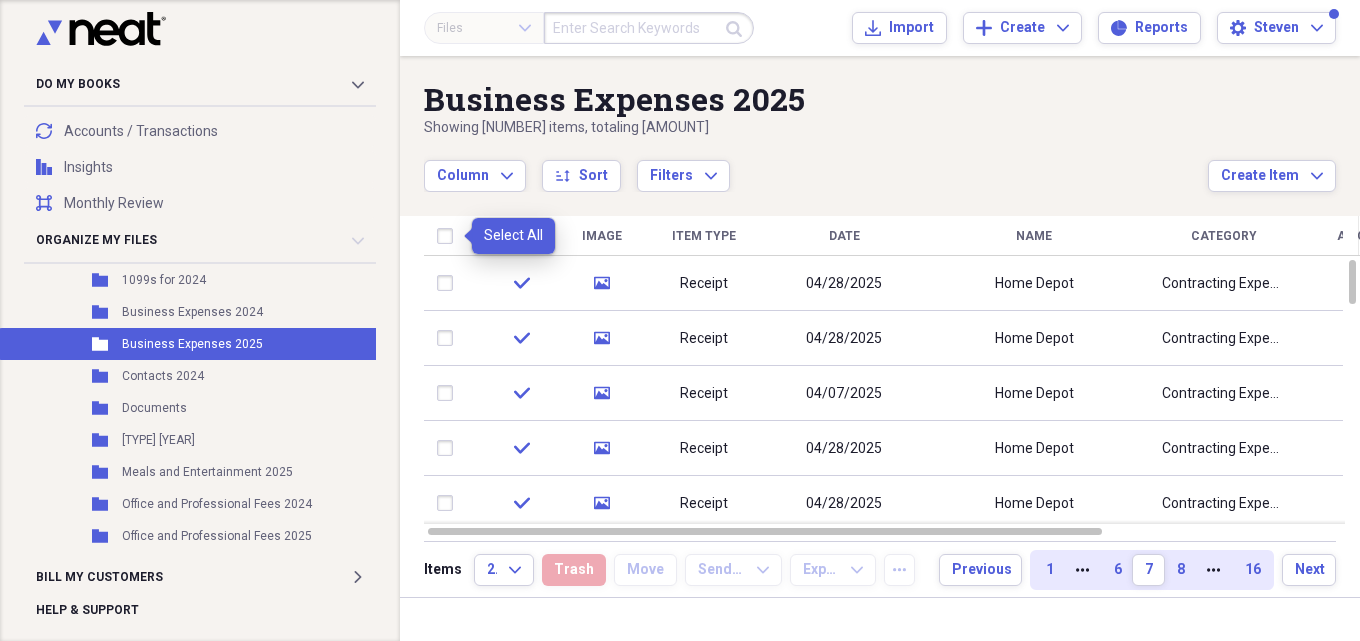 click at bounding box center [449, 236] 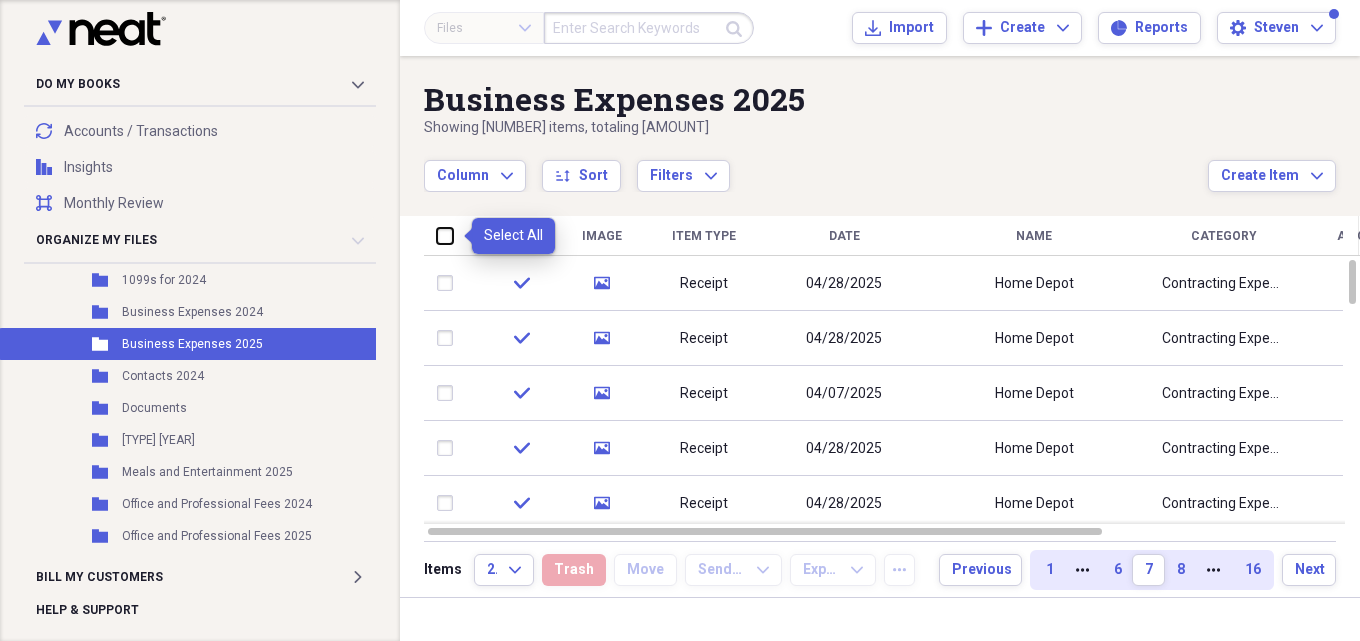 click at bounding box center [437, 235] 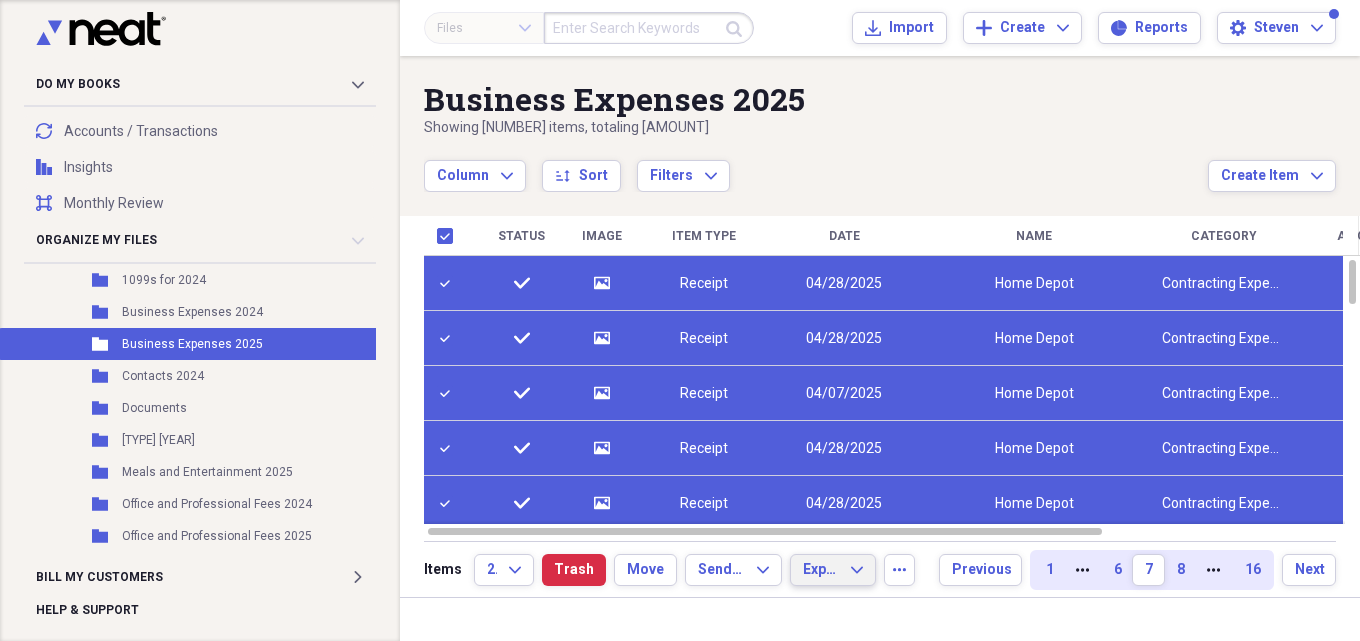 click on "Expand" 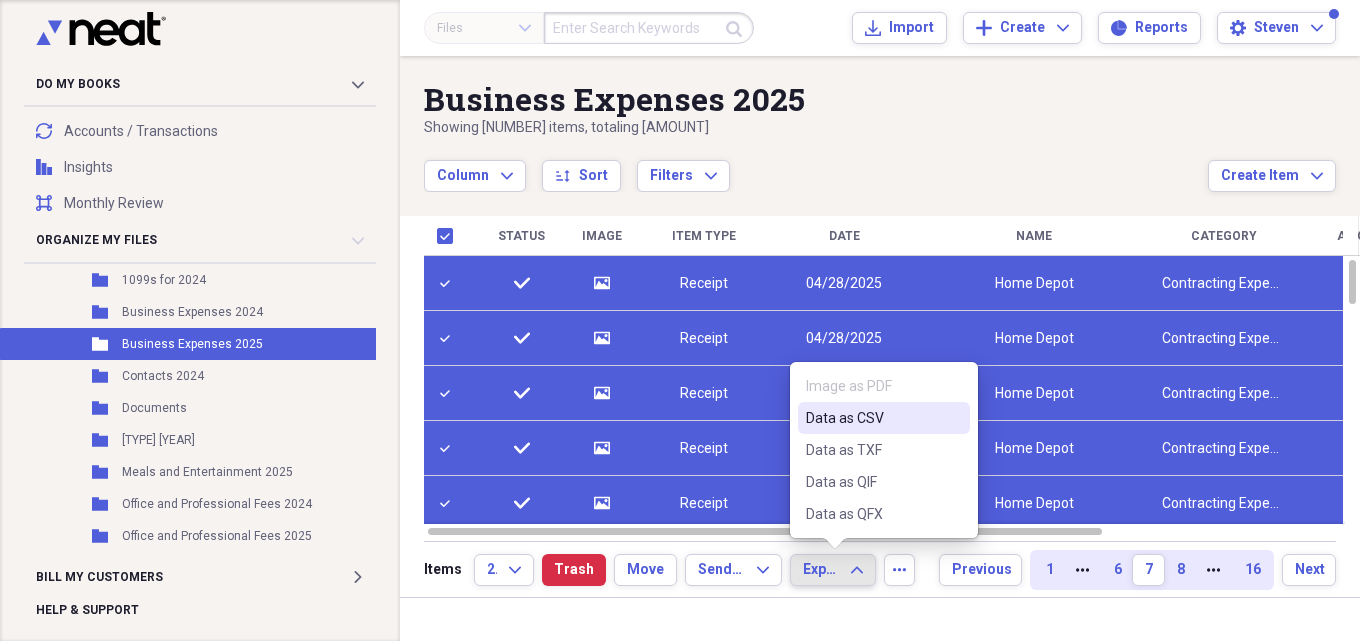 click on "Data as CSV" at bounding box center (872, 418) 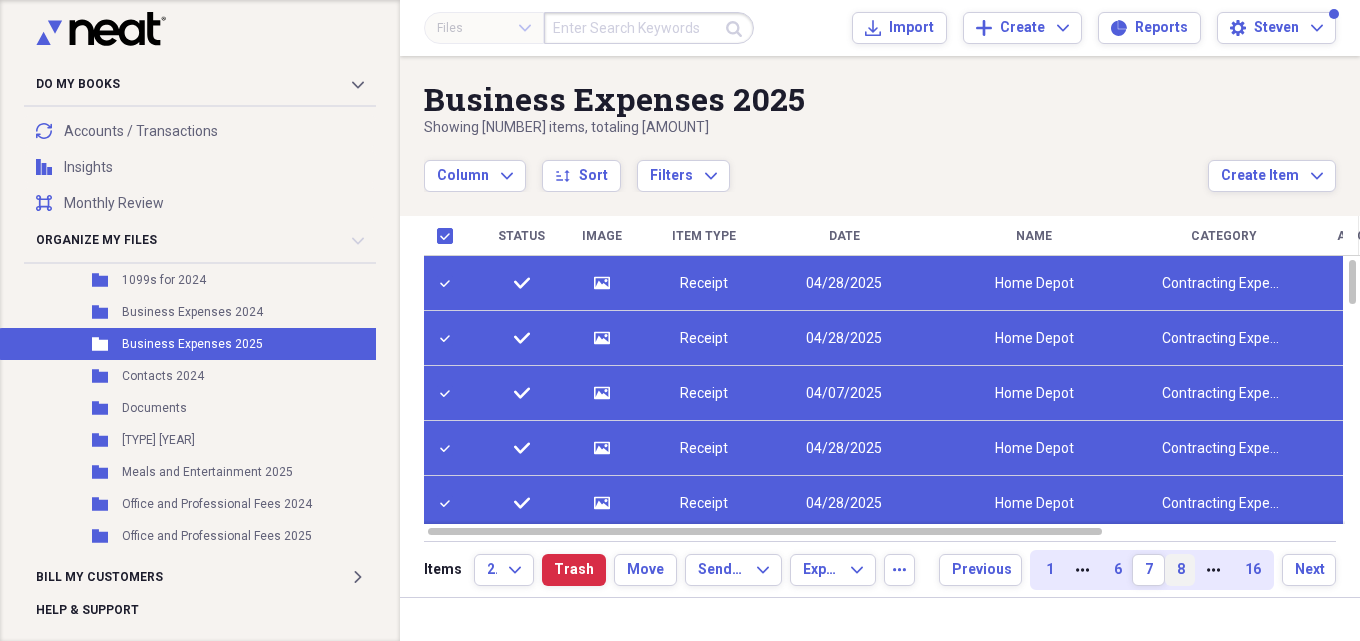 click on "8" at bounding box center (1180, 570) 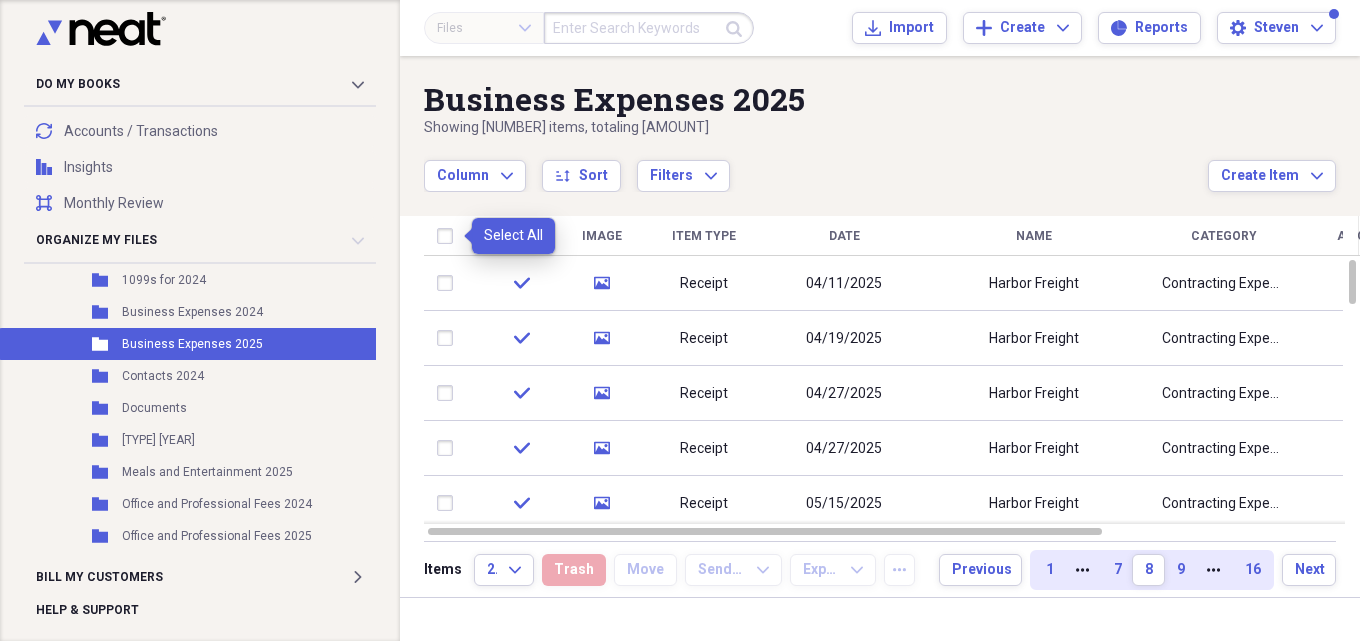 click at bounding box center (449, 236) 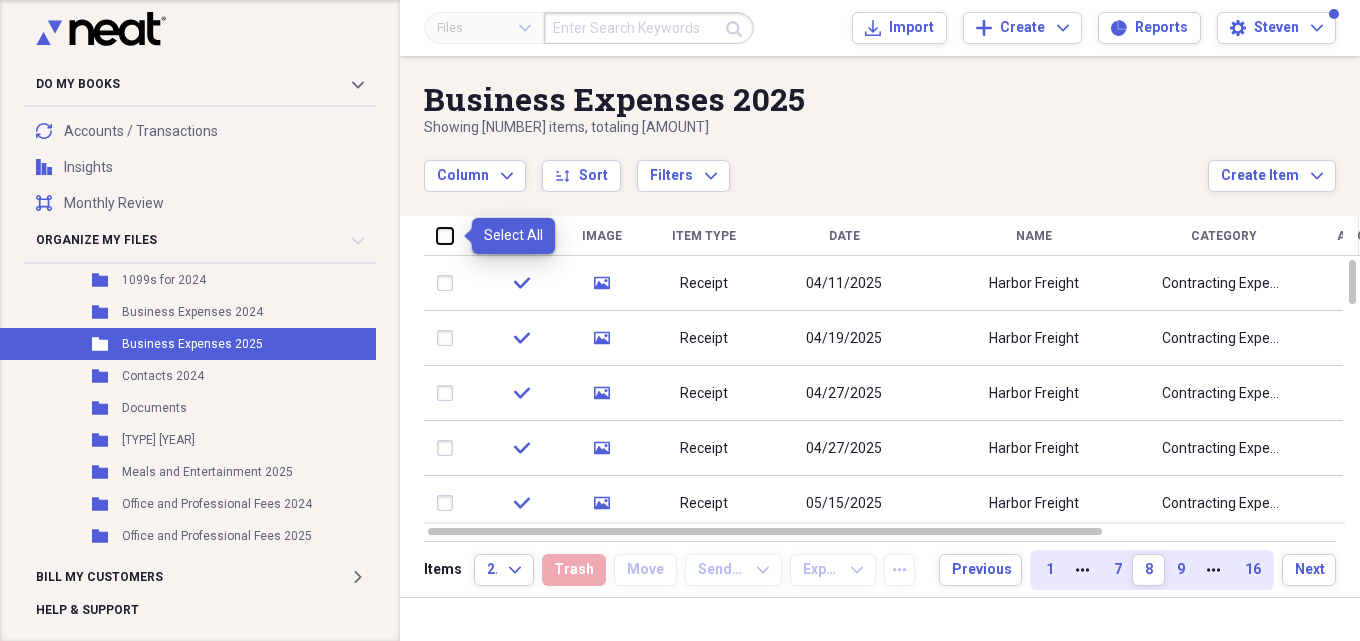 click at bounding box center (437, 235) 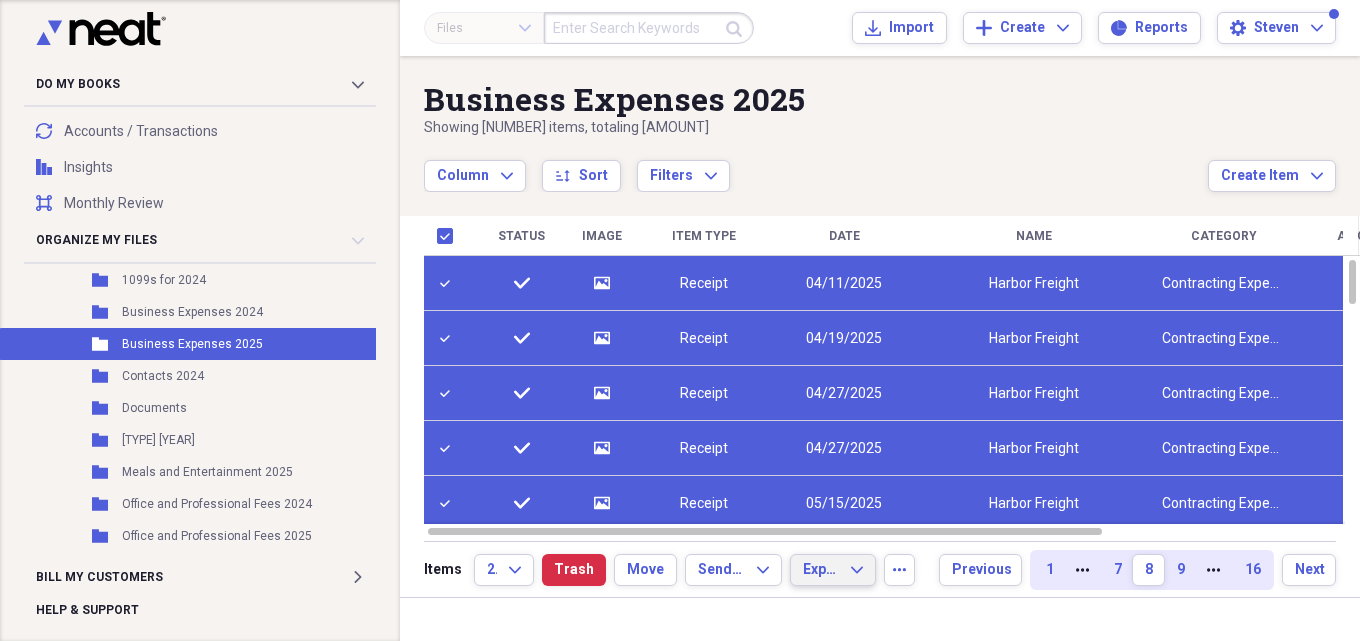 click on "Expand" 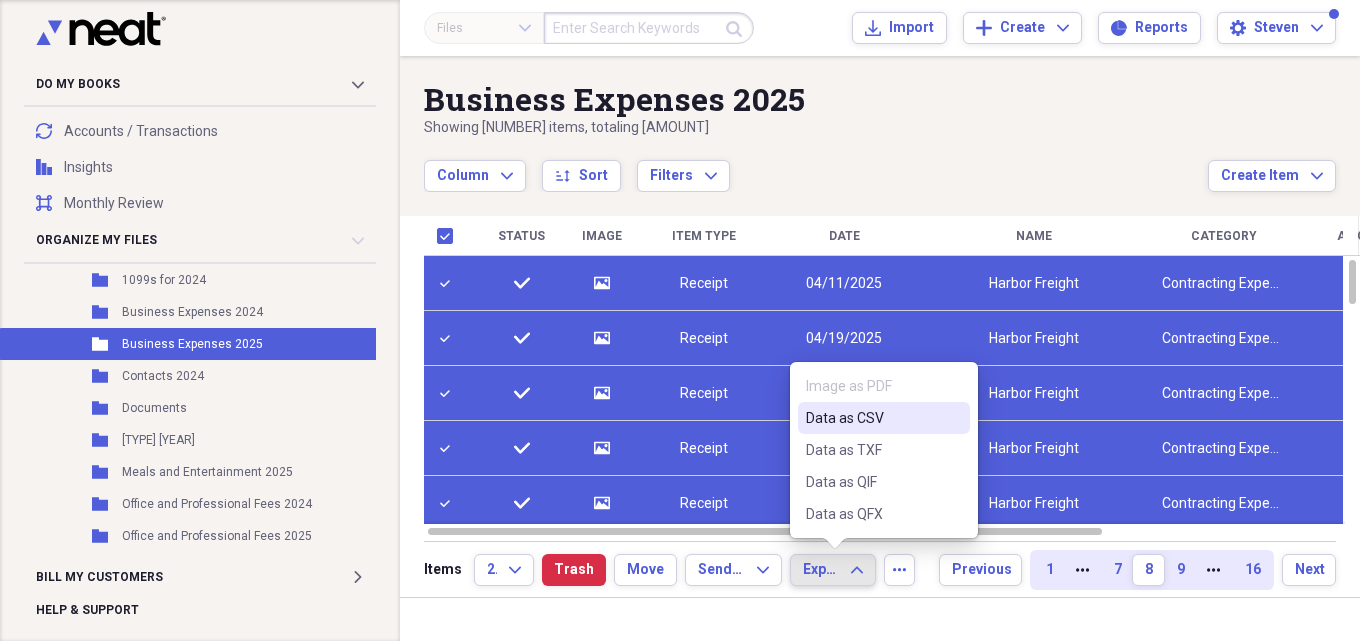 click on "Data as CSV" at bounding box center (872, 418) 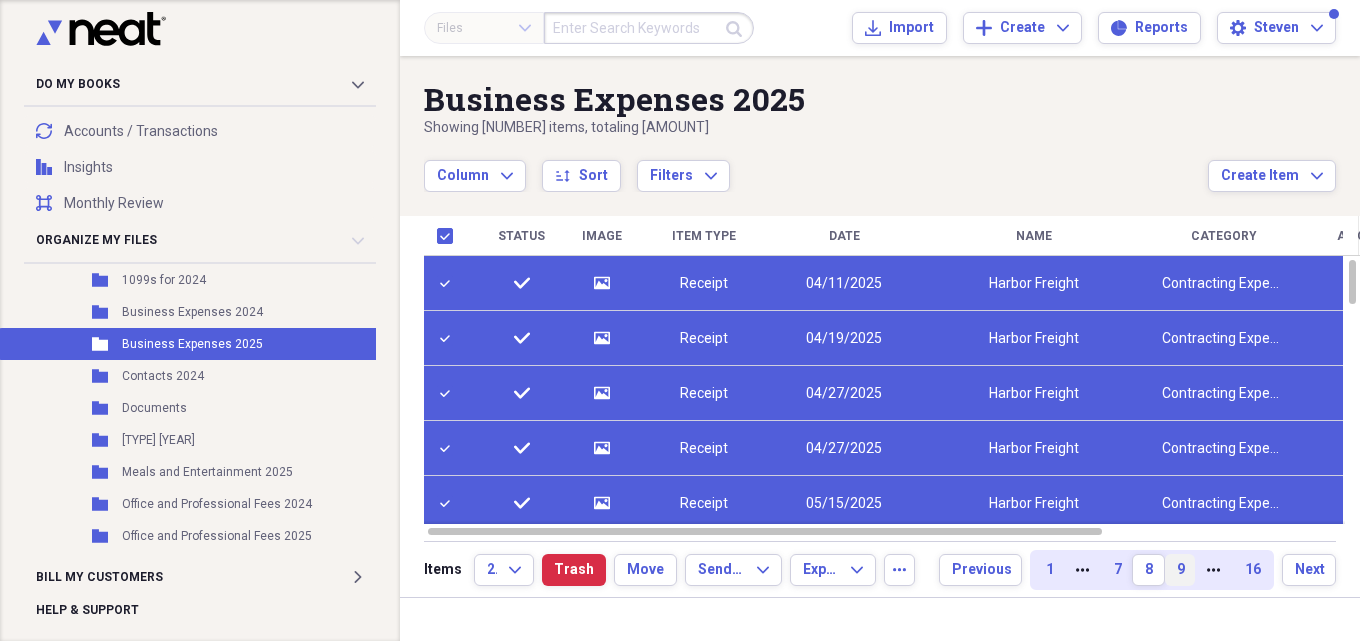 click on "9" at bounding box center (1180, 570) 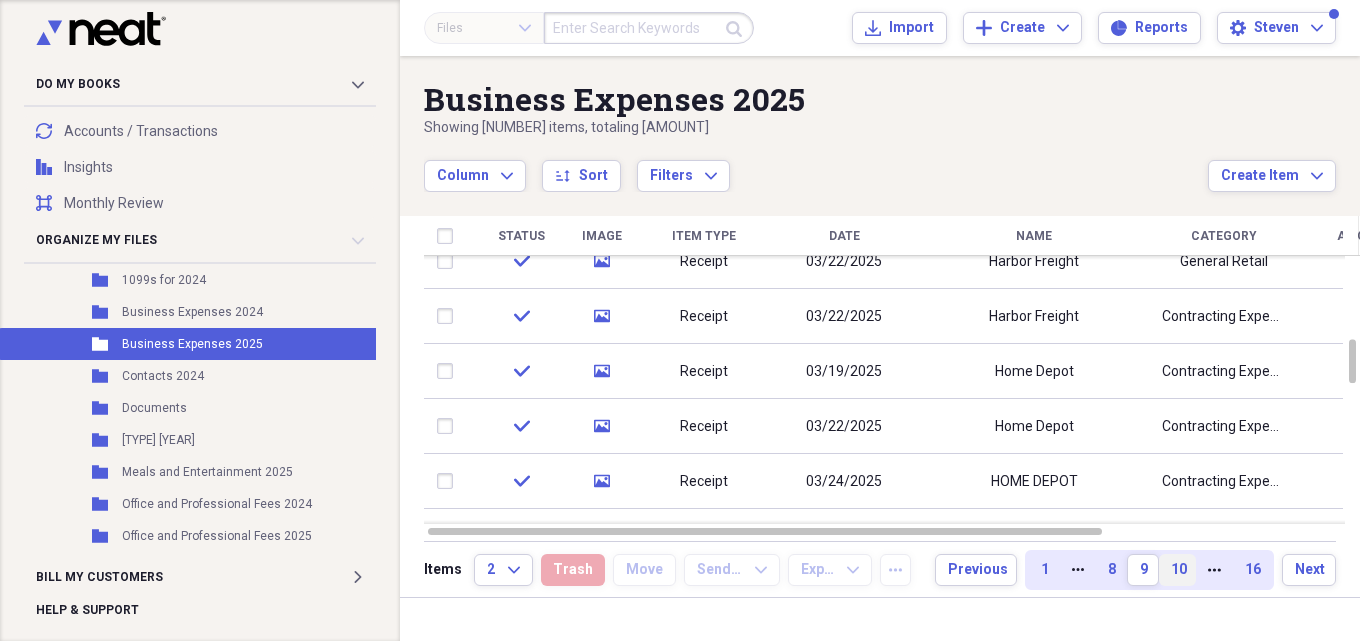 click on "10" at bounding box center [1177, 570] 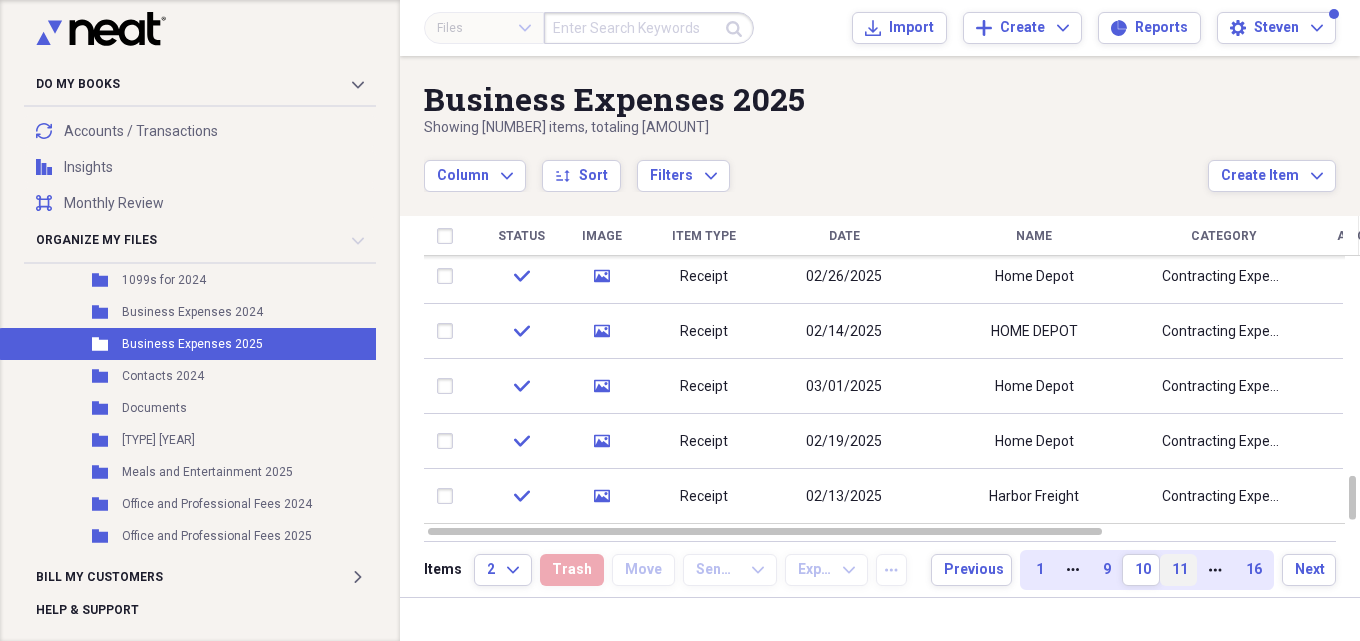 click on "11" at bounding box center [1178, 570] 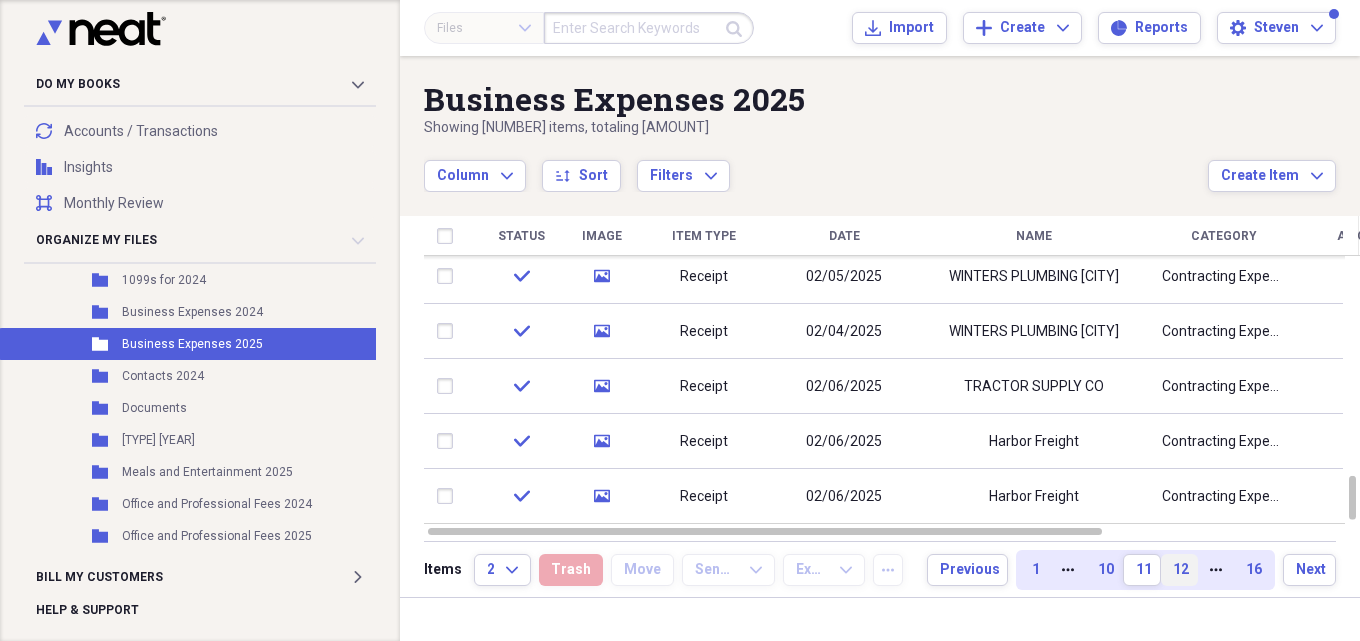 click on "12" at bounding box center [1179, 570] 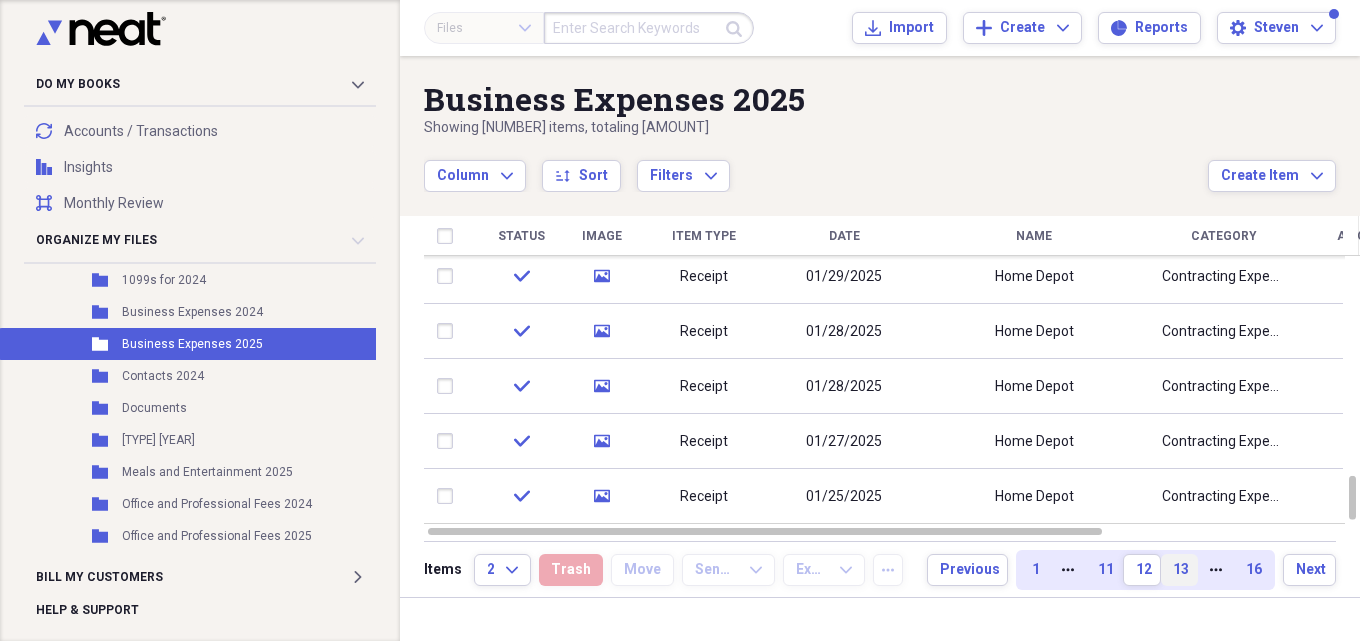 click on "13" at bounding box center [1179, 570] 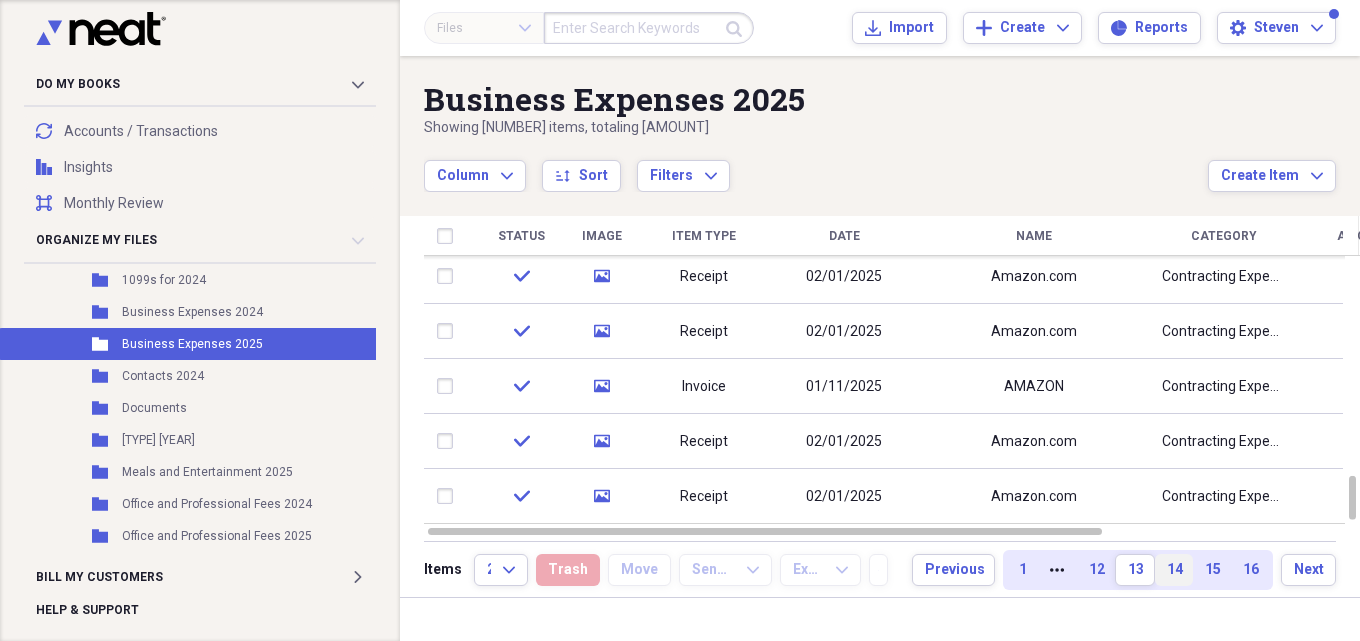 drag, startPoint x: 1216, startPoint y: 565, endPoint x: 1156, endPoint y: 548, distance: 62.361847 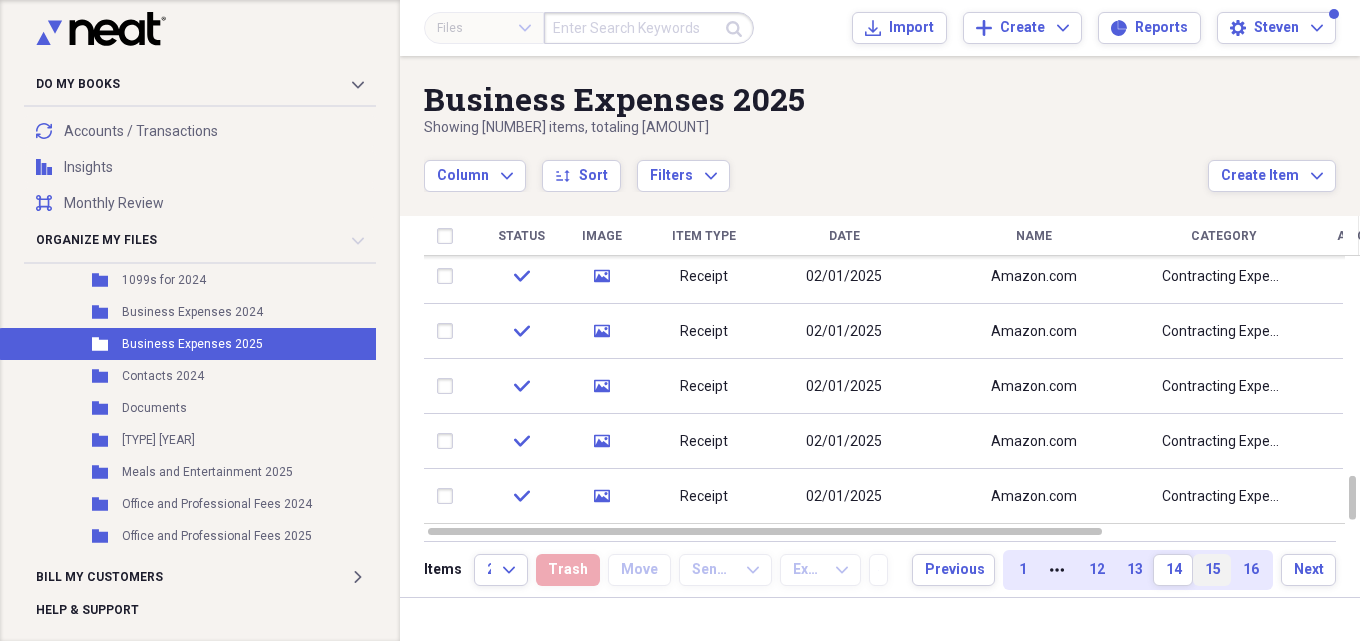 click on "15" at bounding box center [1212, 570] 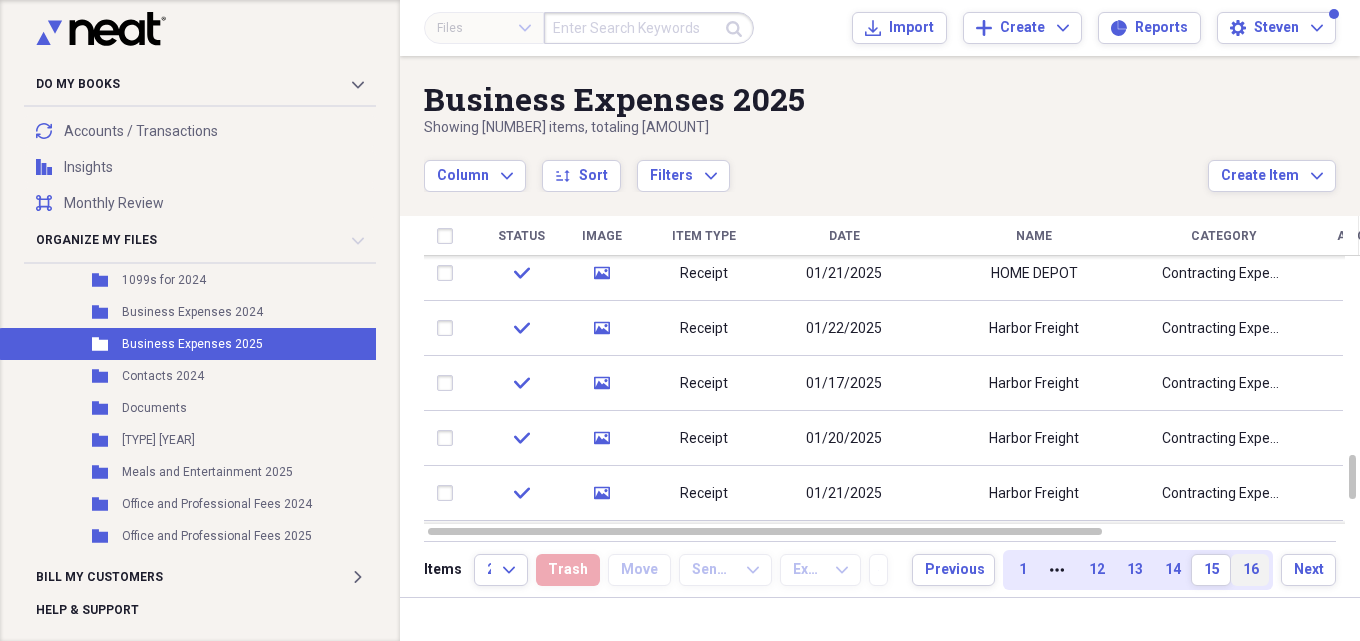 click on "16" at bounding box center [1250, 570] 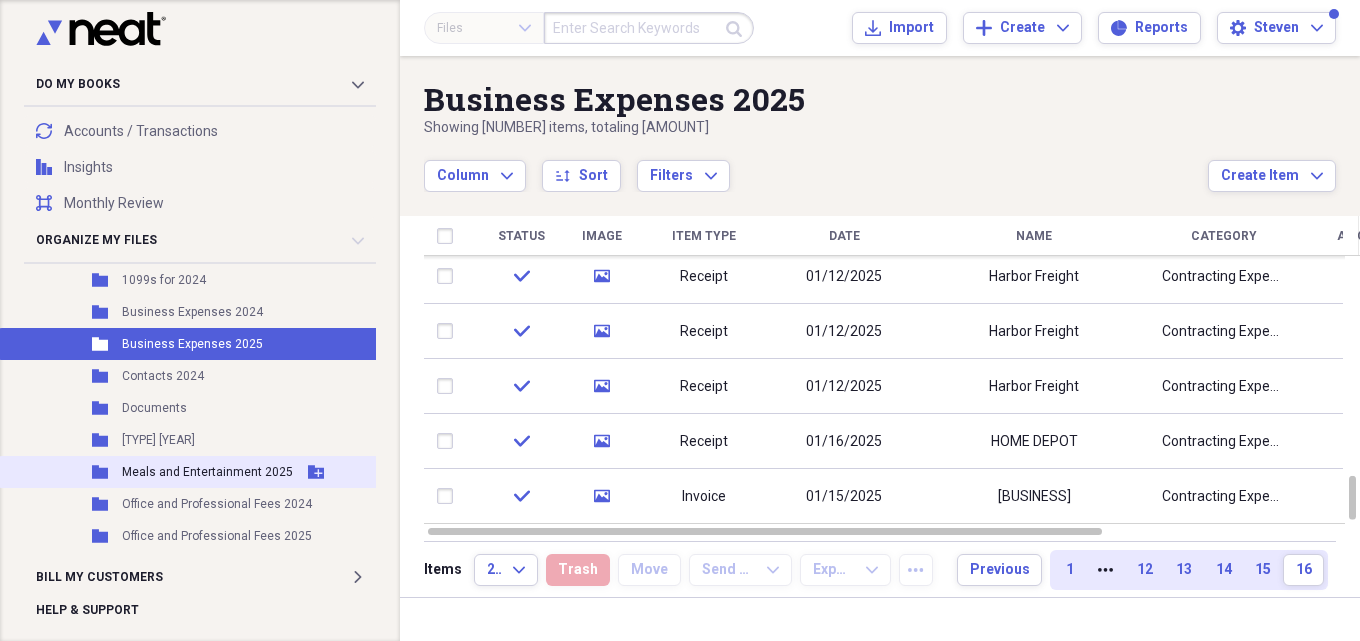 click on "Meals and Entertainment 2025" at bounding box center (207, 472) 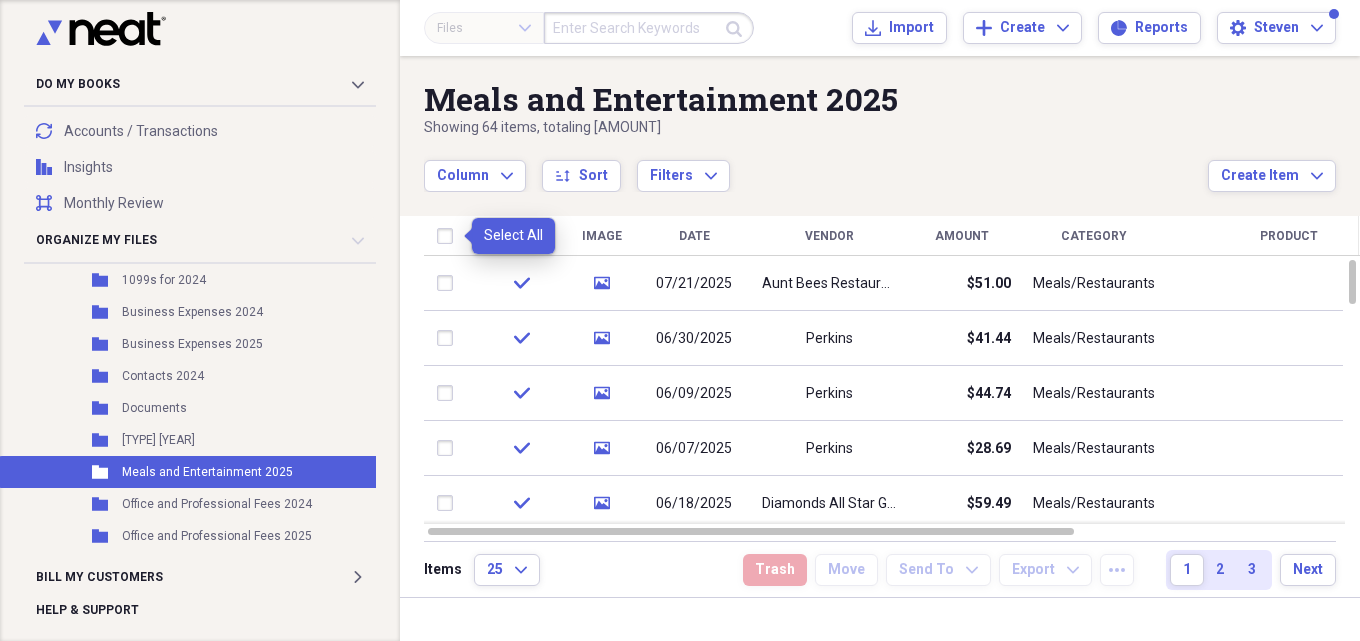 click at bounding box center [449, 236] 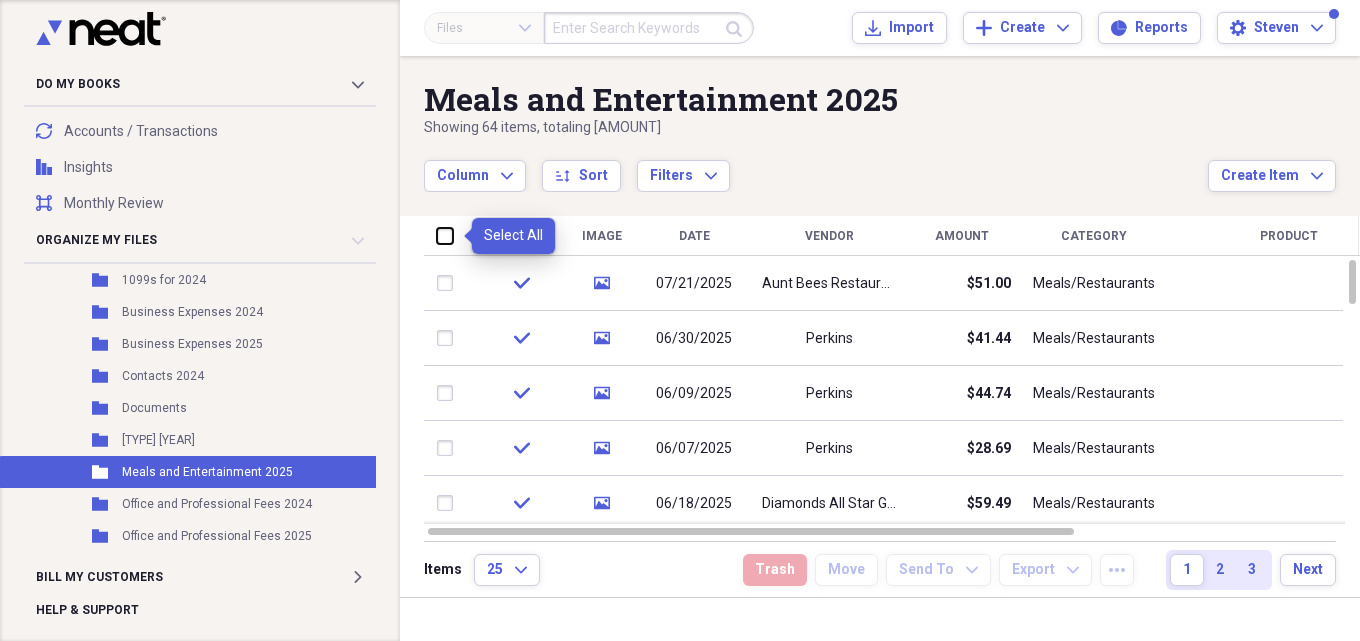 click at bounding box center [437, 235] 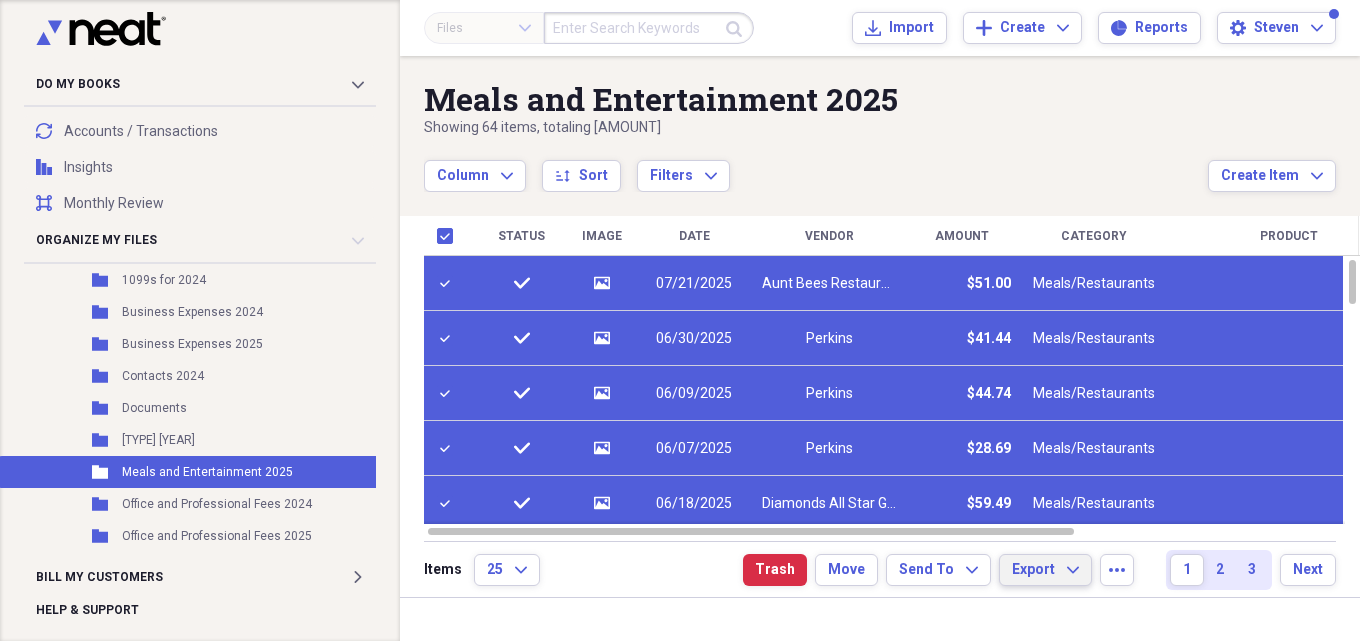 click on "Export Expand" at bounding box center (1045, 570) 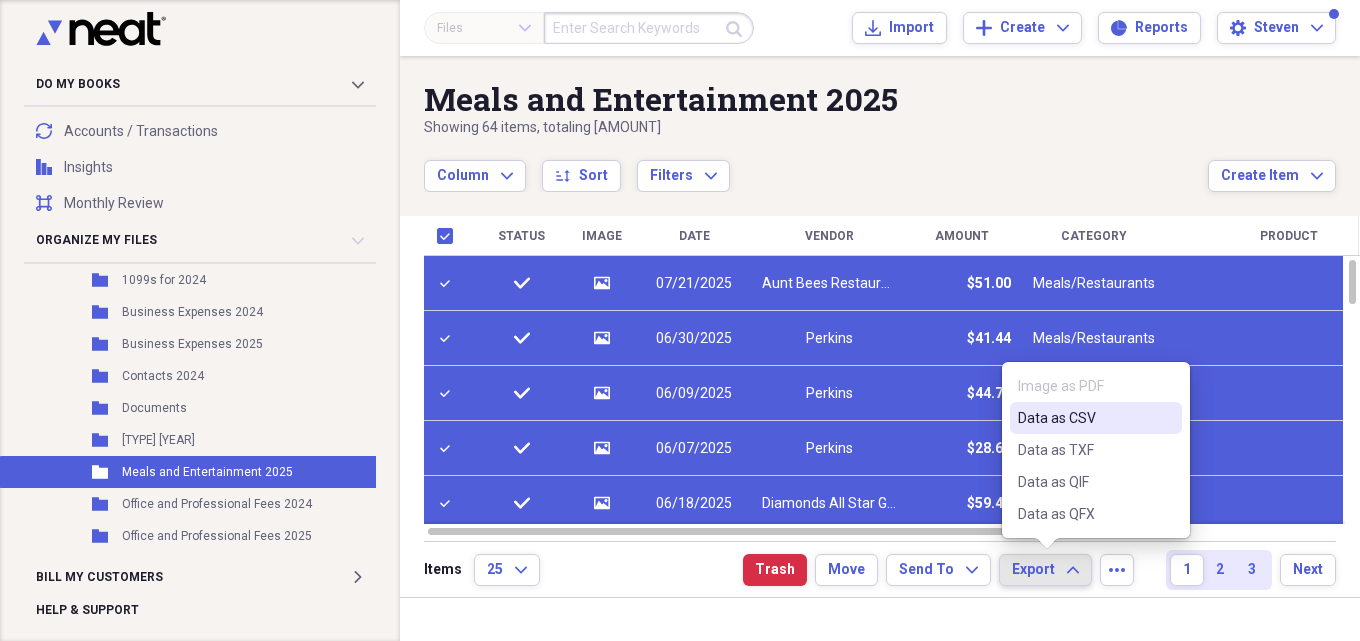 click on "Data as CSV" at bounding box center [1096, 418] 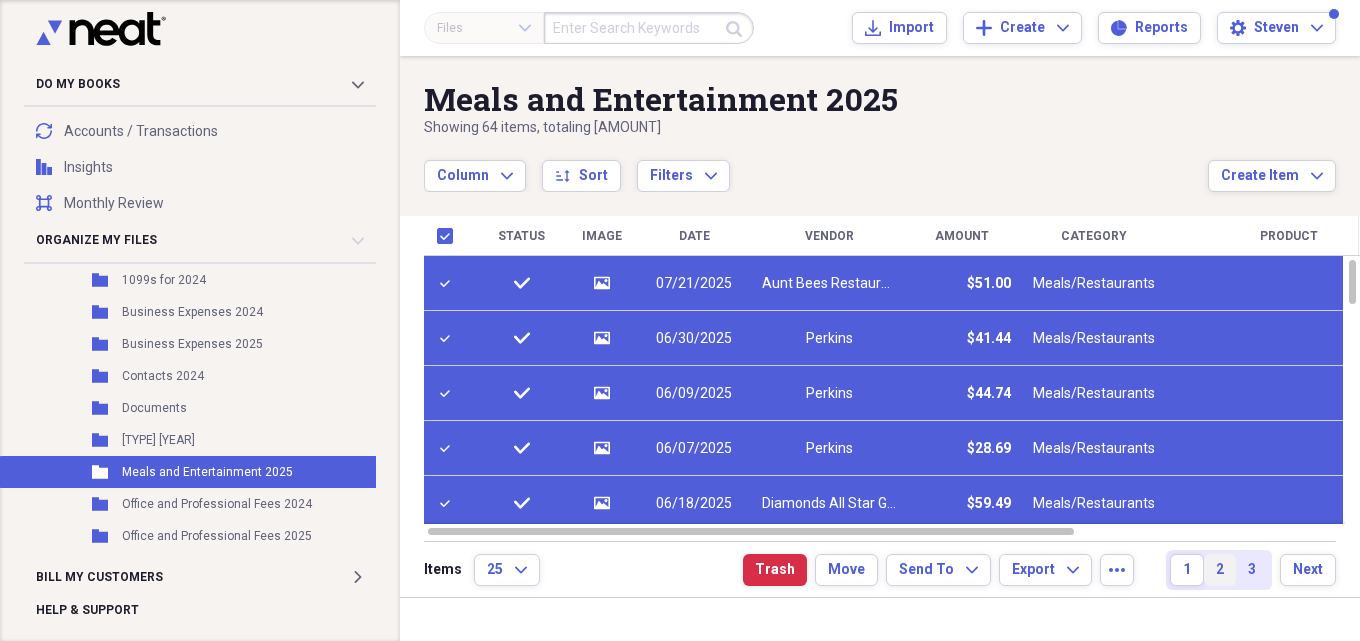 click on "2" at bounding box center [1220, 570] 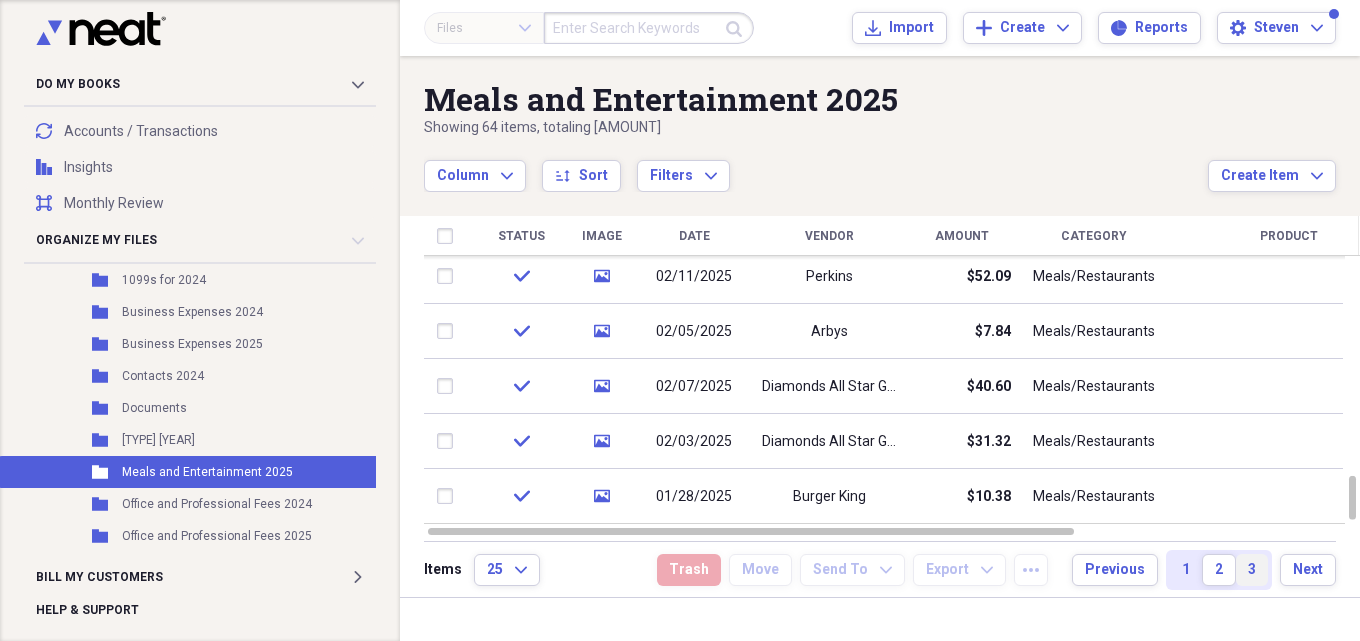 click on "3" at bounding box center [1252, 570] 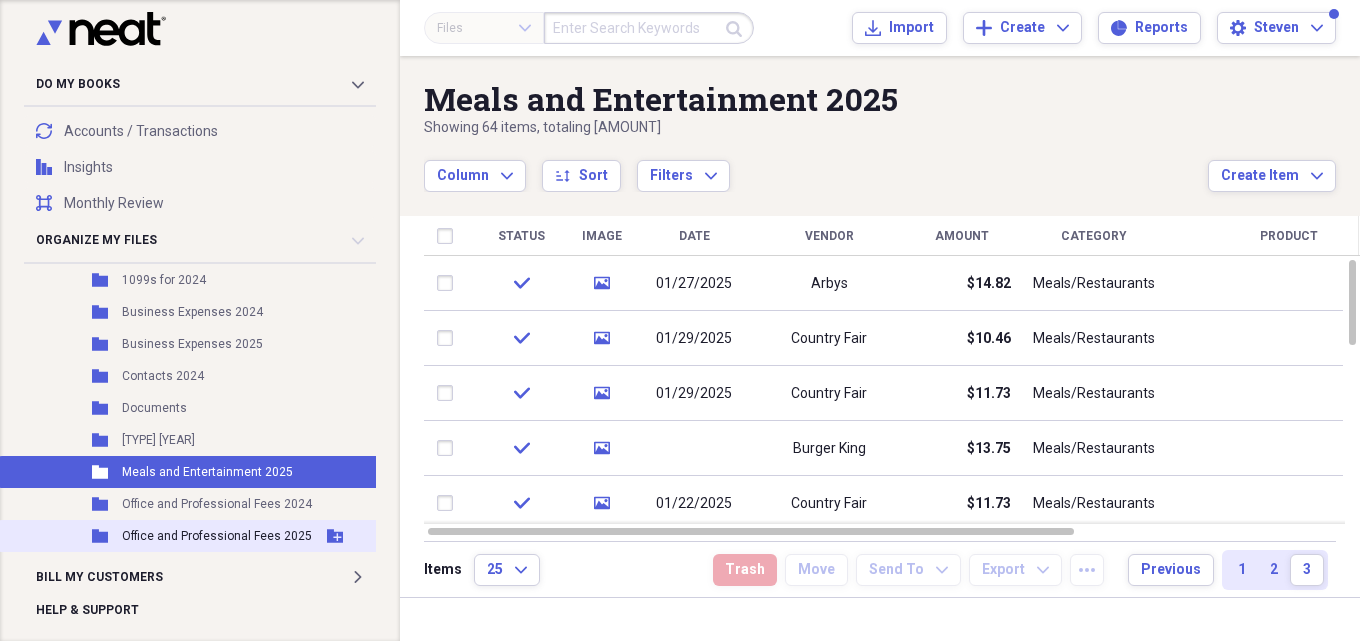 click on "Office and Professional Fees 2025" at bounding box center (217, 536) 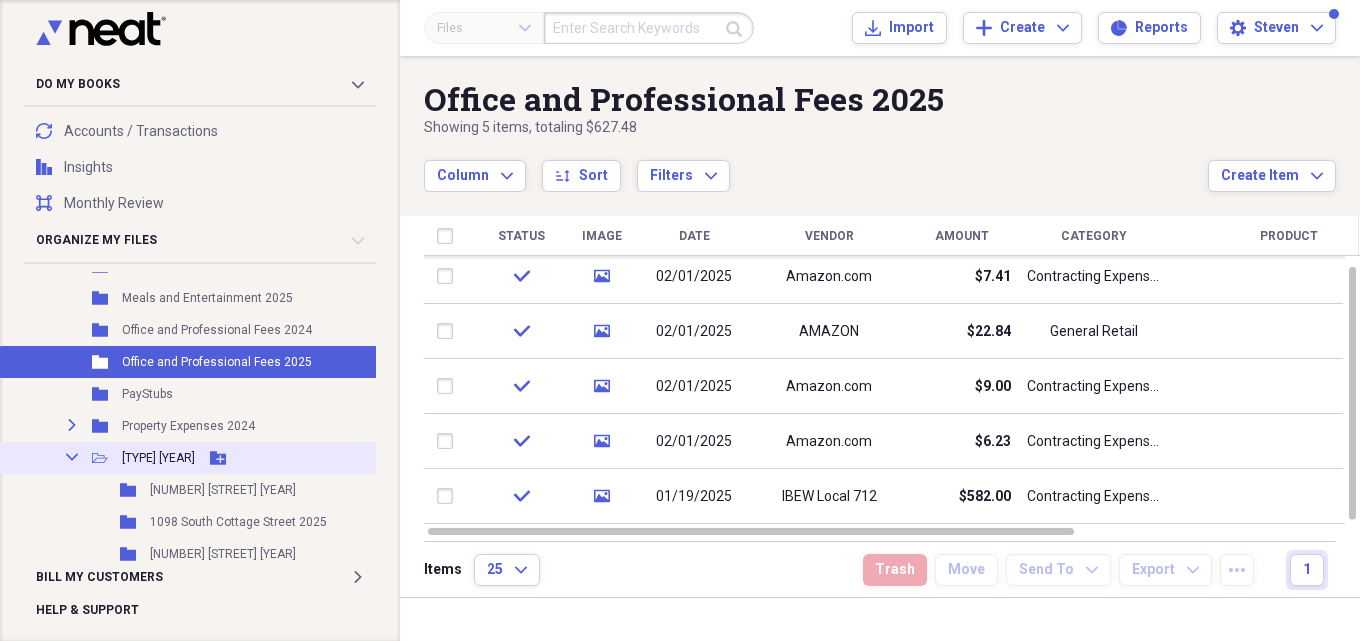 scroll, scrollTop: 400, scrollLeft: 0, axis: vertical 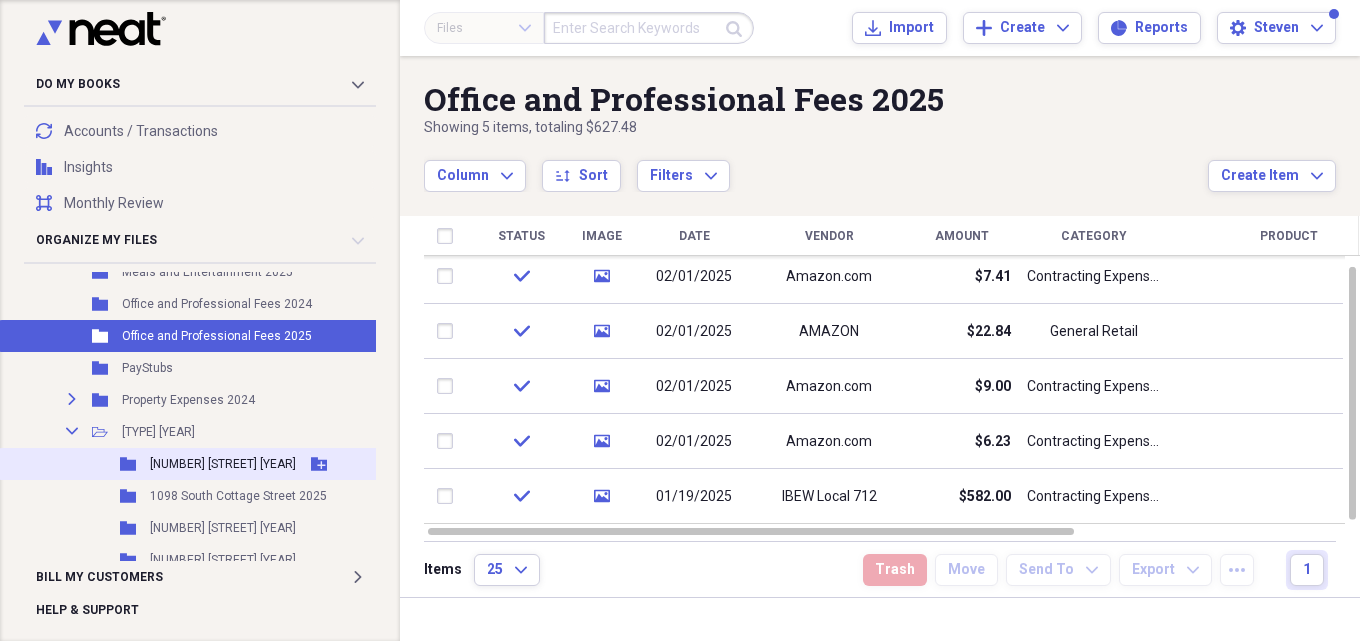 click on "[NUMBER] [STREET] [YEAR]" at bounding box center (223, 464) 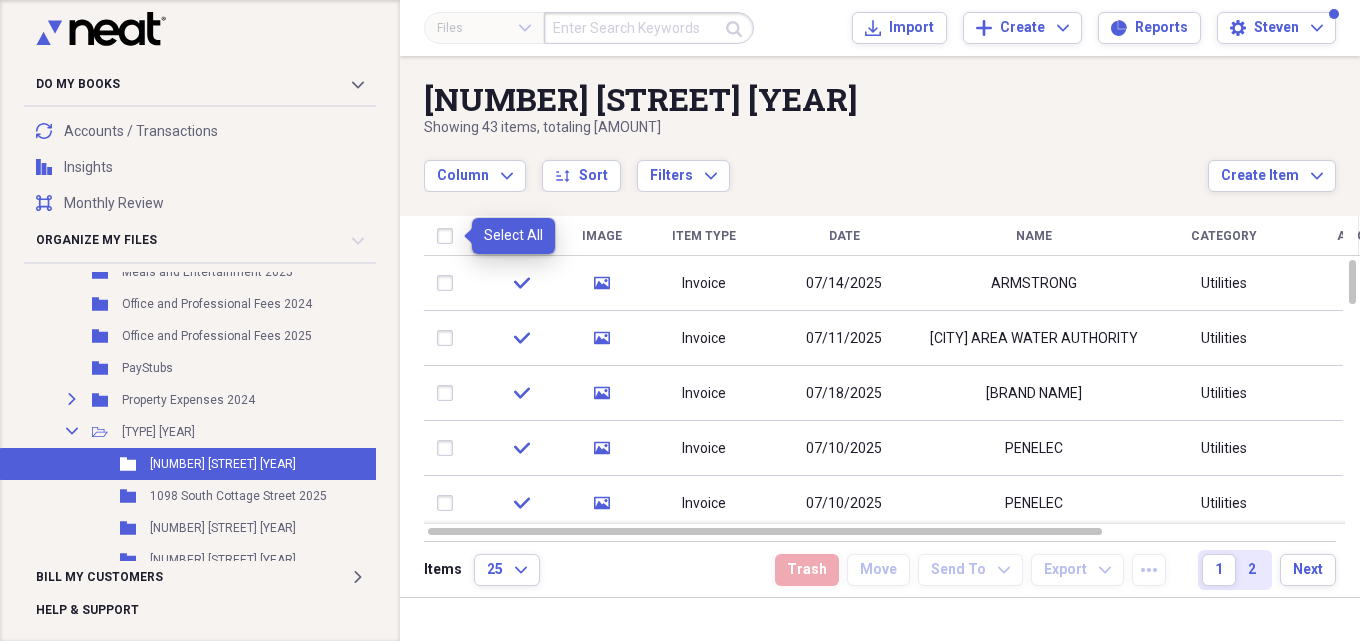 click at bounding box center (449, 236) 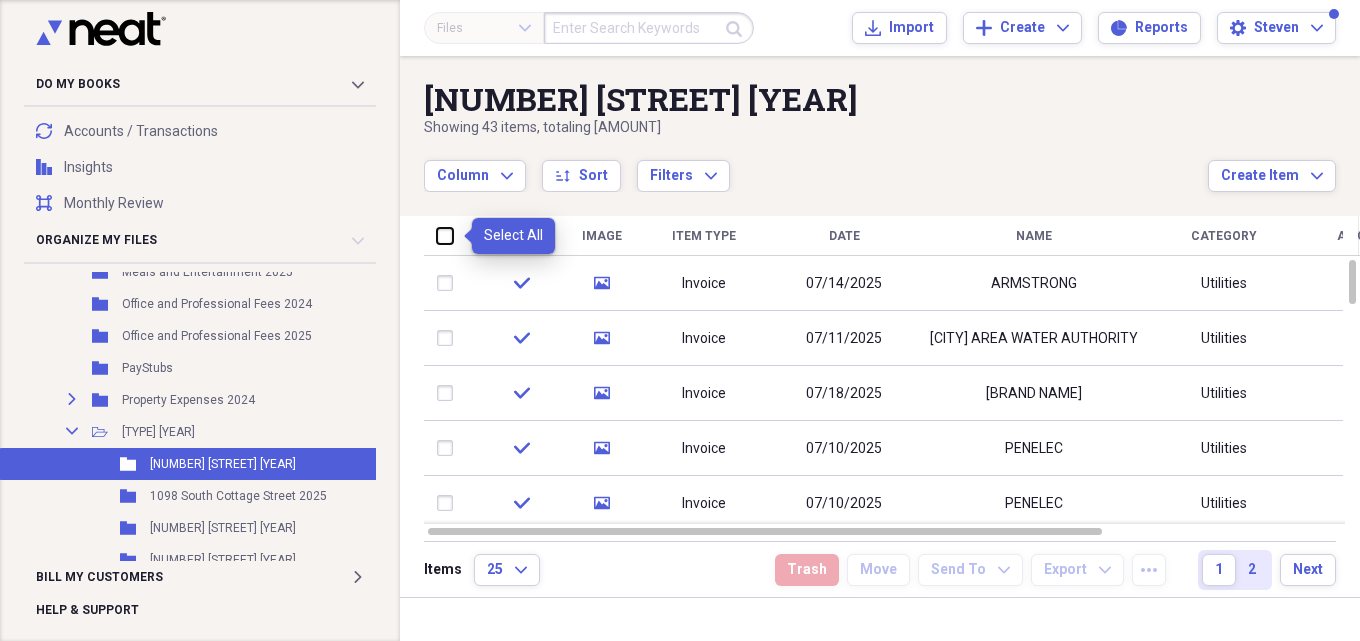 click at bounding box center (437, 235) 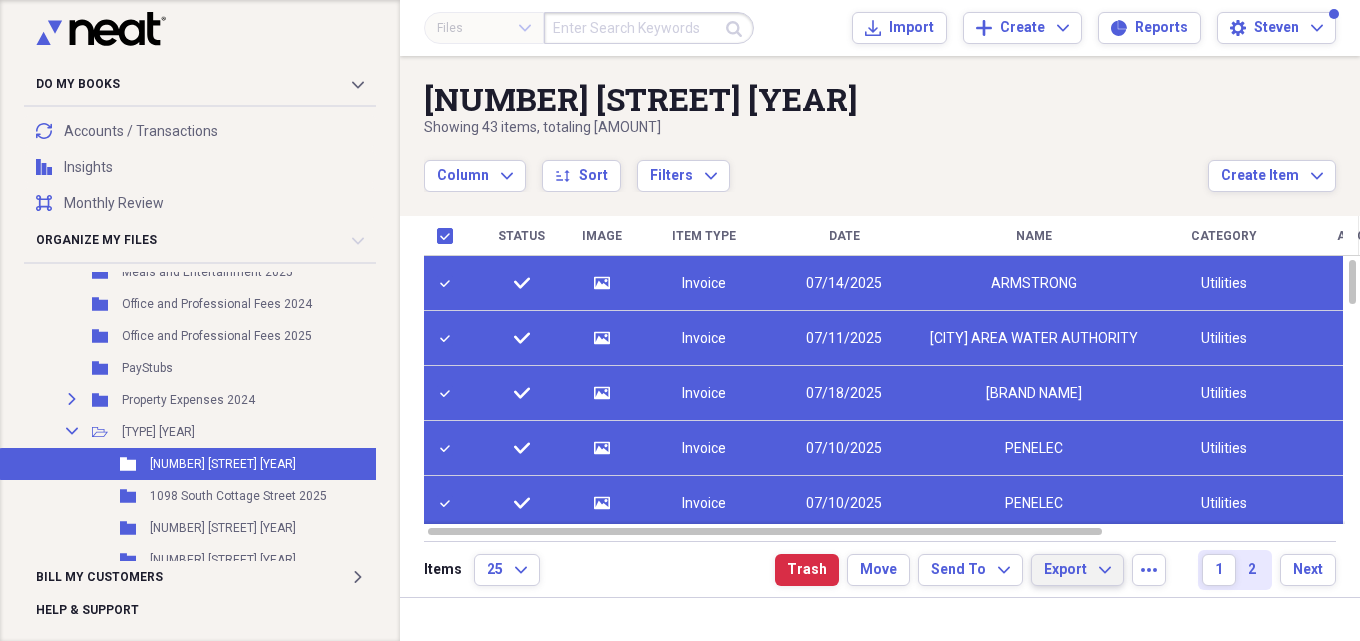 click on "Export Expand" at bounding box center [1077, 570] 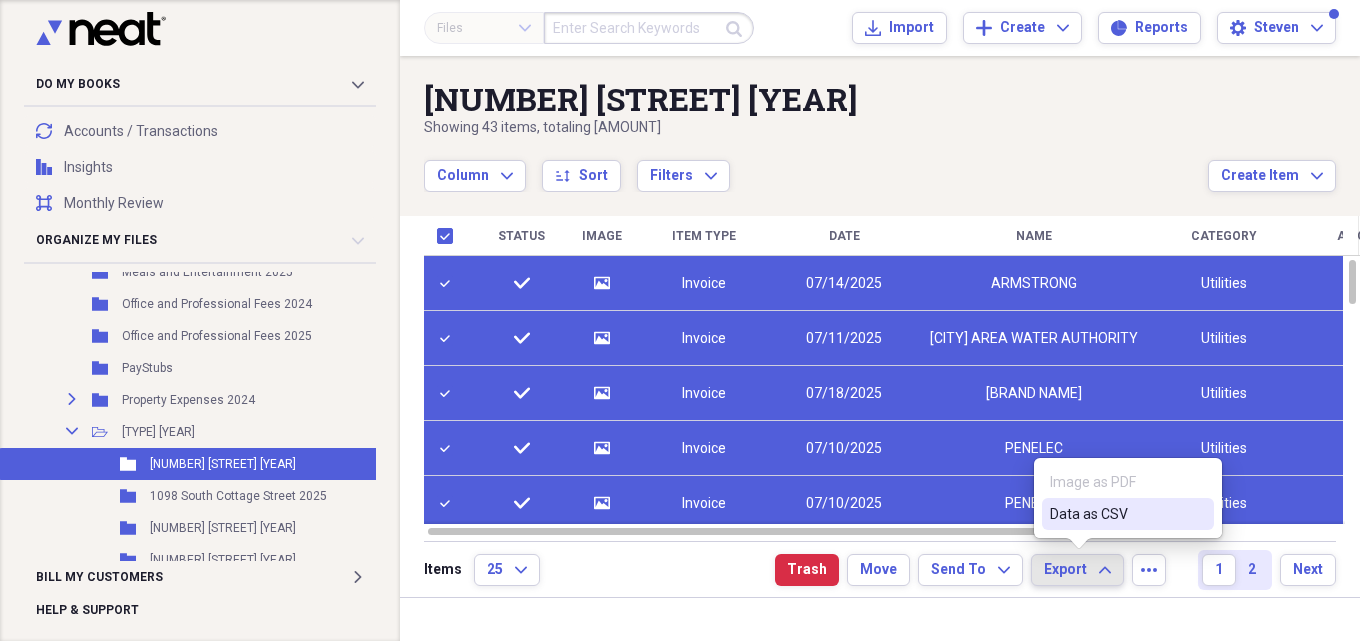 click on "Data as CSV" at bounding box center [1116, 514] 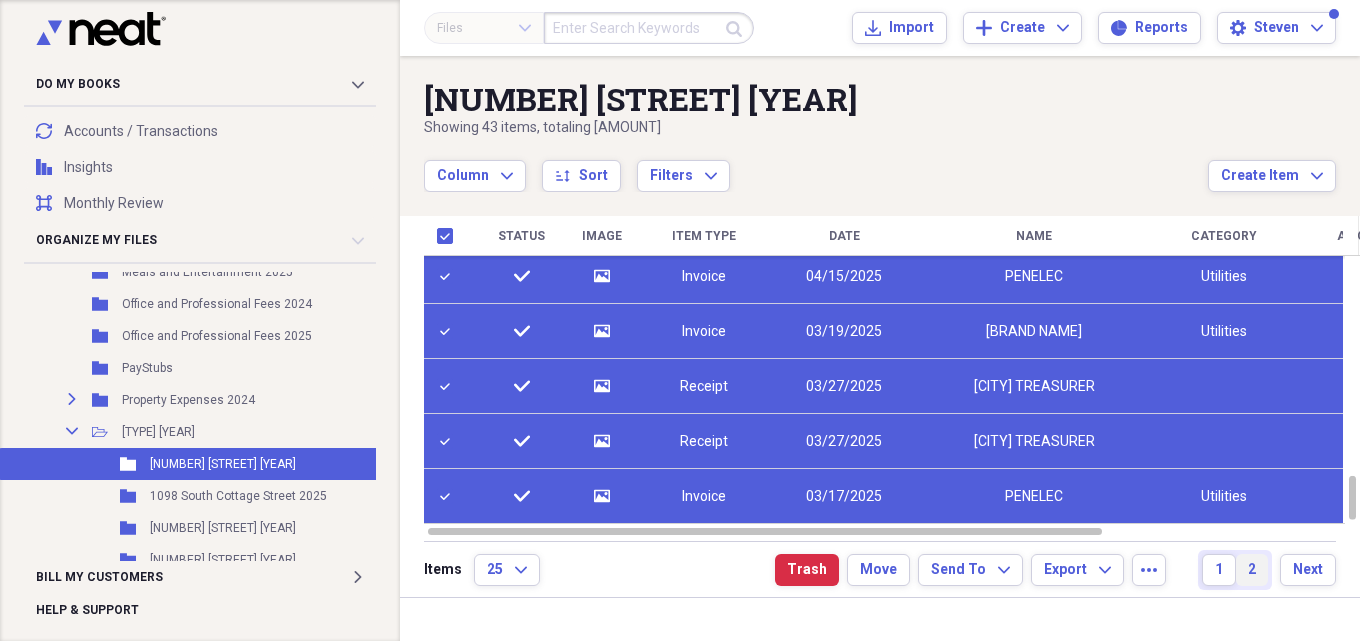click on "2" at bounding box center [1252, 570] 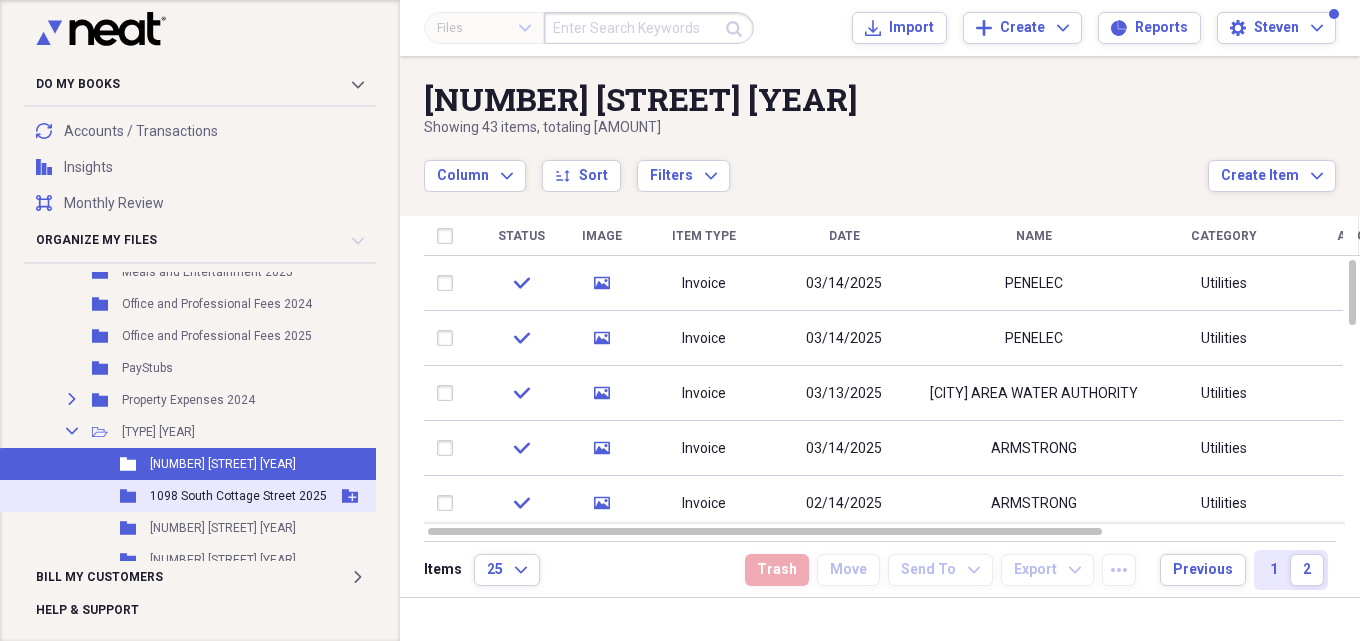 click on "1098 South Cottage Street 2025" at bounding box center [238, 496] 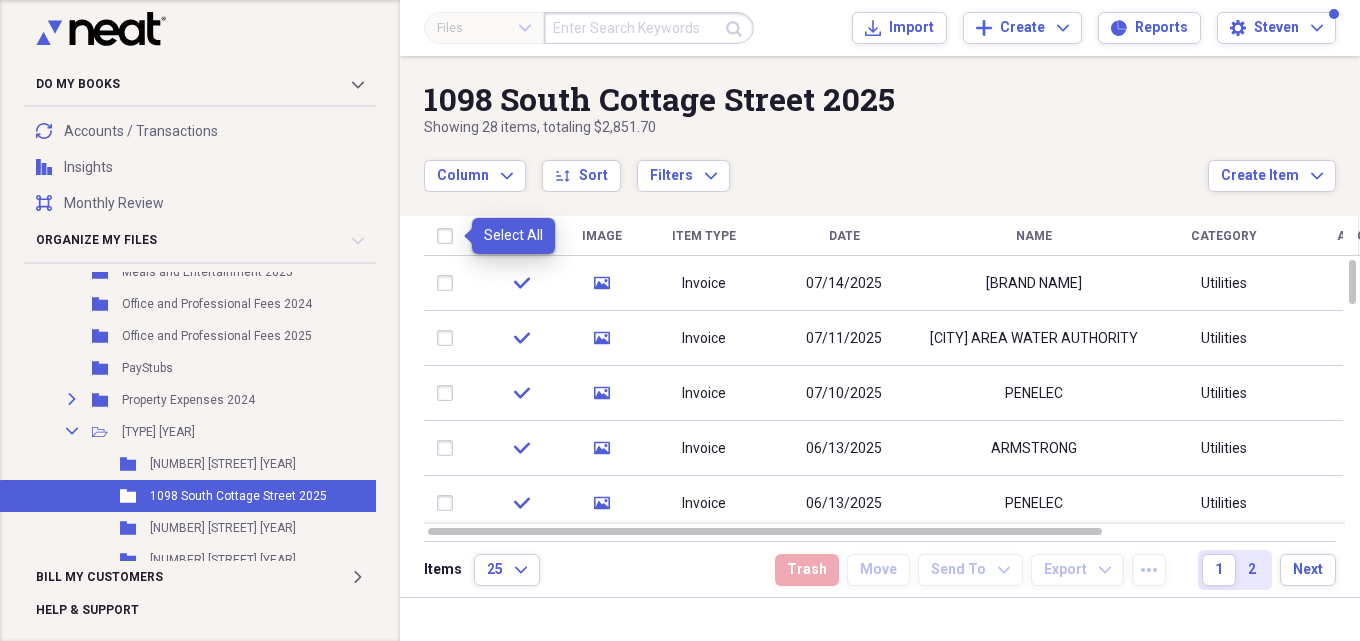 click at bounding box center (449, 236) 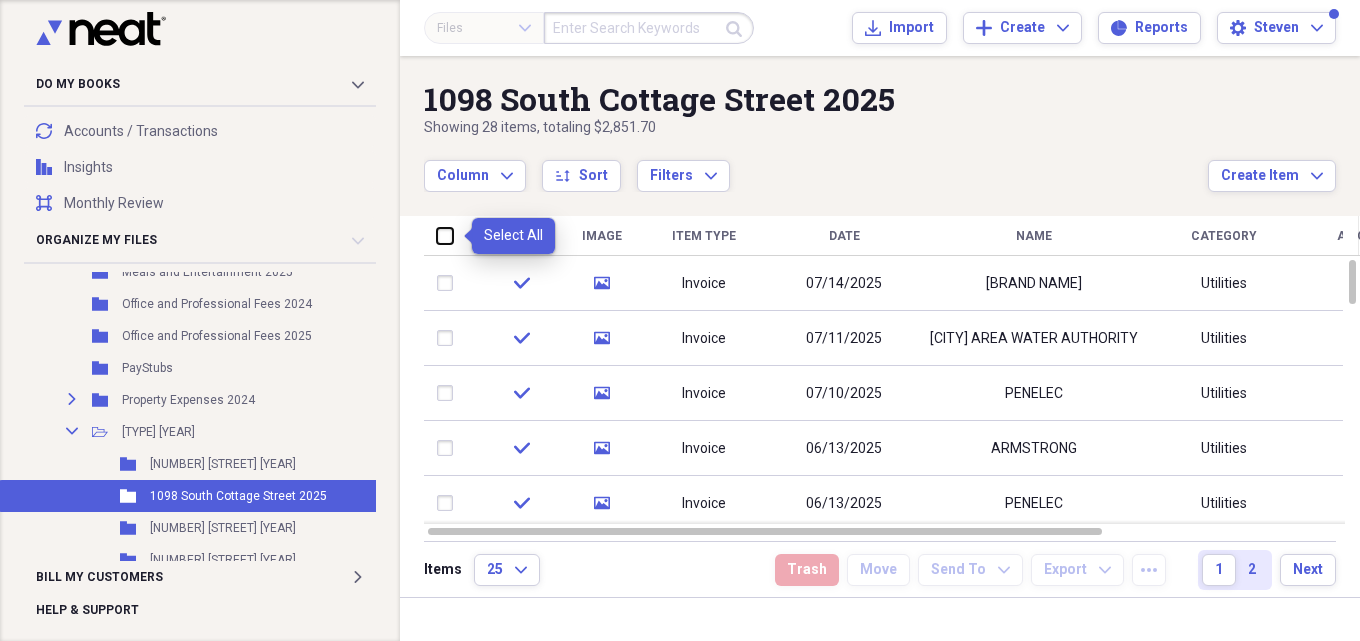 click at bounding box center (437, 235) 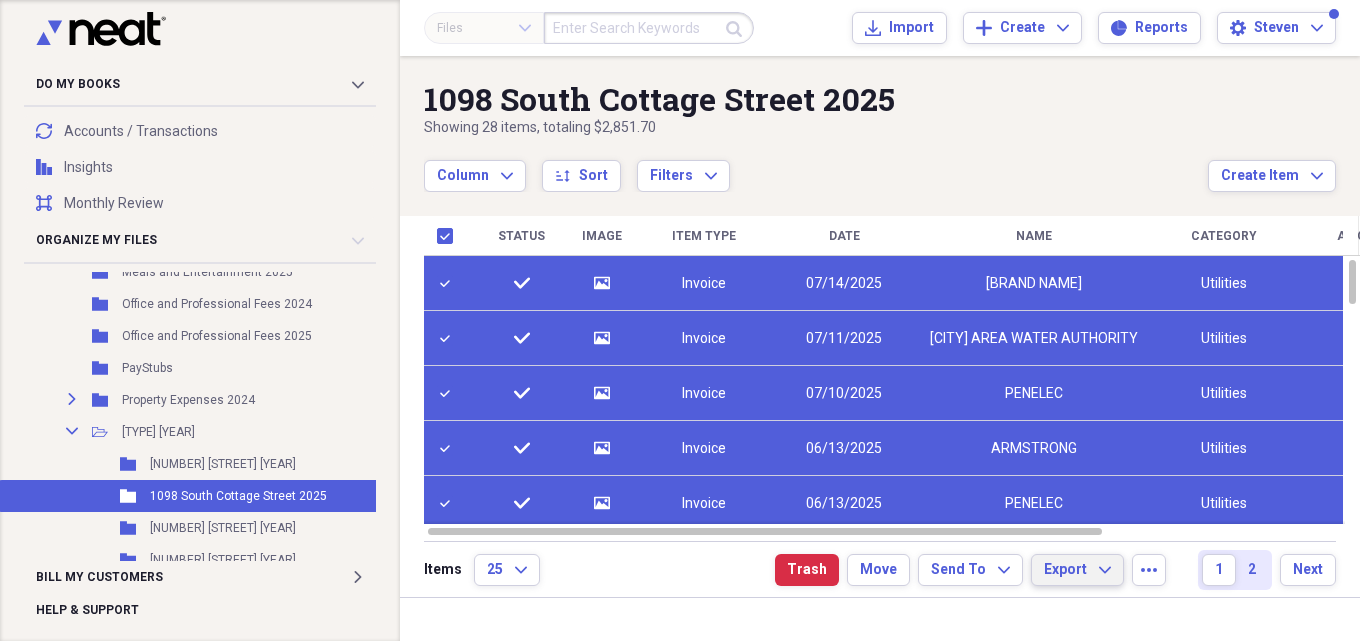 click on "Expand" 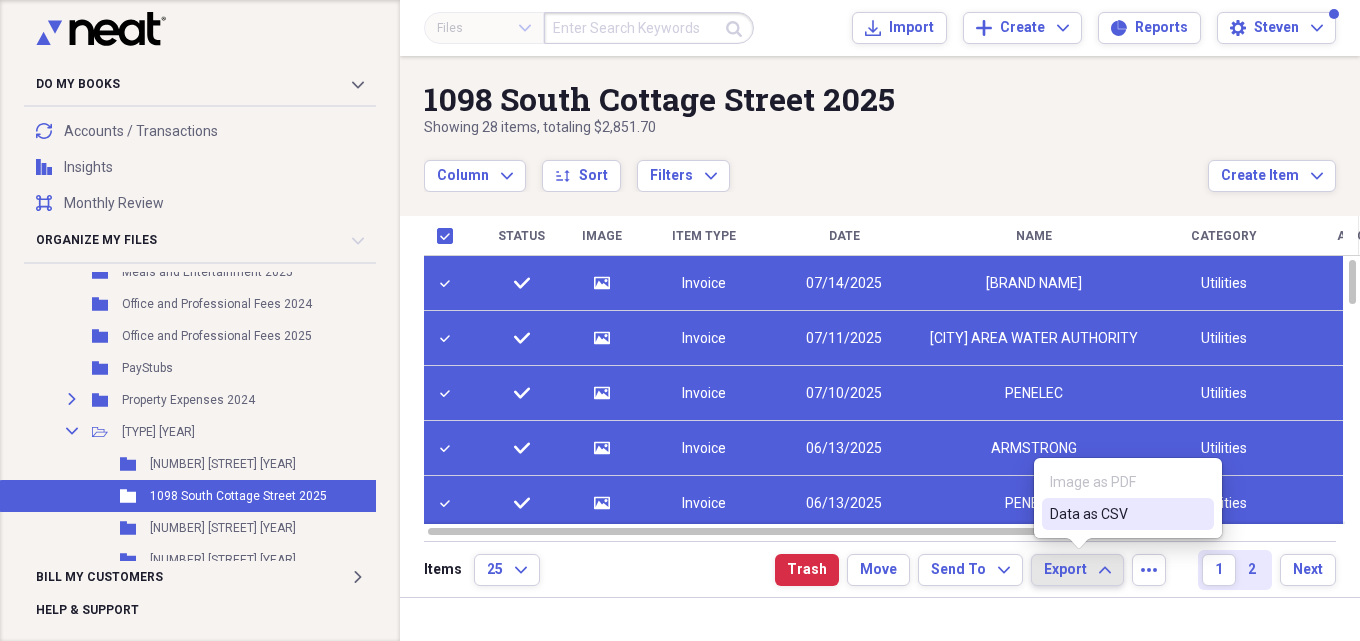 click on "Data as CSV" at bounding box center [1116, 514] 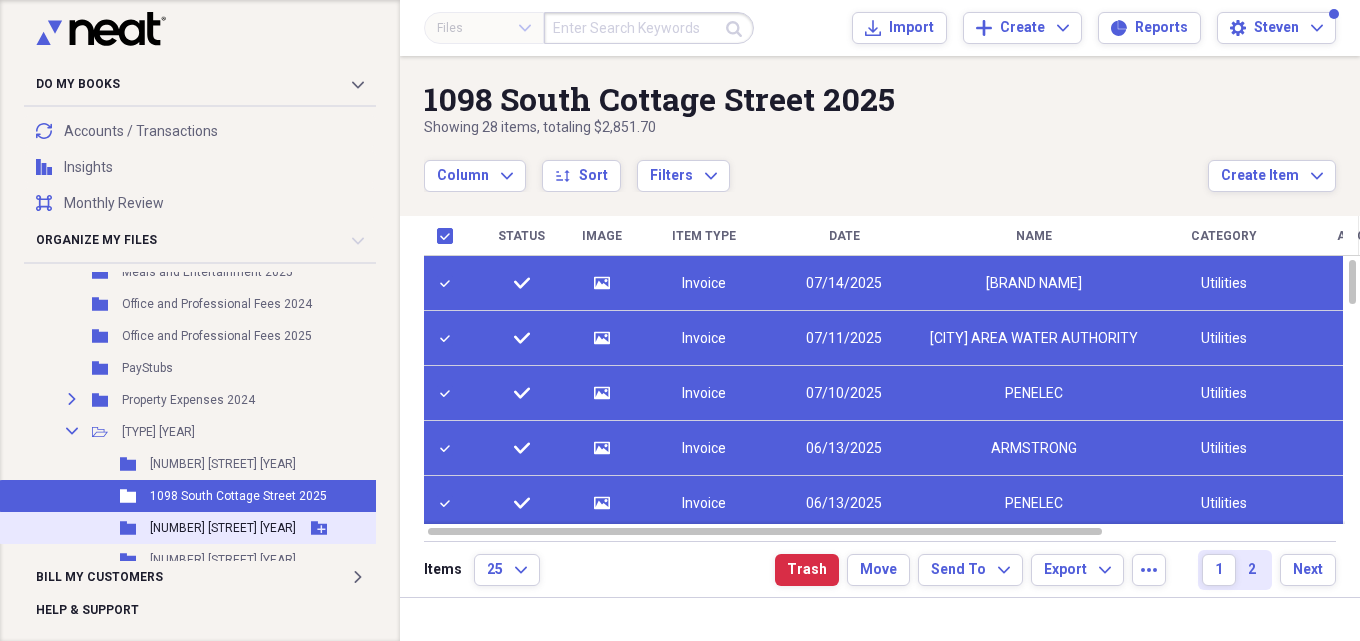 click on "[NUMBER] [STREET] [YEAR]" at bounding box center [223, 528] 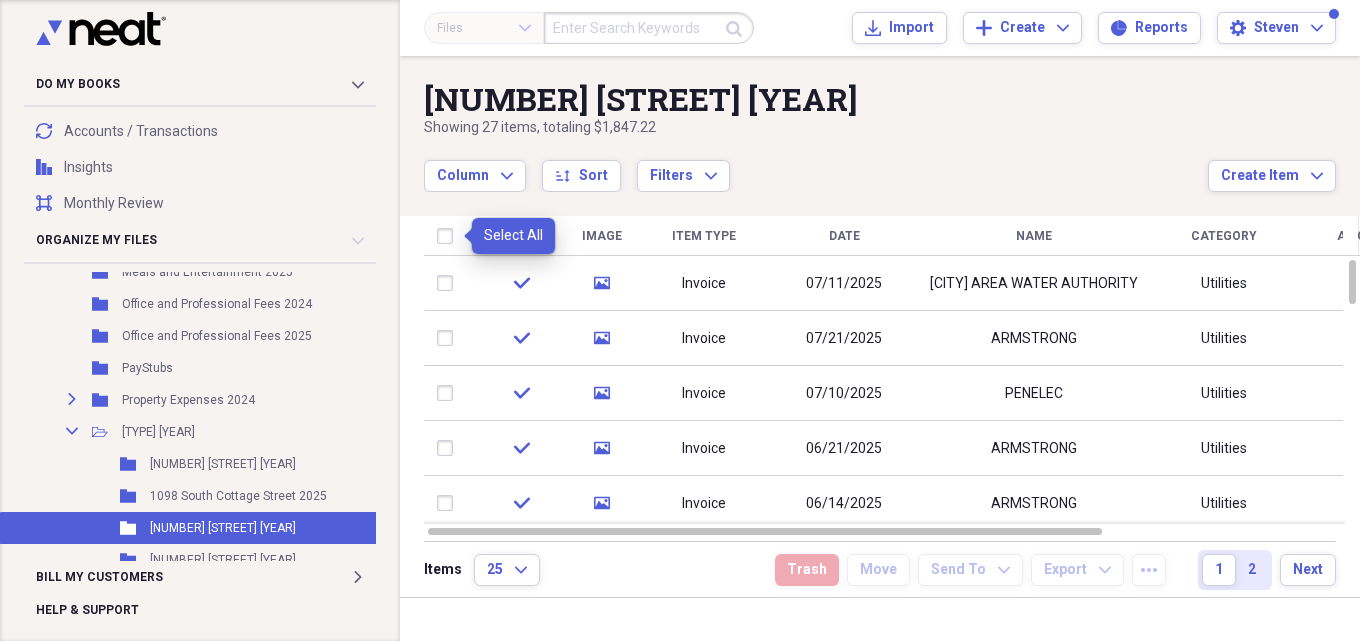 click at bounding box center (449, 236) 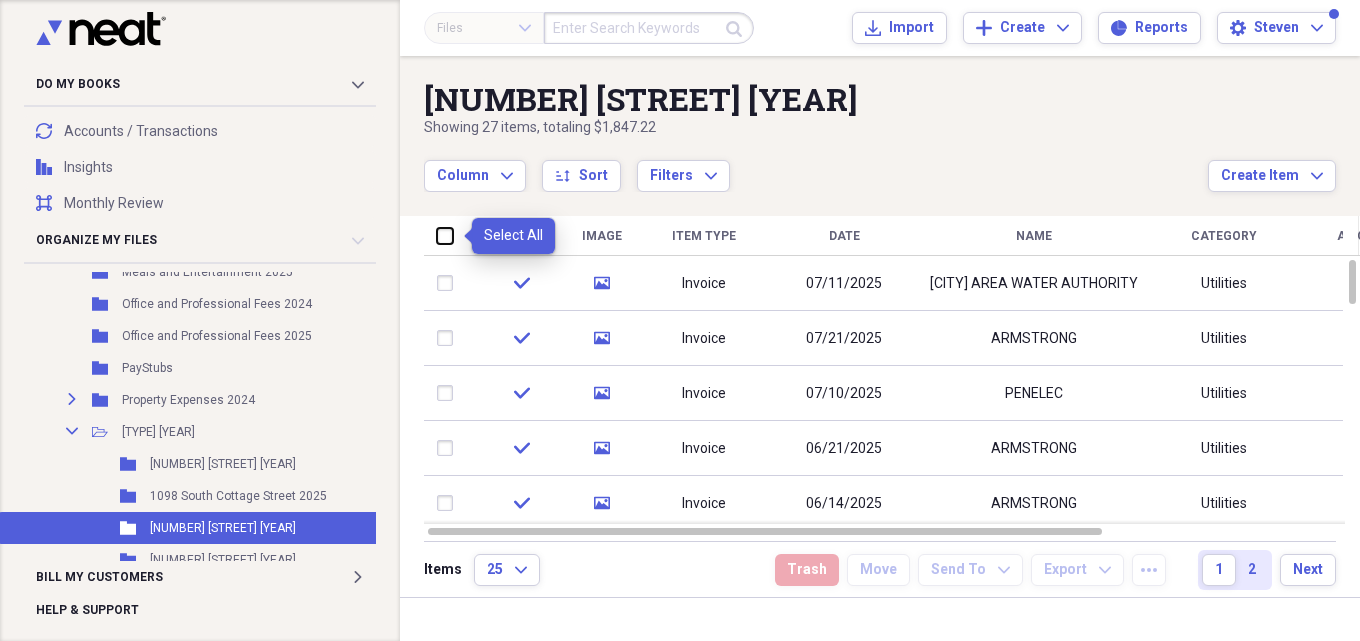 click at bounding box center [437, 235] 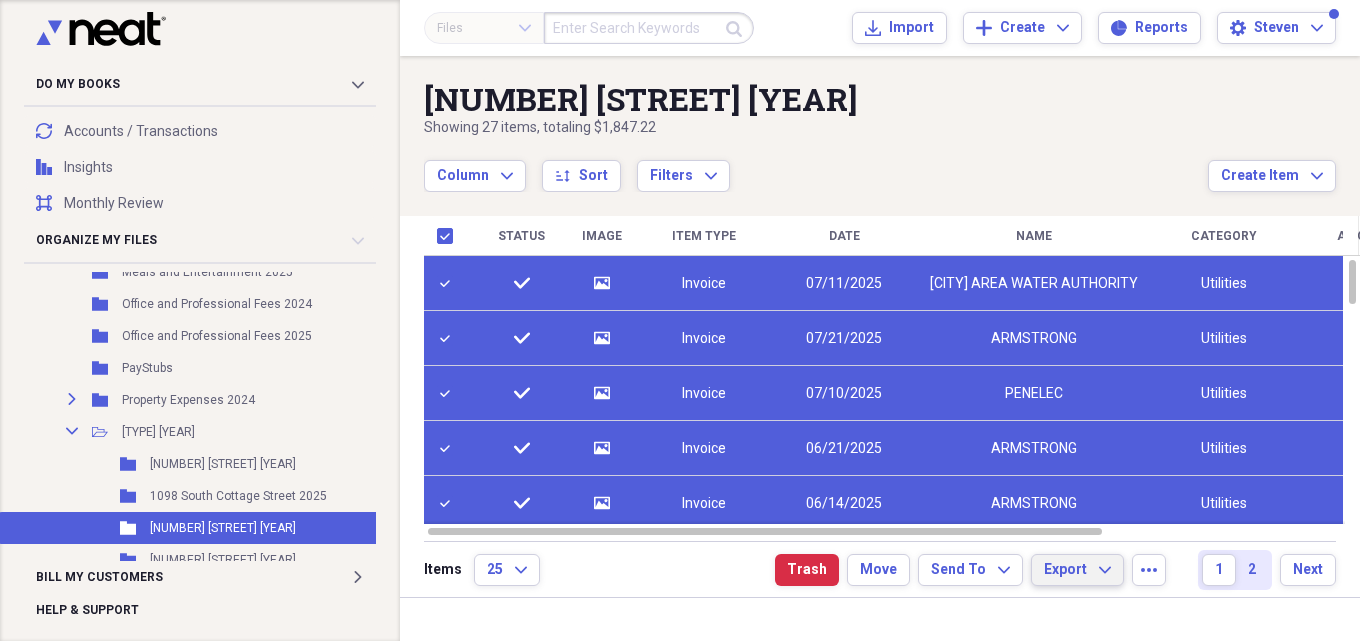 click on "Export Expand" at bounding box center [1077, 570] 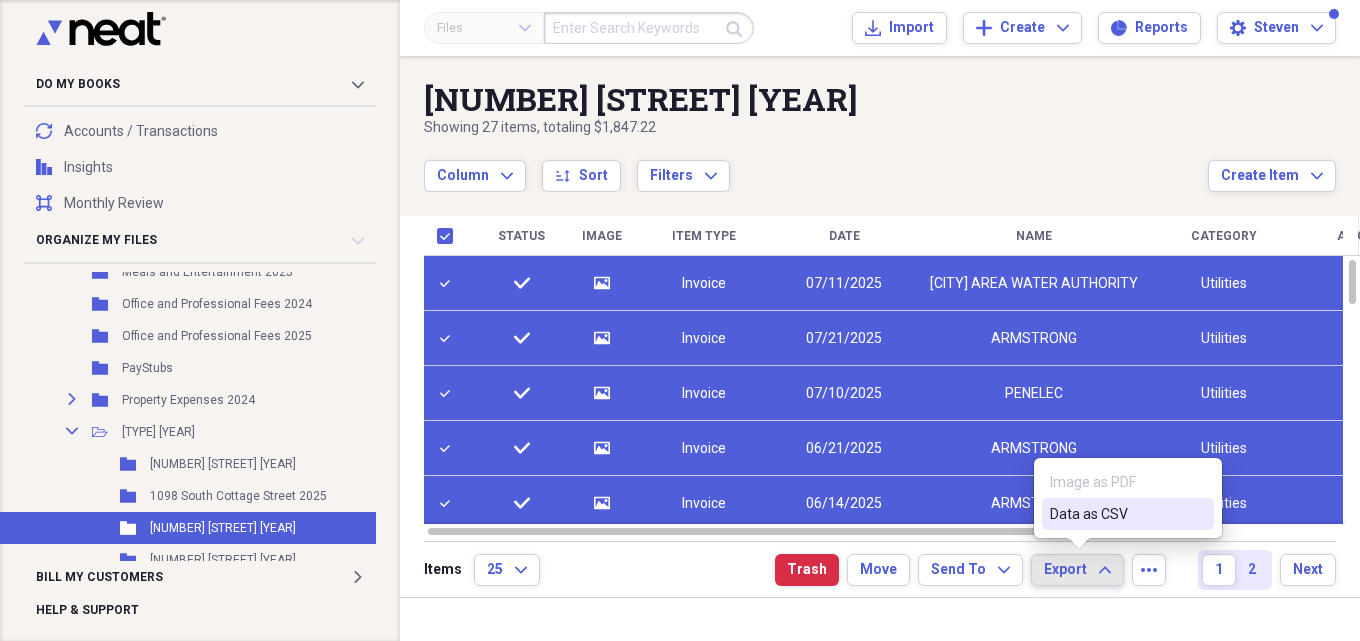 click on "Data as CSV" at bounding box center [1116, 514] 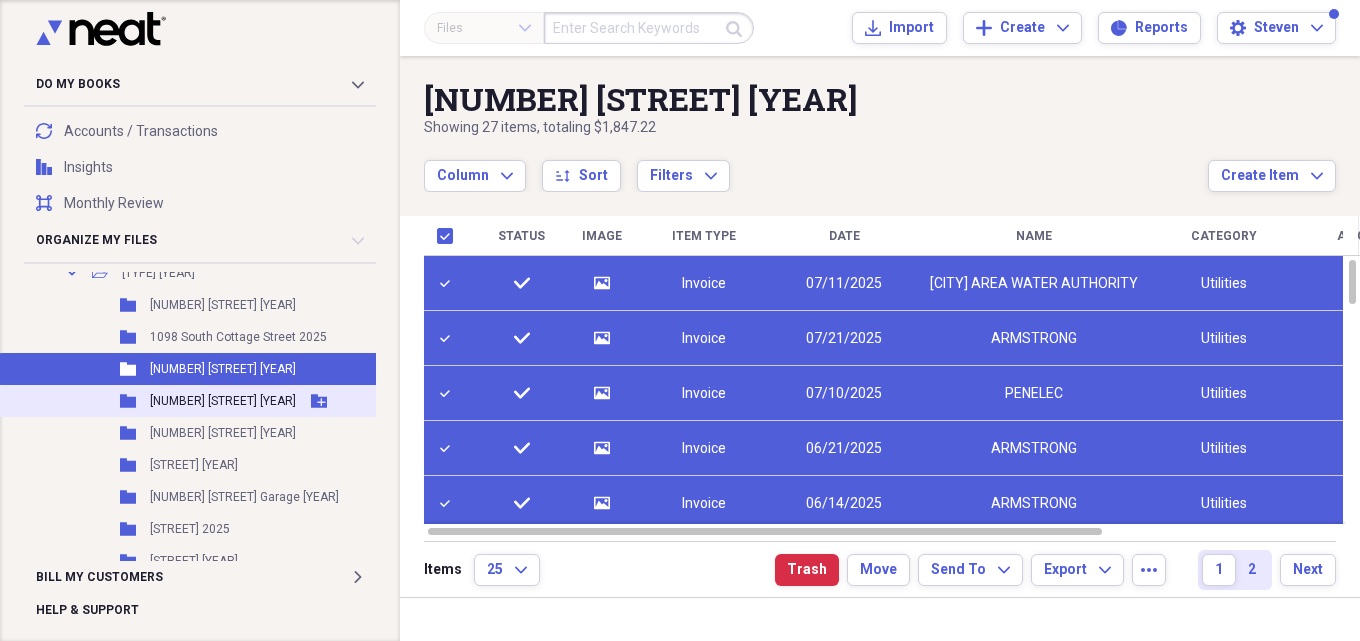 scroll, scrollTop: 560, scrollLeft: 0, axis: vertical 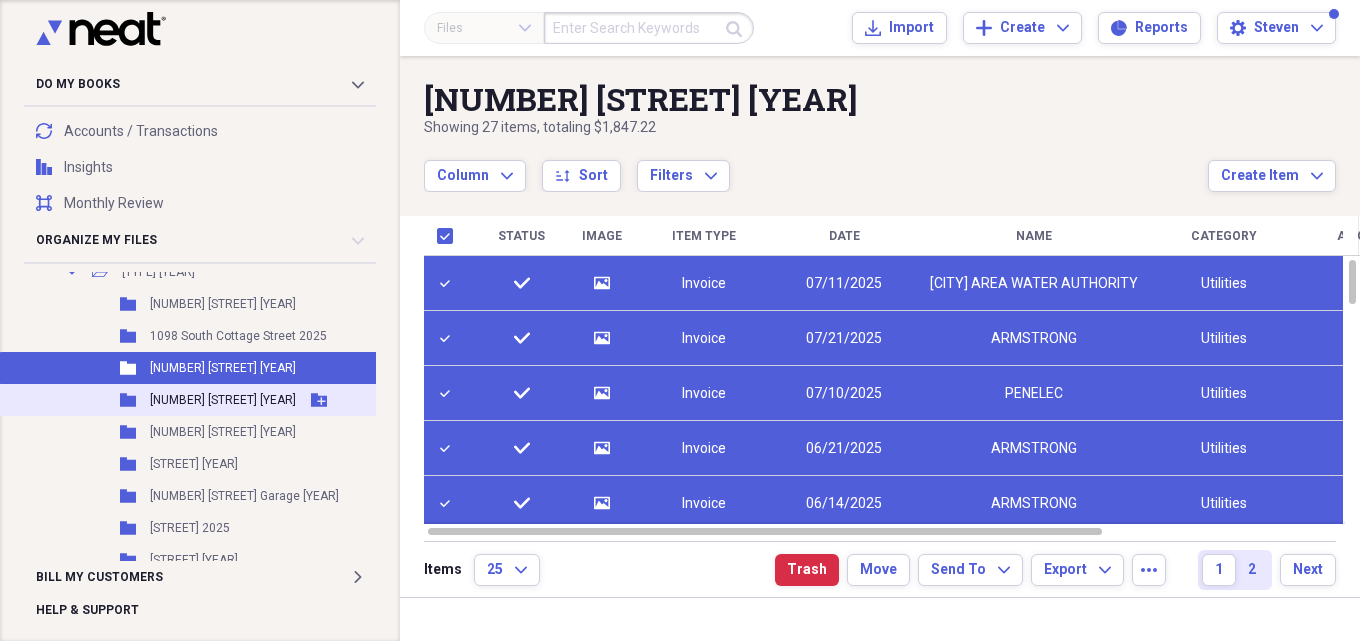 click on "[NUMBER] [STREET] [YEAR]" at bounding box center [223, 400] 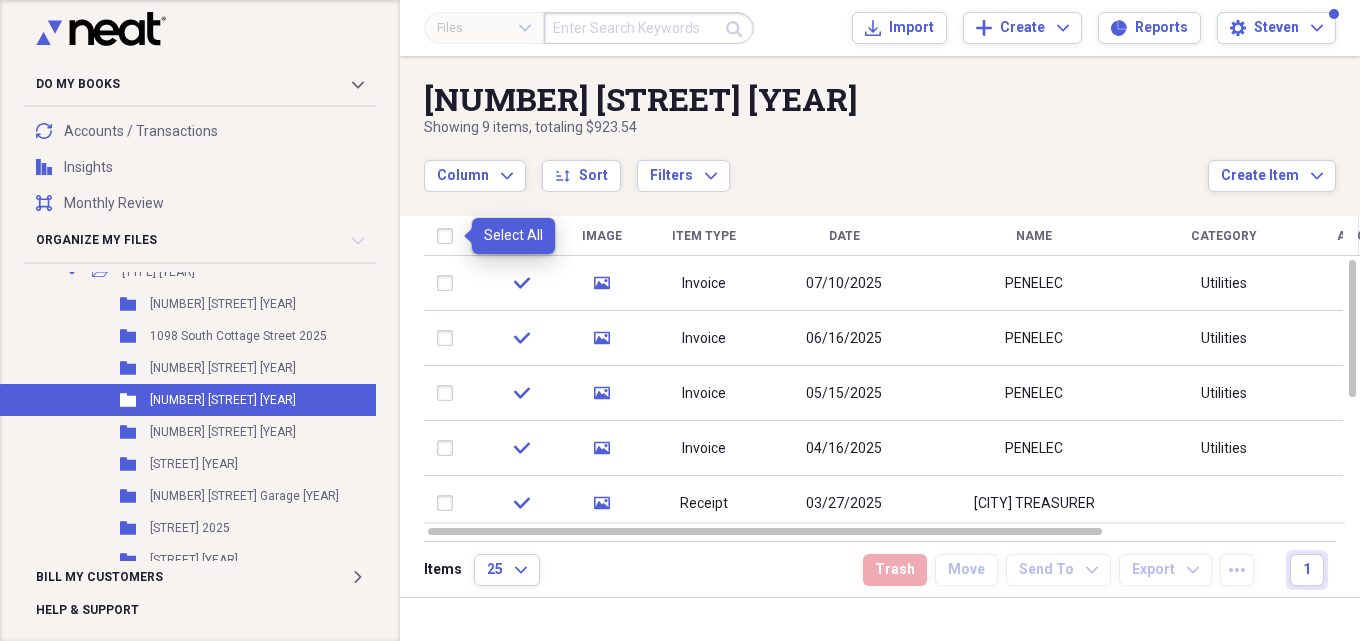 click at bounding box center [449, 236] 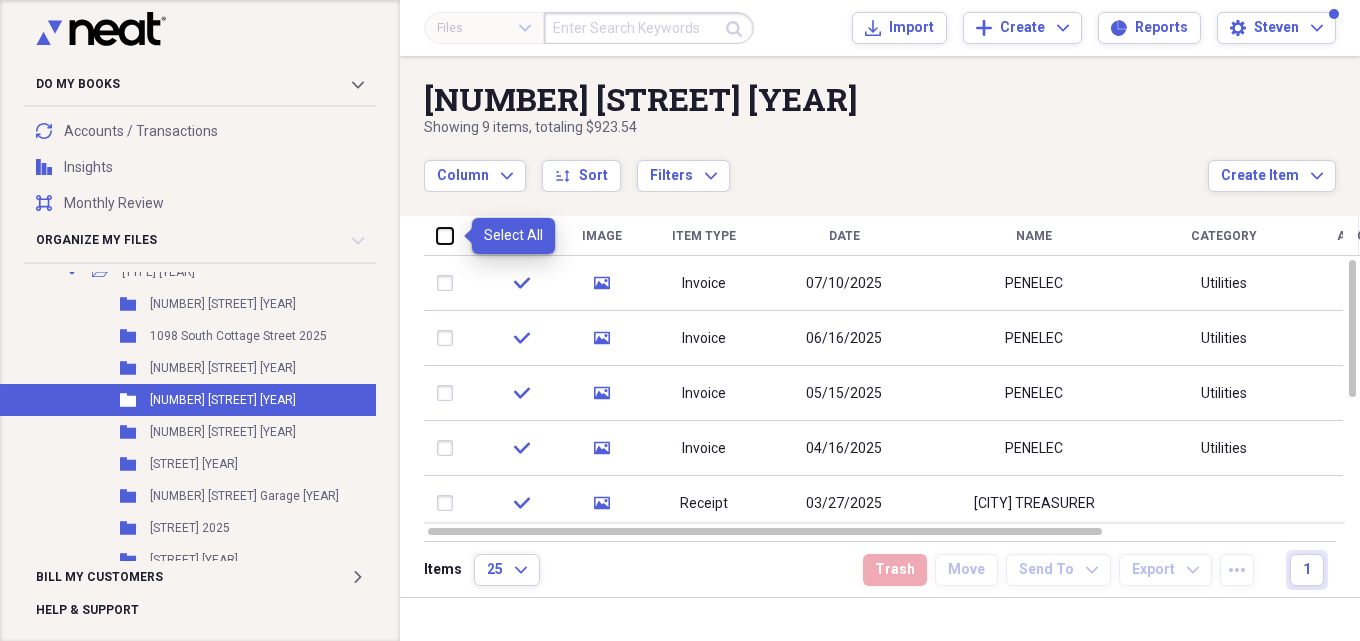 click at bounding box center [437, 235] 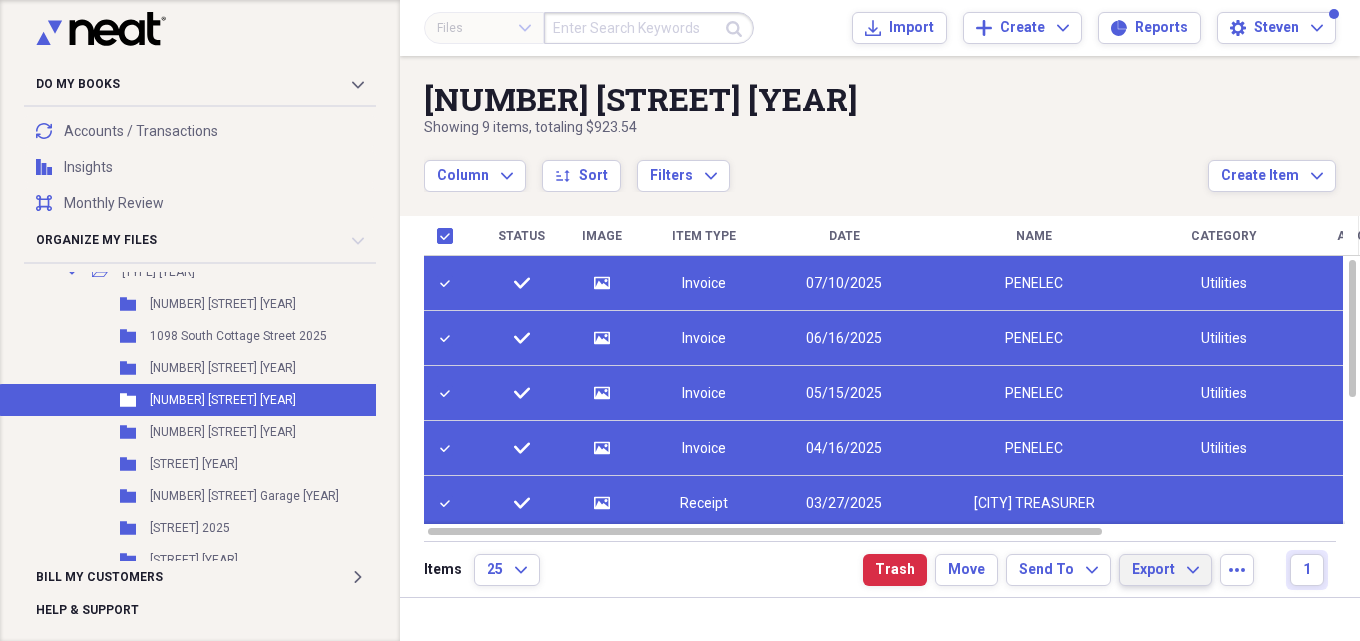 click on "Export" at bounding box center (1153, 570) 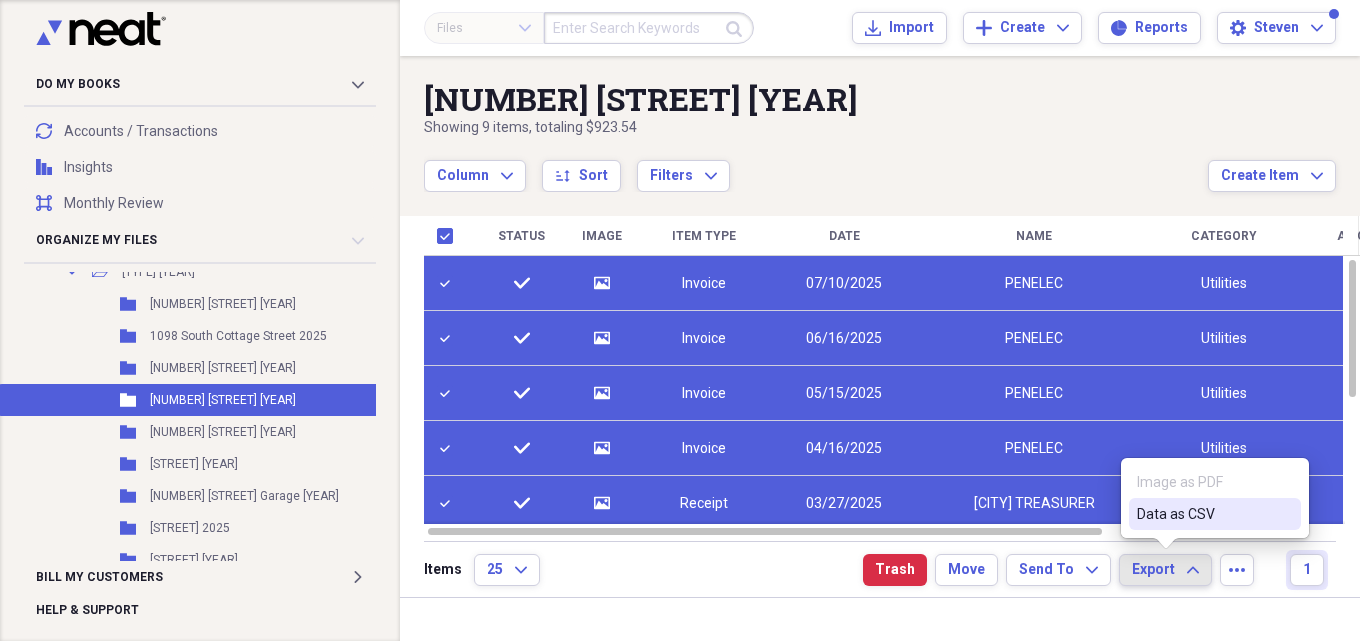 click on "Data as CSV" at bounding box center (1215, 514) 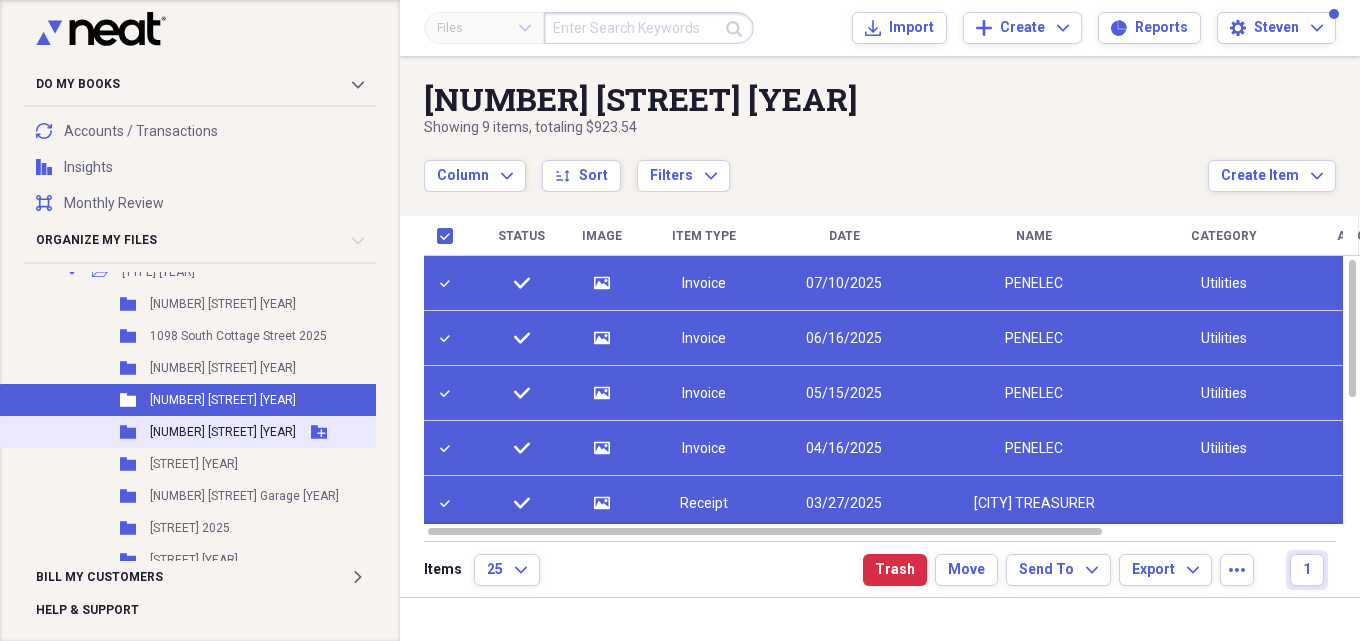 click on "[NUMBER] [STREET] [YEAR]" at bounding box center [223, 432] 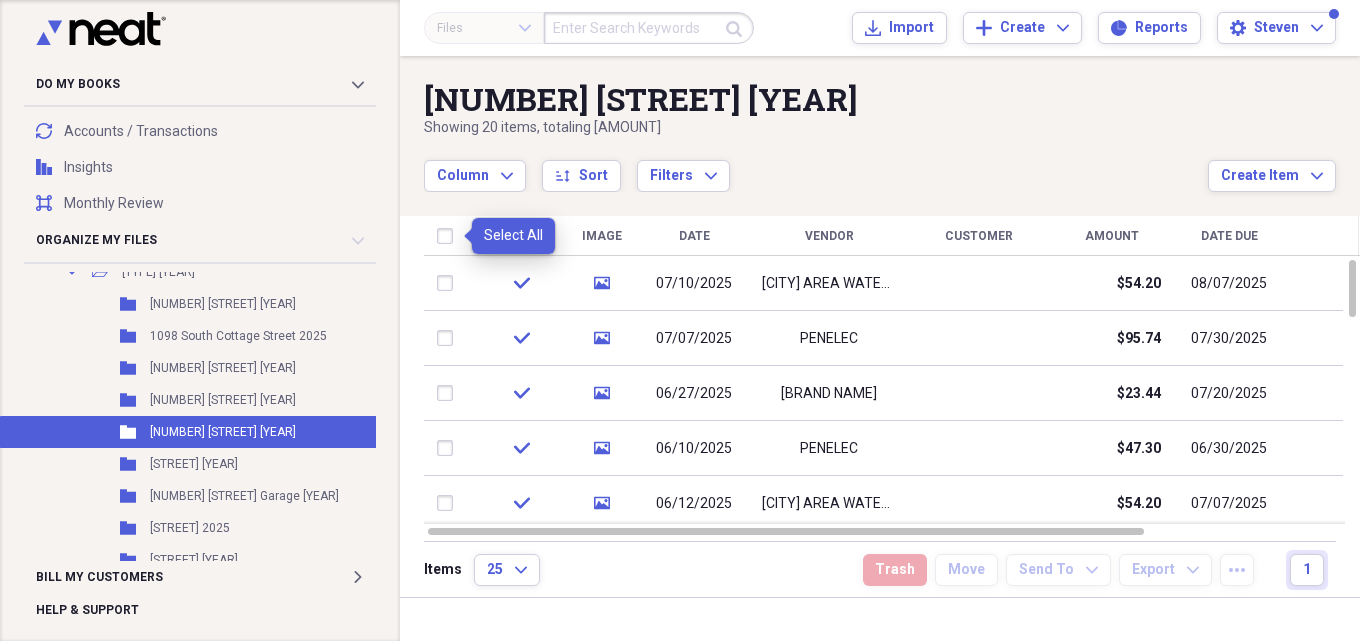click at bounding box center (449, 236) 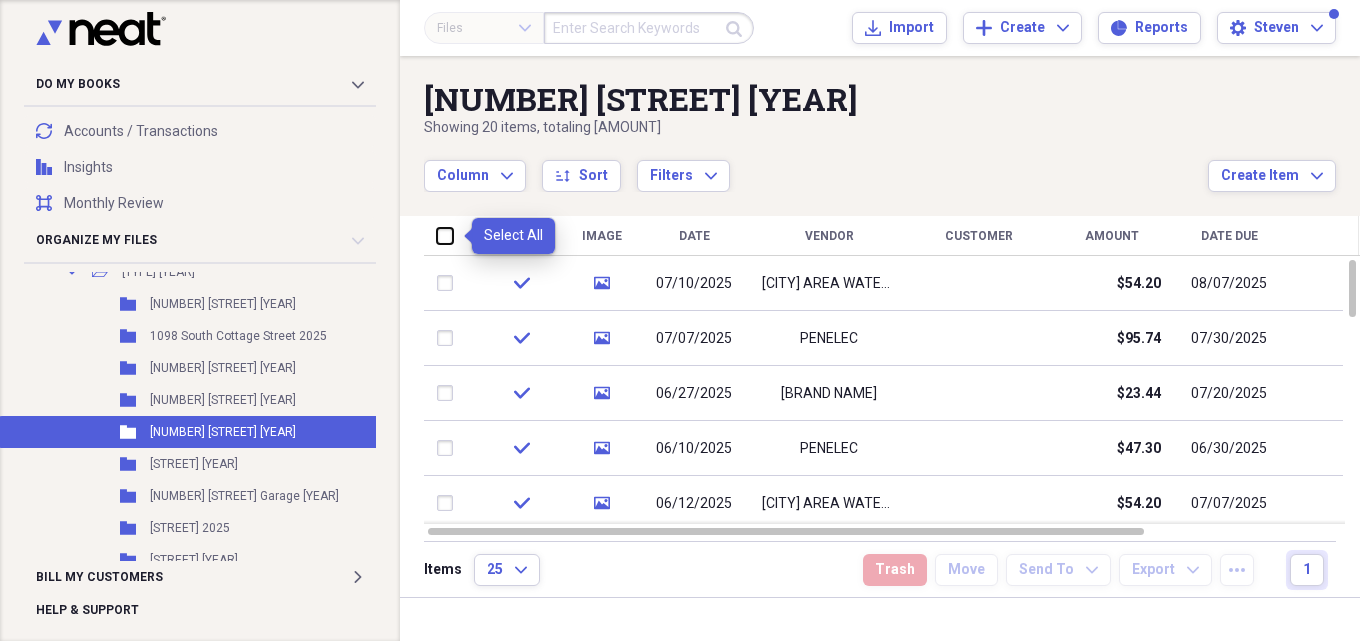 click at bounding box center [437, 235] 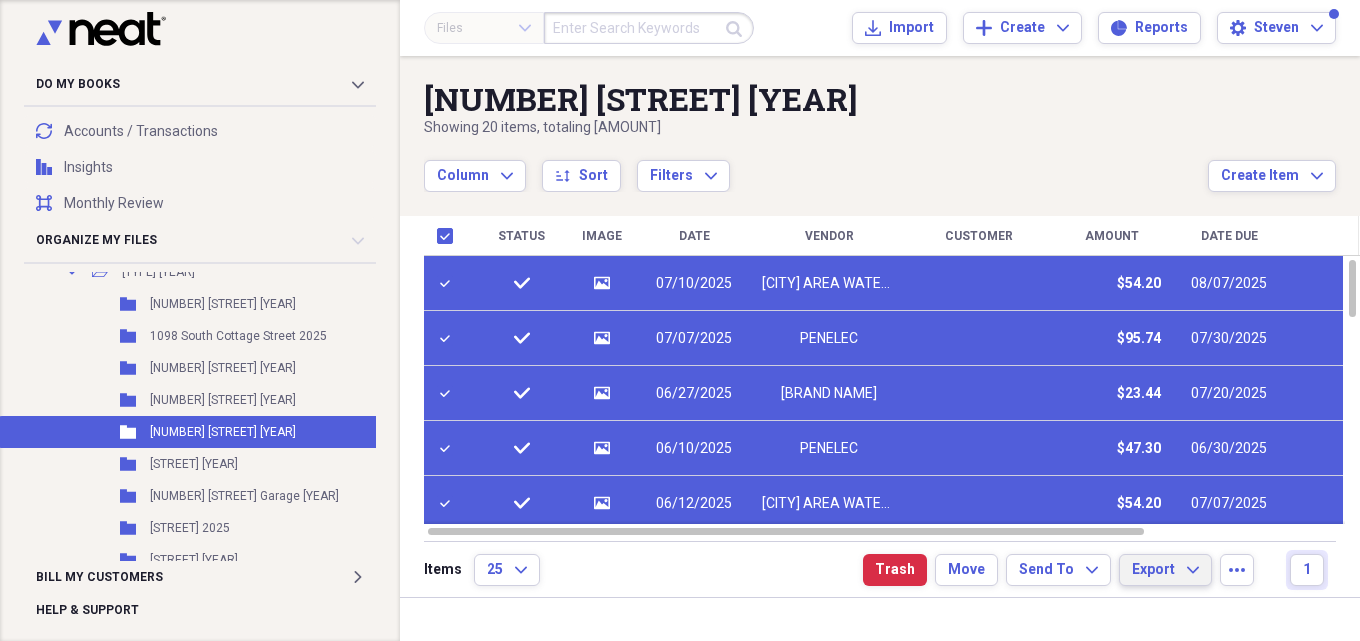 click on "Export Expand" at bounding box center (1165, 570) 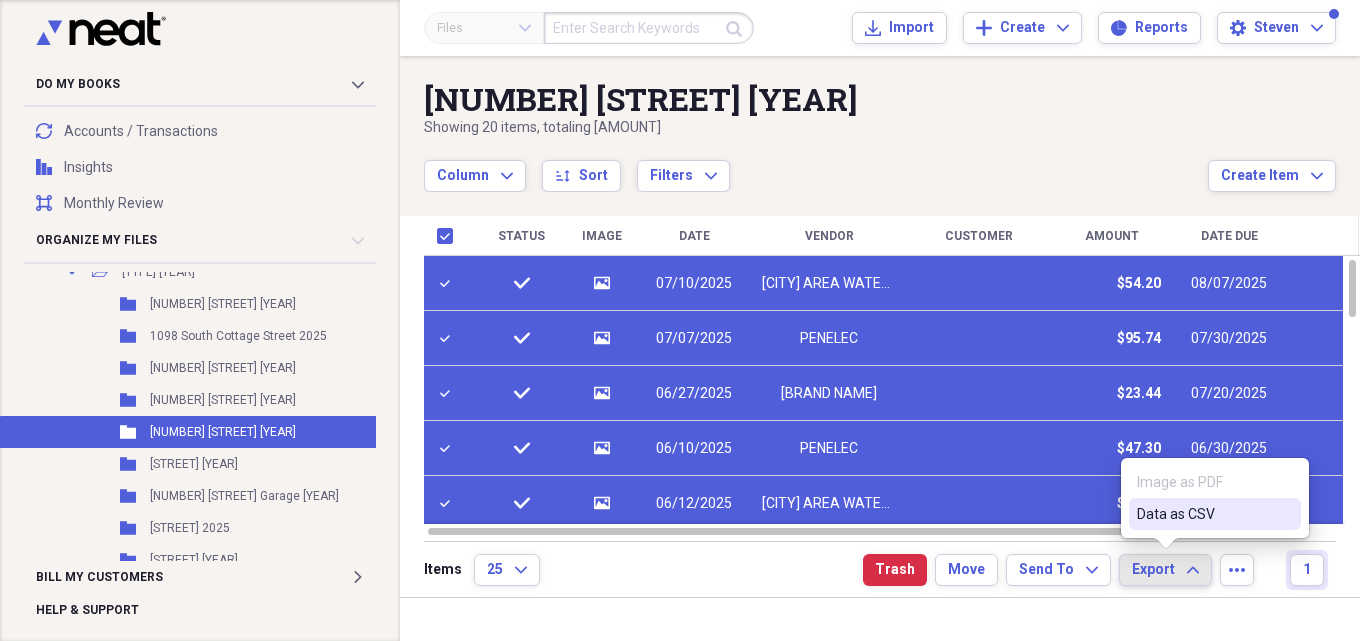 drag, startPoint x: 1173, startPoint y: 510, endPoint x: 1232, endPoint y: 231, distance: 285.17014 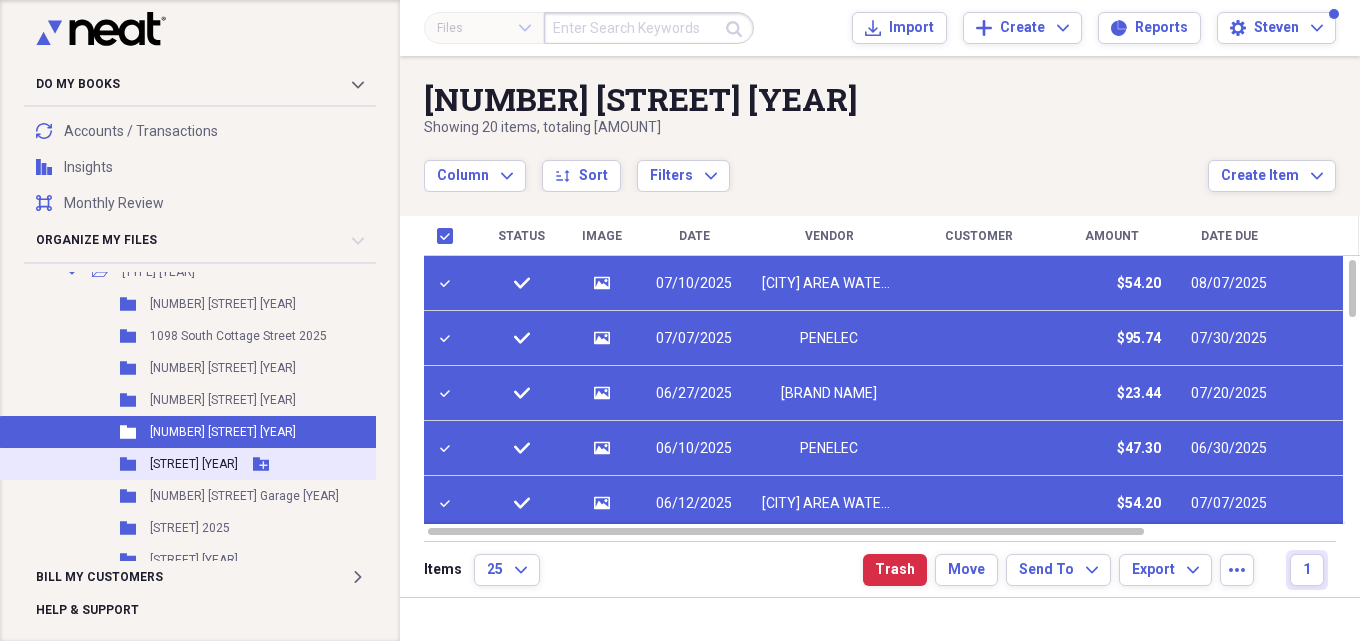 click on "[STREET] [YEAR]" at bounding box center [194, 464] 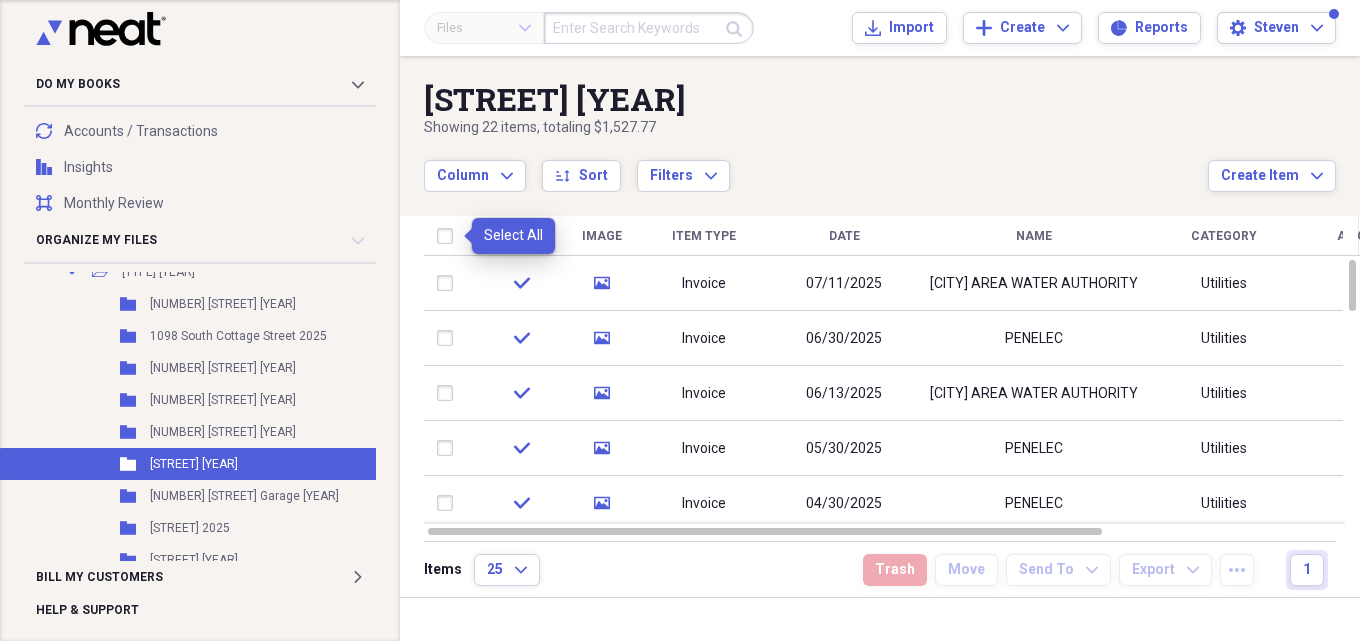 click at bounding box center (449, 236) 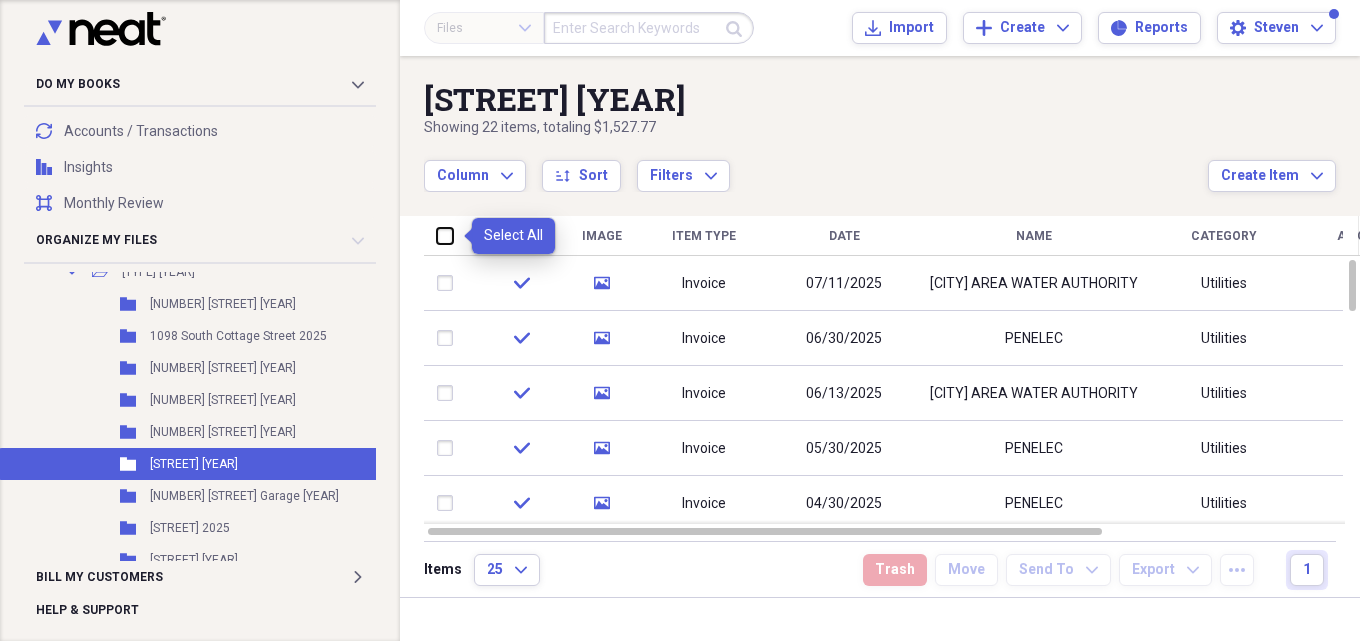 click at bounding box center [437, 235] 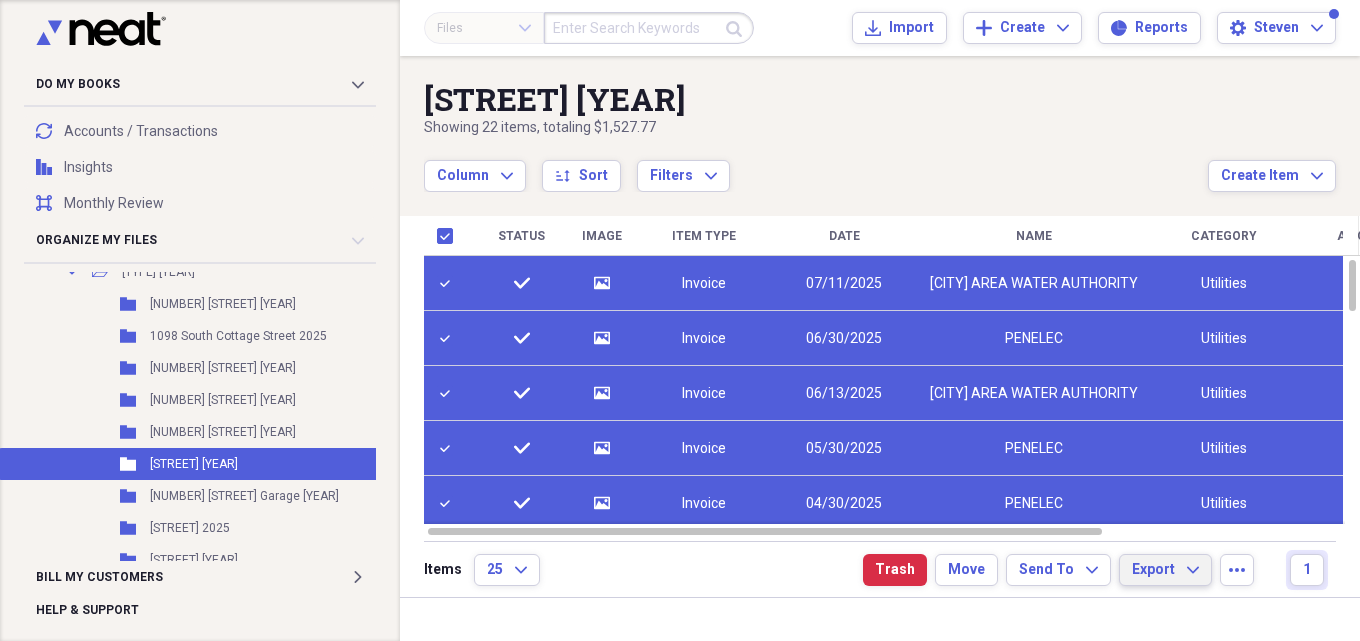click on "Expand" 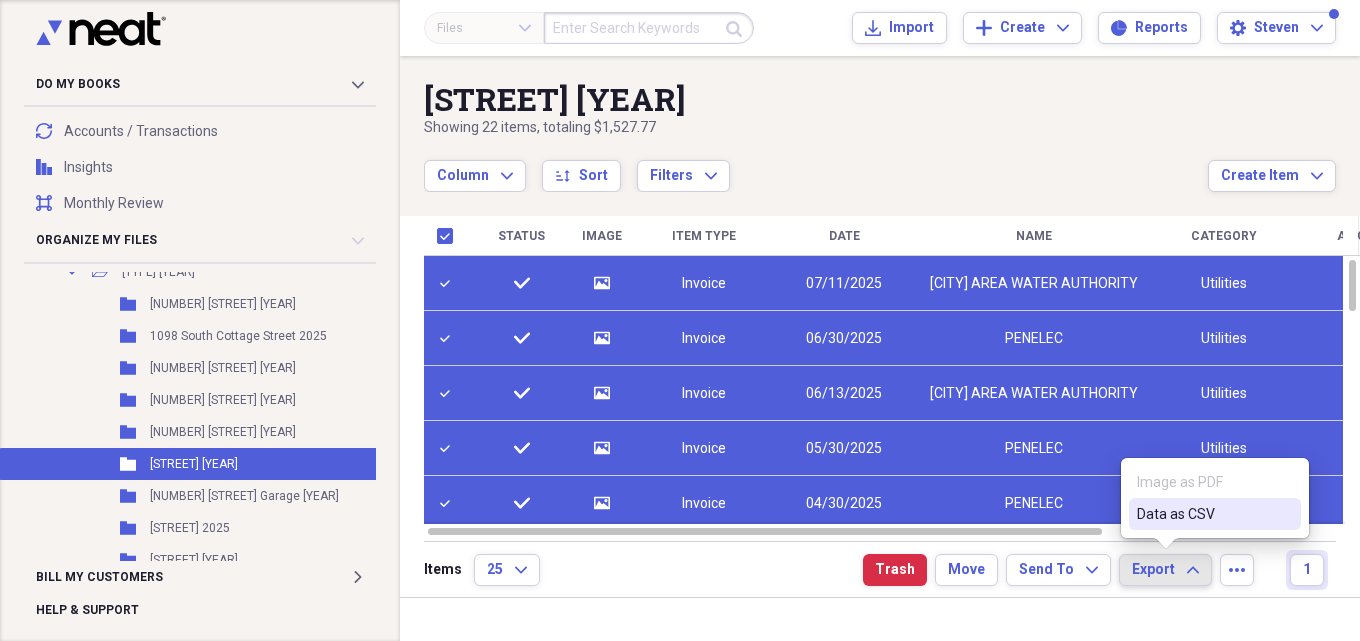 click on "Data as CSV" at bounding box center (1203, 514) 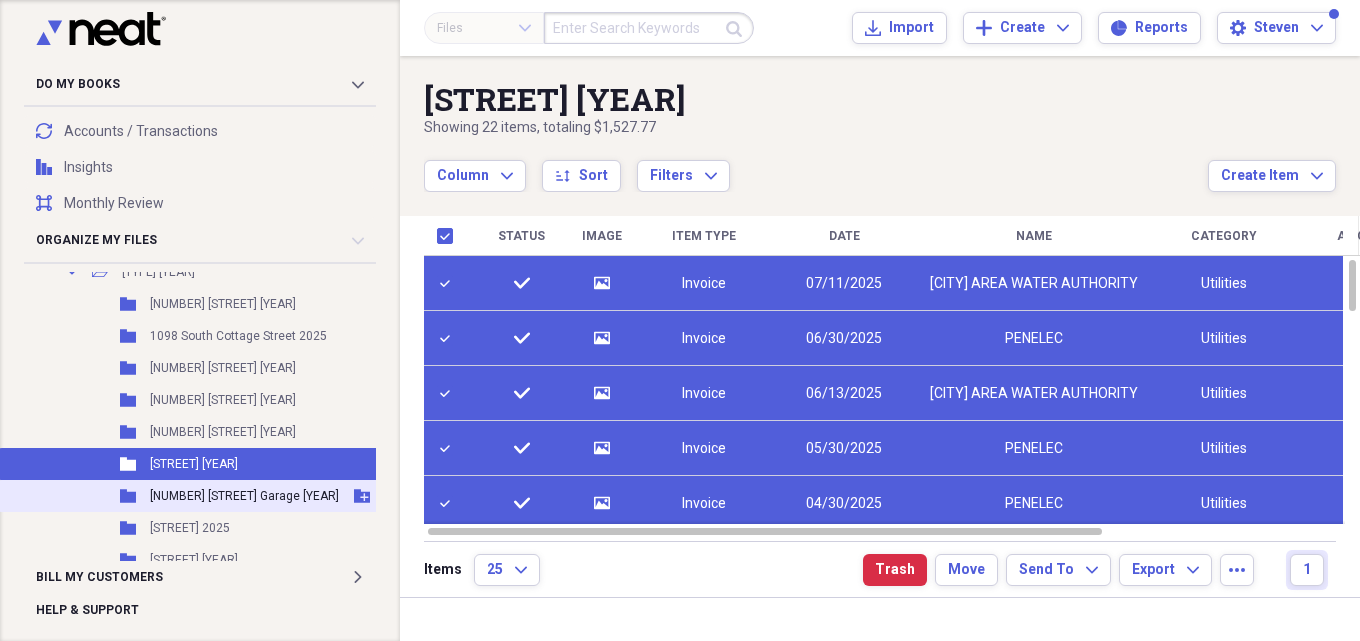 click on "[NUMBER] [STREET] Garage [YEAR]" at bounding box center (244, 496) 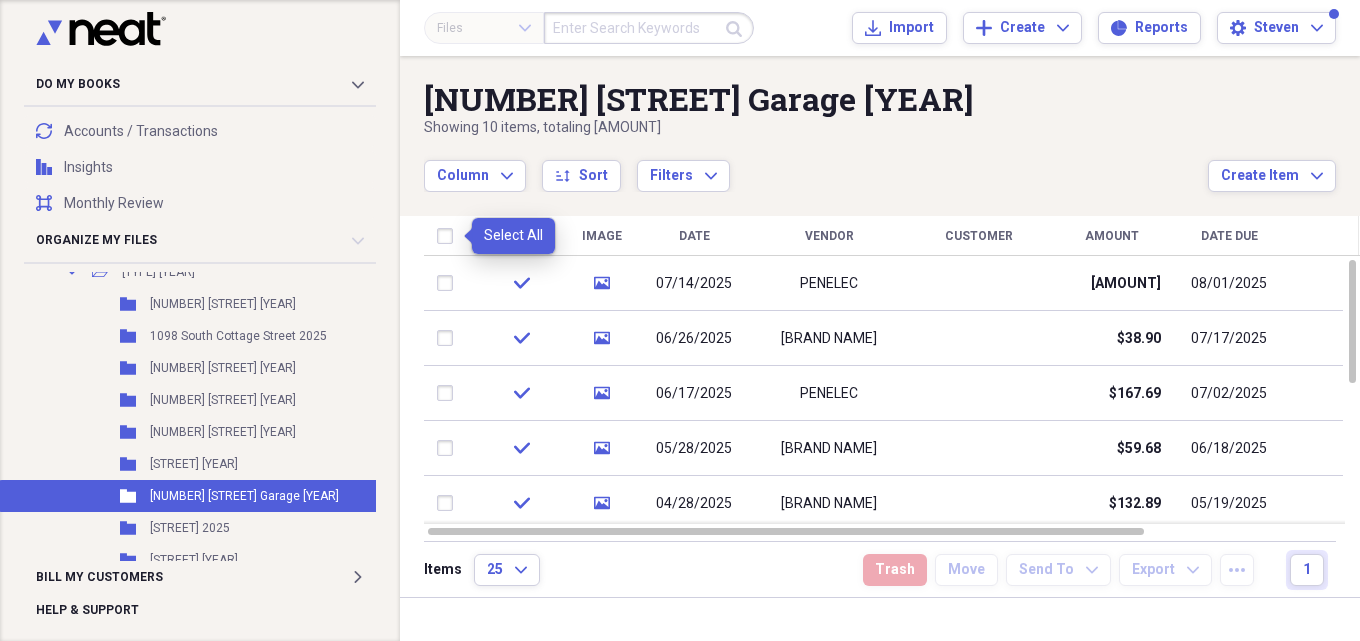 click at bounding box center (449, 236) 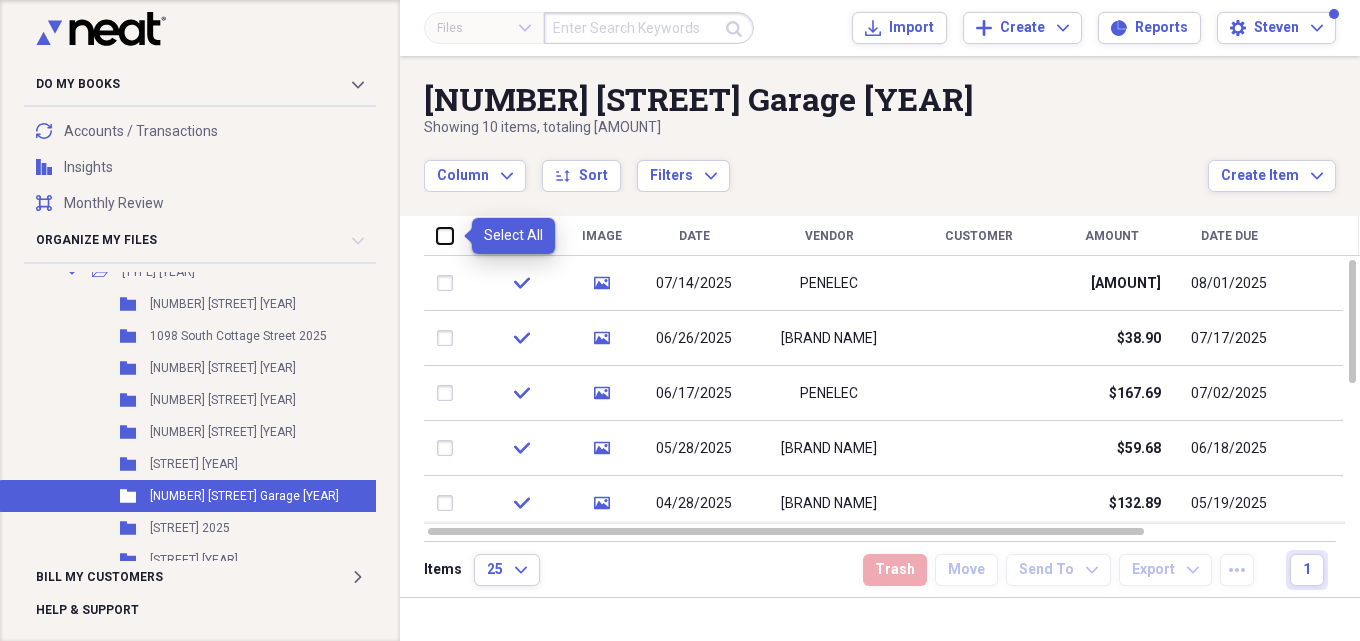 click at bounding box center [437, 235] 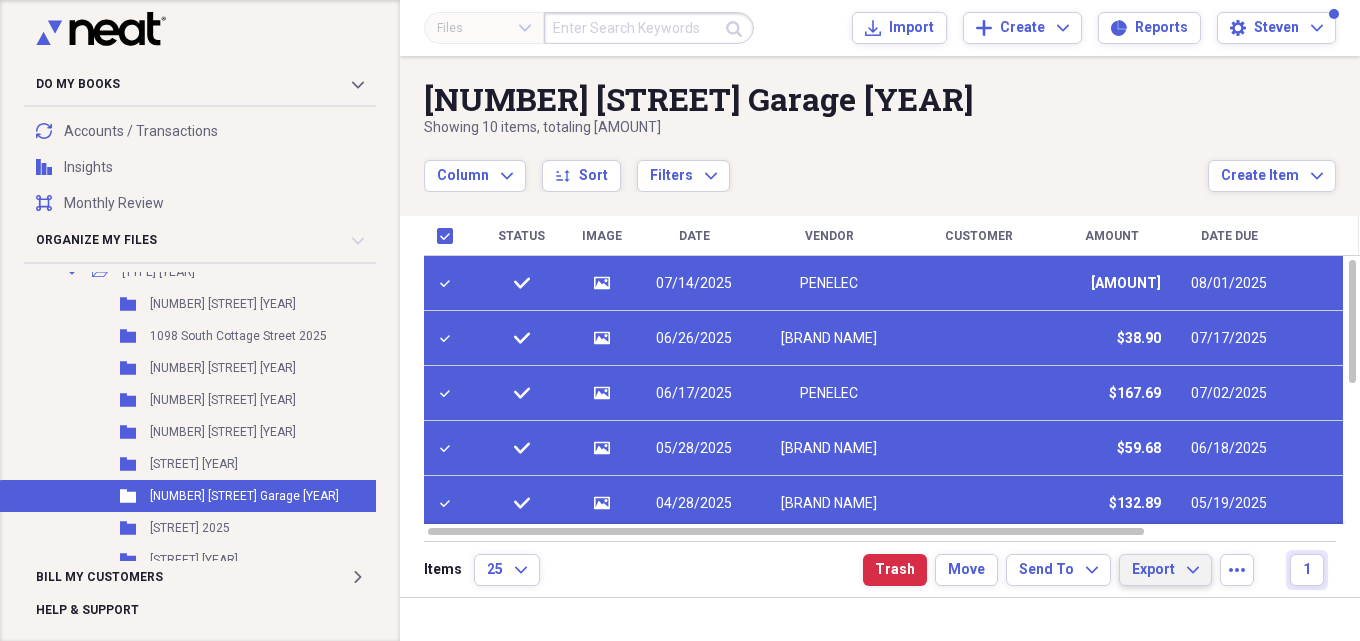click on "Export Expand" at bounding box center (1165, 570) 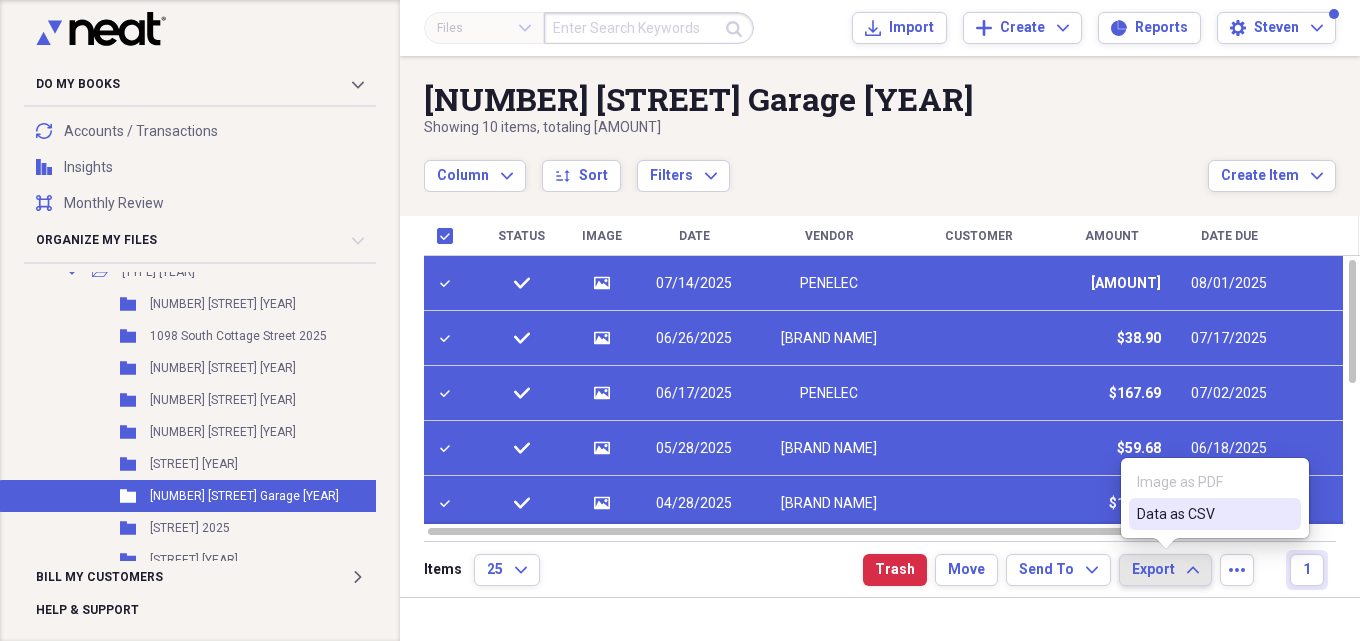 click on "Data as CSV" at bounding box center (1203, 514) 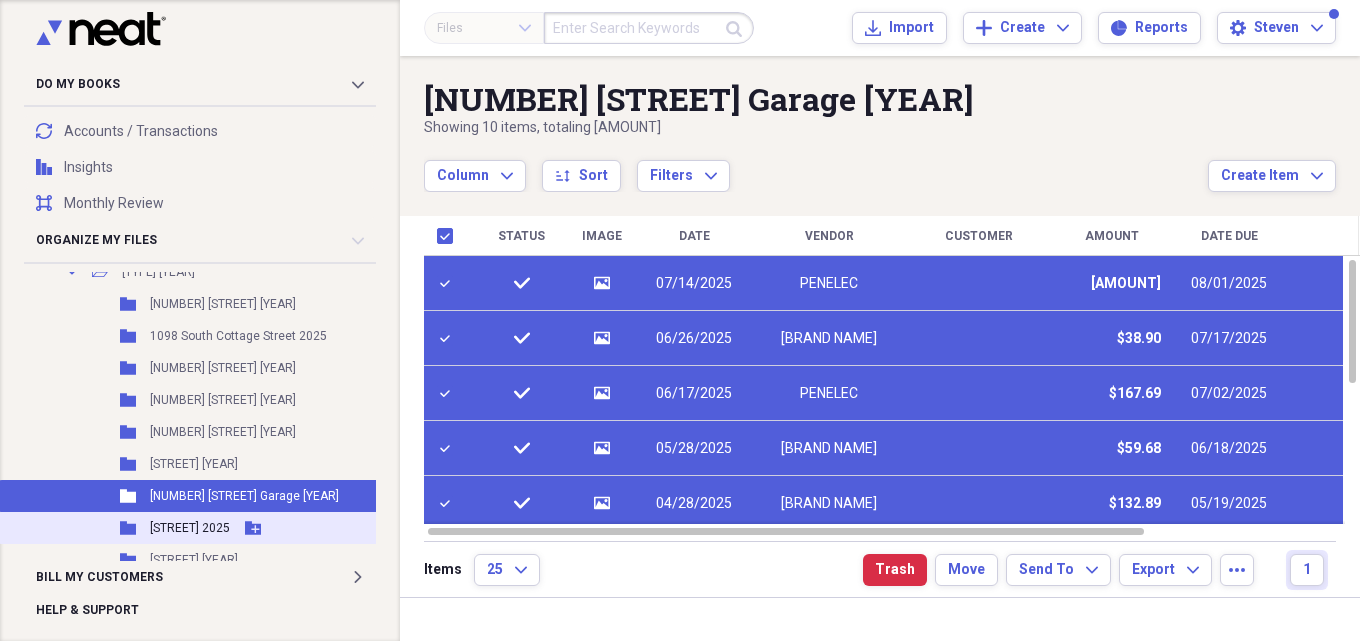 click on "[STREET] 2025" at bounding box center (190, 528) 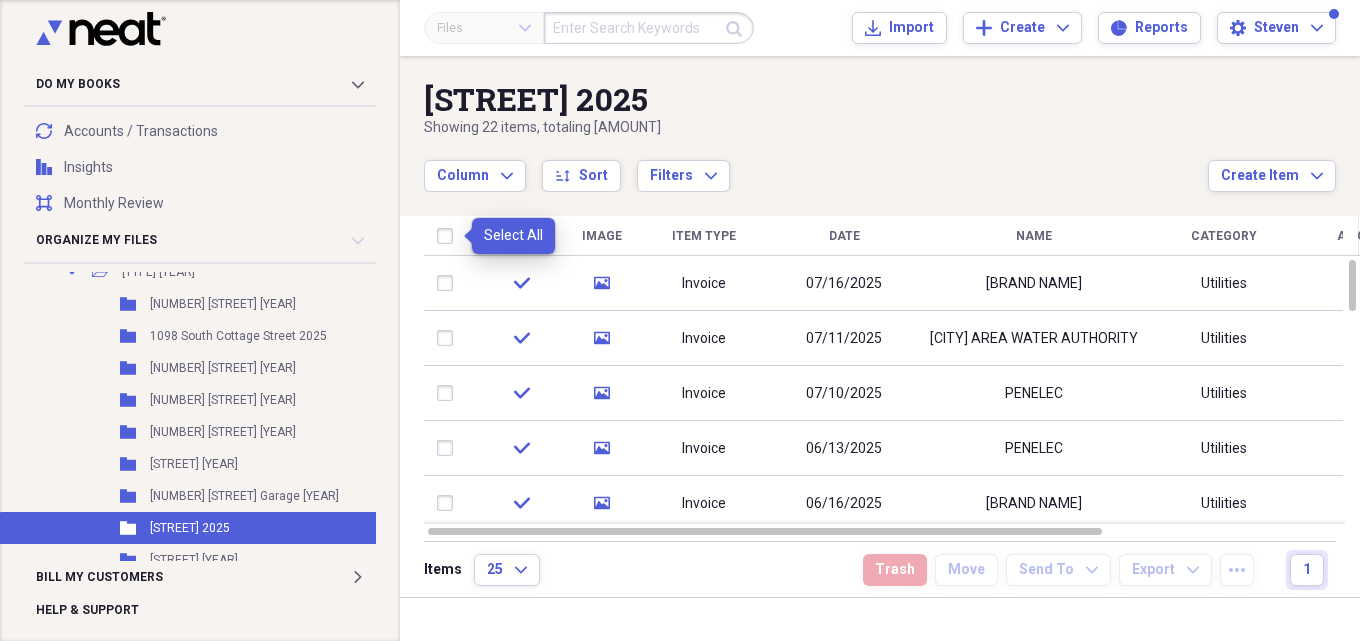 click at bounding box center (449, 236) 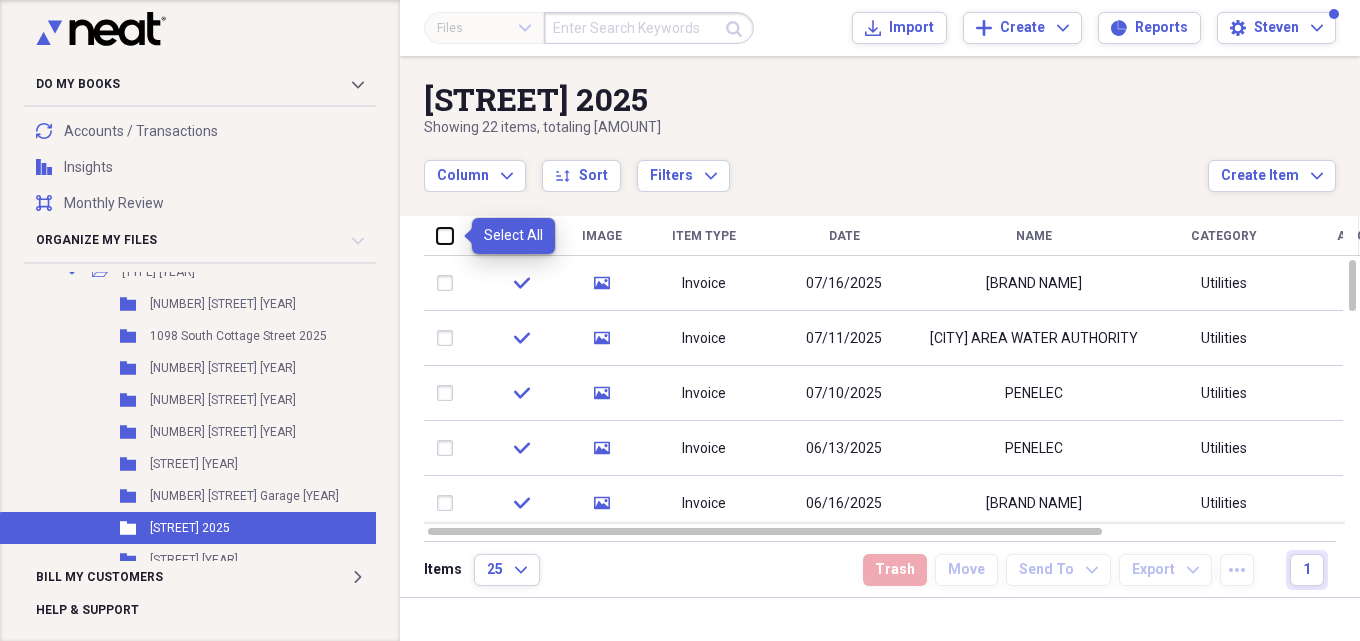 click at bounding box center (437, 235) 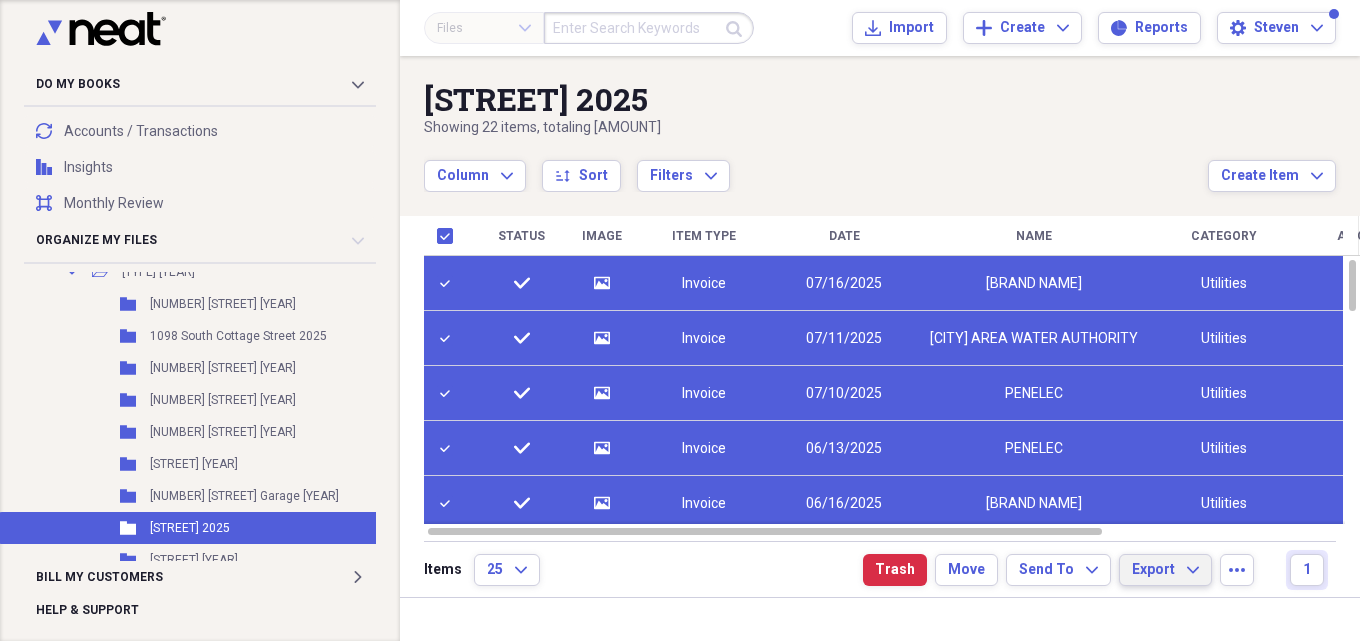 click on "Export" at bounding box center [1153, 570] 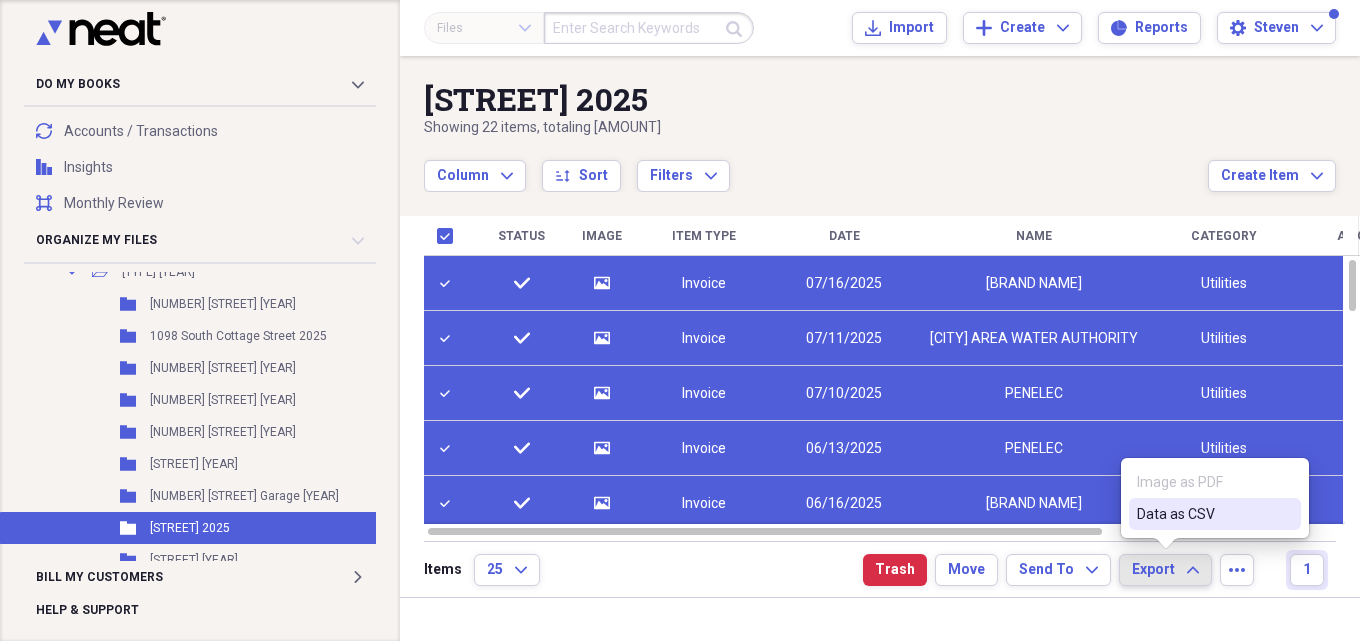 click 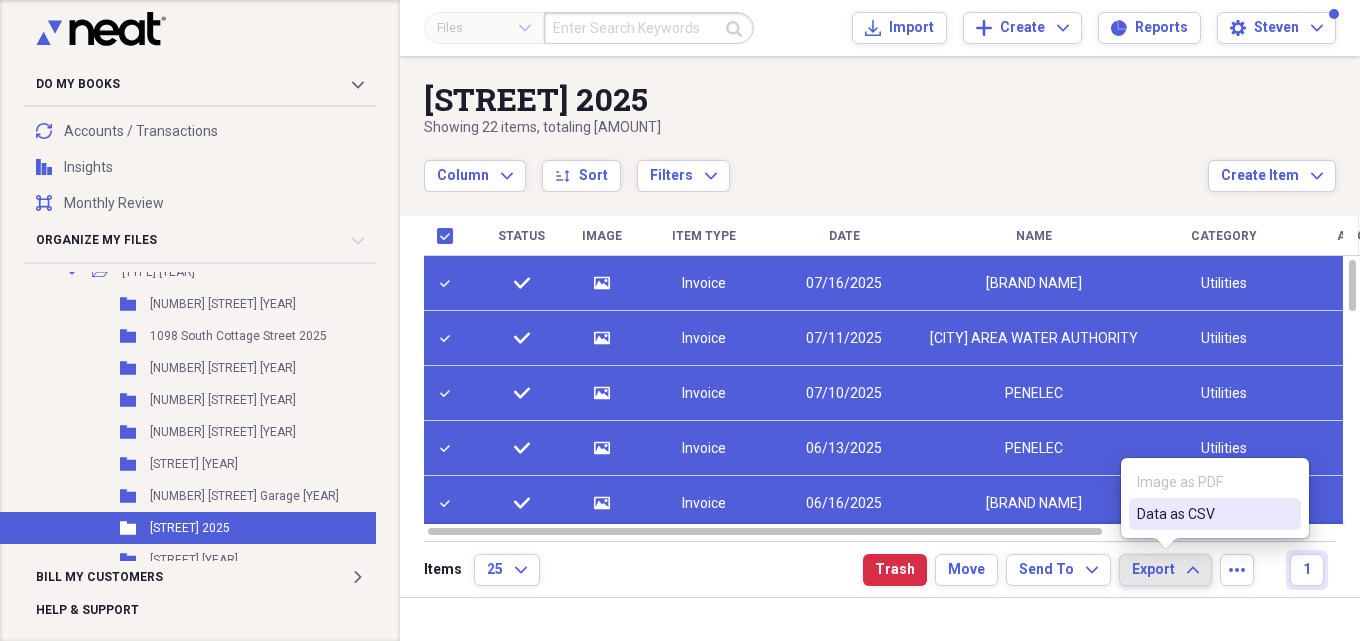 click on "Data as CSV" at bounding box center (1203, 514) 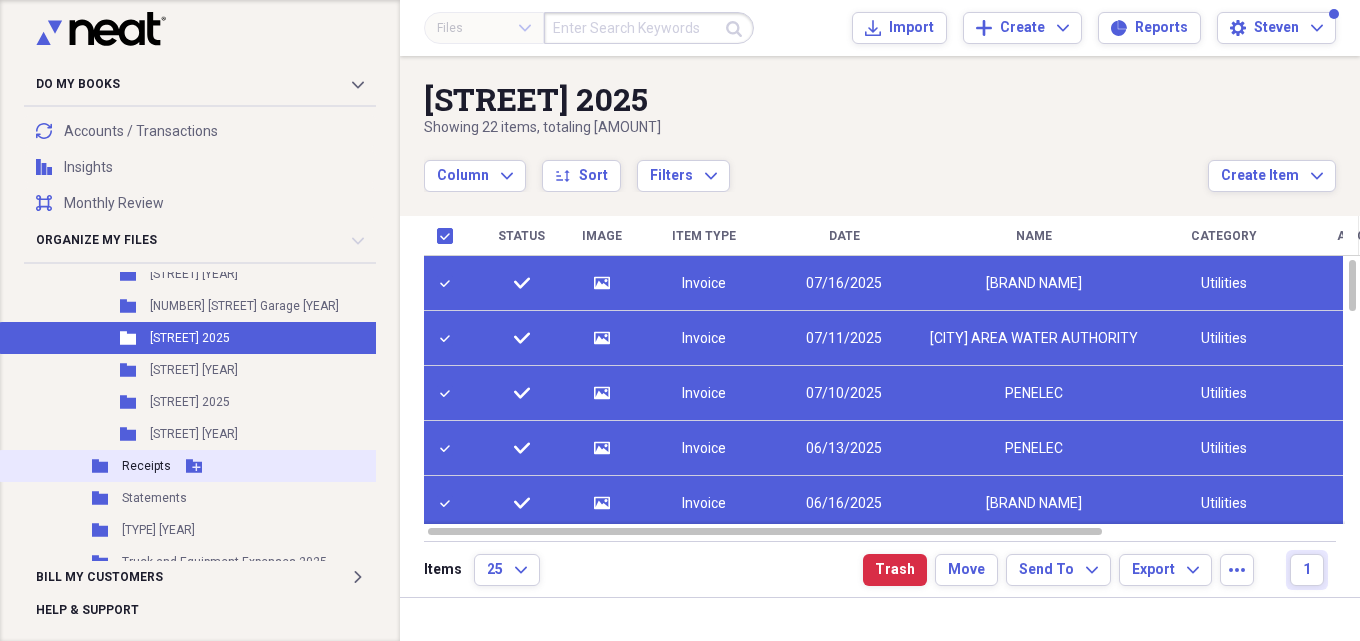 scroll, scrollTop: 760, scrollLeft: 0, axis: vertical 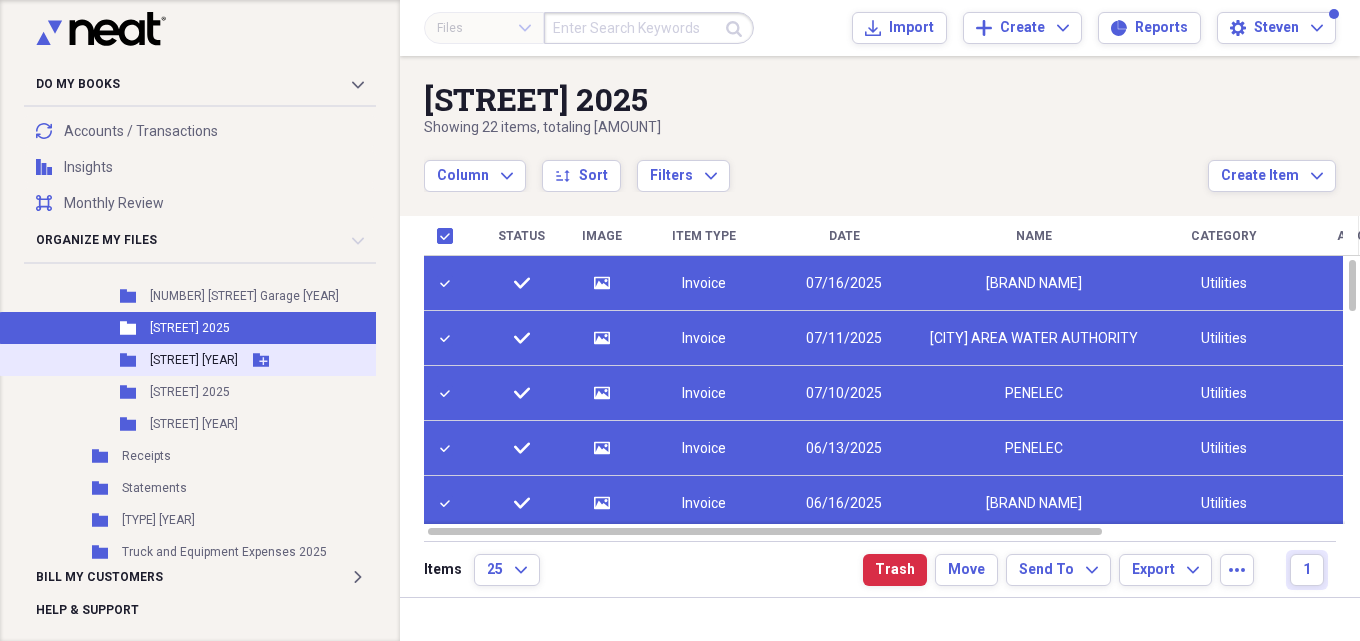 click on "Folder [NUMBER] [STREET] 2025 Add Folder" at bounding box center (200, 360) 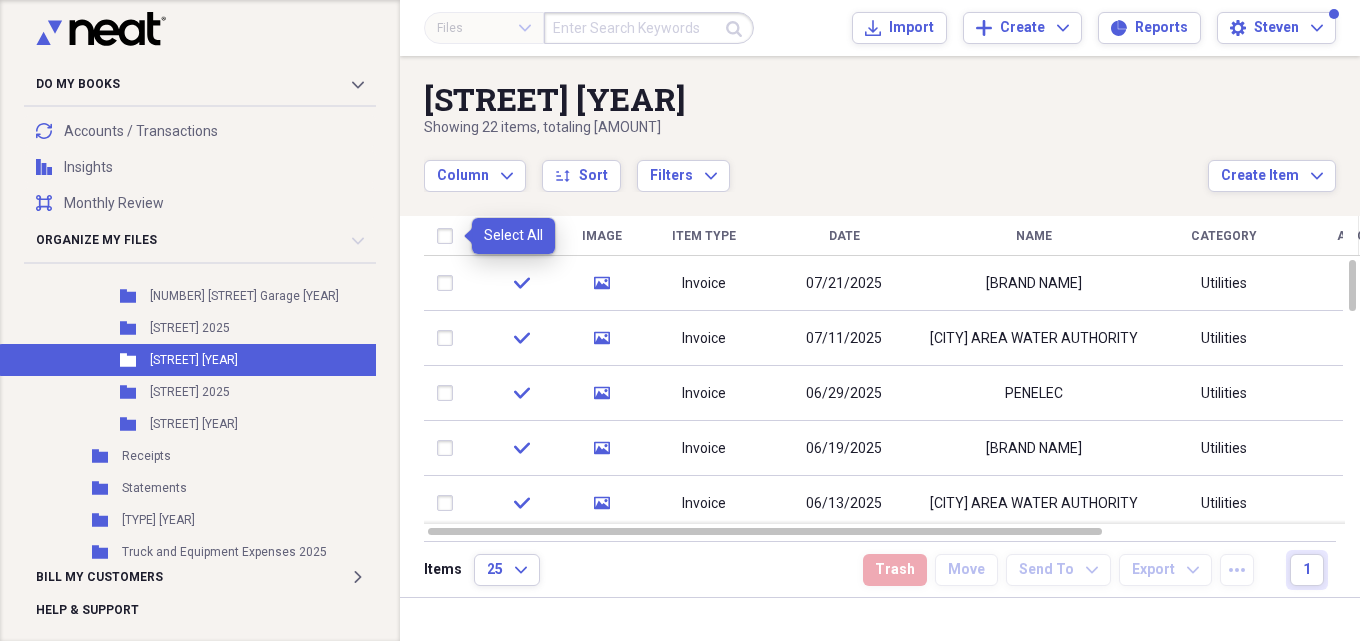 click at bounding box center [449, 236] 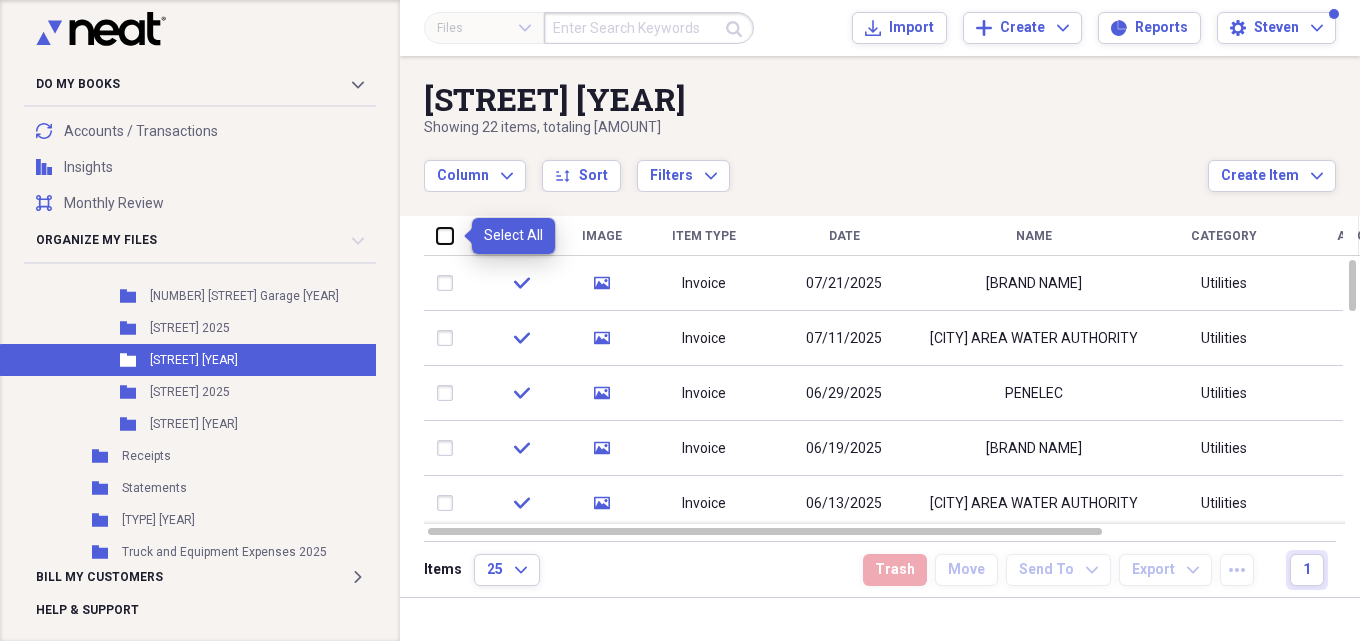 click at bounding box center [437, 235] 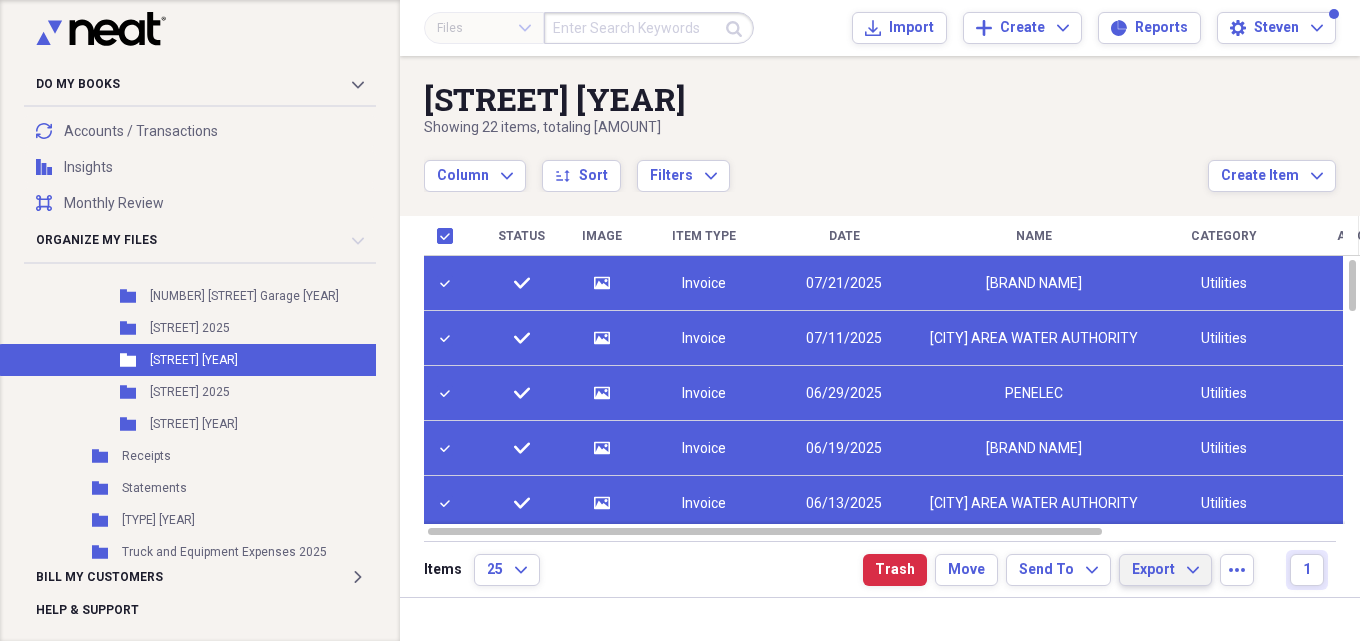 click on "Export Expand" at bounding box center [1165, 570] 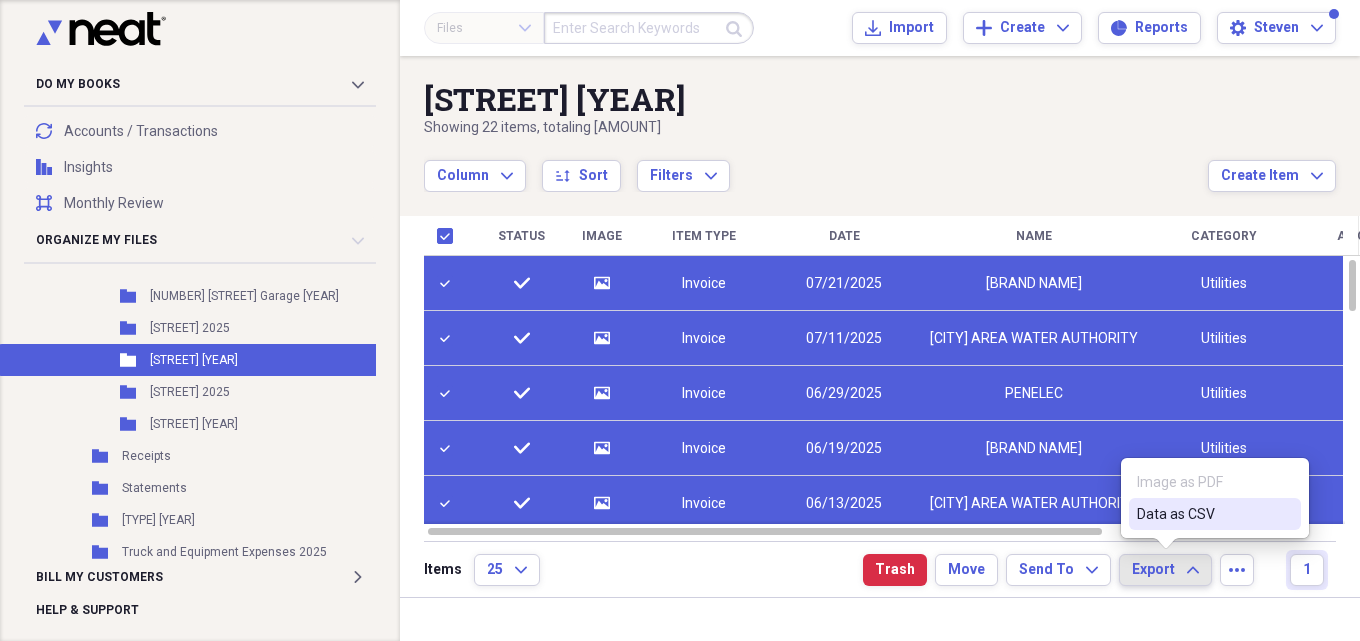 click on "Data as CSV" at bounding box center (1215, 514) 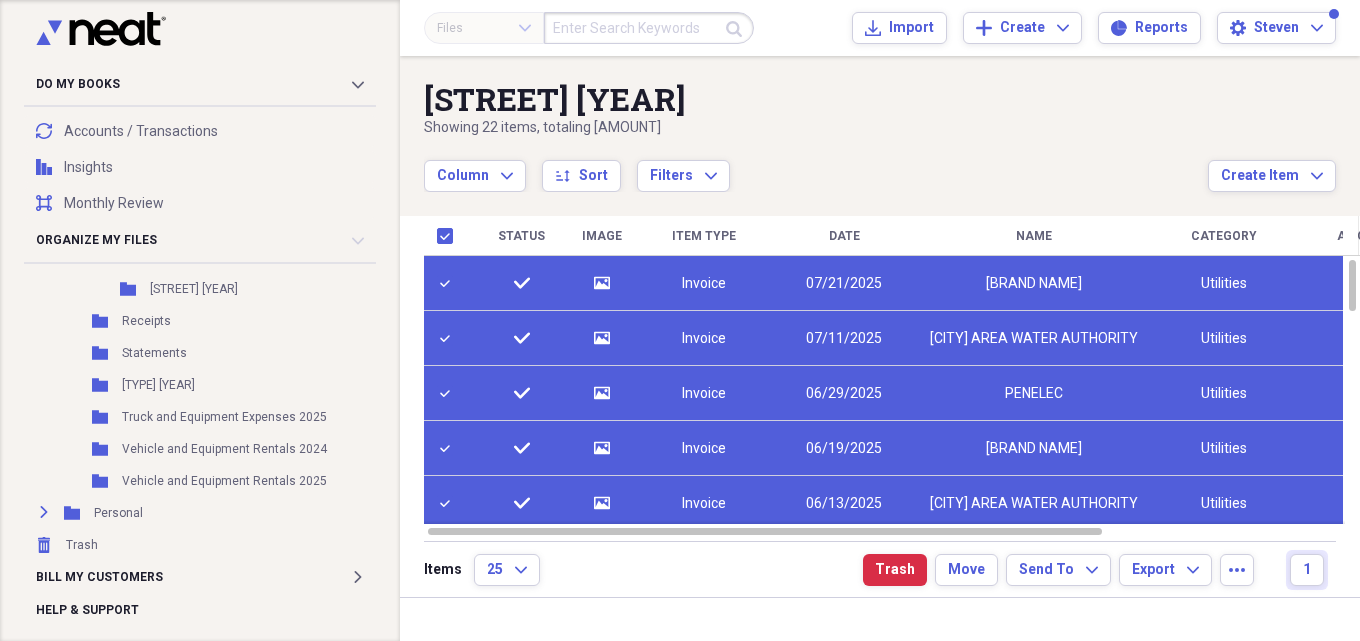 scroll, scrollTop: 910, scrollLeft: 0, axis: vertical 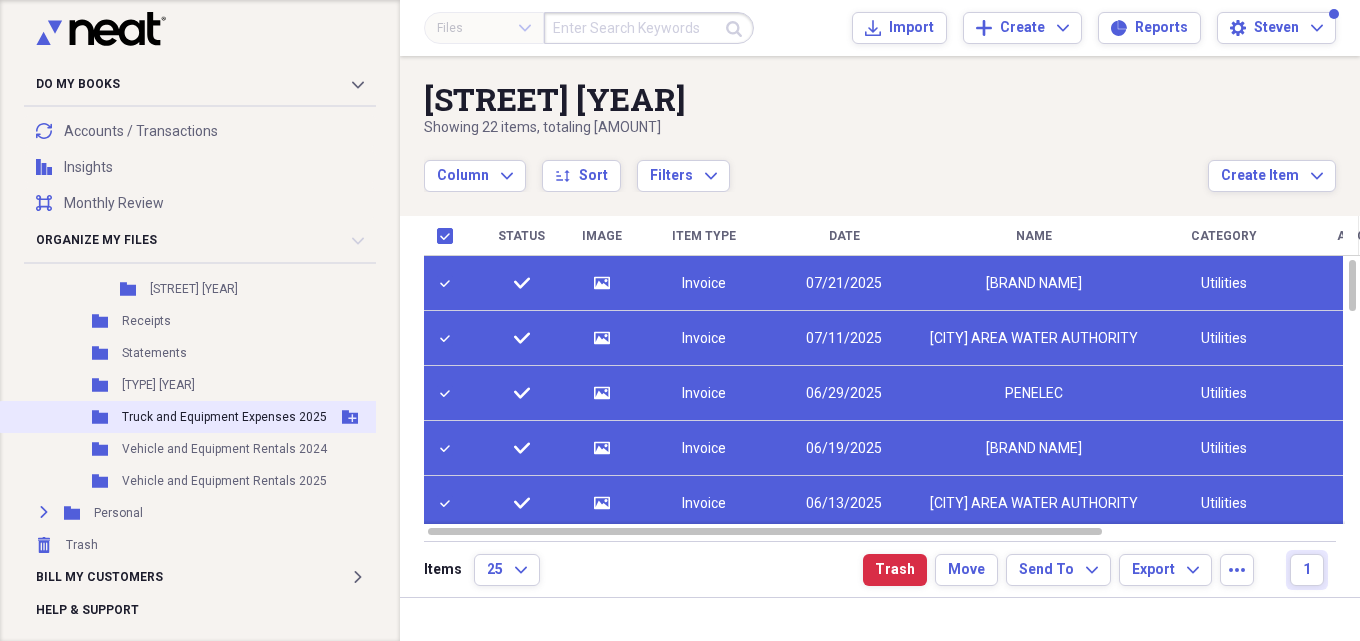 click on "Truck and Equipment Expenses 2025" at bounding box center [224, 417] 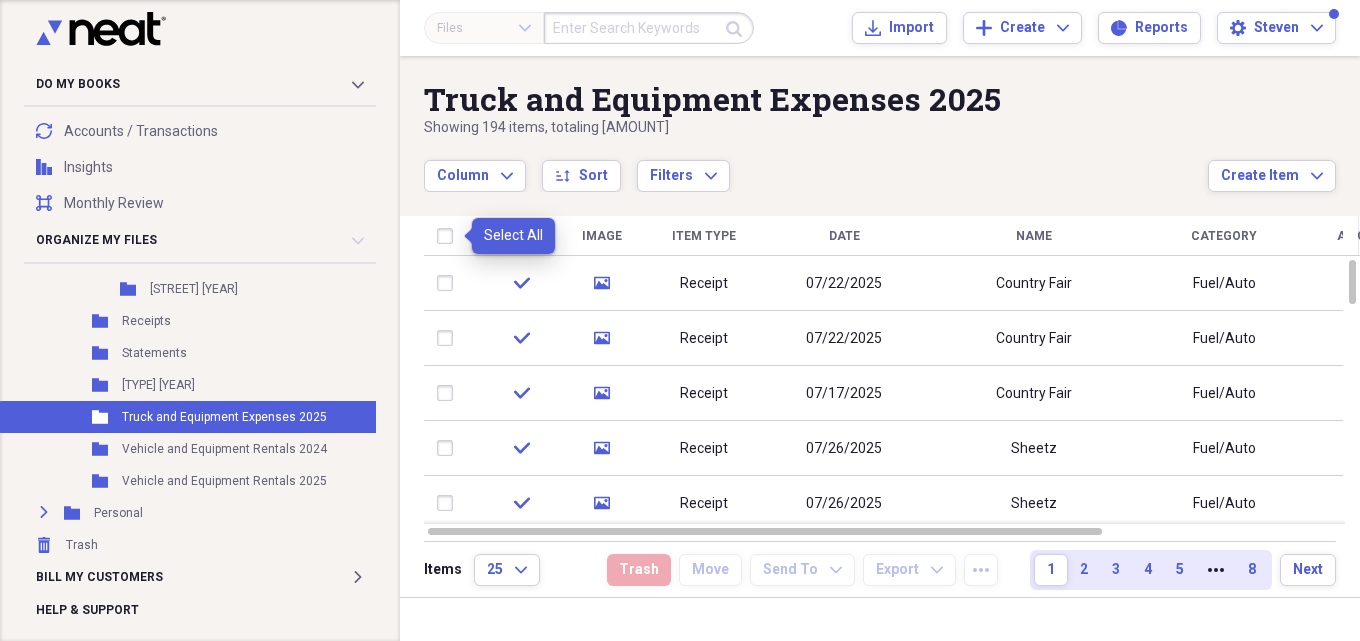click at bounding box center (449, 236) 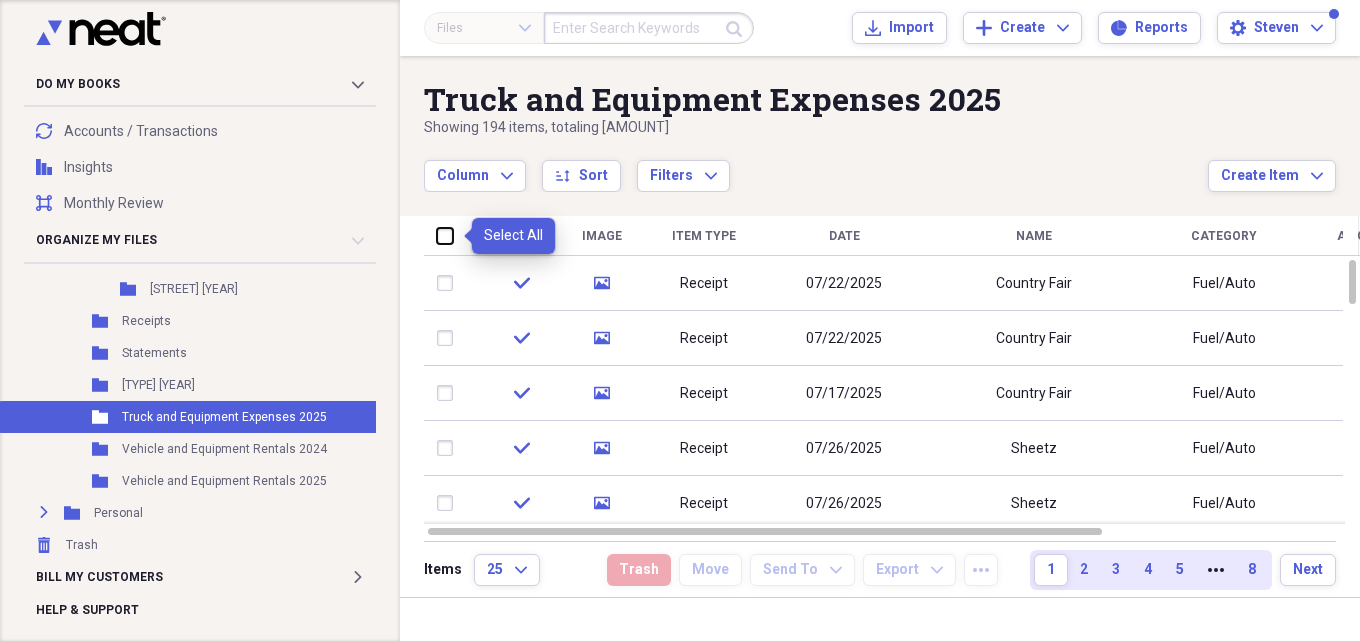 click at bounding box center (437, 235) 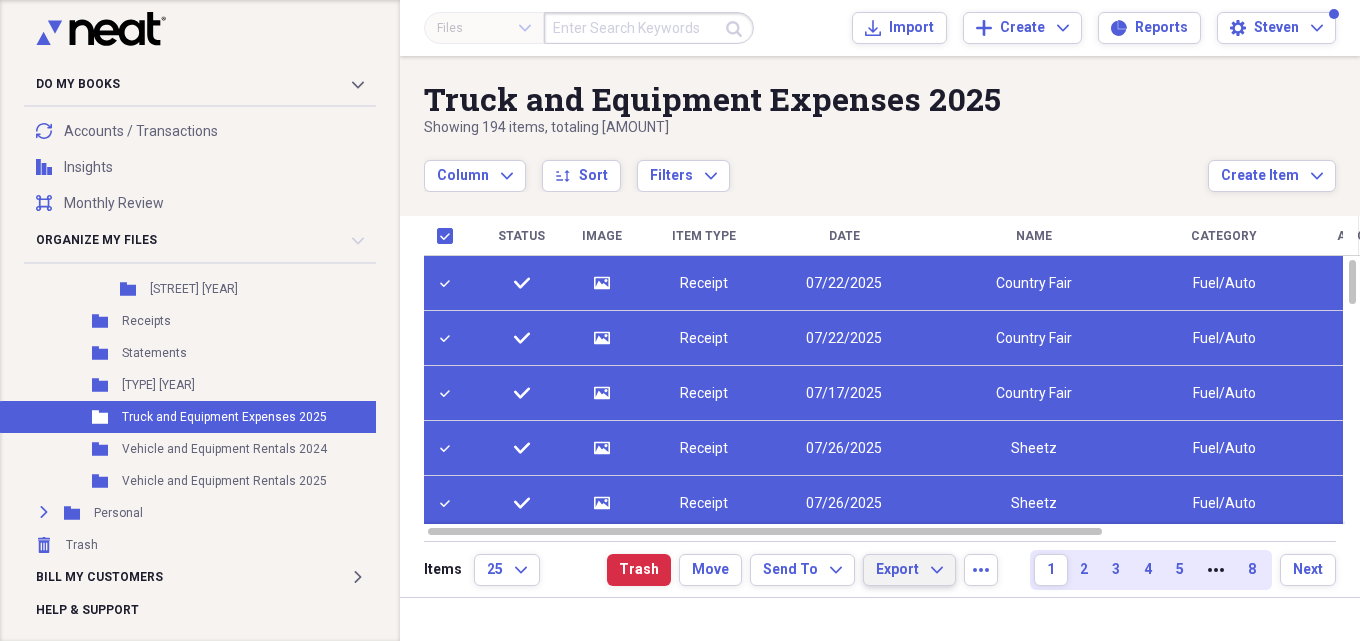 click on "Export Expand" at bounding box center (909, 570) 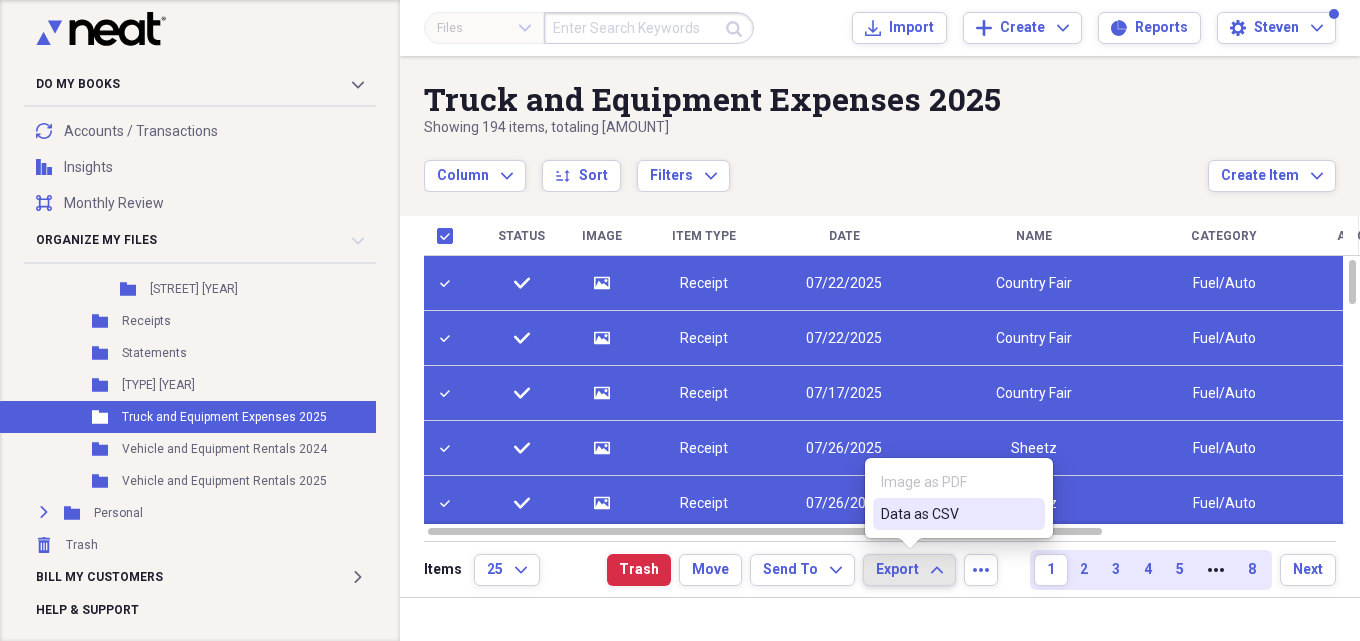 click on "Data as CSV" at bounding box center [947, 514] 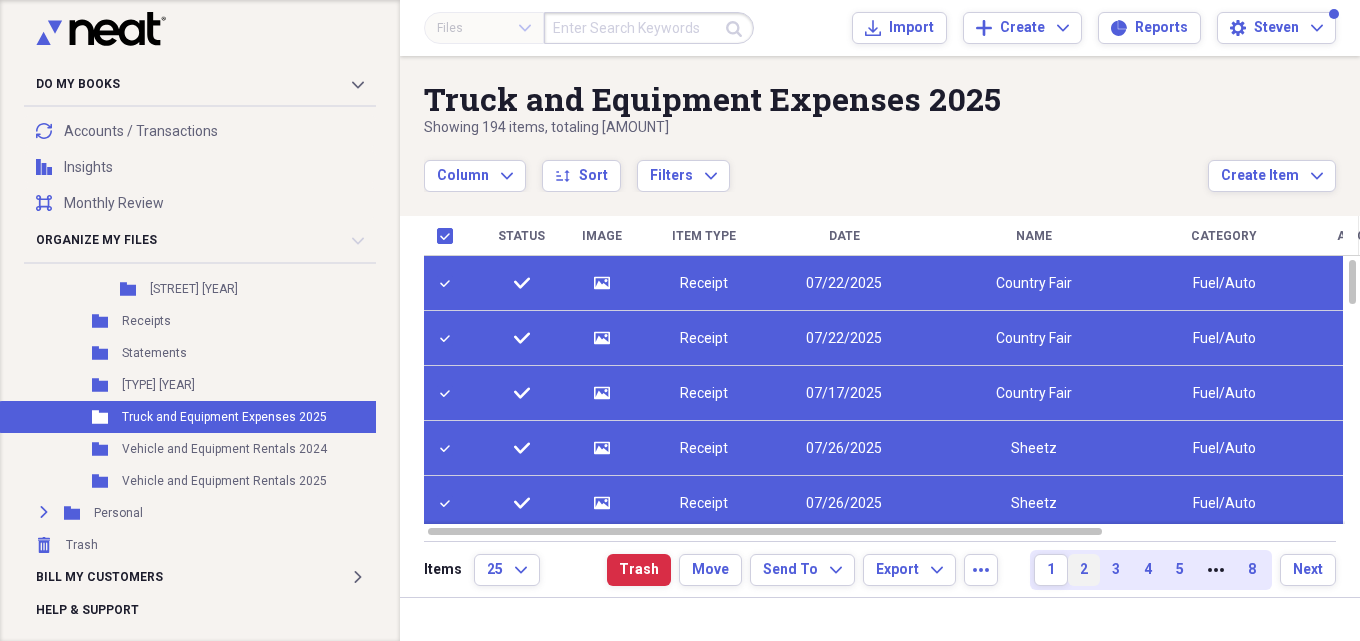 click on "2" at bounding box center (1084, 570) 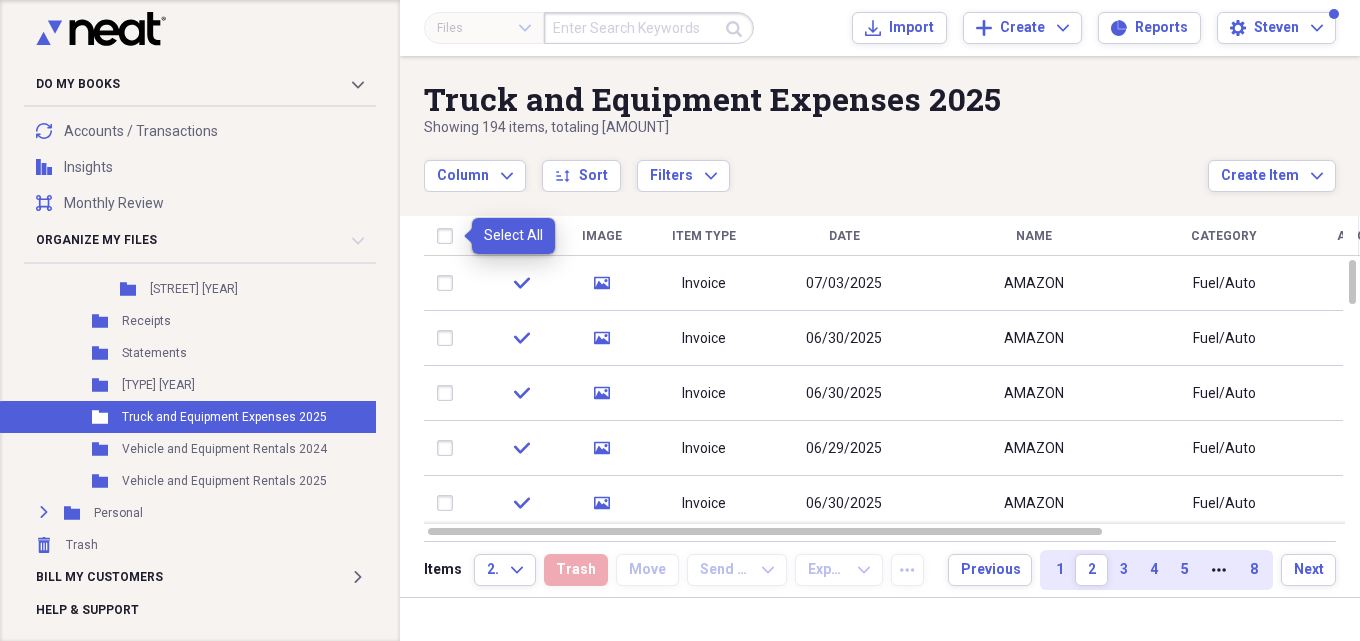 click at bounding box center (449, 236) 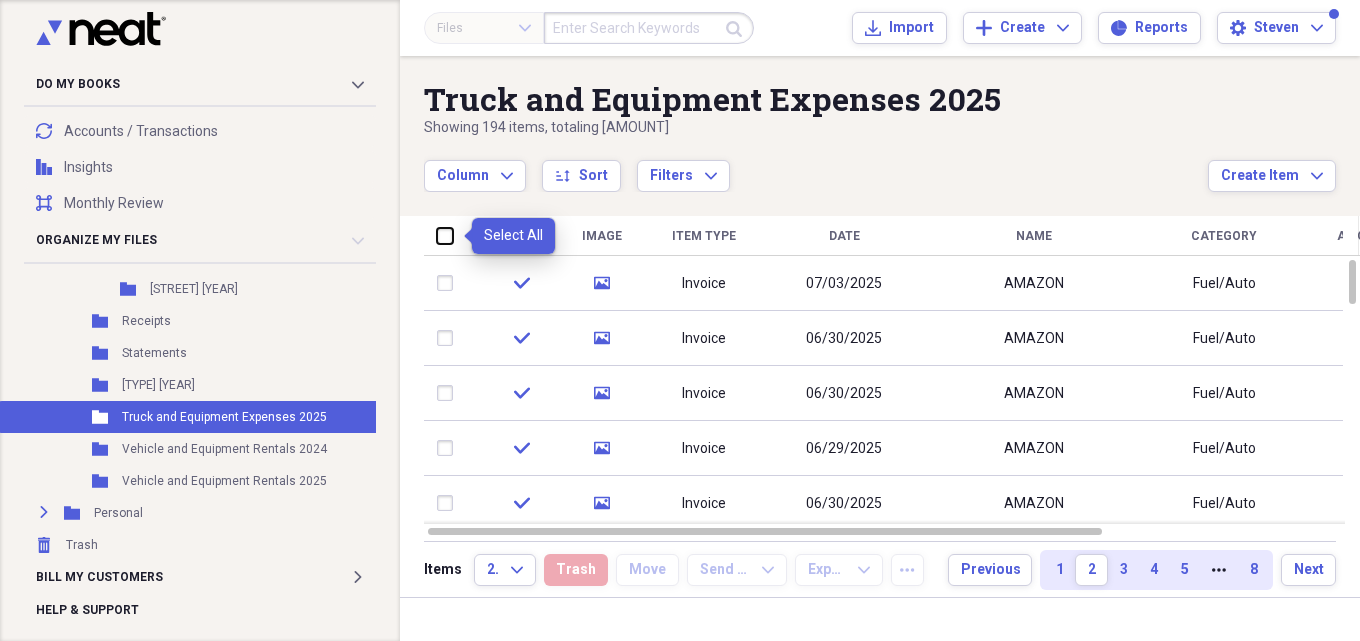 click at bounding box center (437, 235) 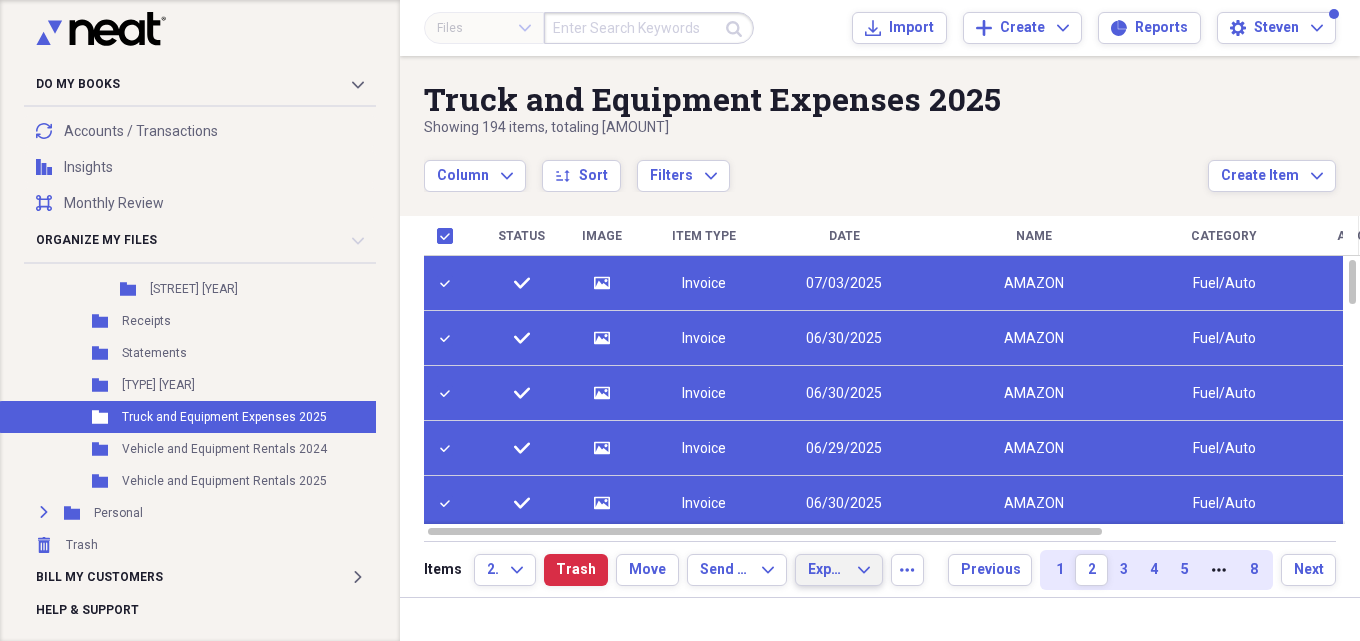 click on "Export Expand" at bounding box center [839, 570] 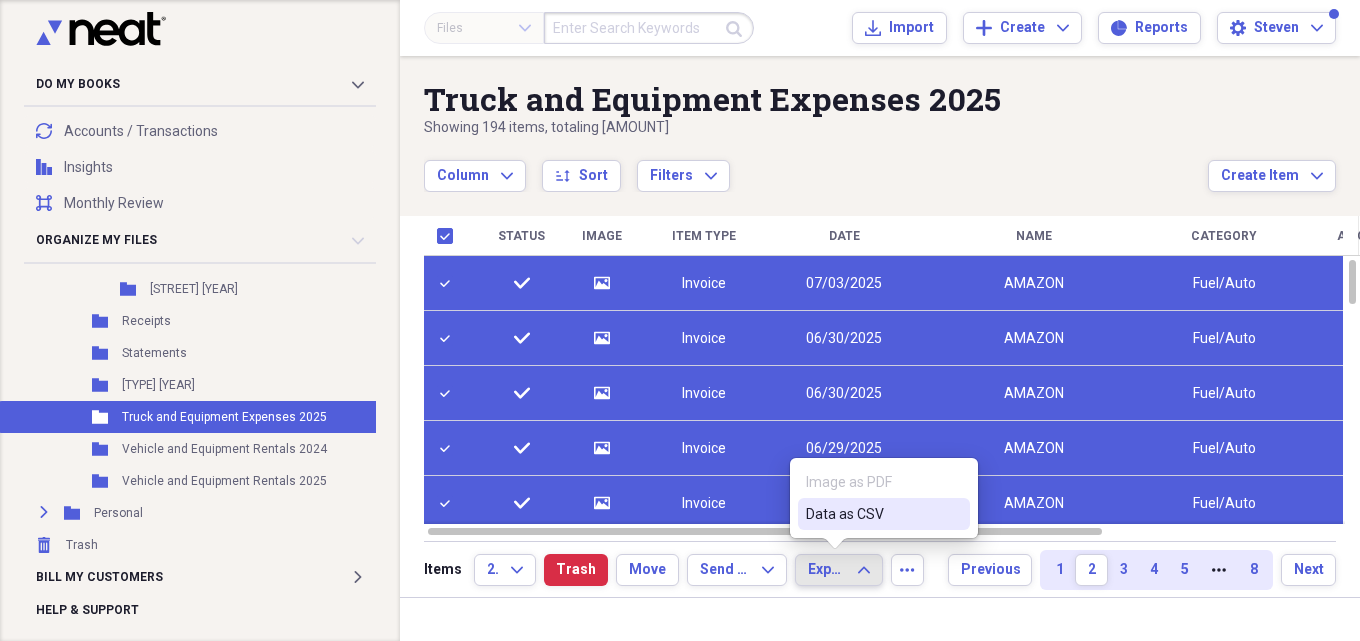 click on "Data as CSV" at bounding box center (872, 514) 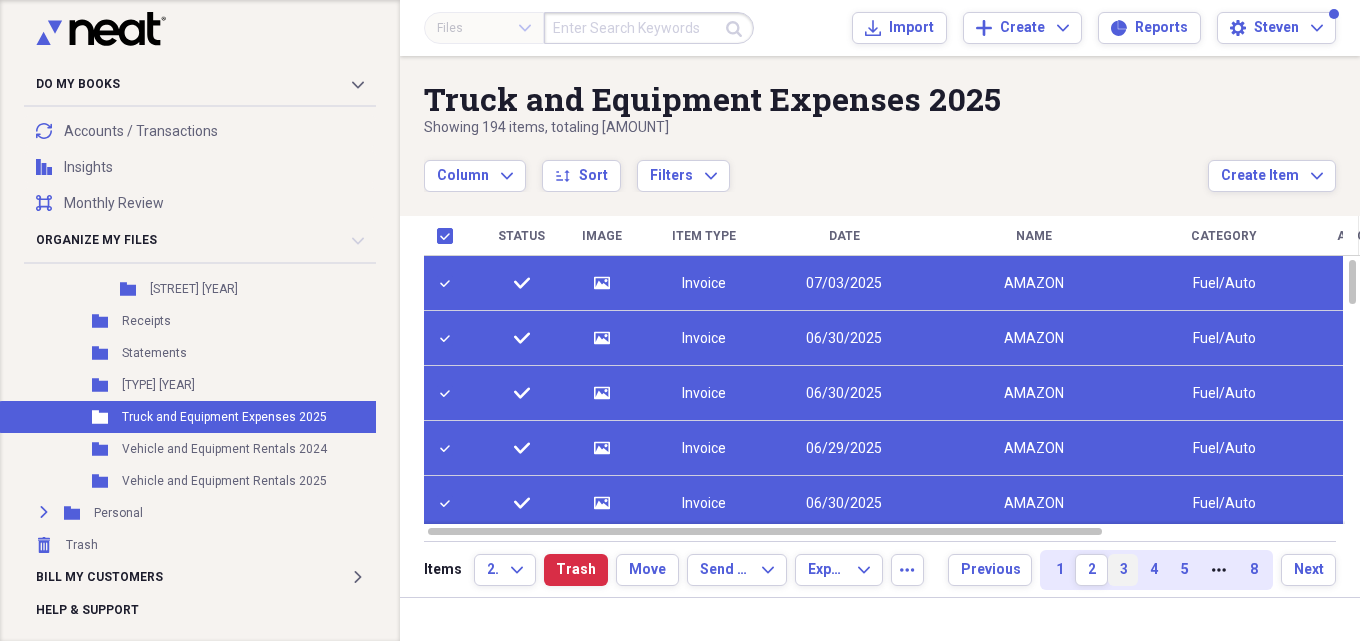 click on "3" at bounding box center [1123, 570] 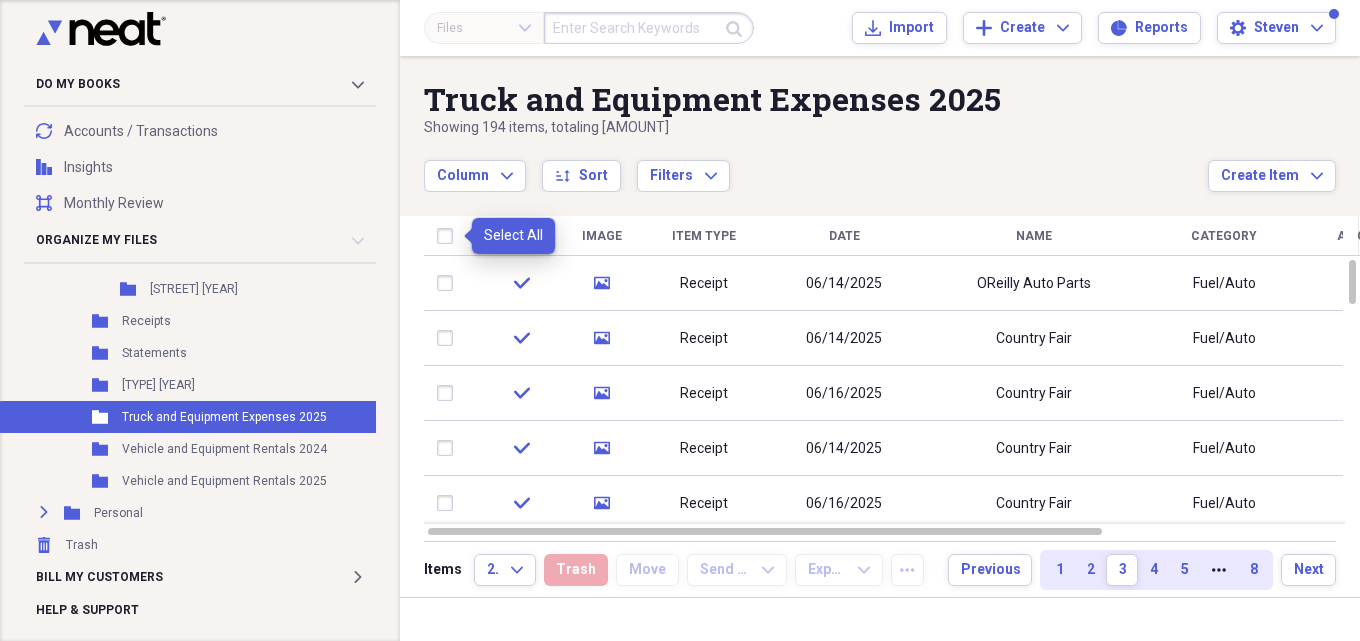 click at bounding box center [449, 236] 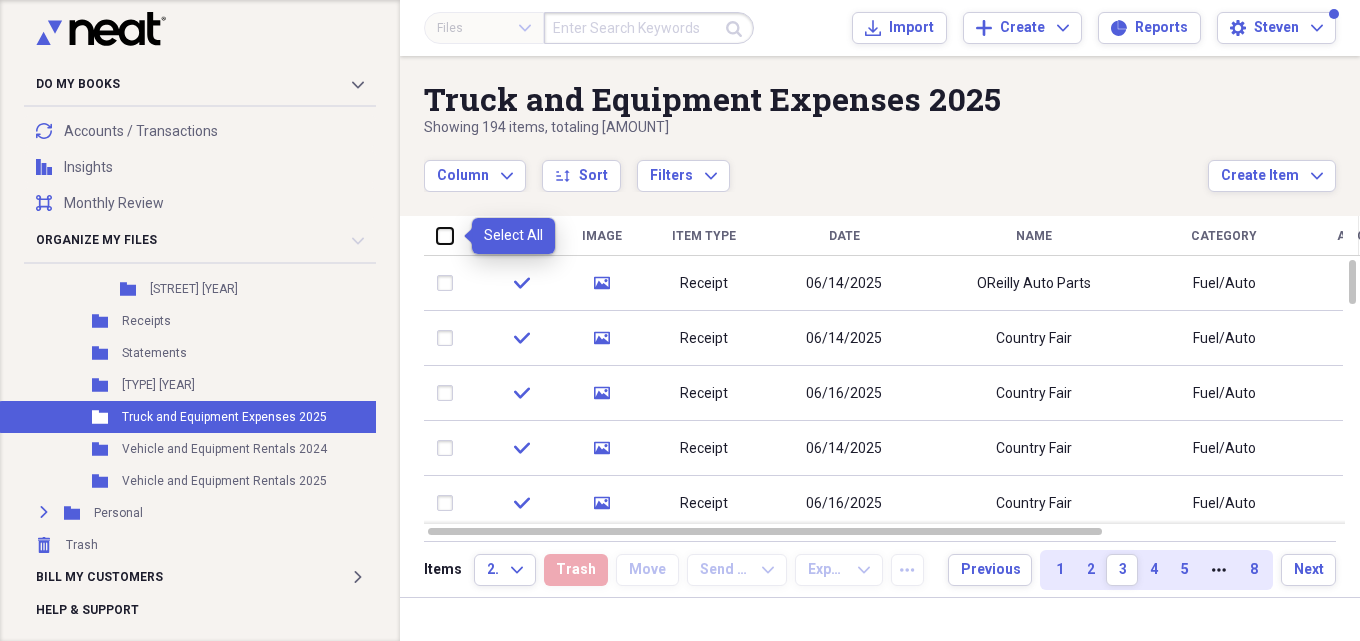 click at bounding box center (437, 235) 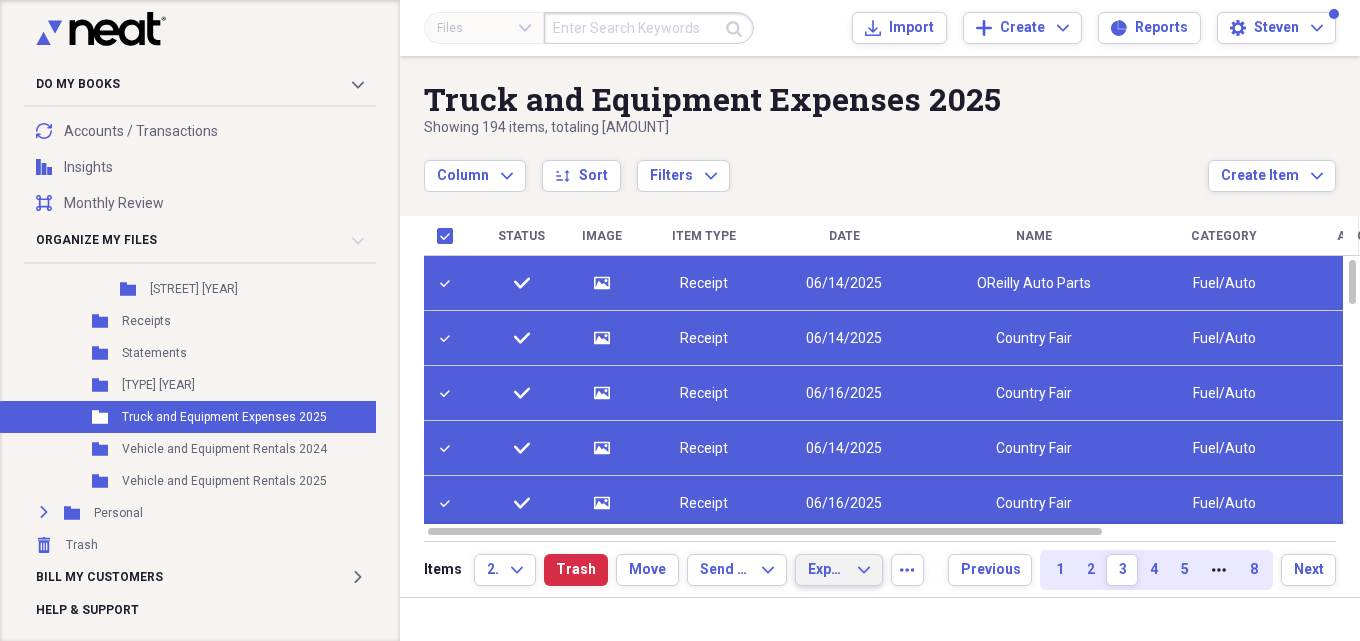 click on "Expand" 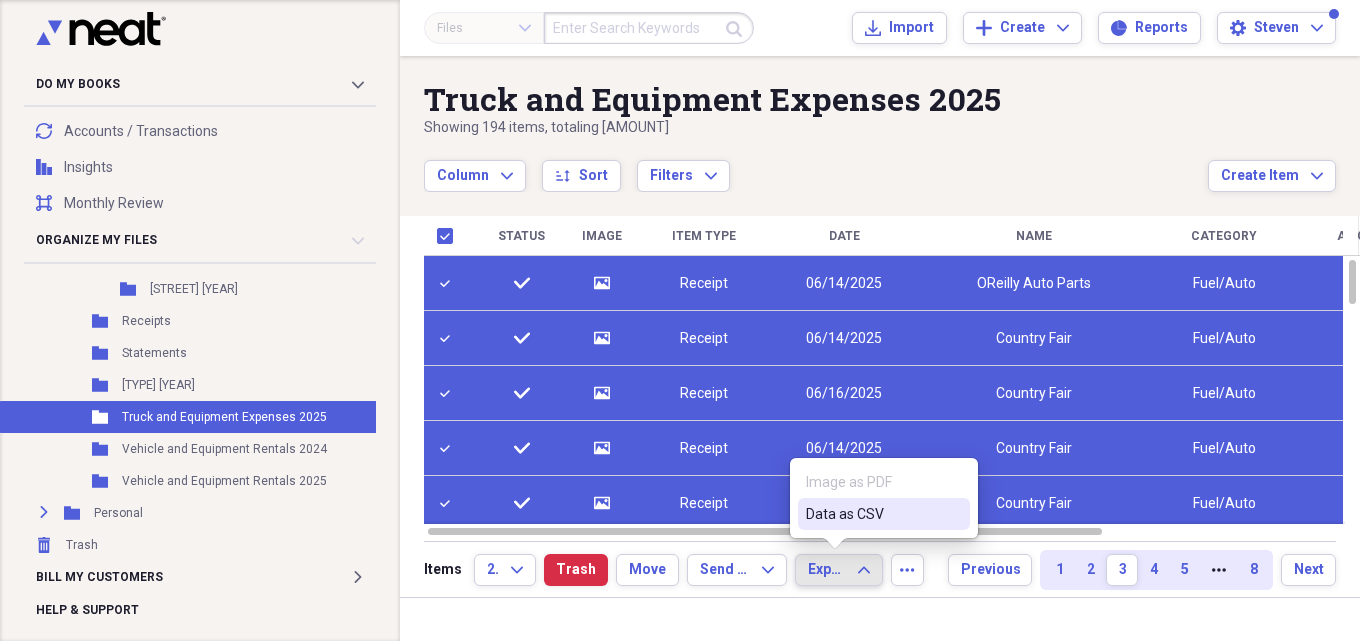 click on "Data as CSV" at bounding box center [872, 514] 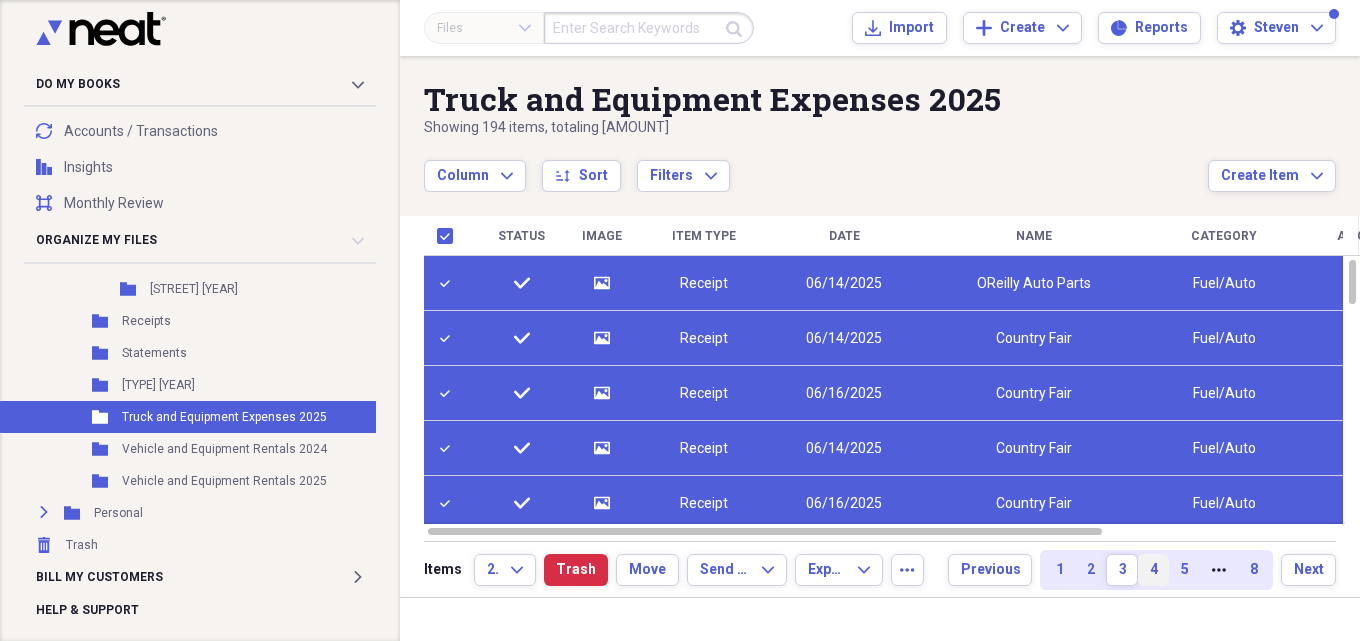 click on "4" at bounding box center (1153, 570) 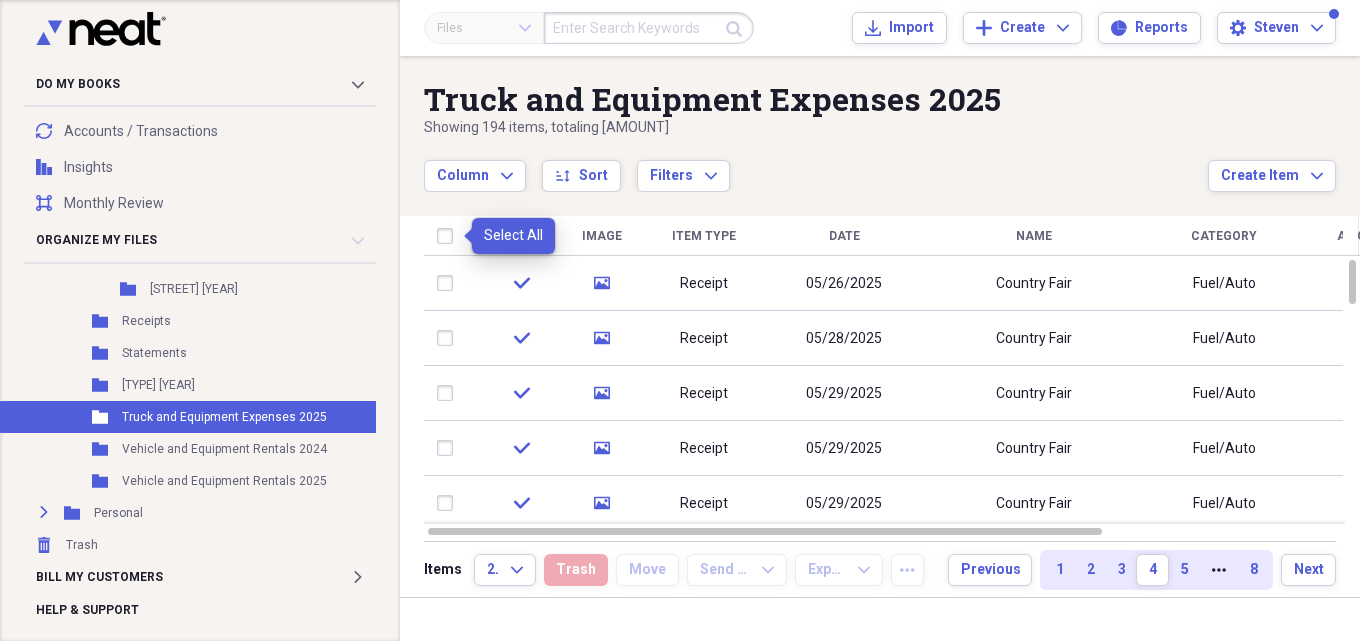 click at bounding box center (449, 236) 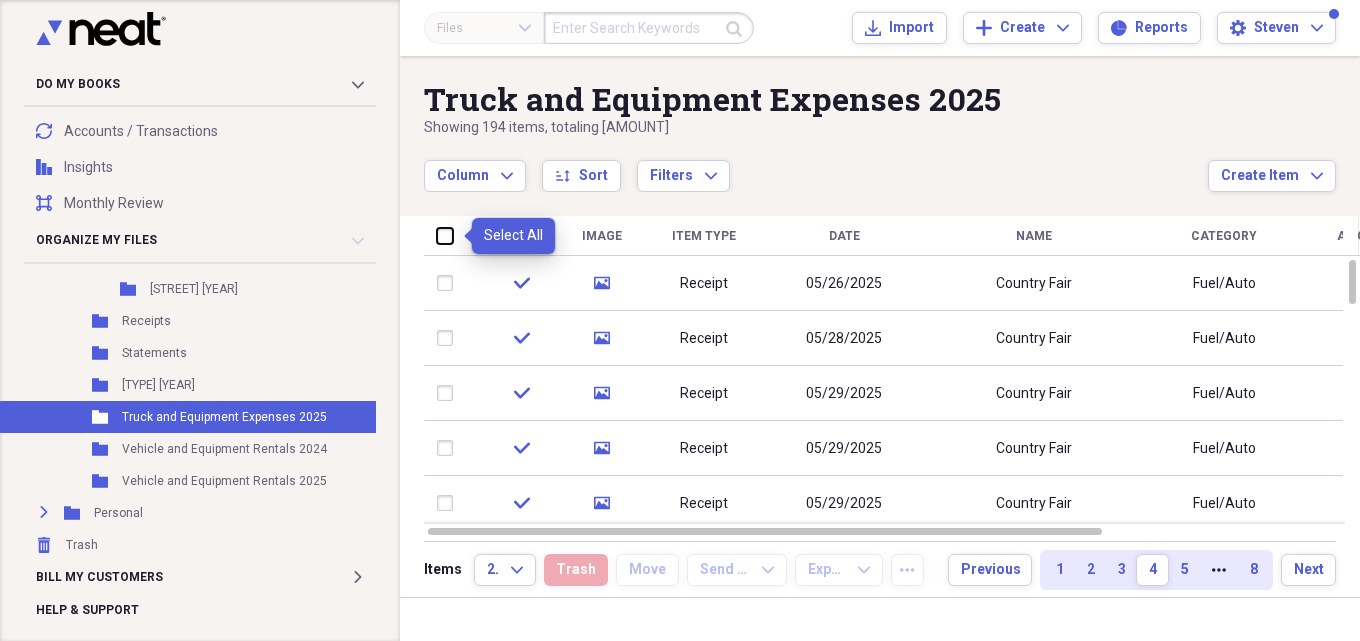 click at bounding box center (437, 235) 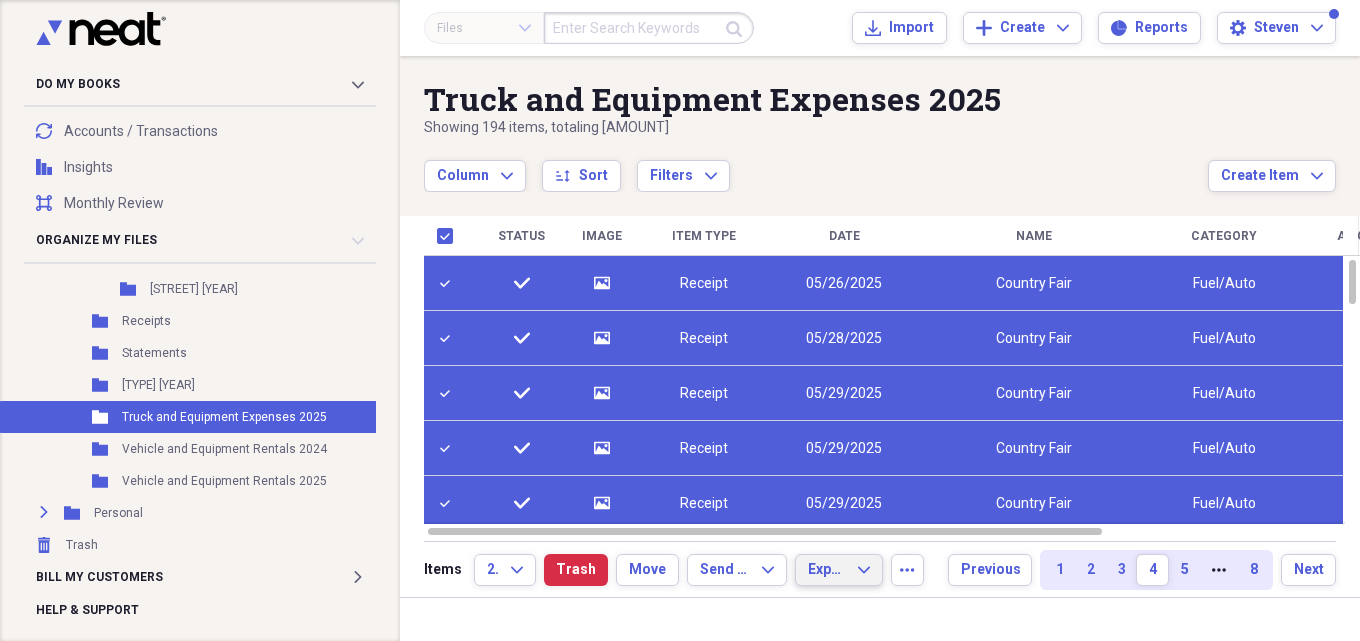 click on "Export Expand" at bounding box center [839, 570] 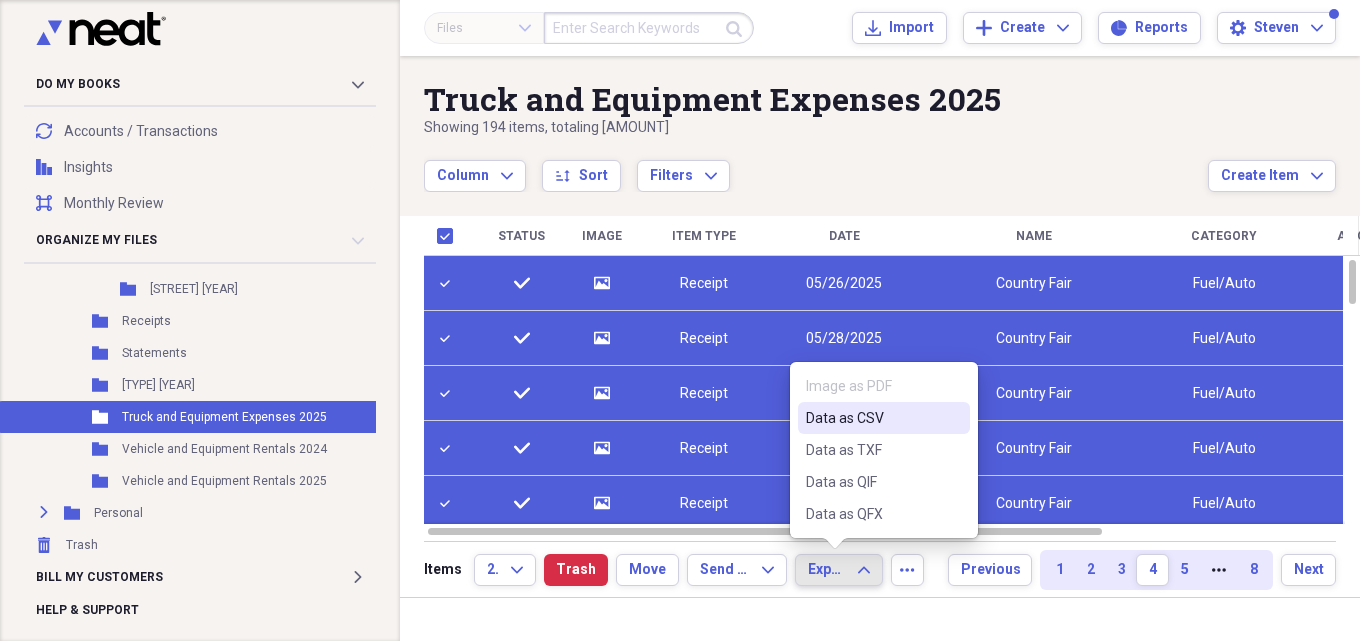 click on "Data as CSV" at bounding box center (872, 418) 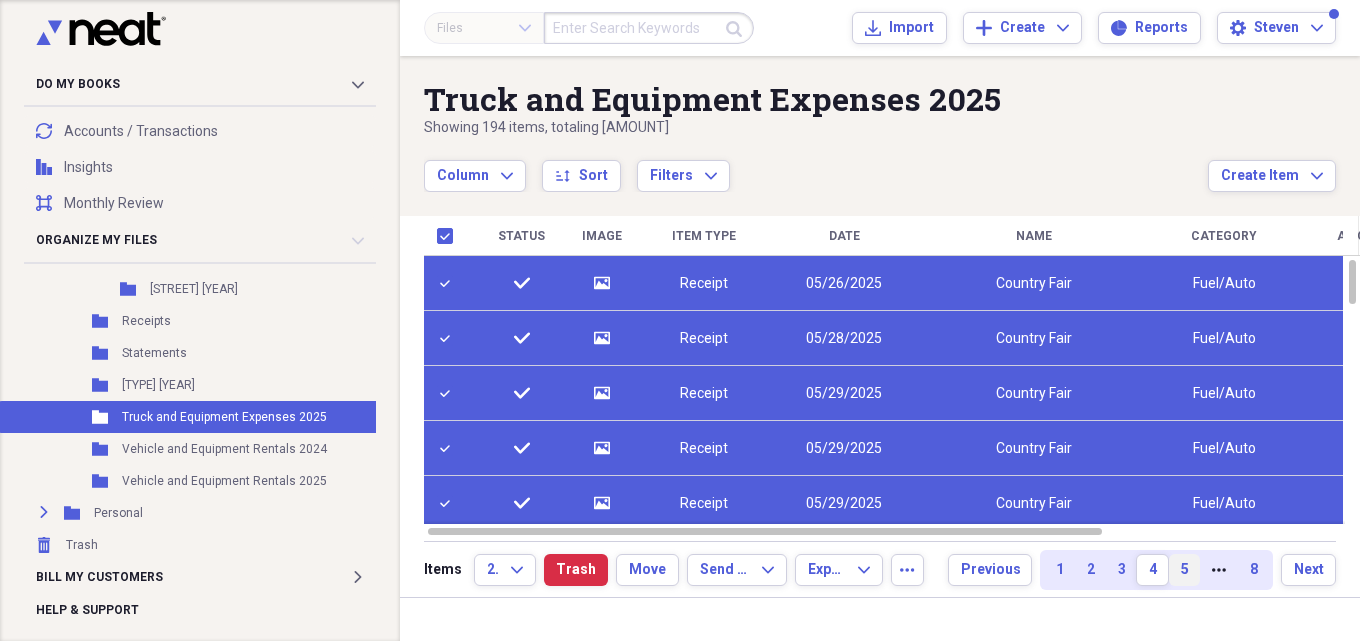 click on "5" at bounding box center [1184, 570] 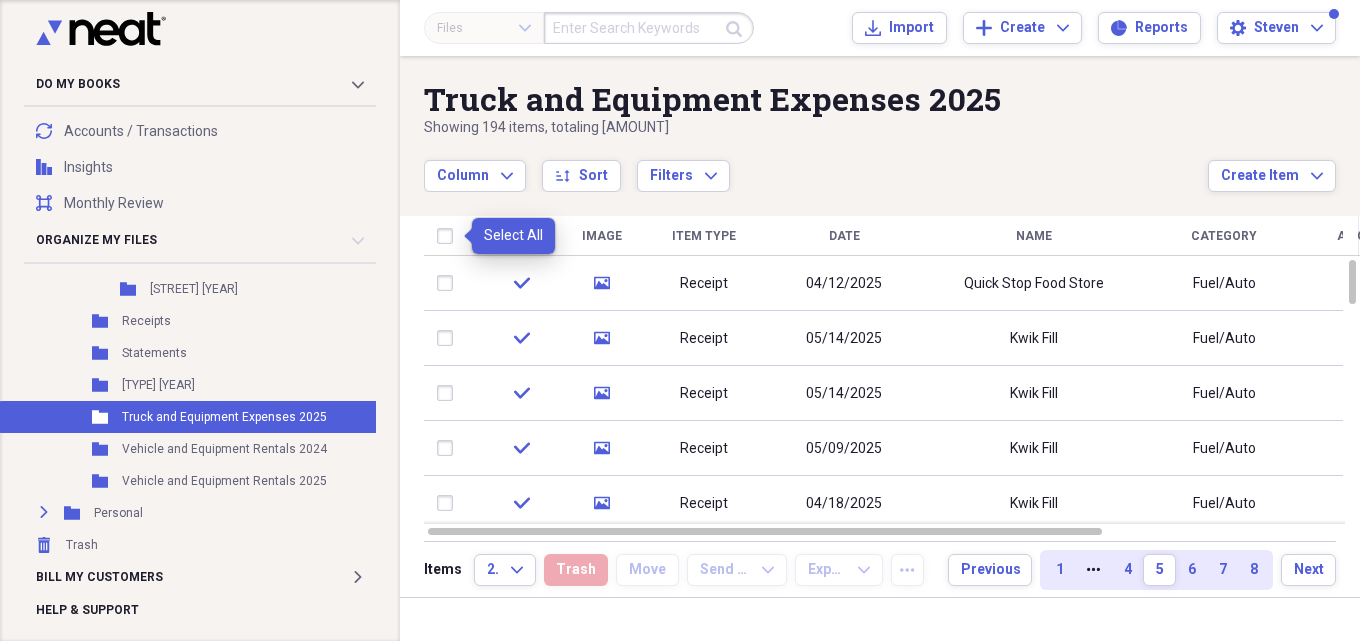 click at bounding box center [449, 236] 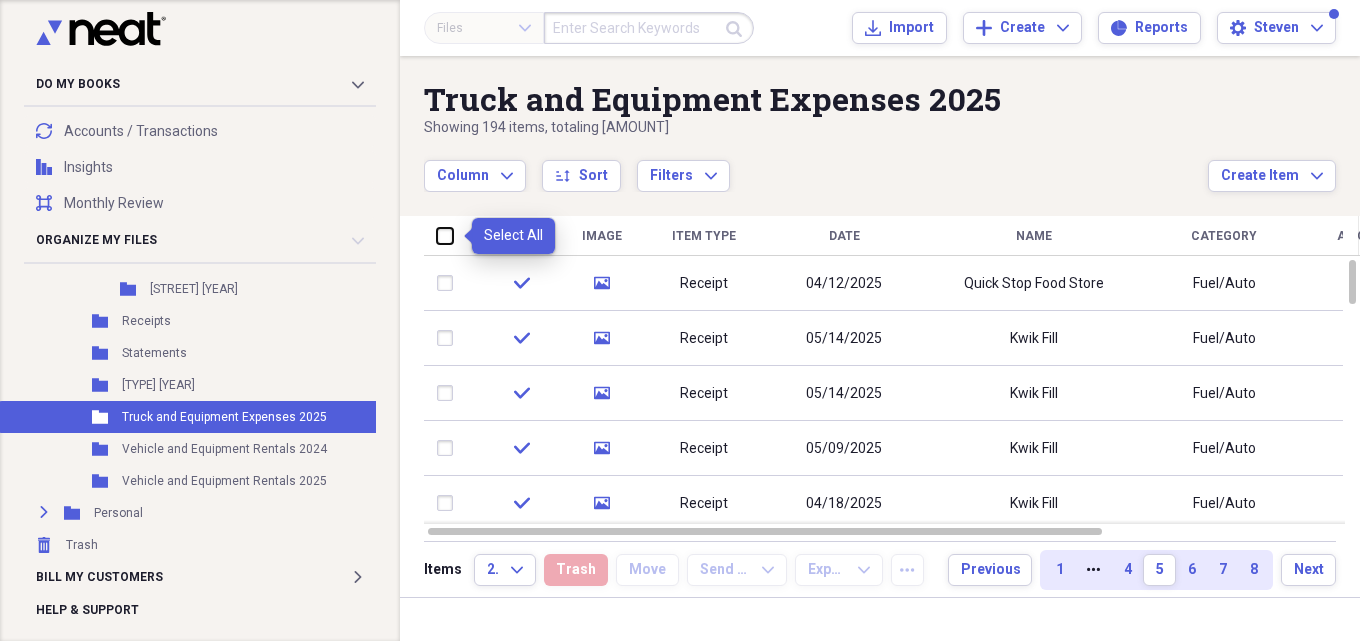 click at bounding box center (437, 235) 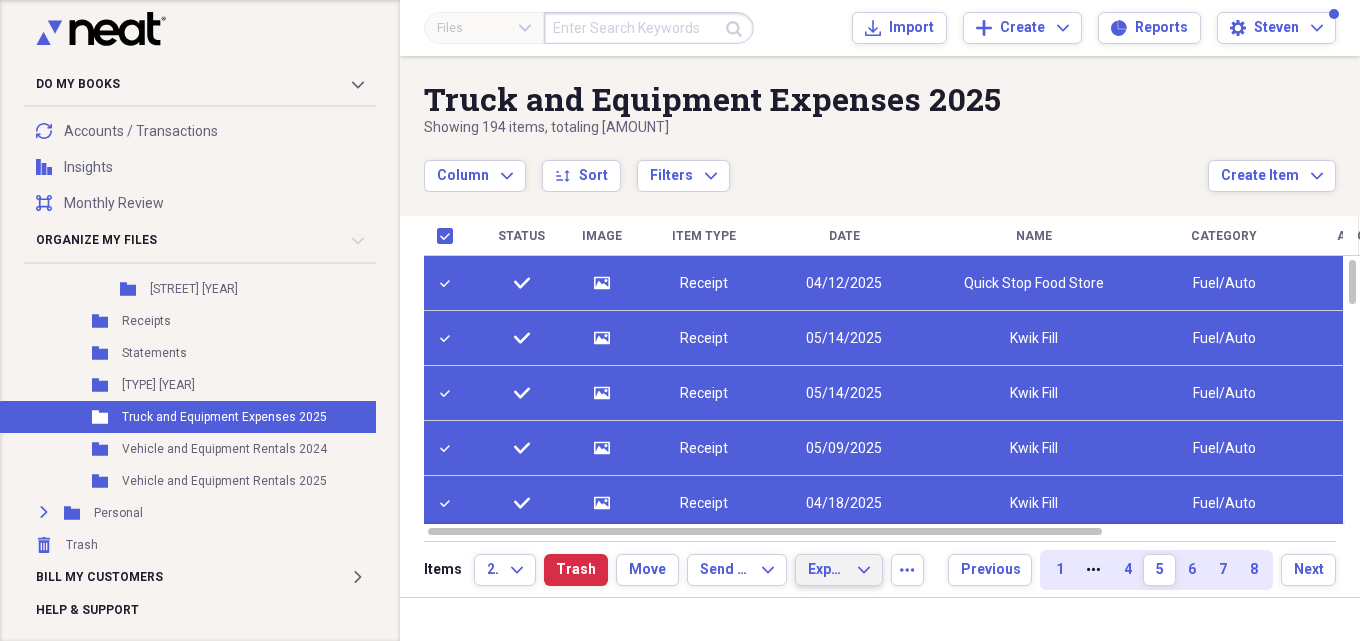 click 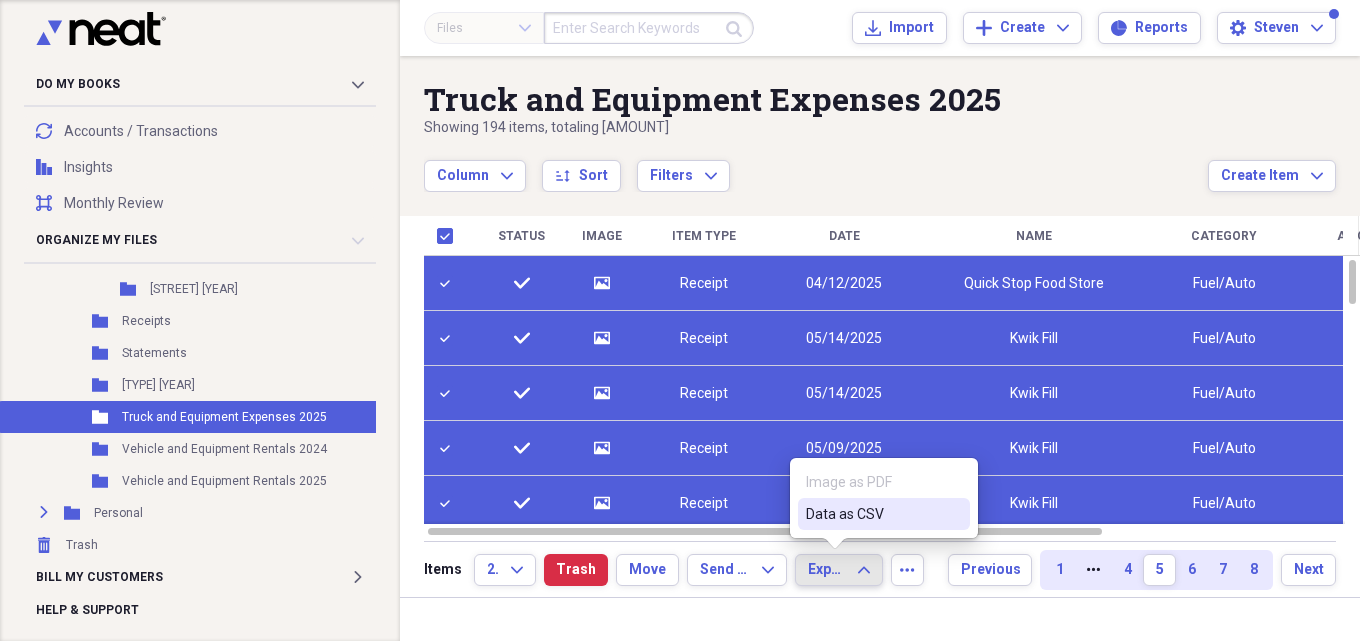 click on "Data as CSV" at bounding box center (872, 514) 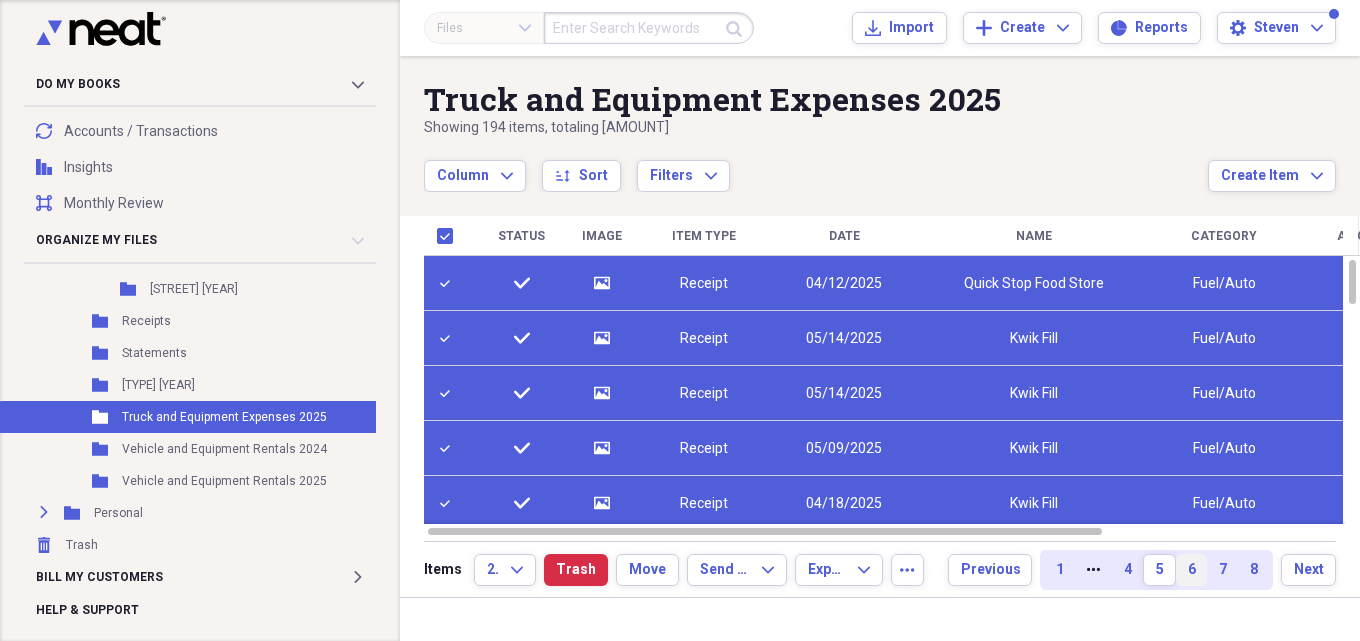 click on "6" at bounding box center [1191, 570] 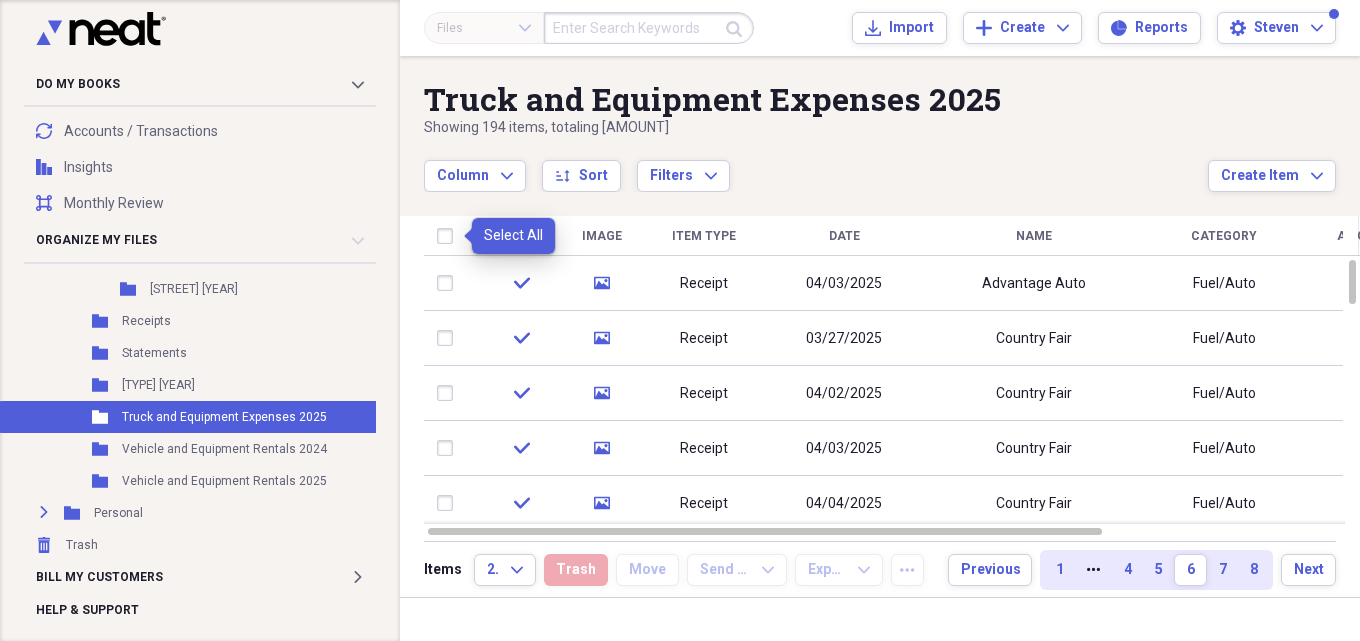 click at bounding box center [449, 236] 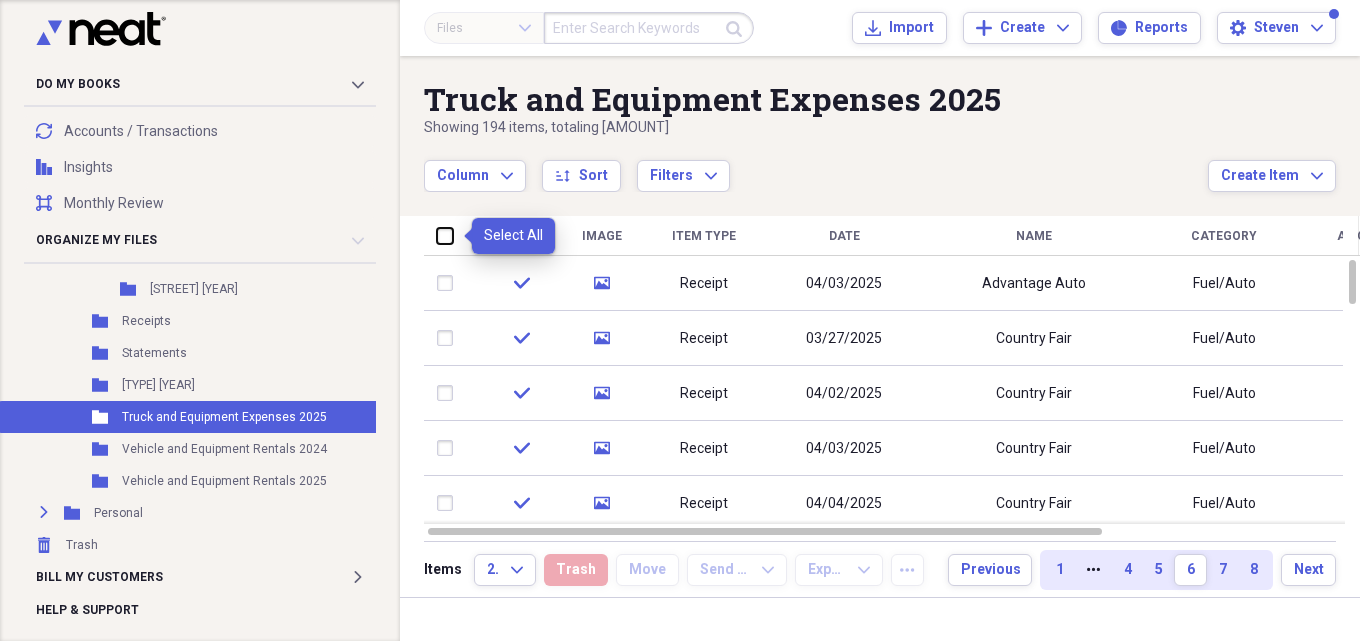 click at bounding box center [437, 235] 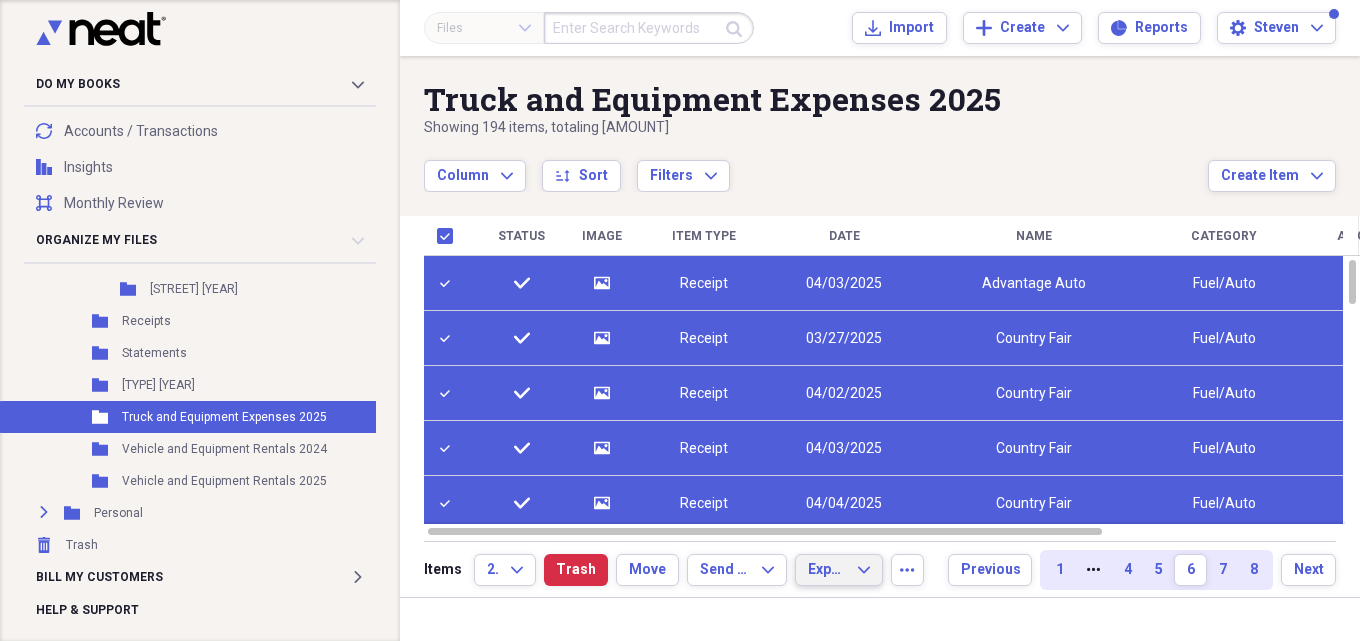 click on "Expand" 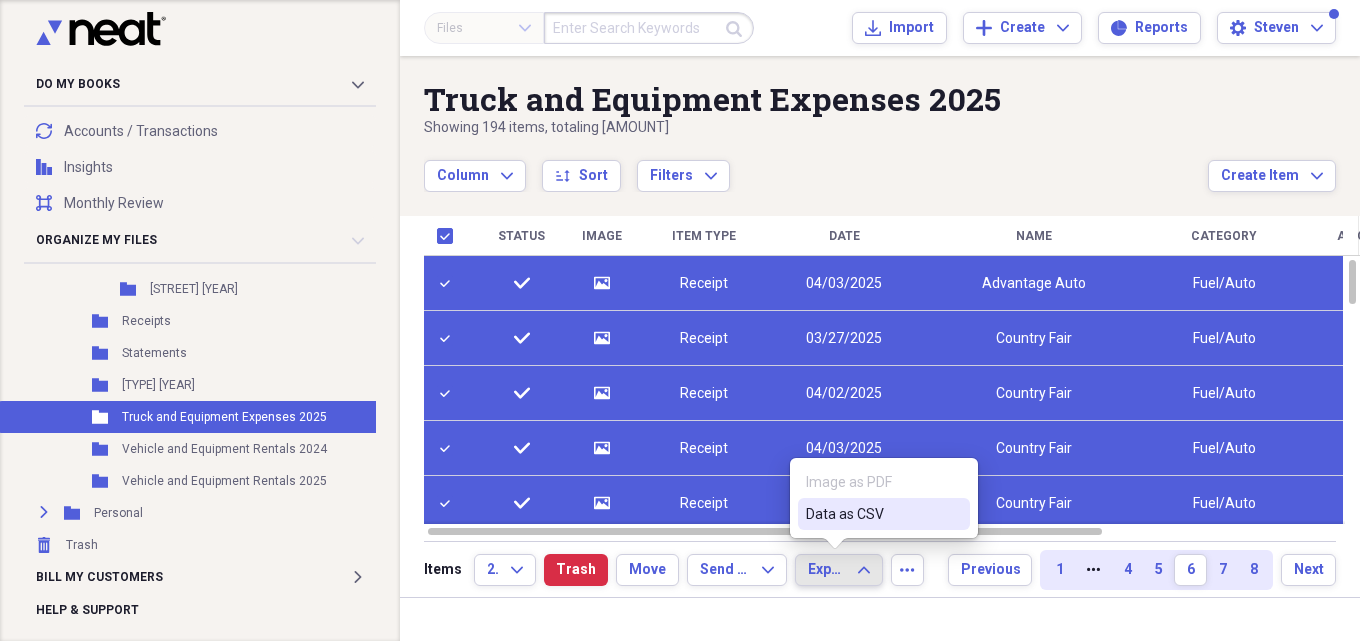 click on "Data as CSV" at bounding box center (872, 514) 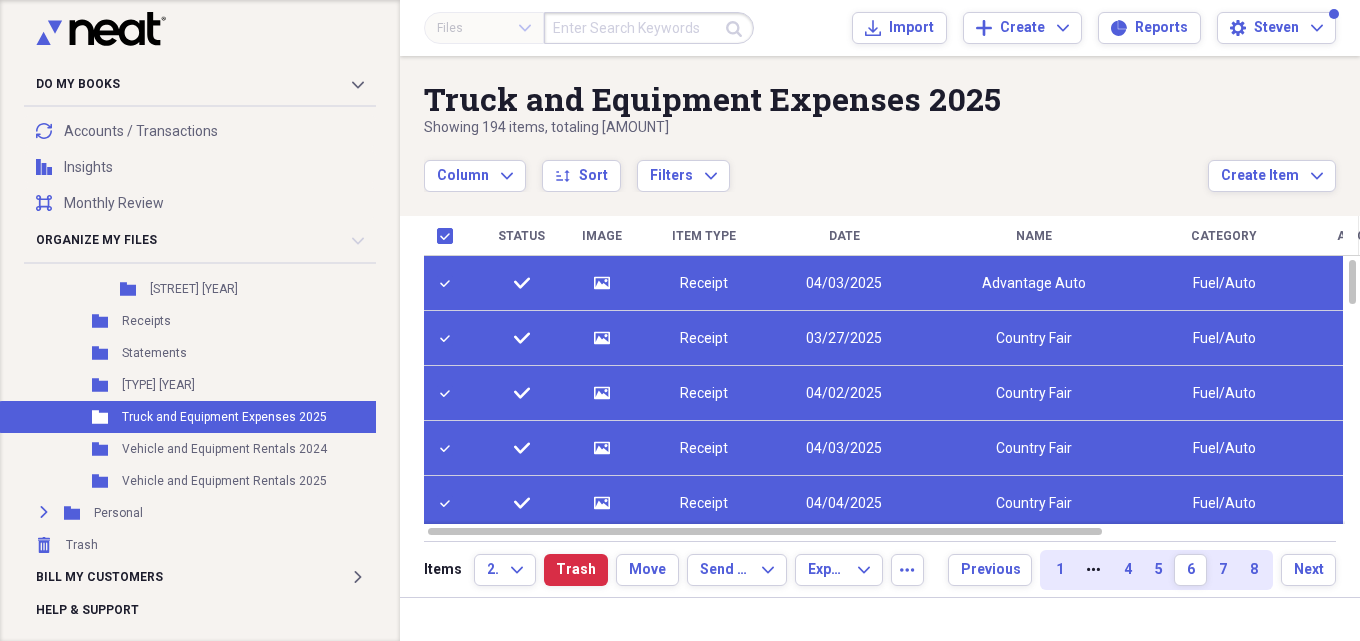 drag, startPoint x: 1224, startPoint y: 570, endPoint x: 1197, endPoint y: 545, distance: 36.796738 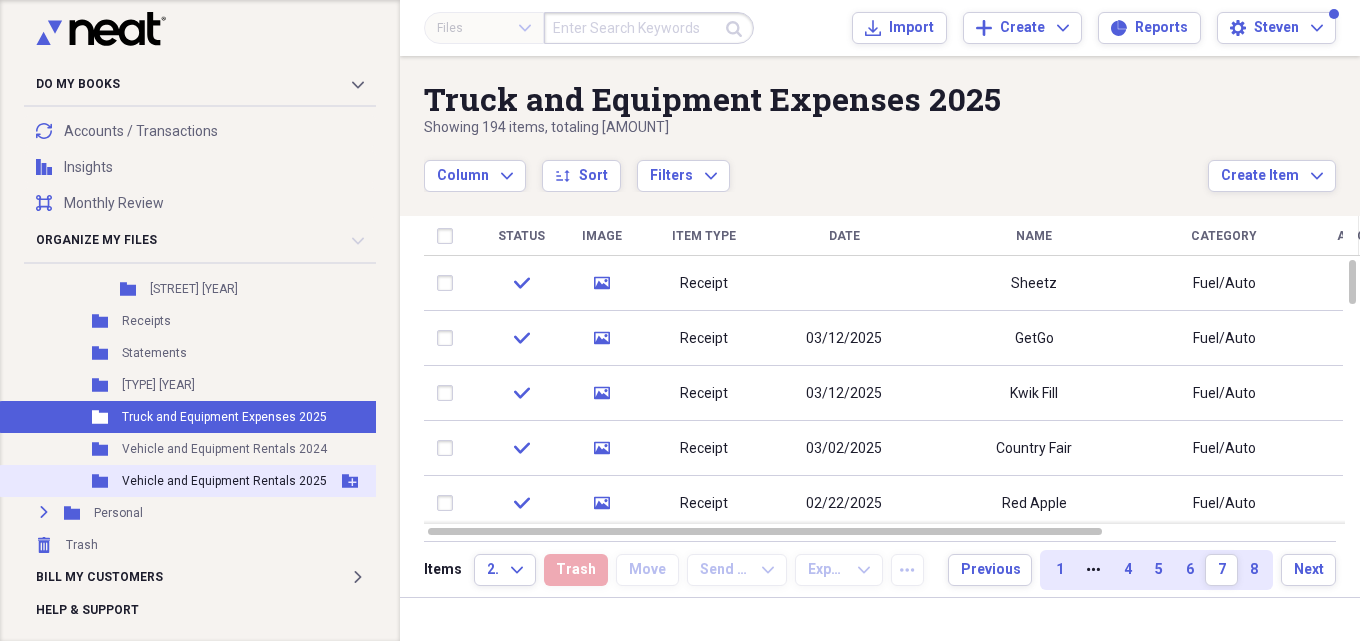 click on "Vehicle and Equipment Rentals 2025" at bounding box center [224, 481] 